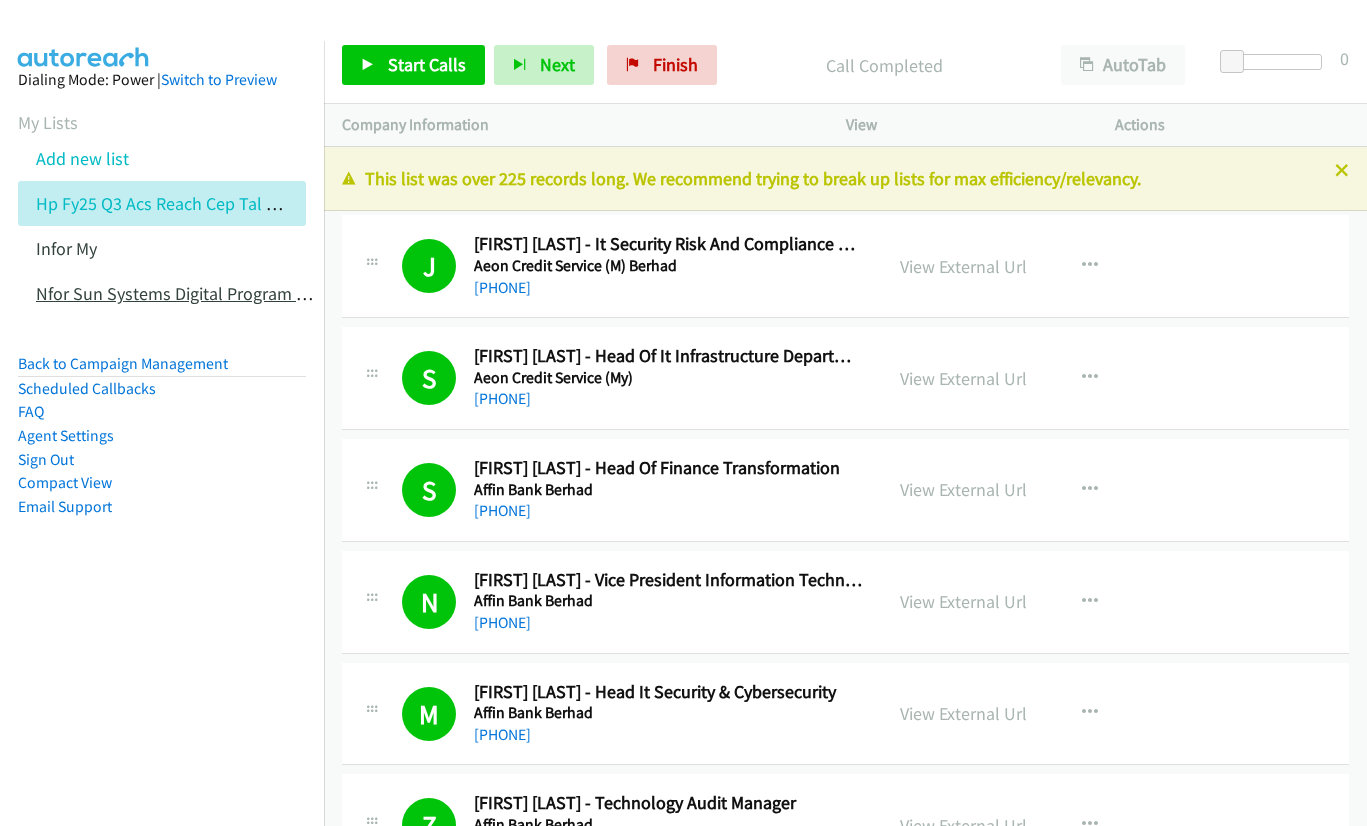scroll, scrollTop: 0, scrollLeft: 0, axis: both 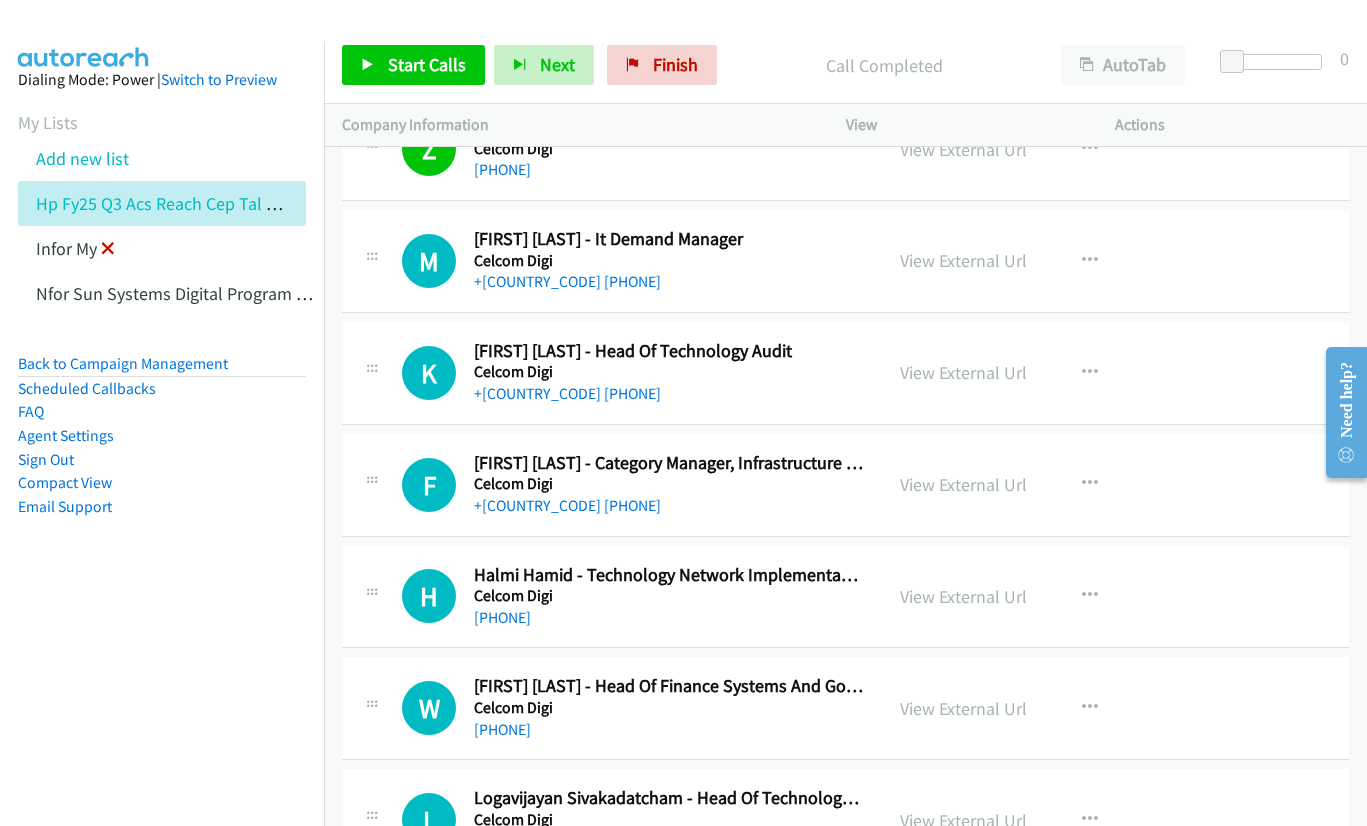 click at bounding box center [108, 250] 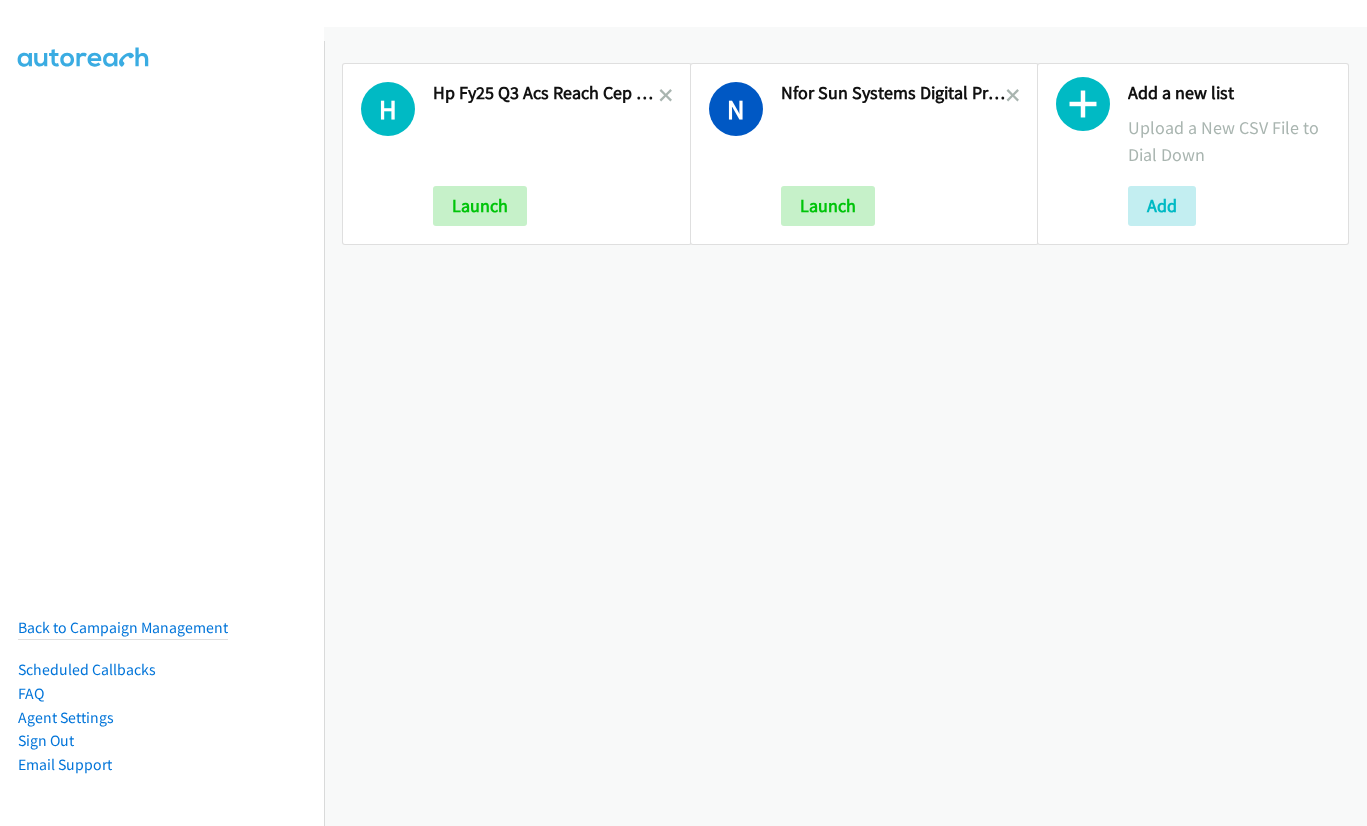 scroll, scrollTop: 0, scrollLeft: 0, axis: both 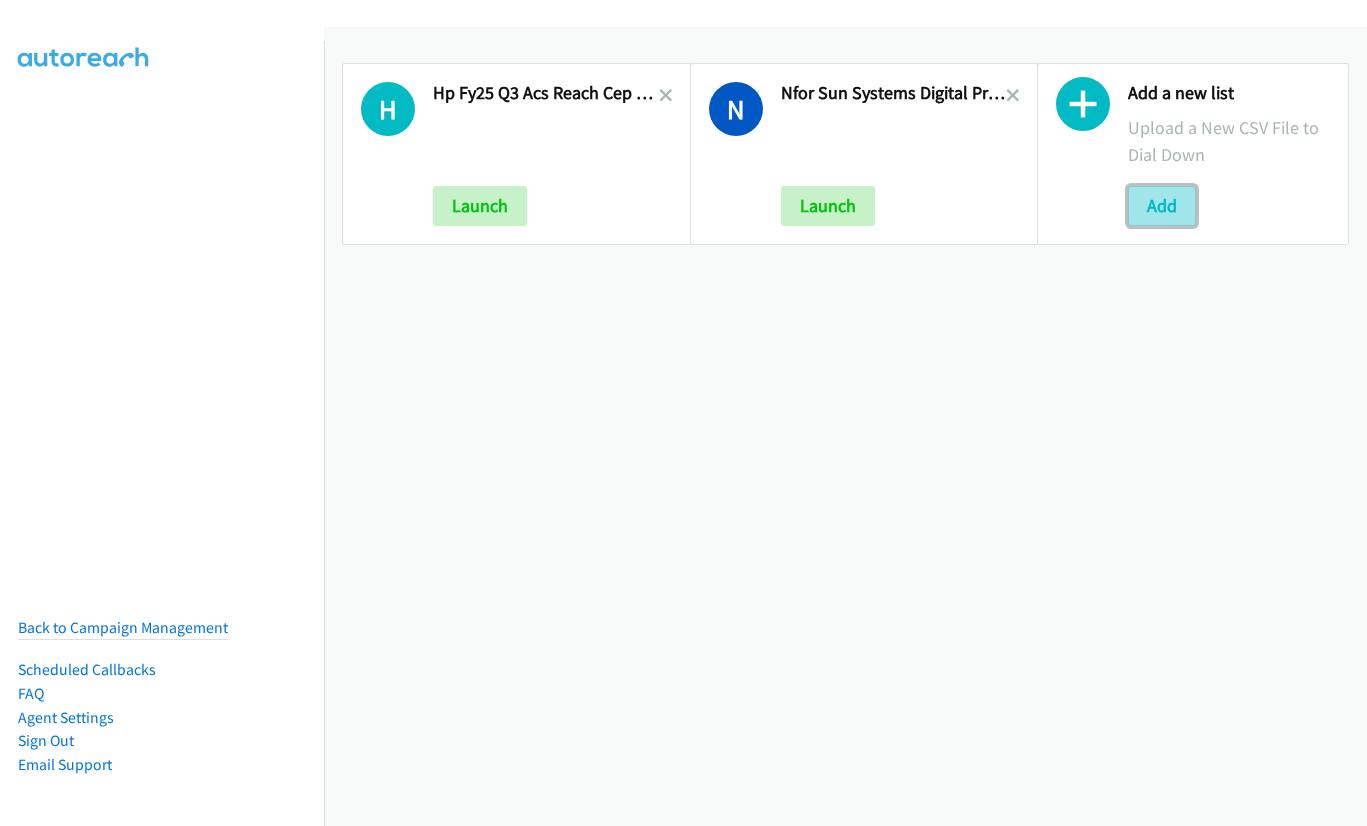 click on "Add" at bounding box center [1162, 206] 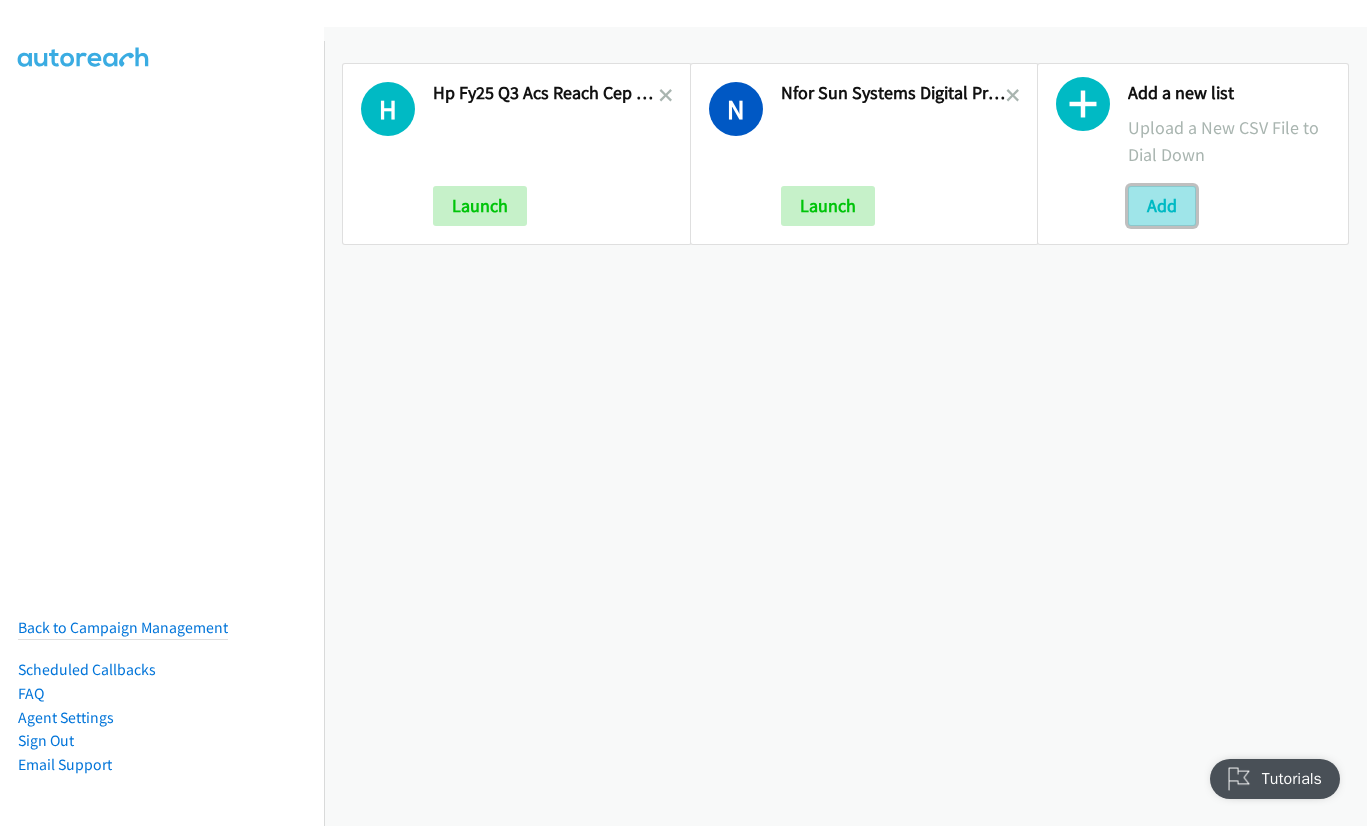 scroll, scrollTop: 0, scrollLeft: 0, axis: both 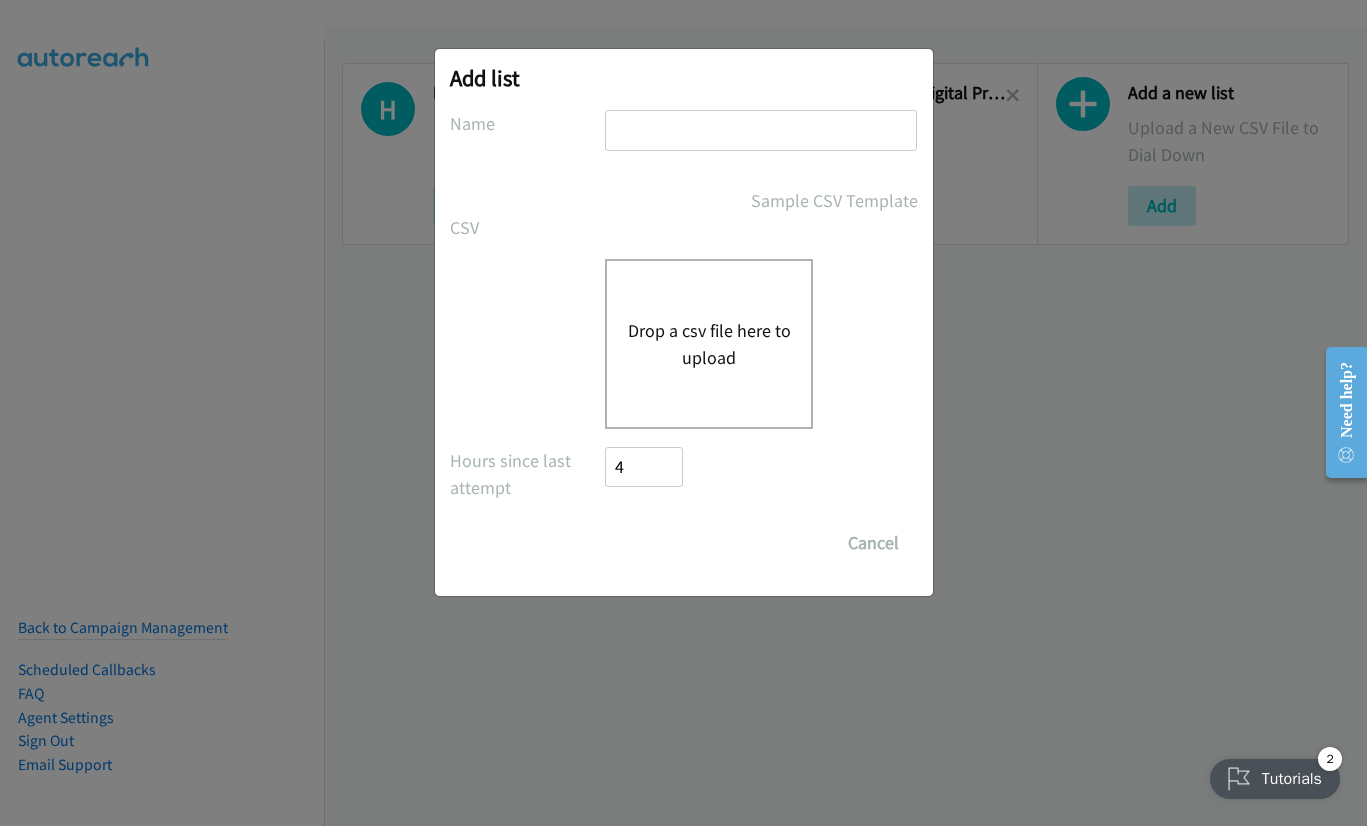 click on "Drop a csv file here to upload" at bounding box center [709, 344] 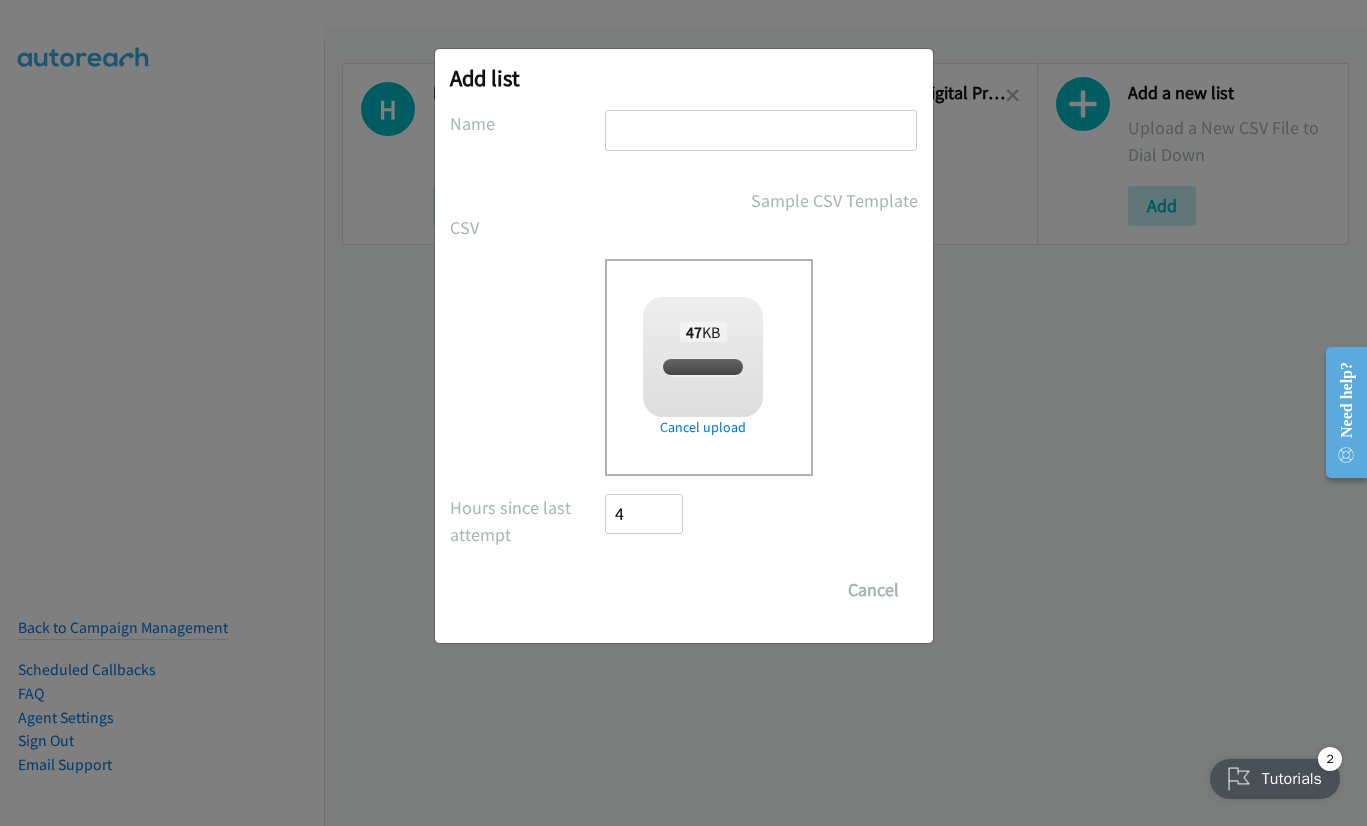 checkbox on "true" 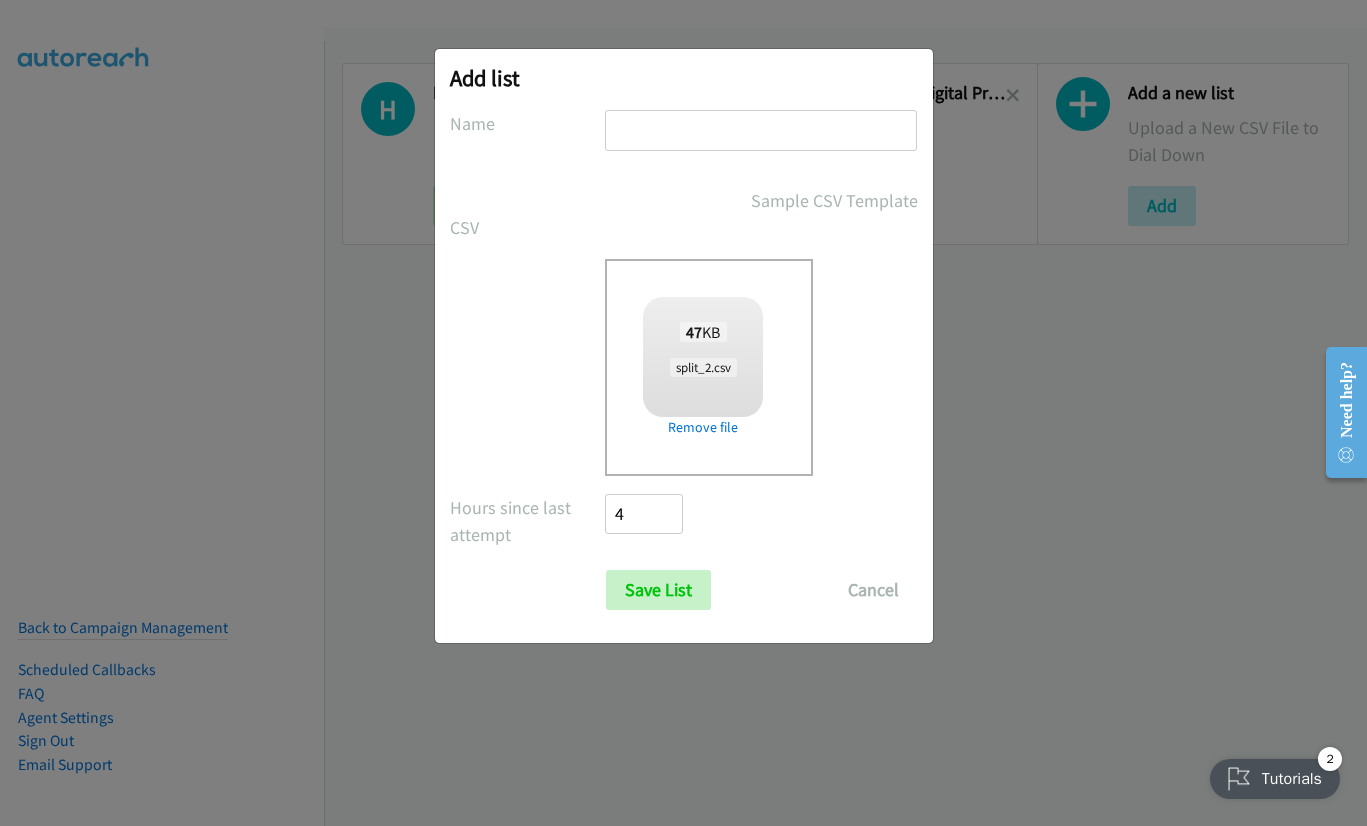 click at bounding box center [761, 130] 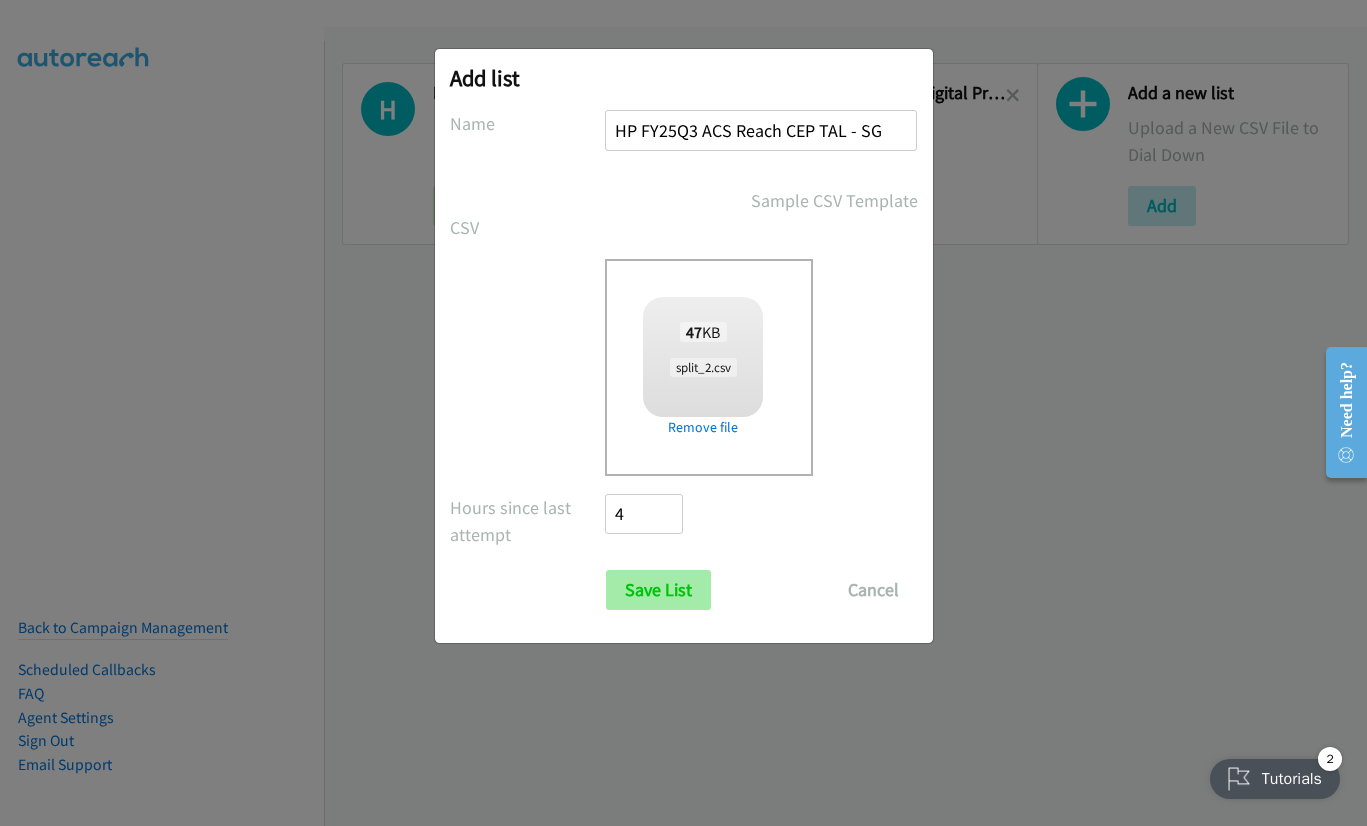 type on "HP FY25Q3 ACS Reach CEP TAL - SG" 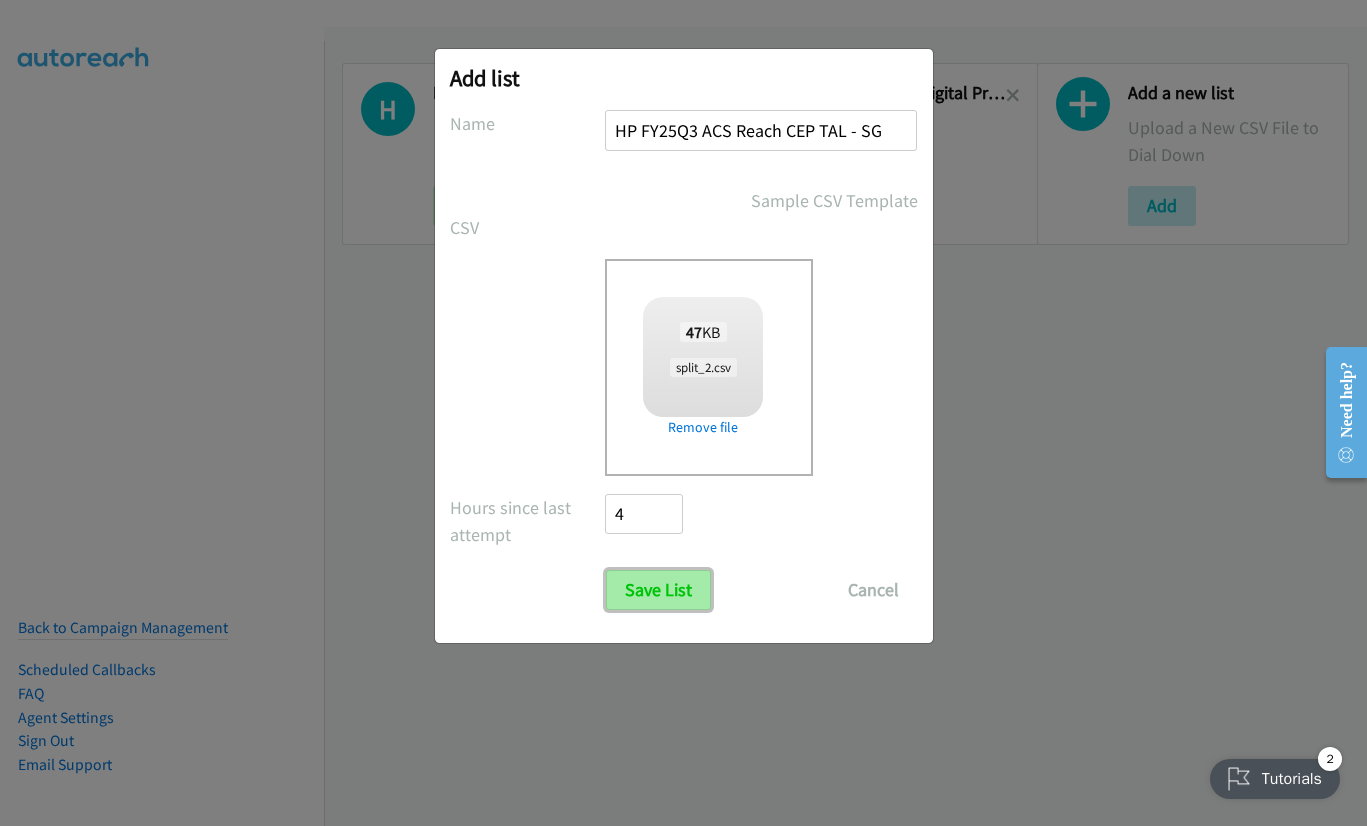 click on "Save List" at bounding box center (658, 590) 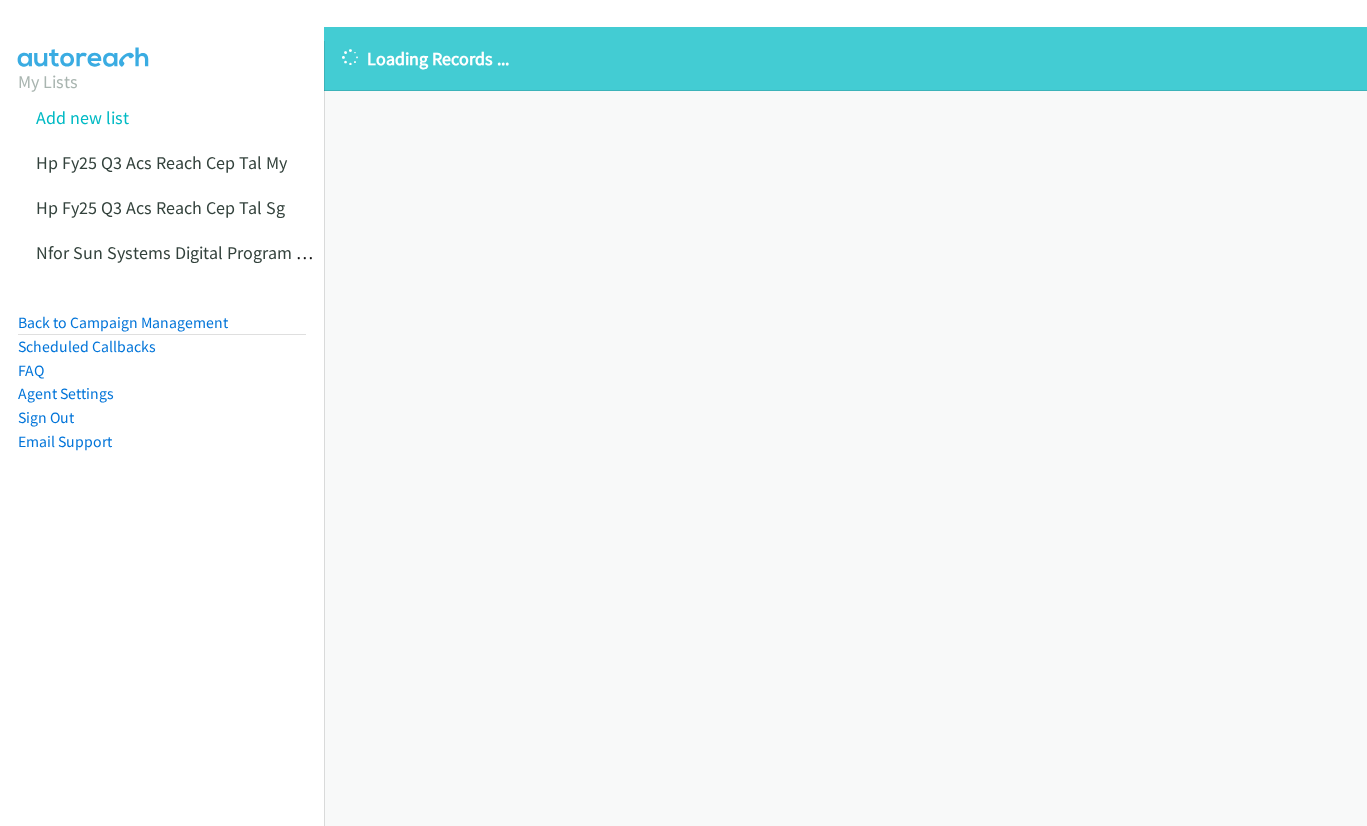 scroll, scrollTop: 0, scrollLeft: 0, axis: both 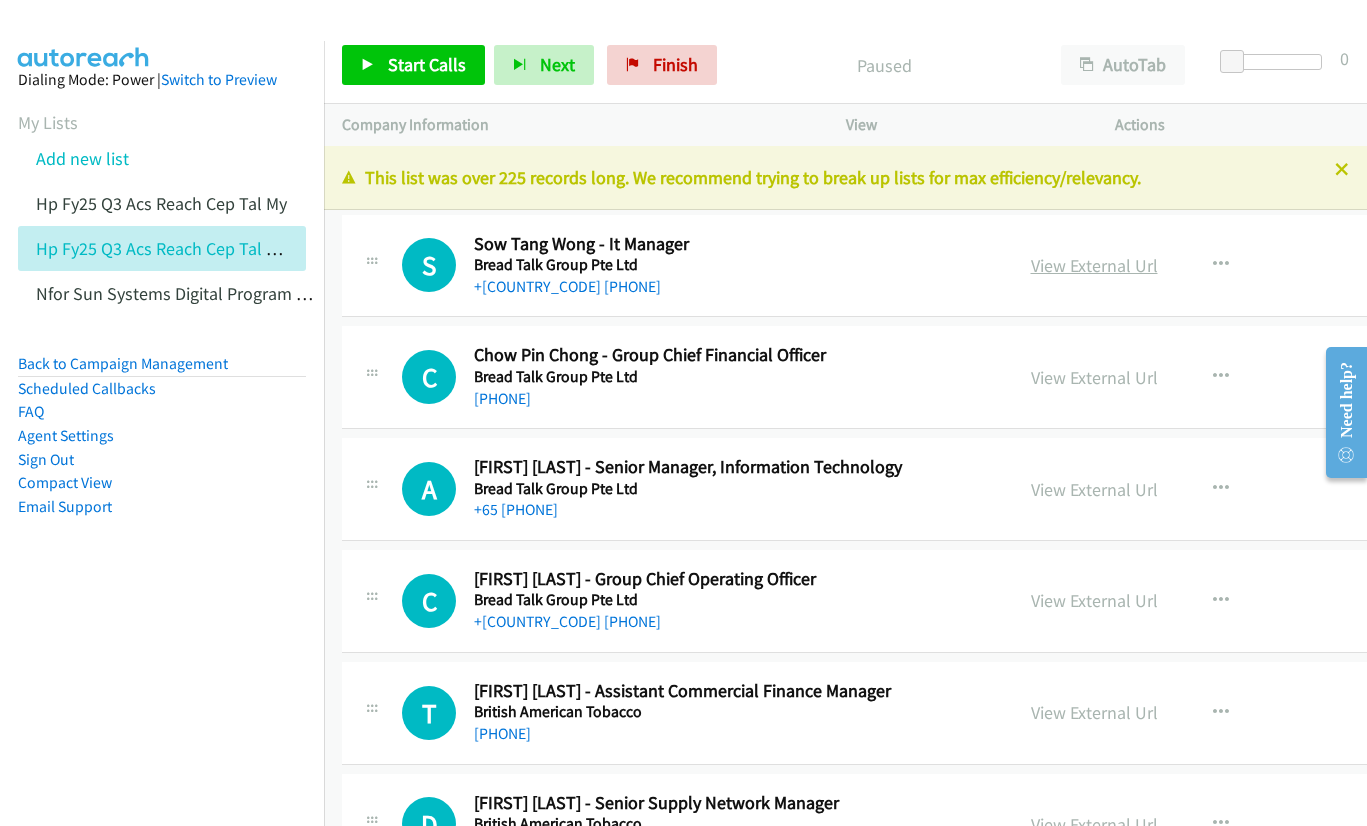 click on "View External Url" at bounding box center (1094, 265) 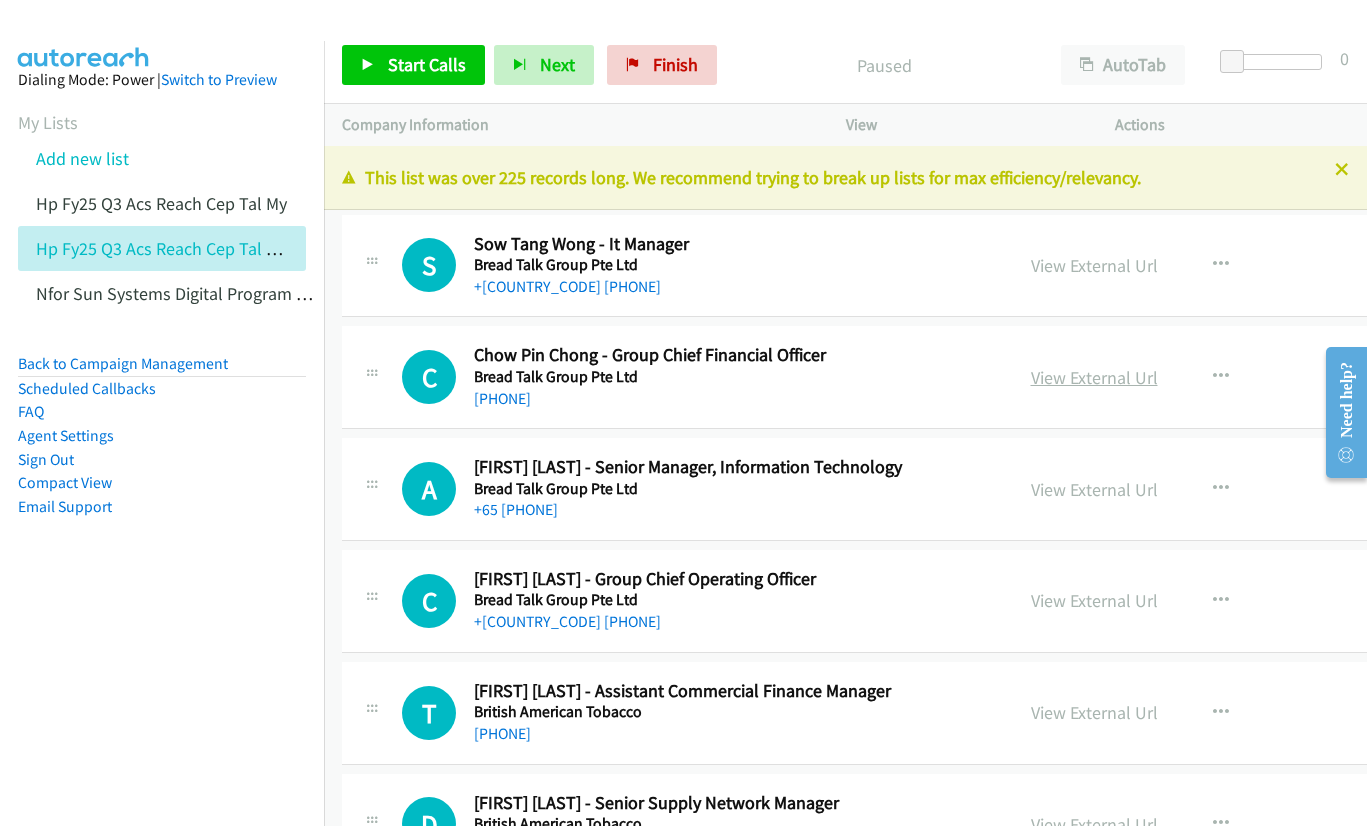 click on "View External Url" at bounding box center (1094, 377) 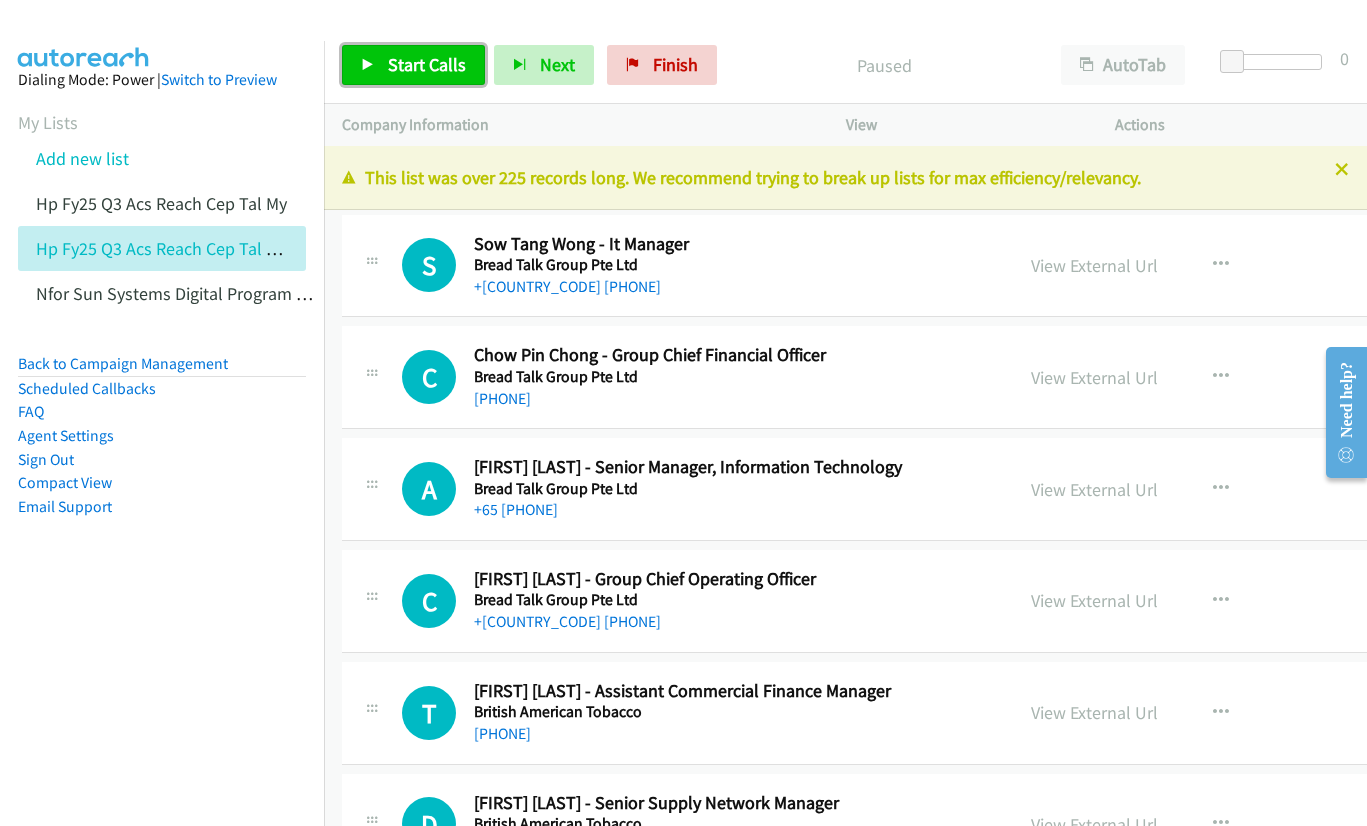 click on "Start Calls" at bounding box center [427, 64] 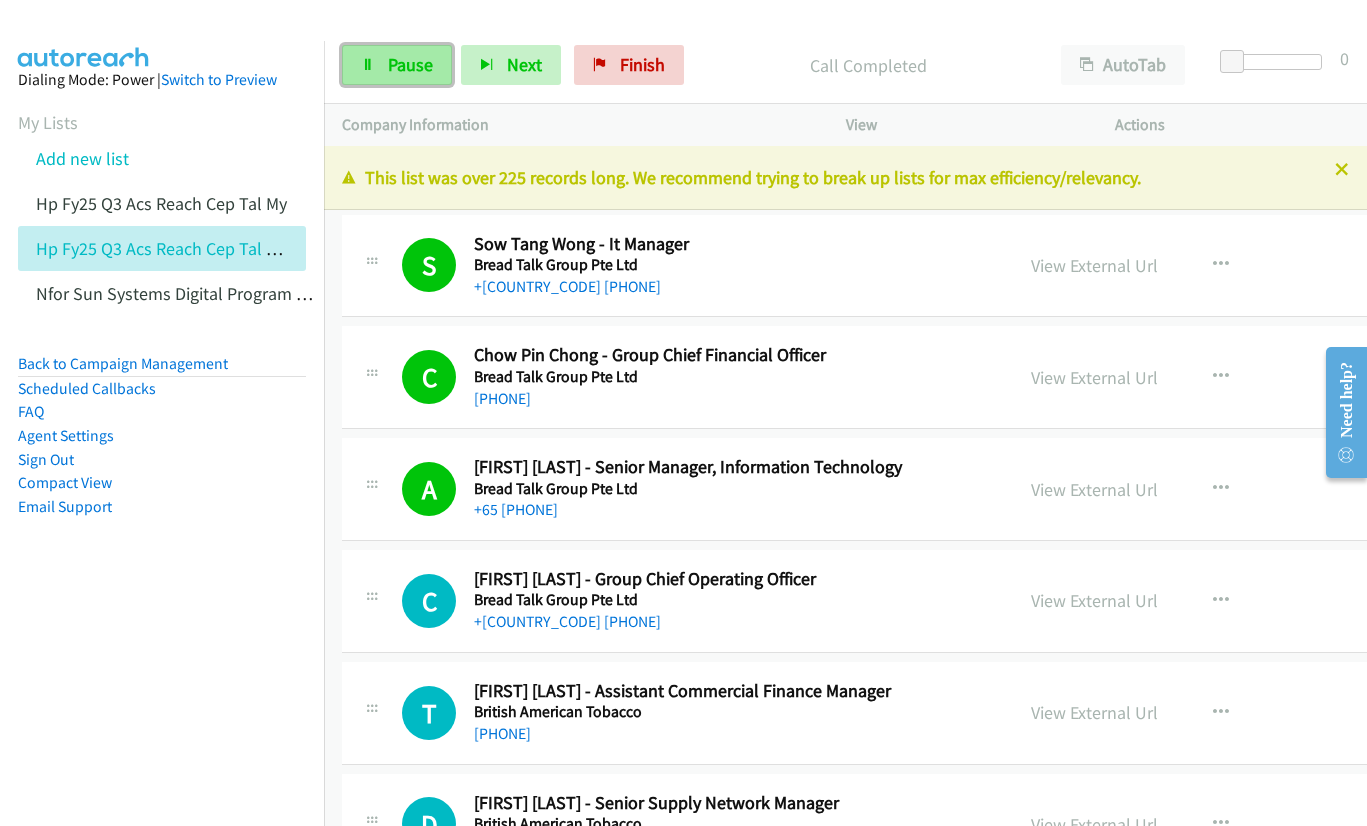 click on "Pause" at bounding box center [410, 64] 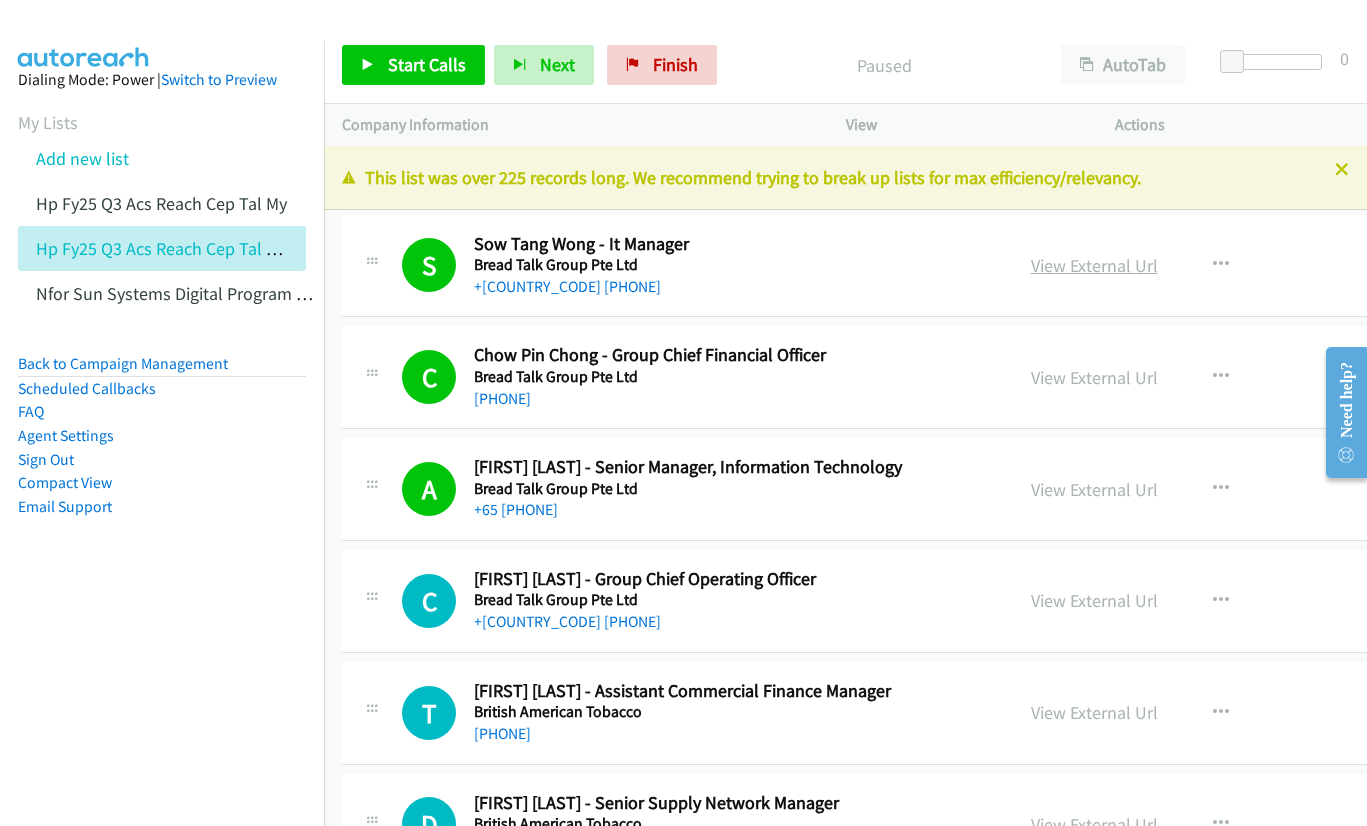 click on "View External Url" at bounding box center (1094, 265) 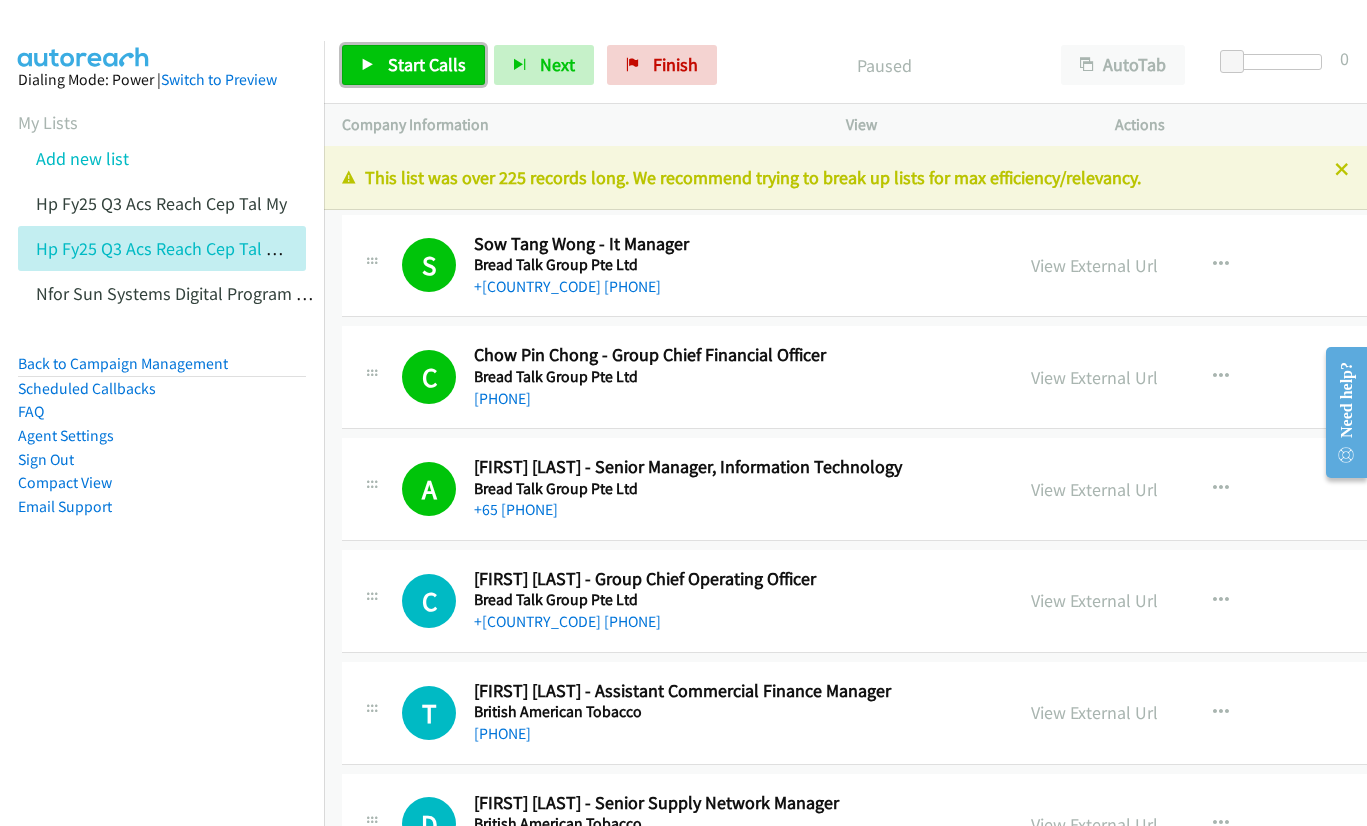 click on "Start Calls" at bounding box center [413, 65] 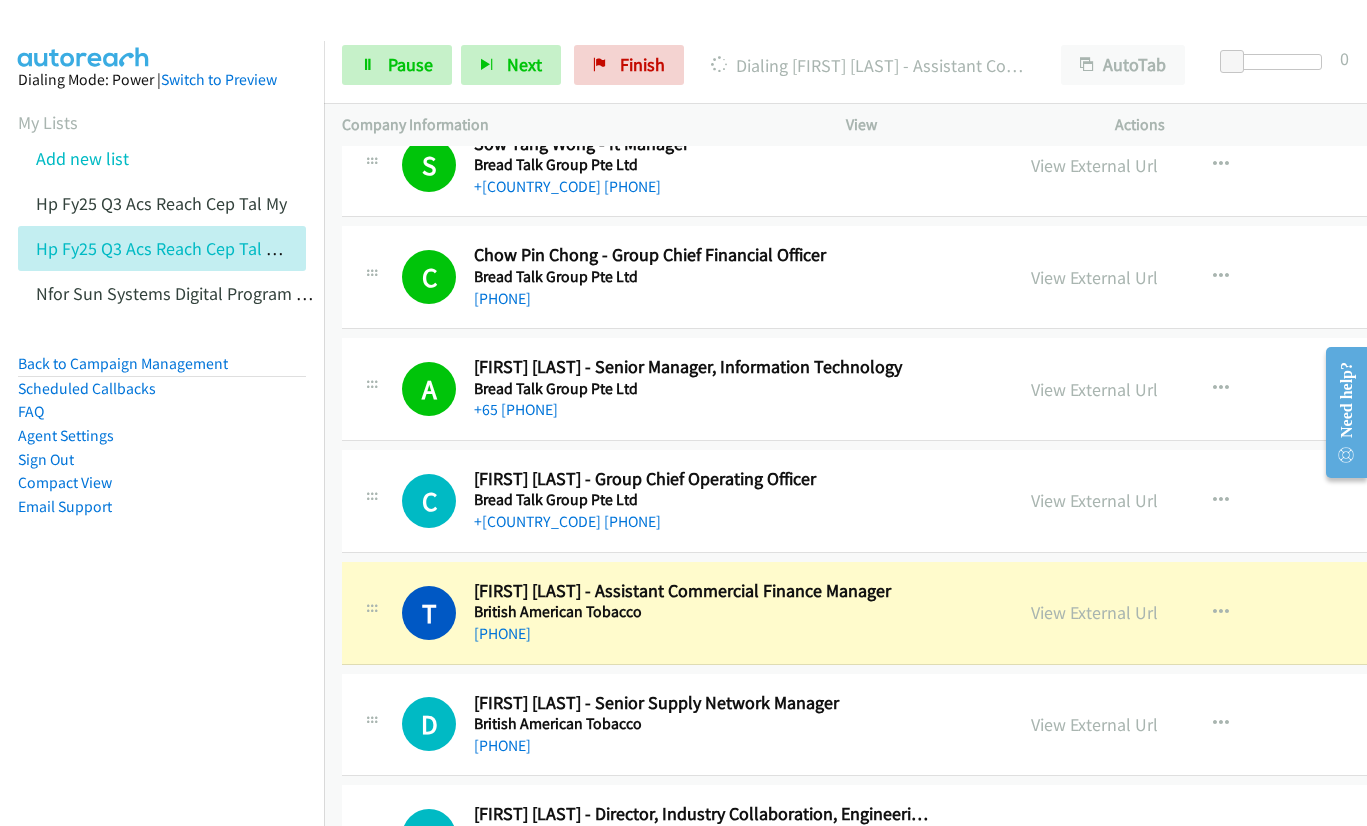 scroll, scrollTop: 300, scrollLeft: 0, axis: vertical 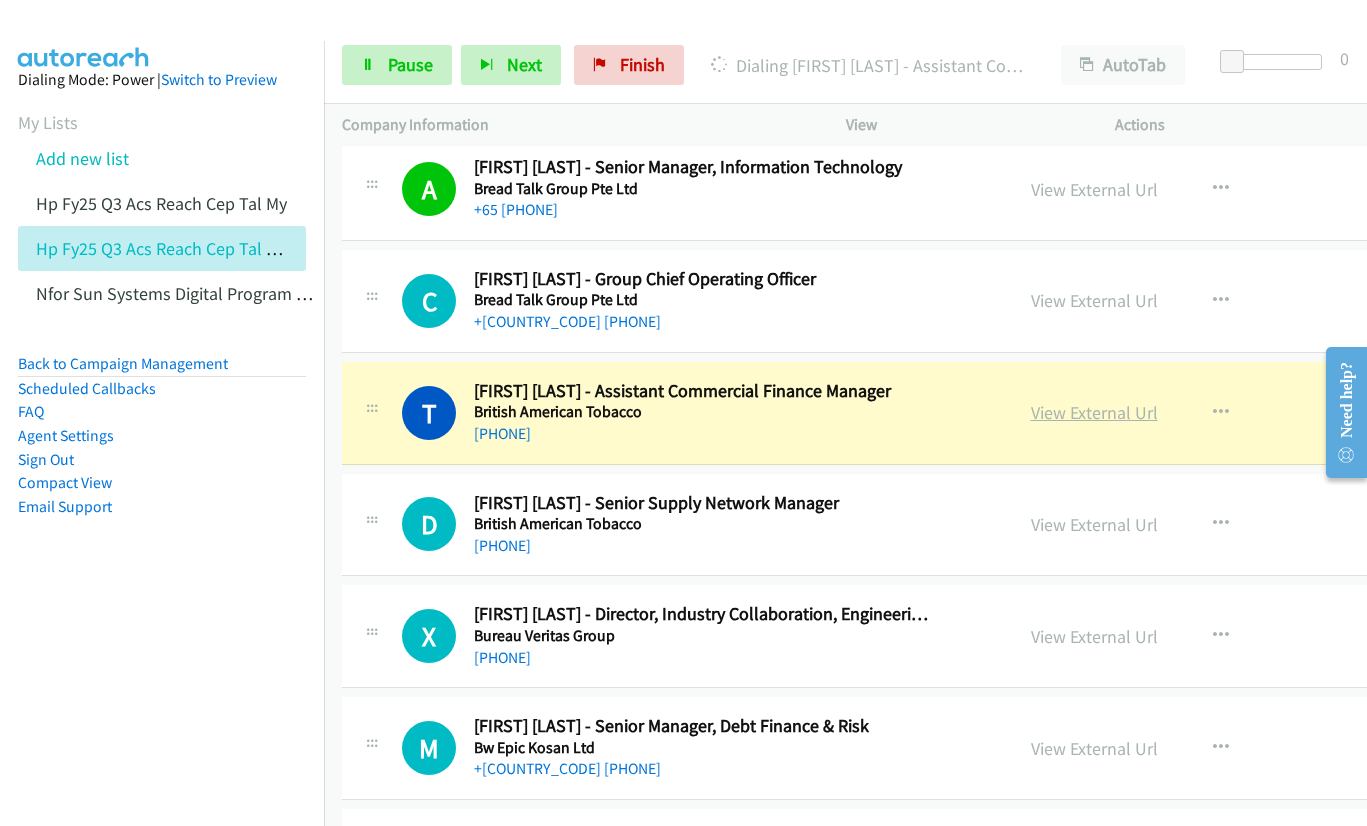 click on "View External Url" at bounding box center (1094, 412) 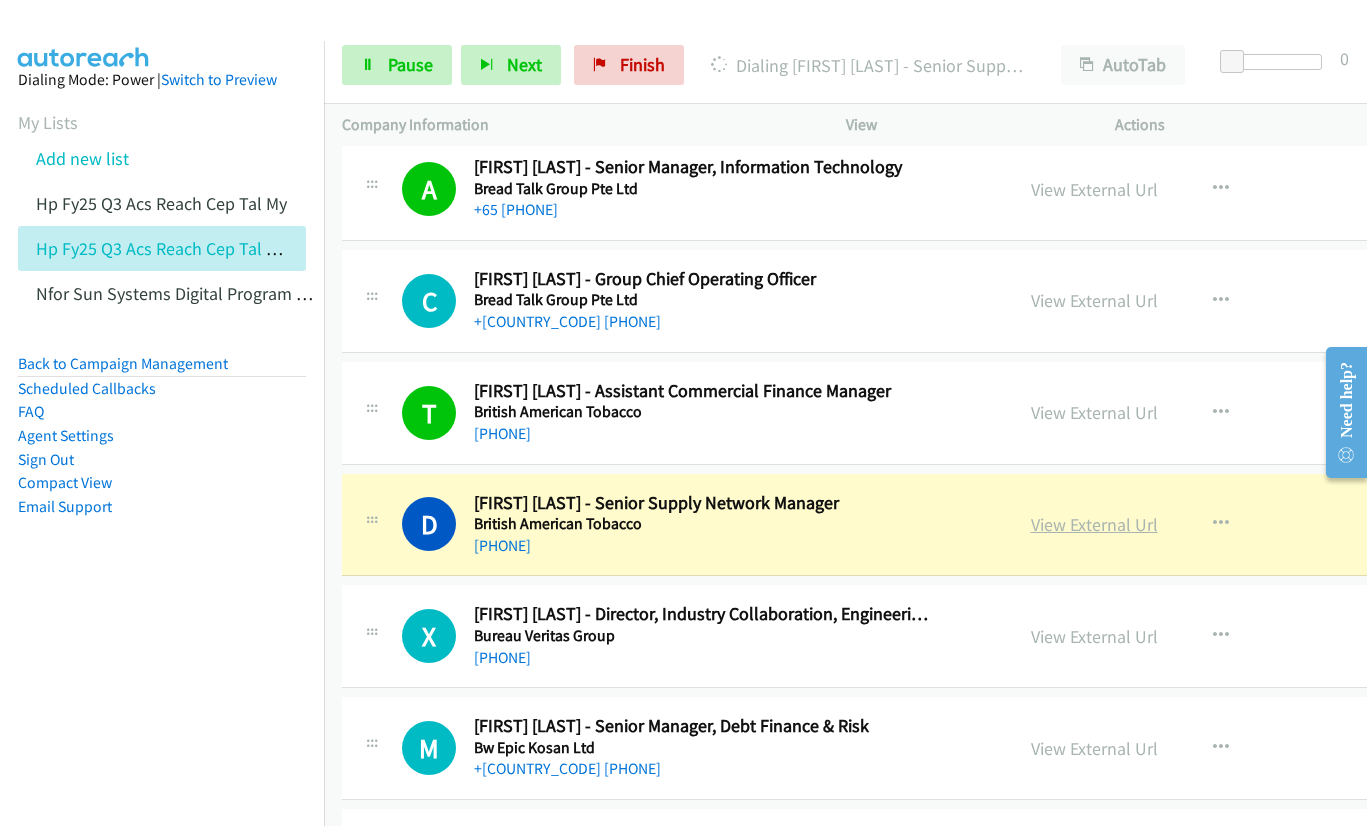 click on "View External Url" at bounding box center [1094, 524] 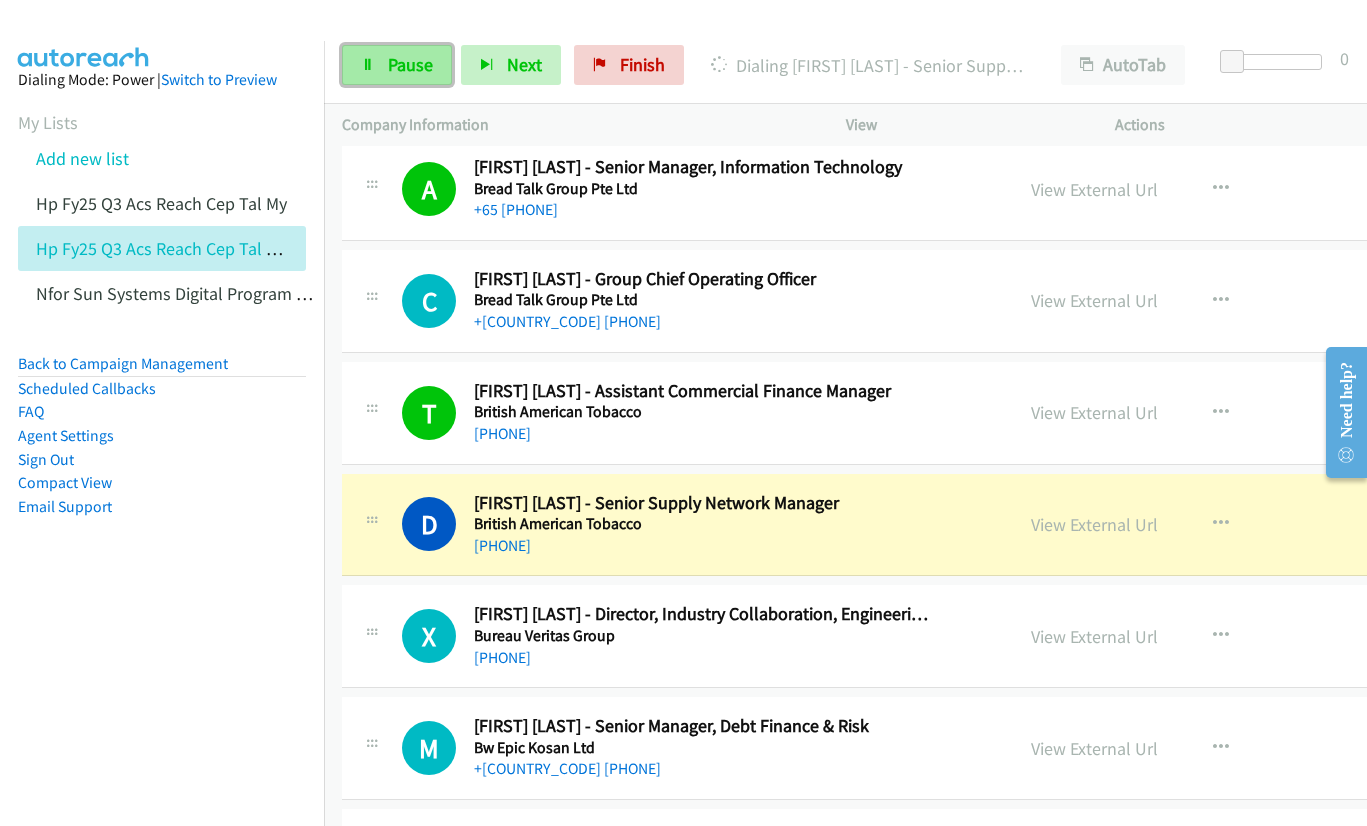 click on "Pause" at bounding box center [410, 64] 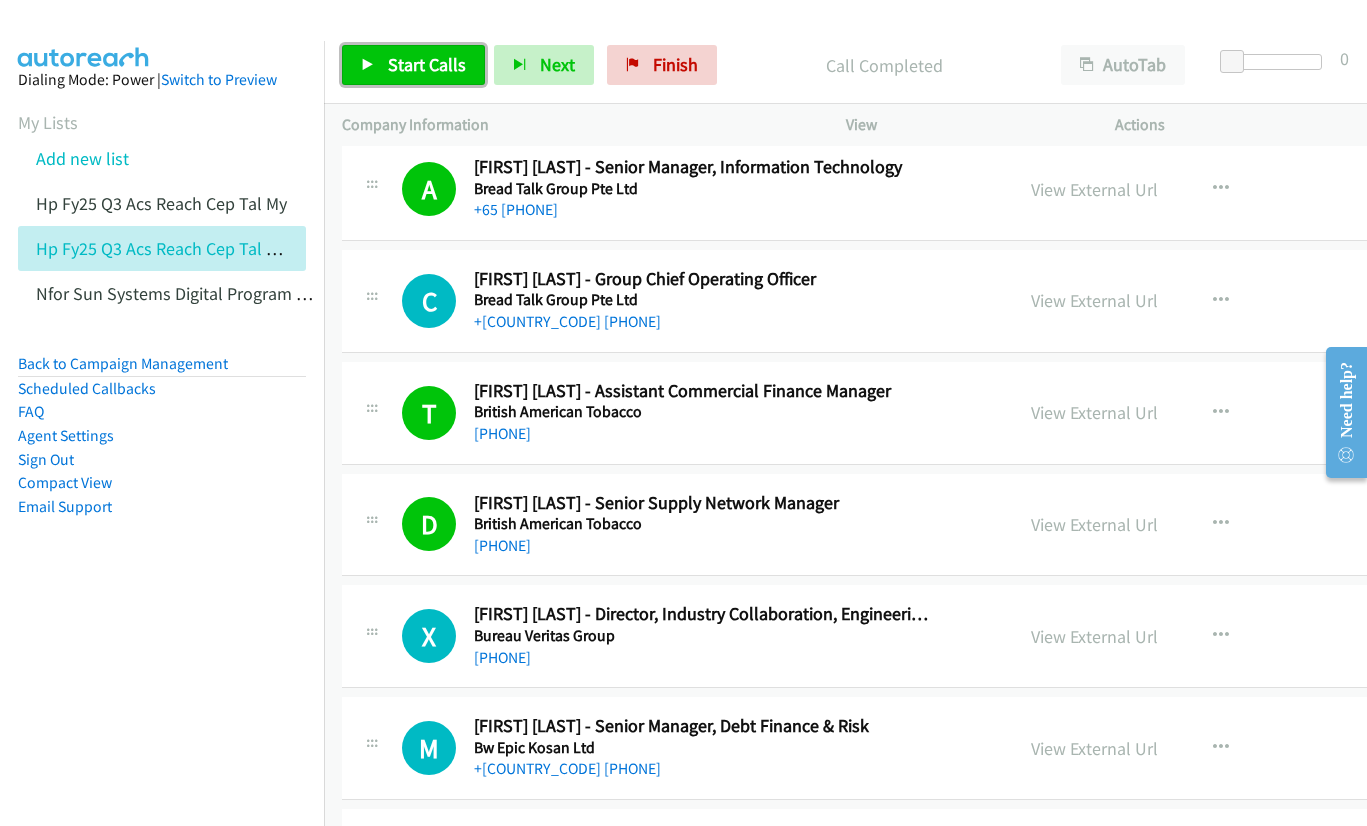 click on "Start Calls" at bounding box center (413, 65) 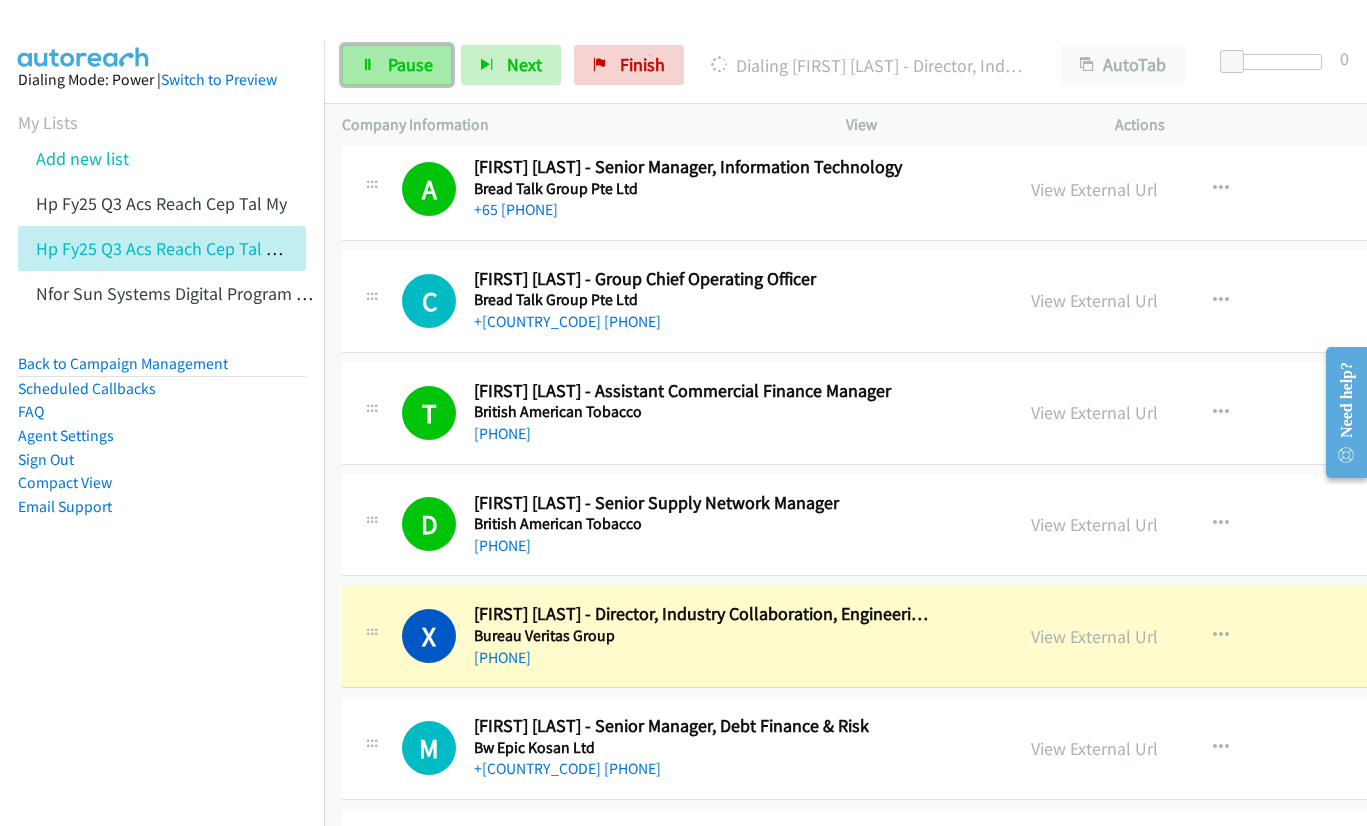 click on "Pause" at bounding box center [410, 64] 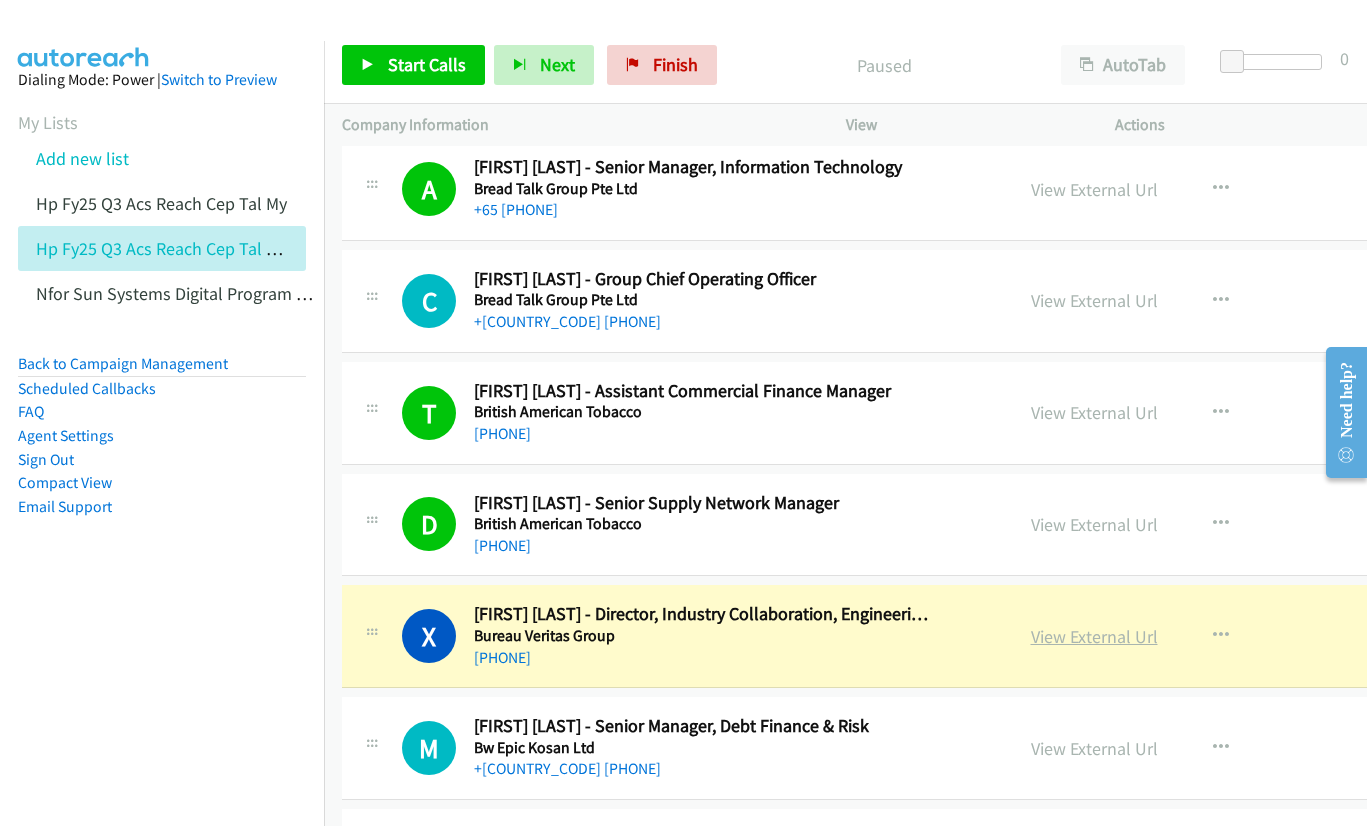 click on "View External Url" at bounding box center (1094, 636) 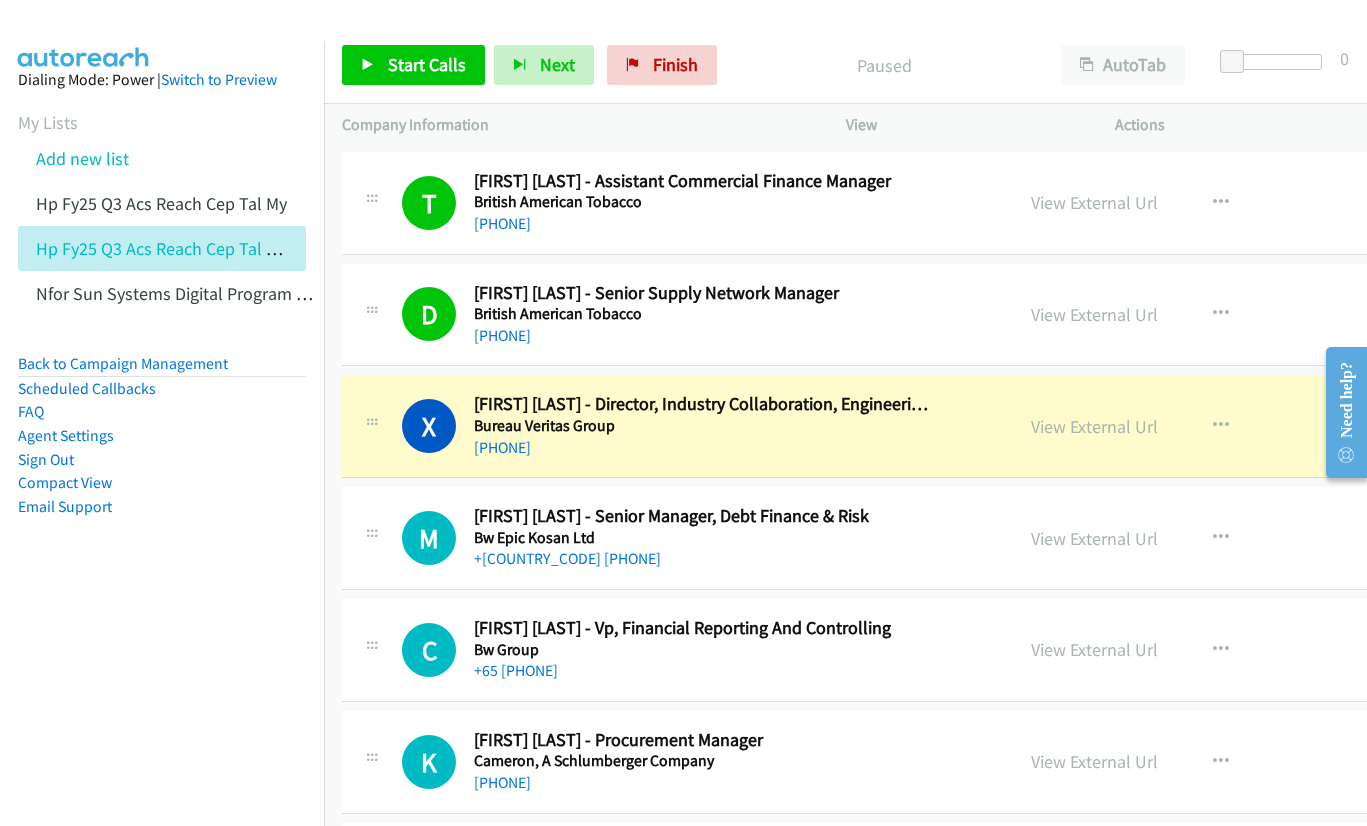 scroll, scrollTop: 600, scrollLeft: 0, axis: vertical 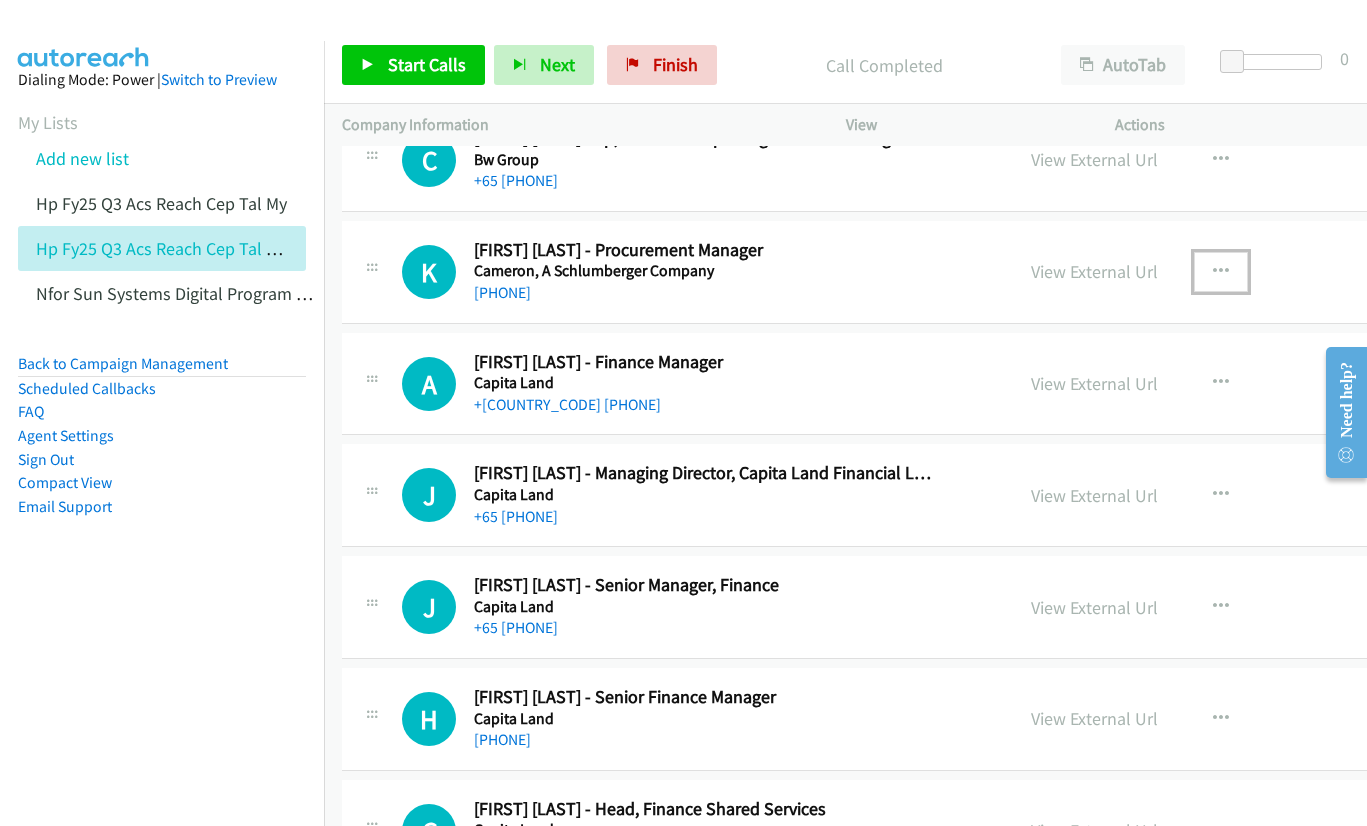 click at bounding box center [1221, 272] 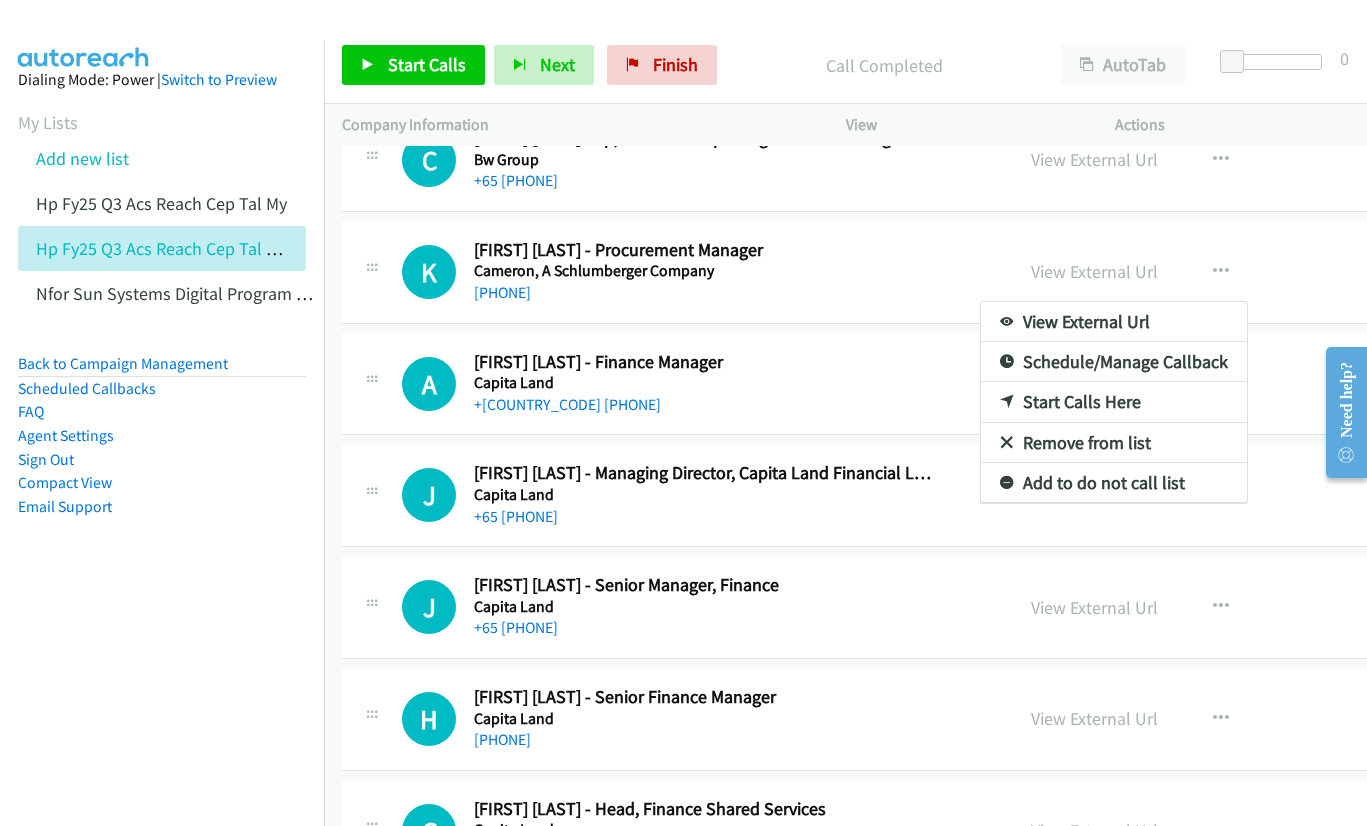 click at bounding box center [683, 413] 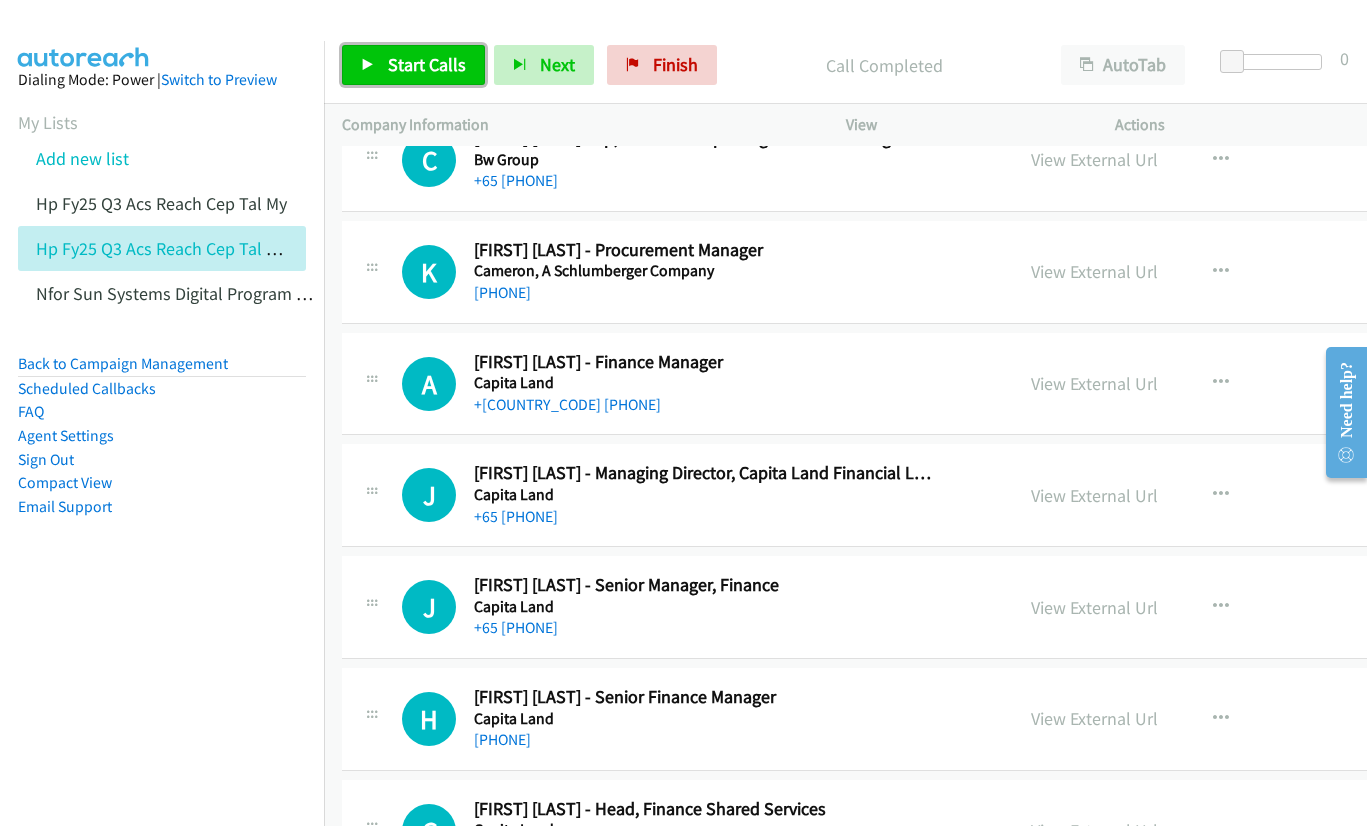 click on "Start Calls" at bounding box center [427, 64] 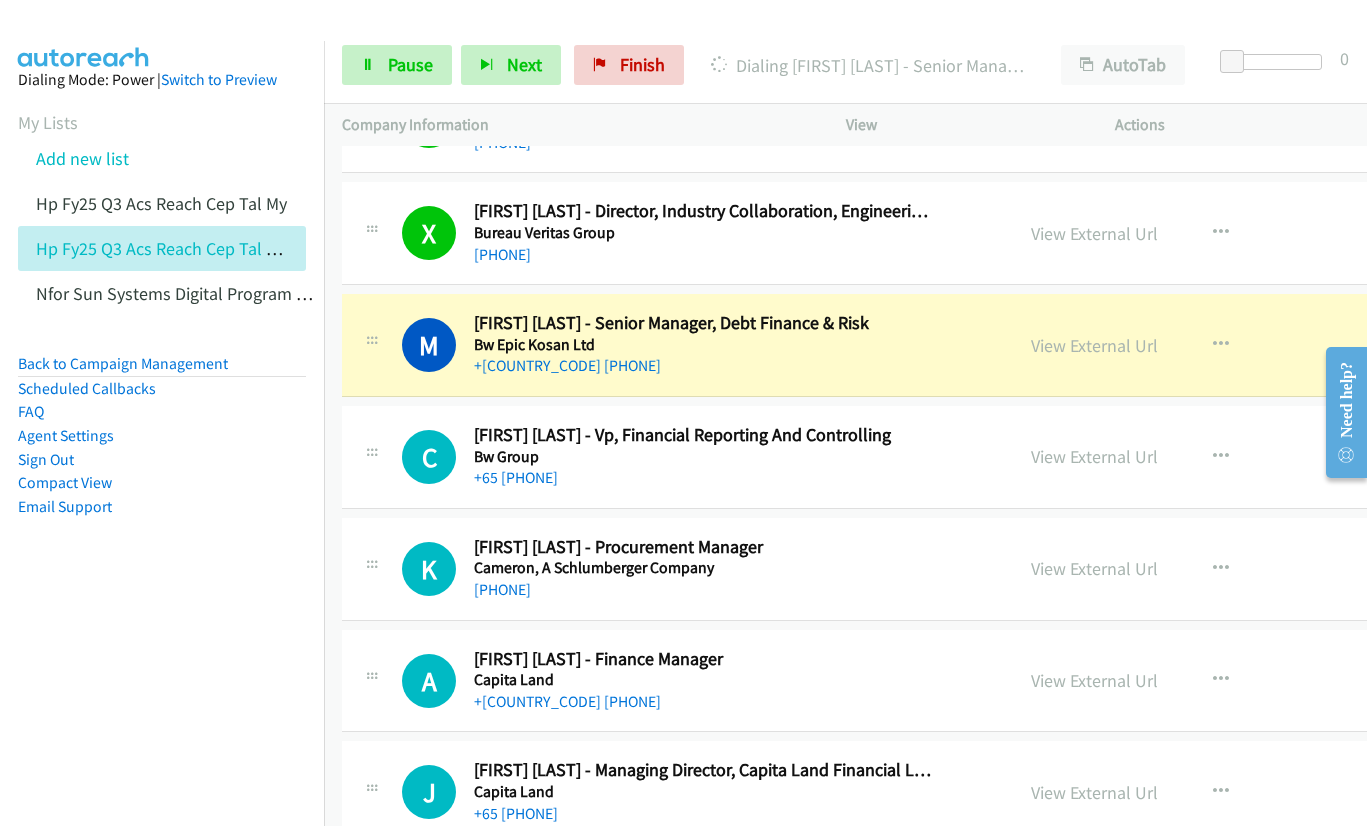 scroll, scrollTop: 700, scrollLeft: 0, axis: vertical 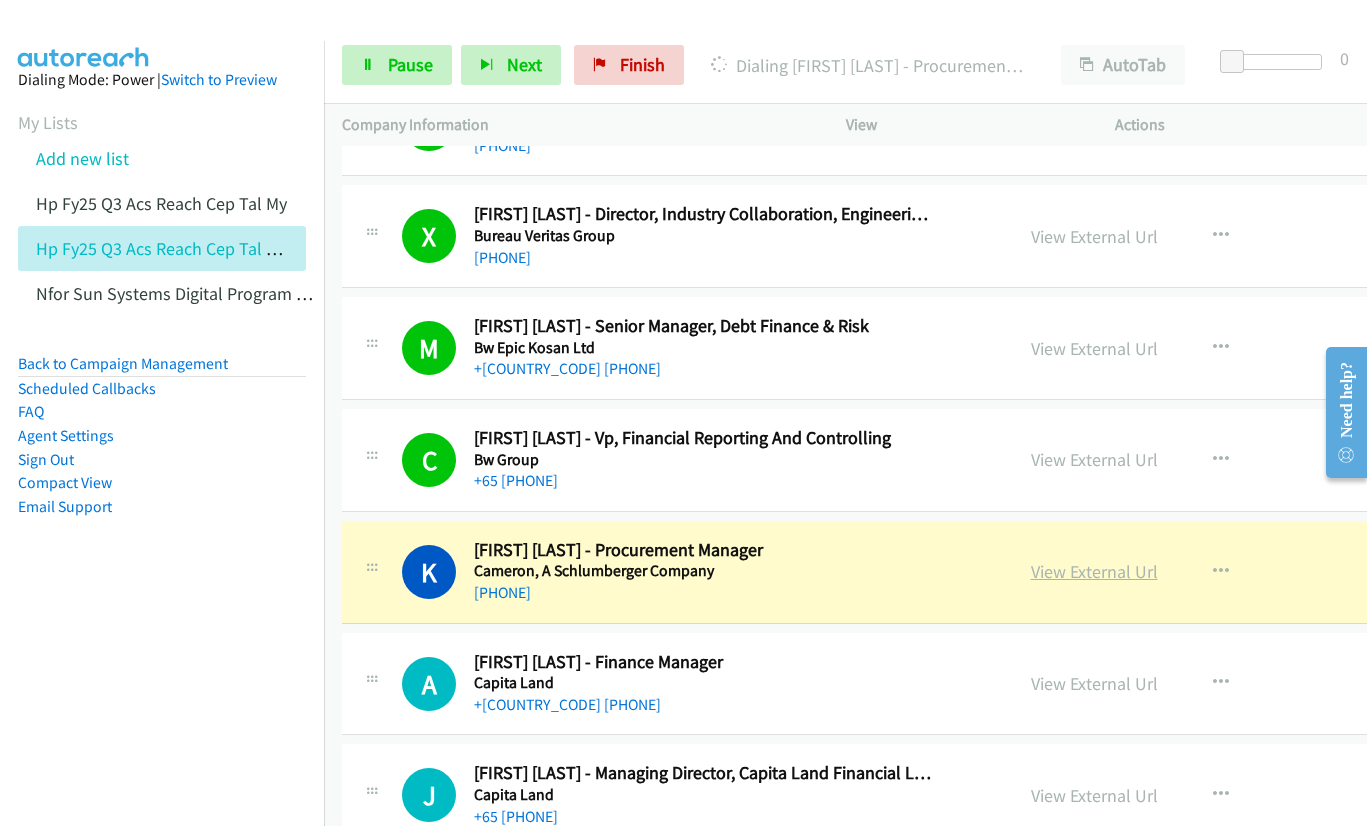 click on "View External Url" at bounding box center (1094, 571) 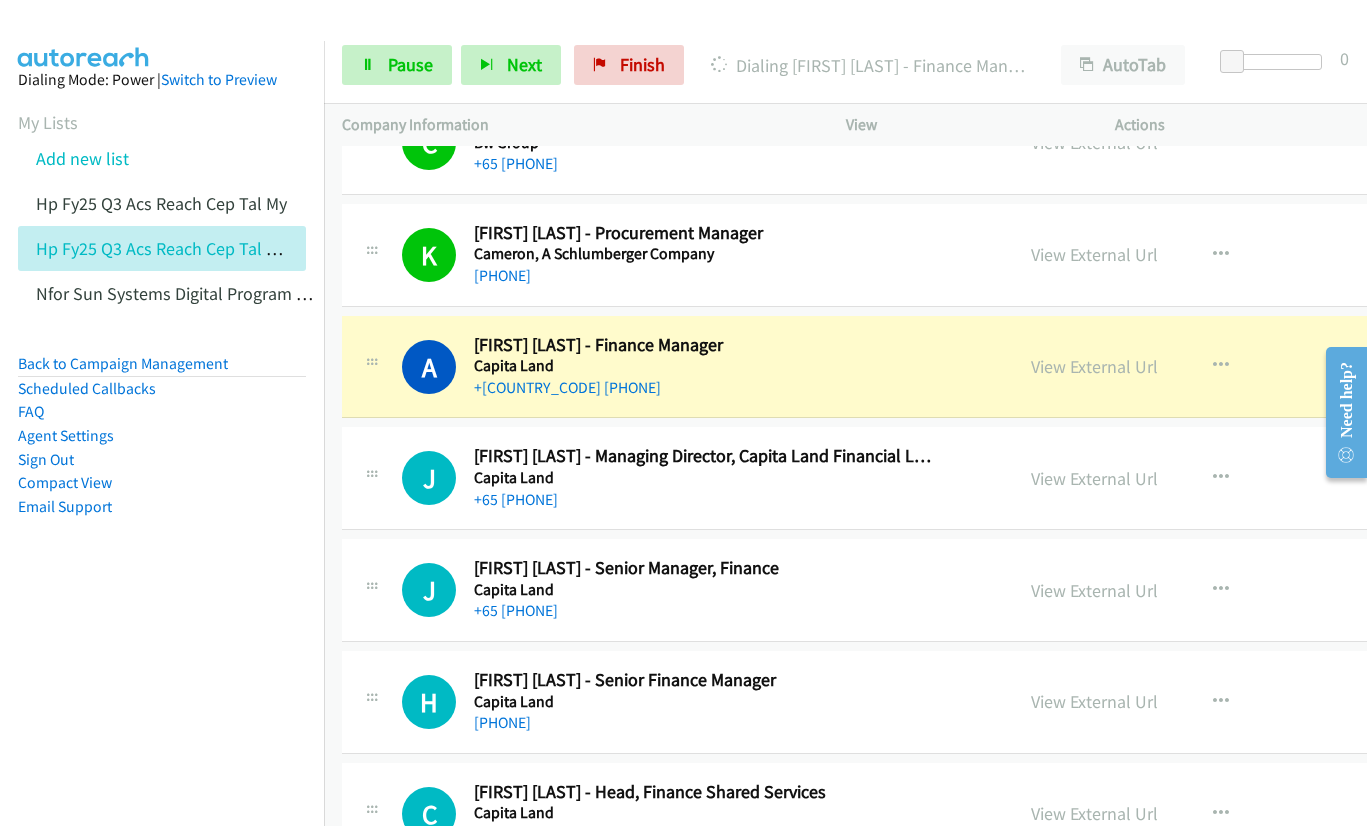 scroll, scrollTop: 1100, scrollLeft: 0, axis: vertical 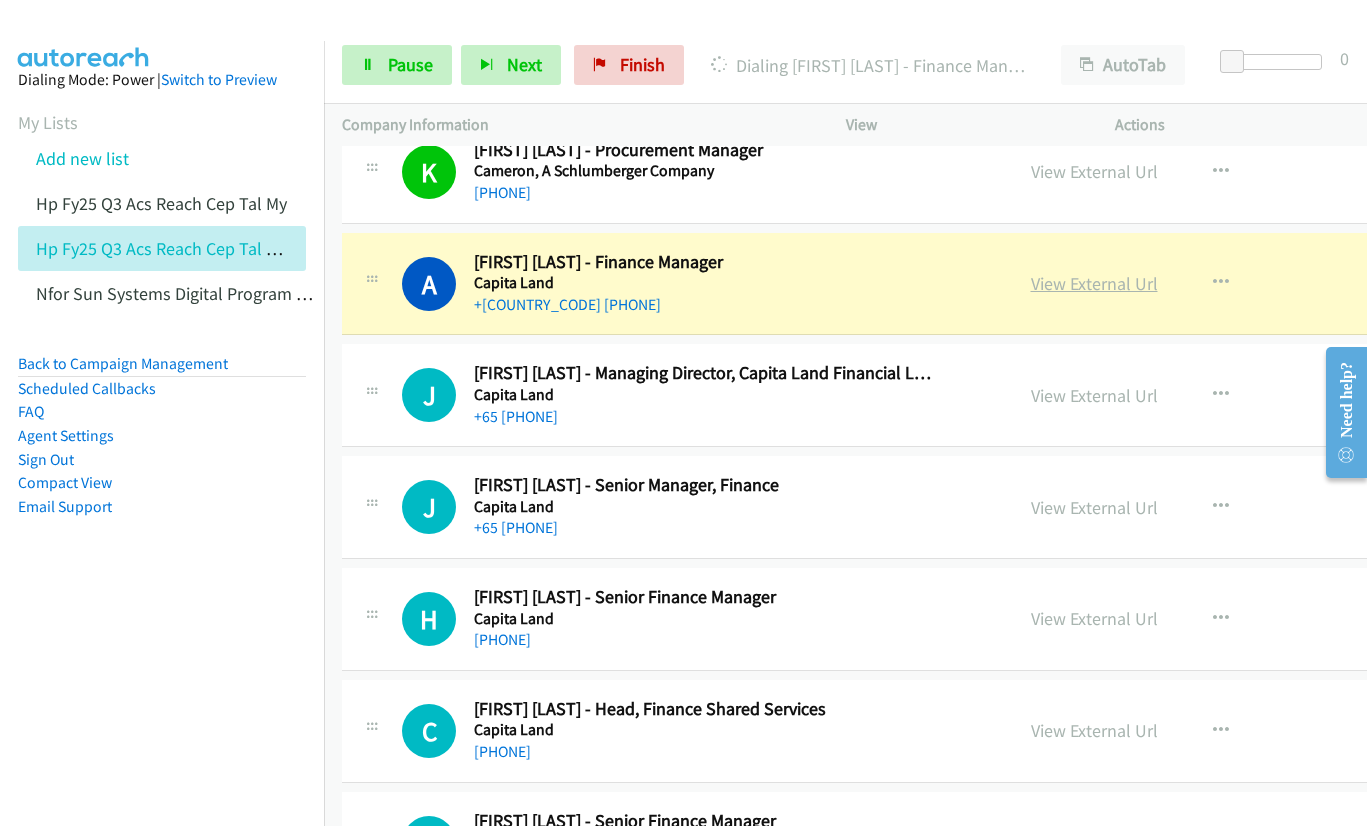 click on "View External Url" at bounding box center (1094, 283) 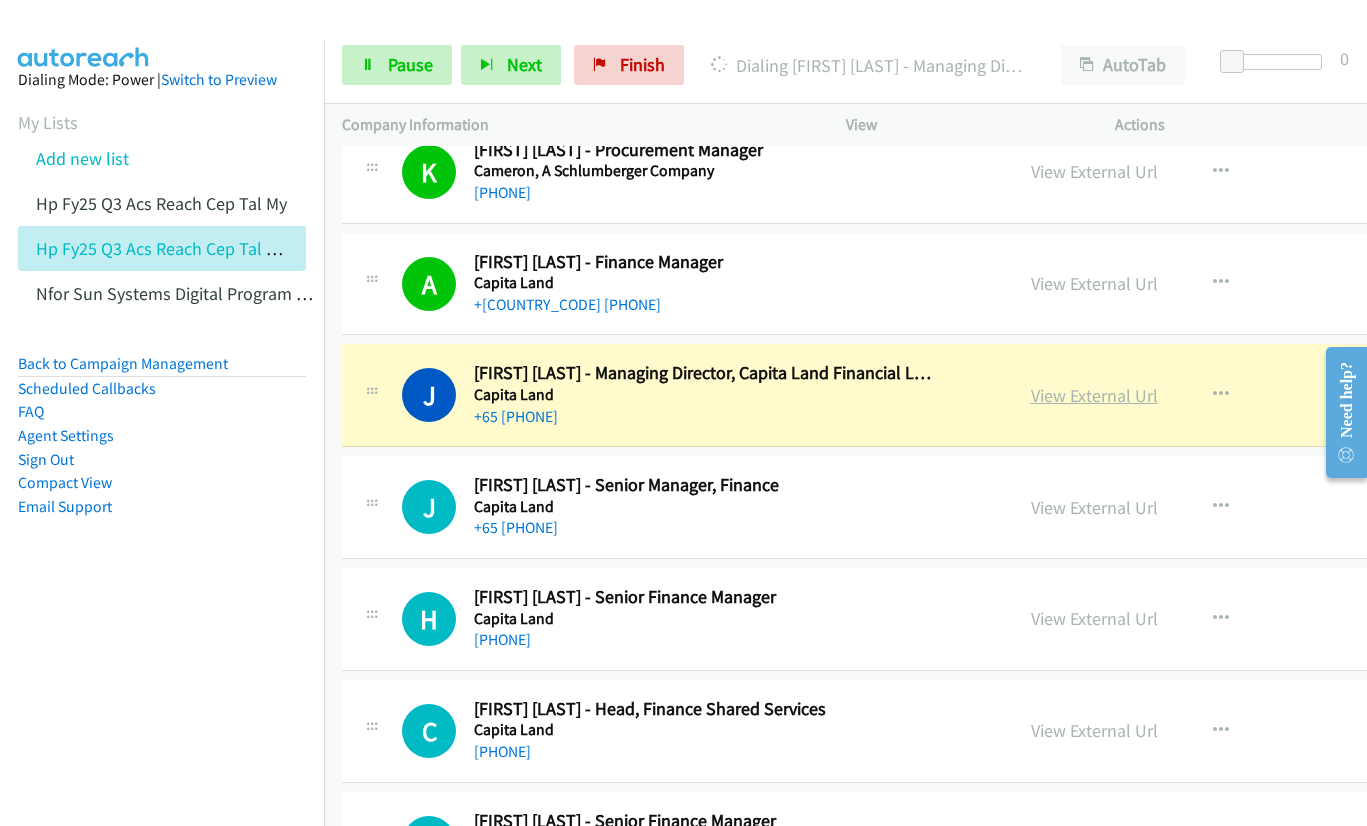 click on "View External Url" at bounding box center [1094, 395] 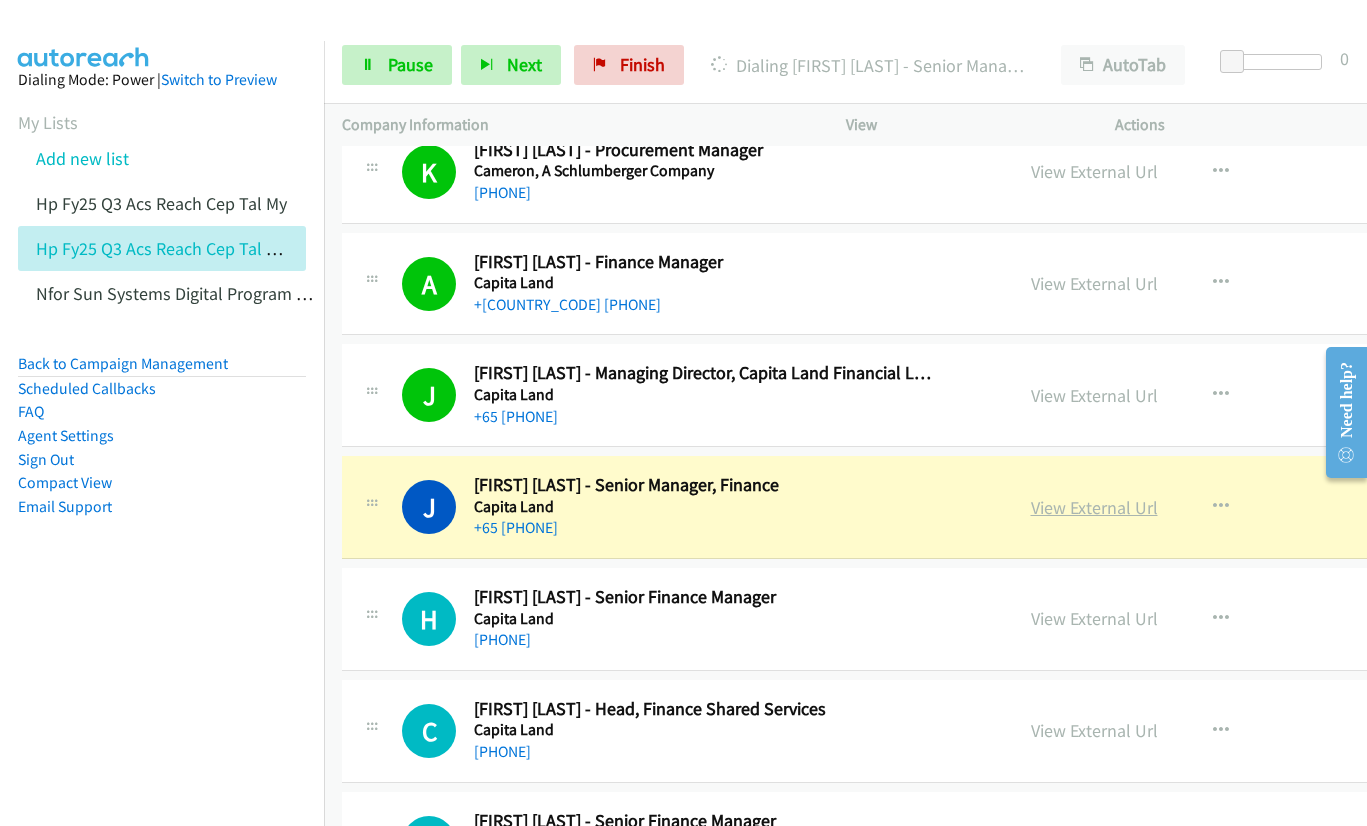 click on "View External Url" at bounding box center (1094, 507) 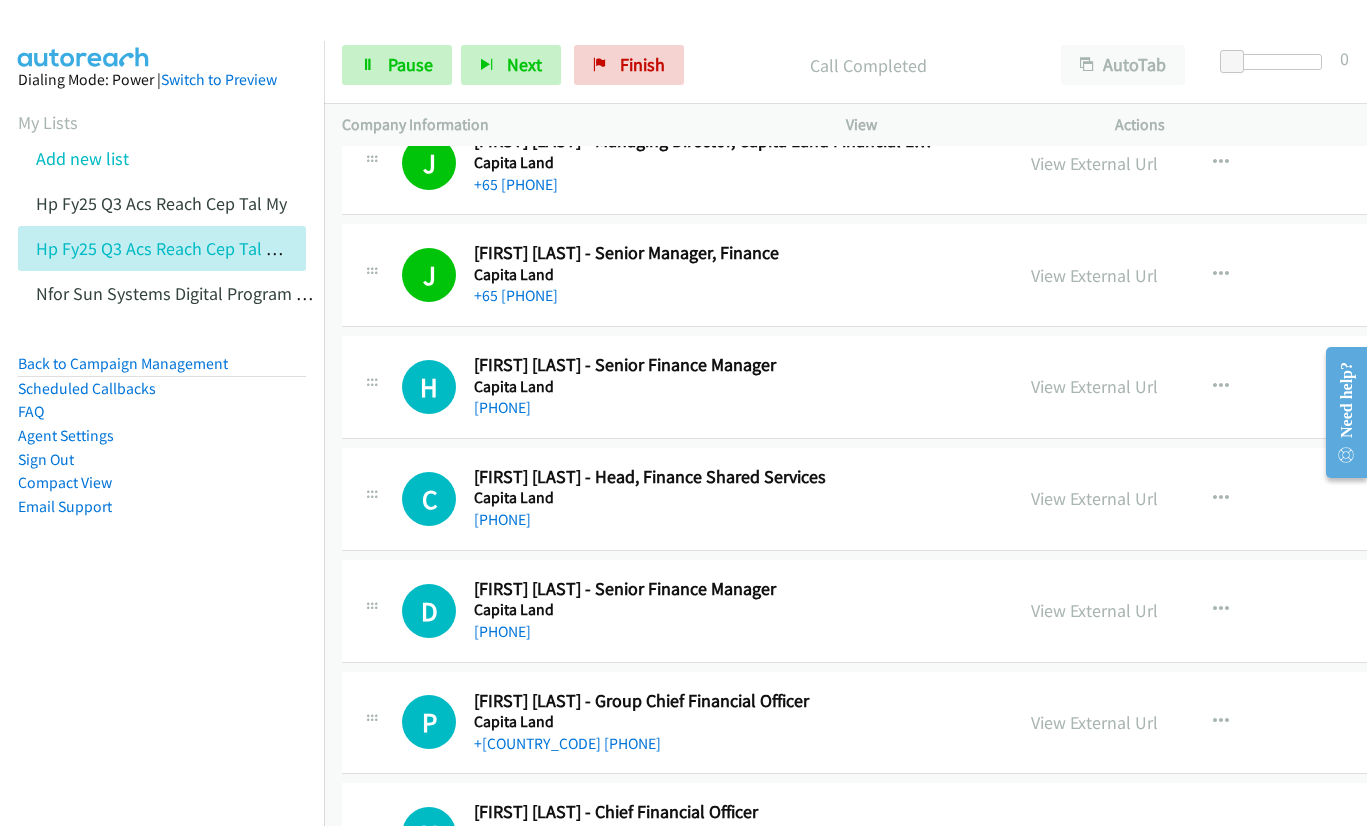 scroll, scrollTop: 1400, scrollLeft: 0, axis: vertical 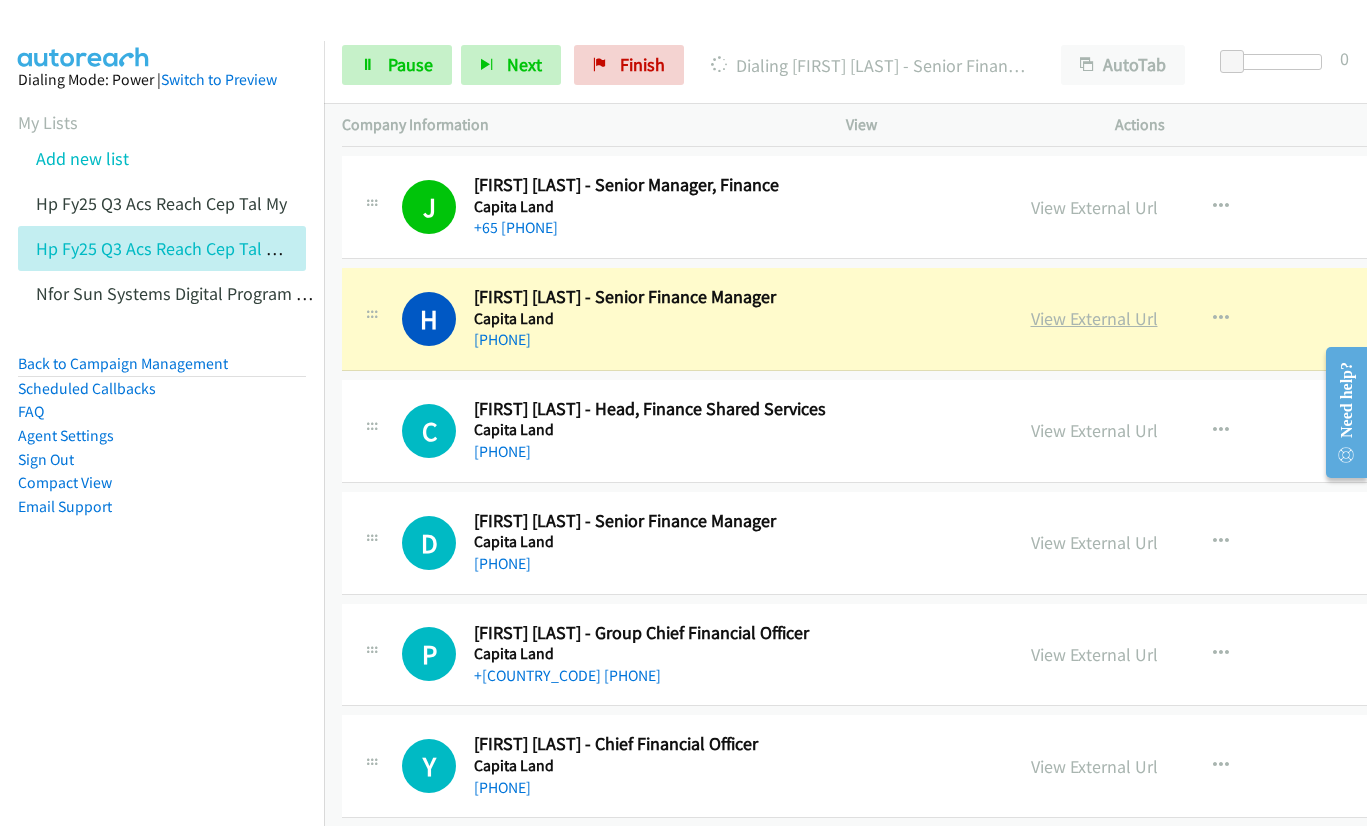 click on "View External Url" at bounding box center [1094, 318] 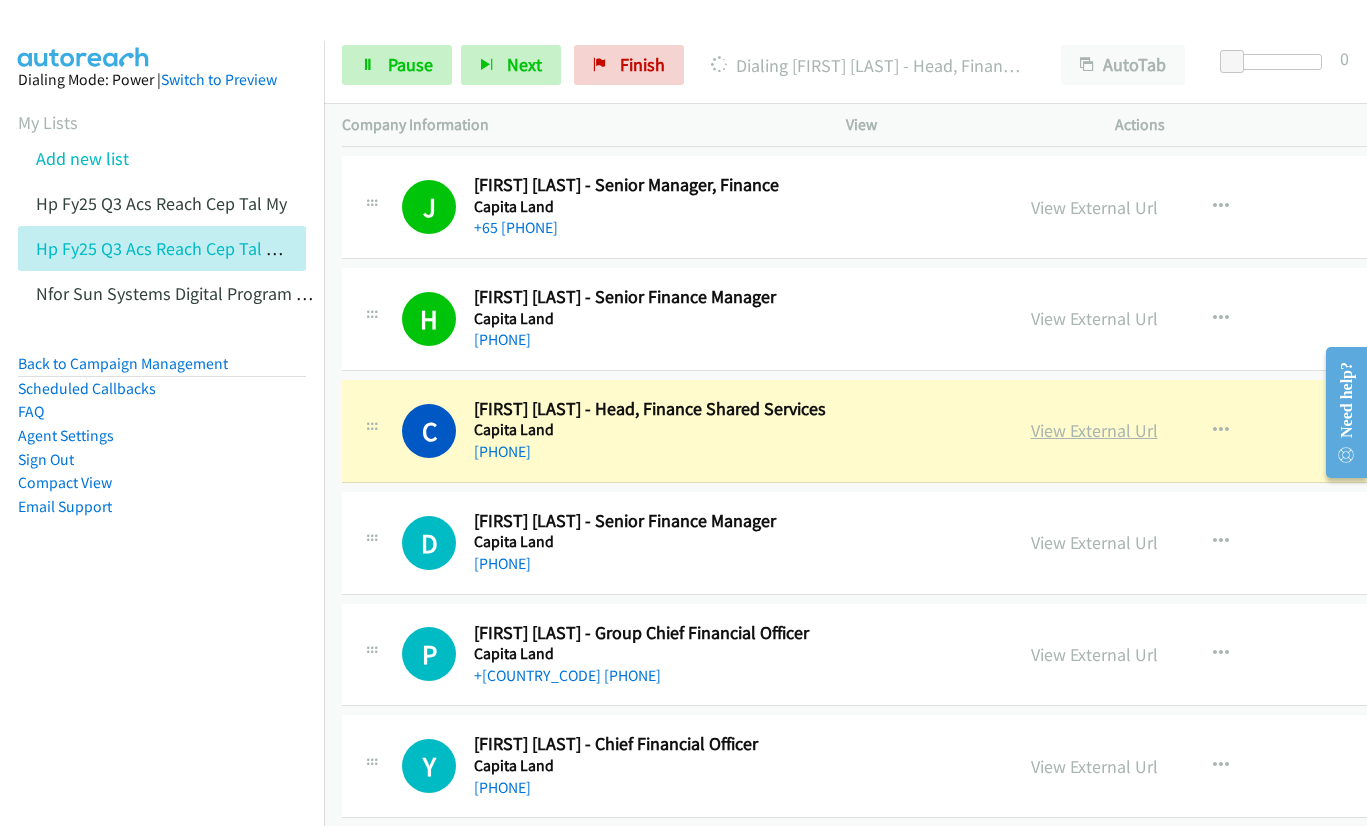 click on "View External Url" at bounding box center [1094, 430] 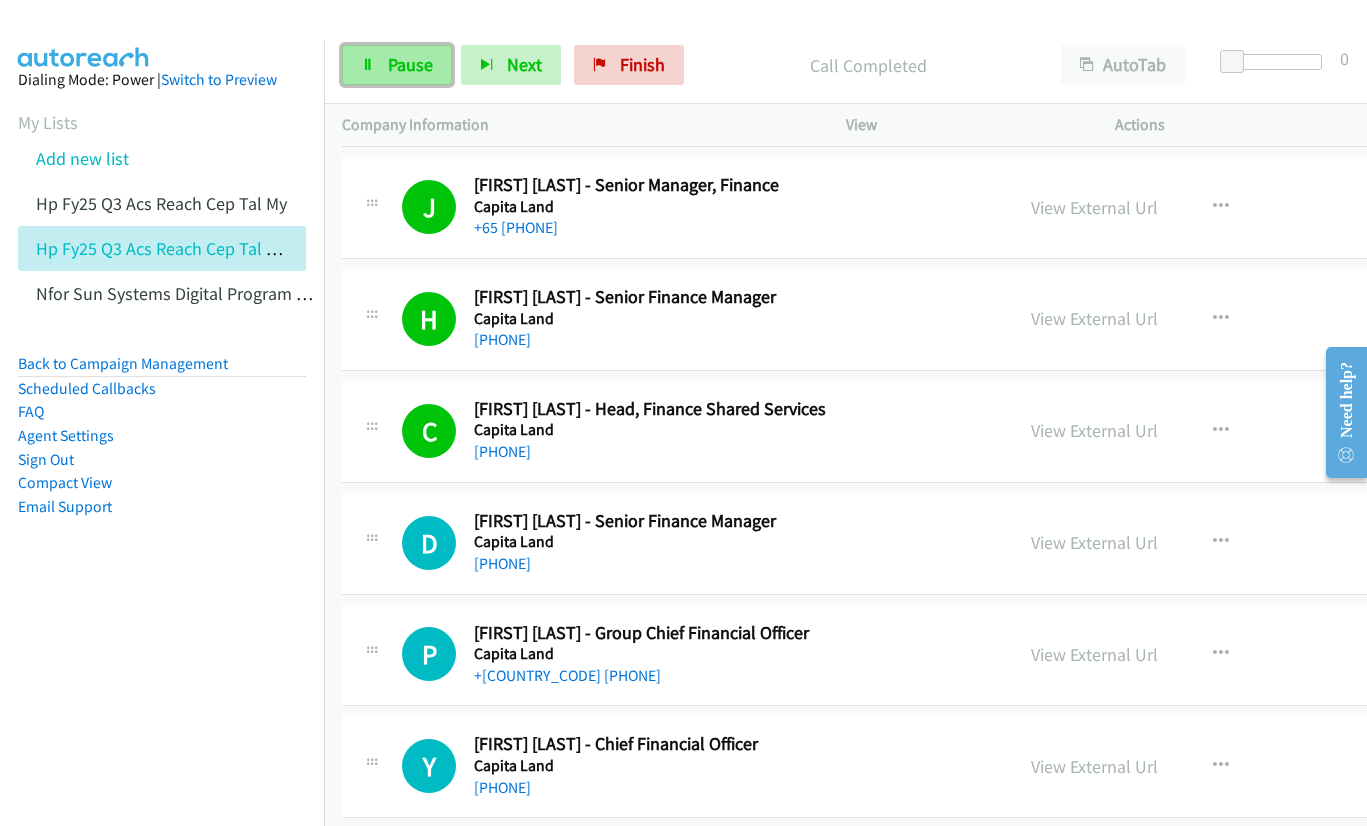 click on "Pause" at bounding box center [410, 64] 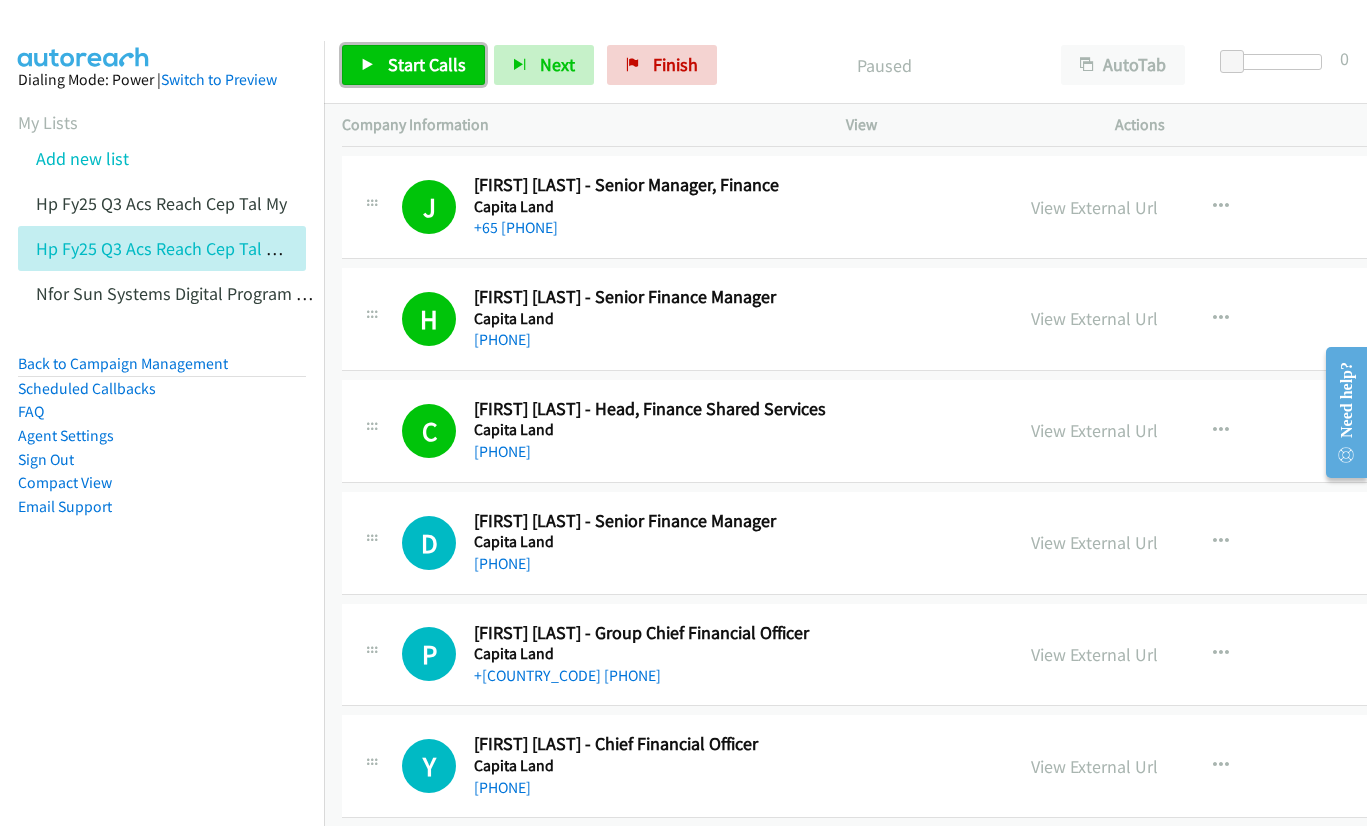 click on "Start Calls" at bounding box center [427, 64] 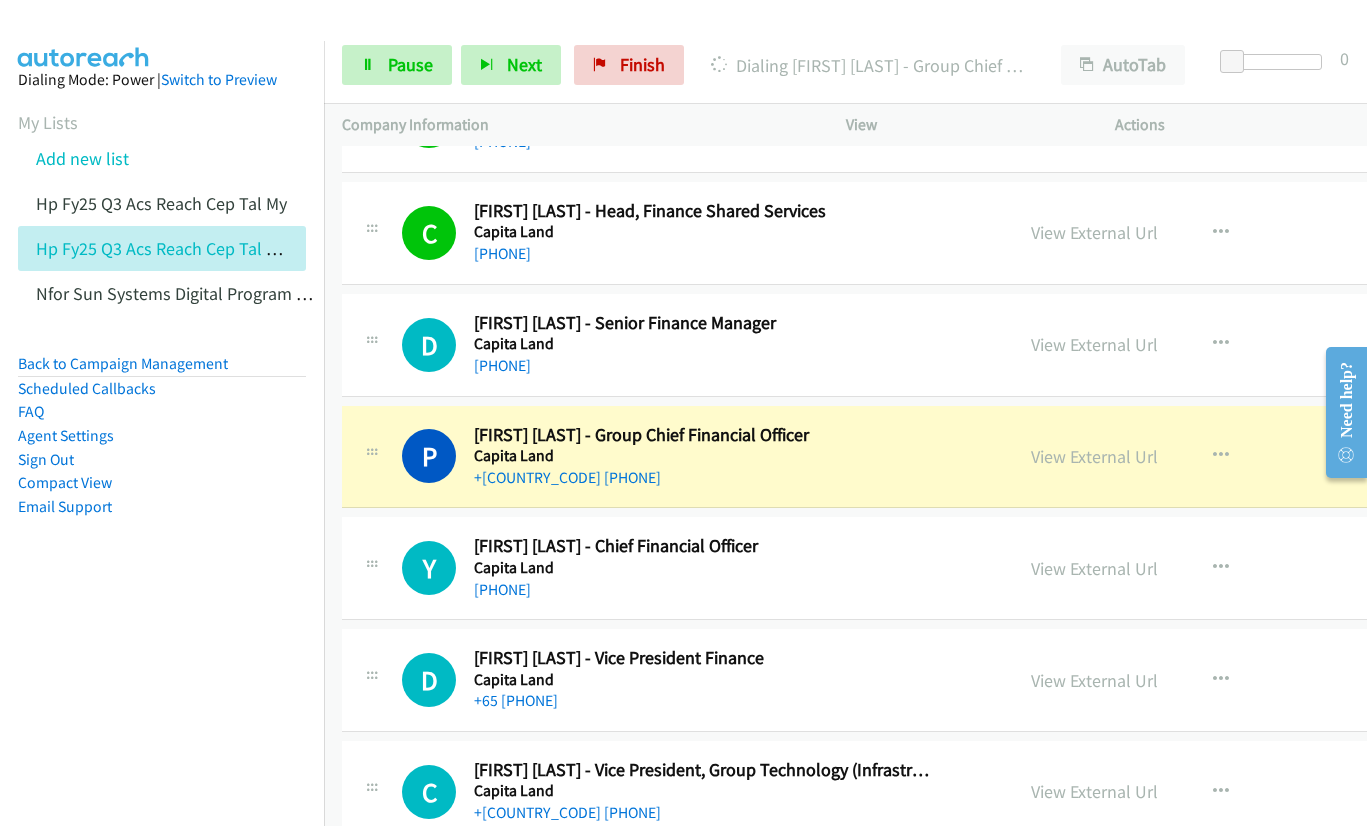 scroll, scrollTop: 1600, scrollLeft: 0, axis: vertical 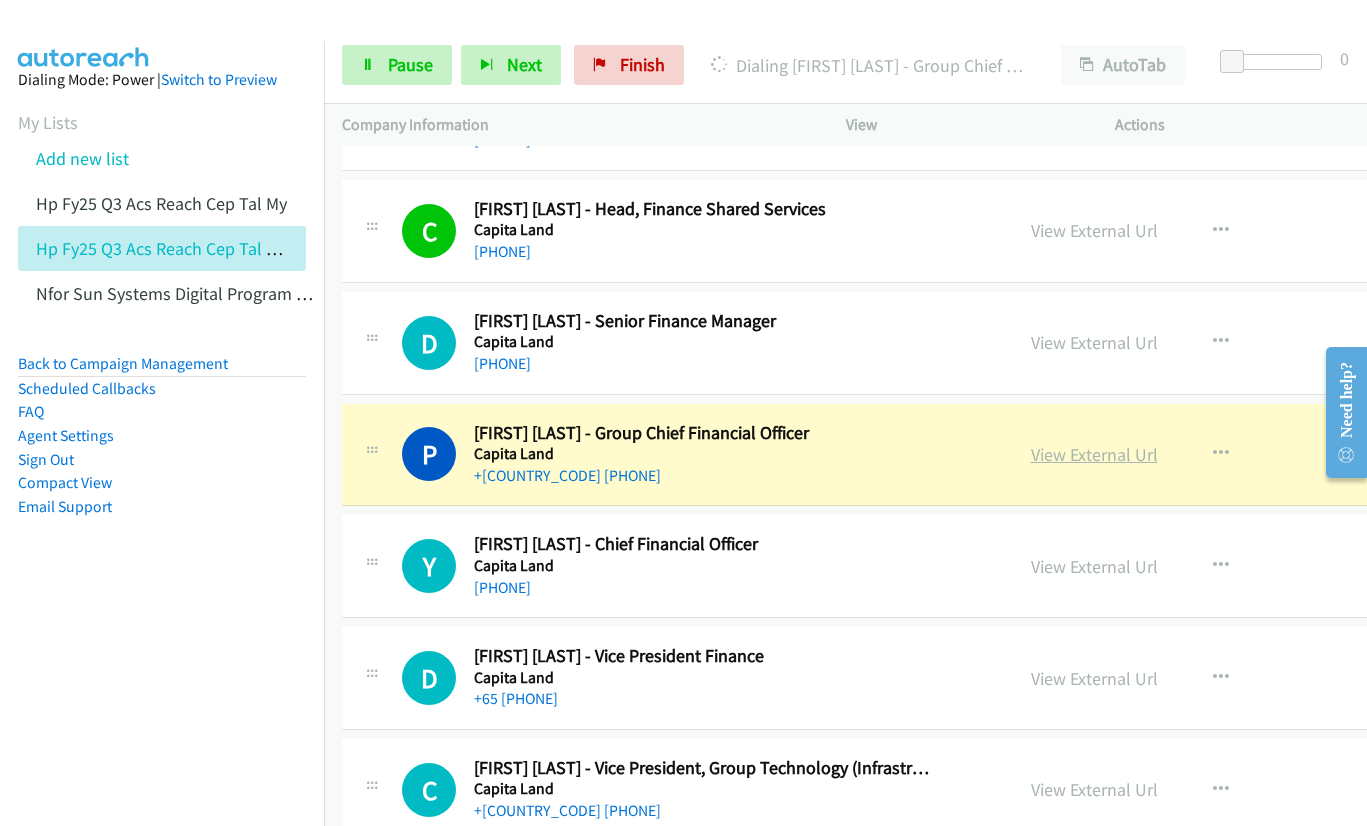 click on "View External Url" at bounding box center (1094, 454) 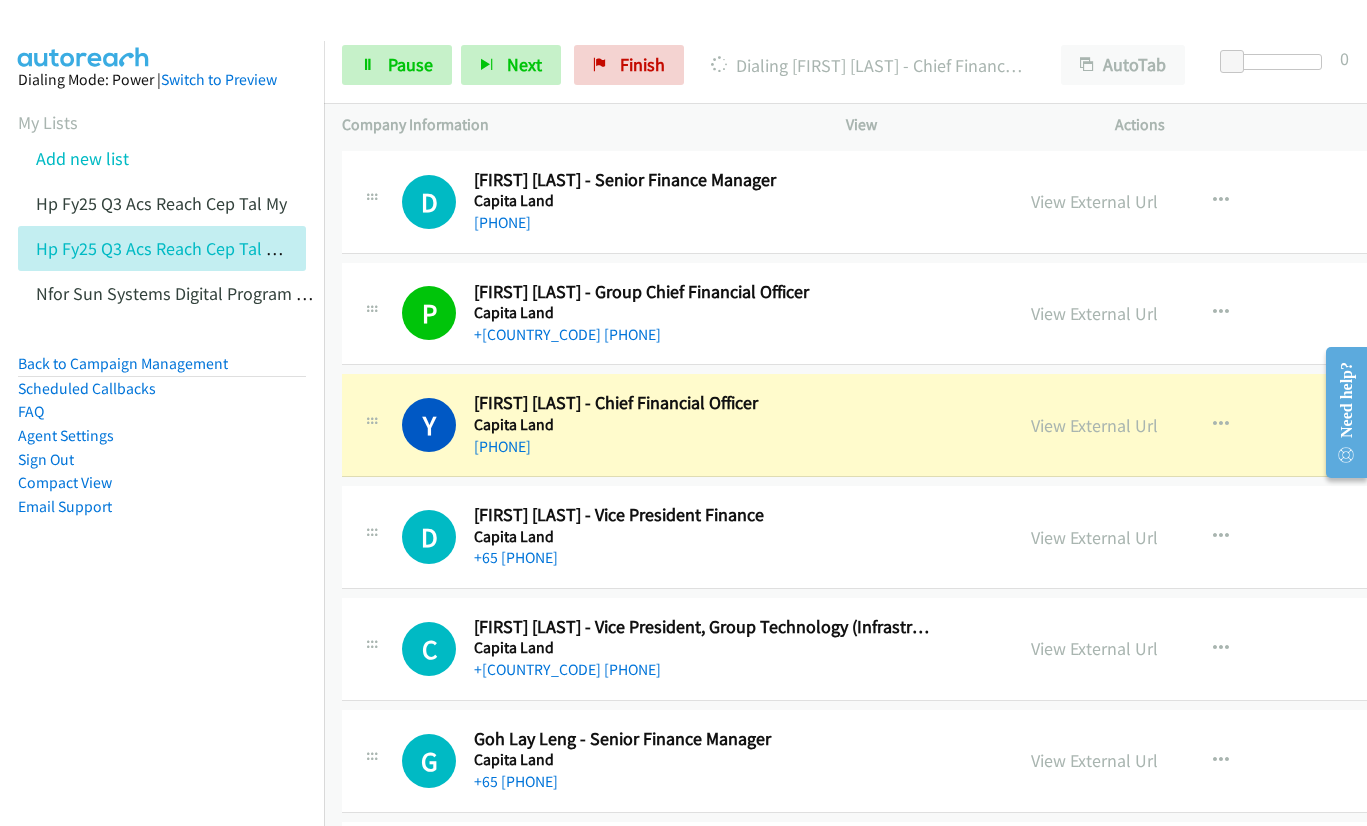 scroll, scrollTop: 1900, scrollLeft: 0, axis: vertical 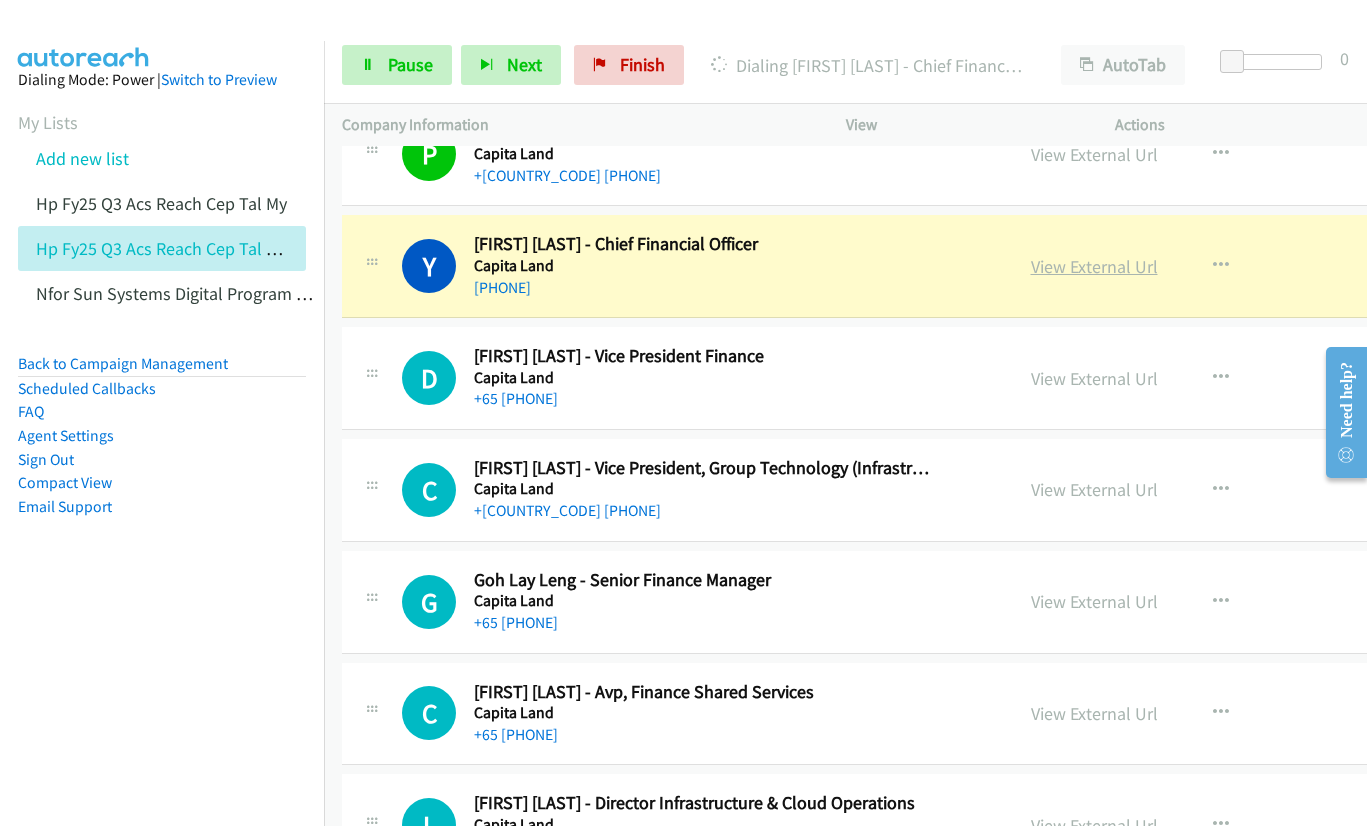 click on "View External Url" at bounding box center [1094, 266] 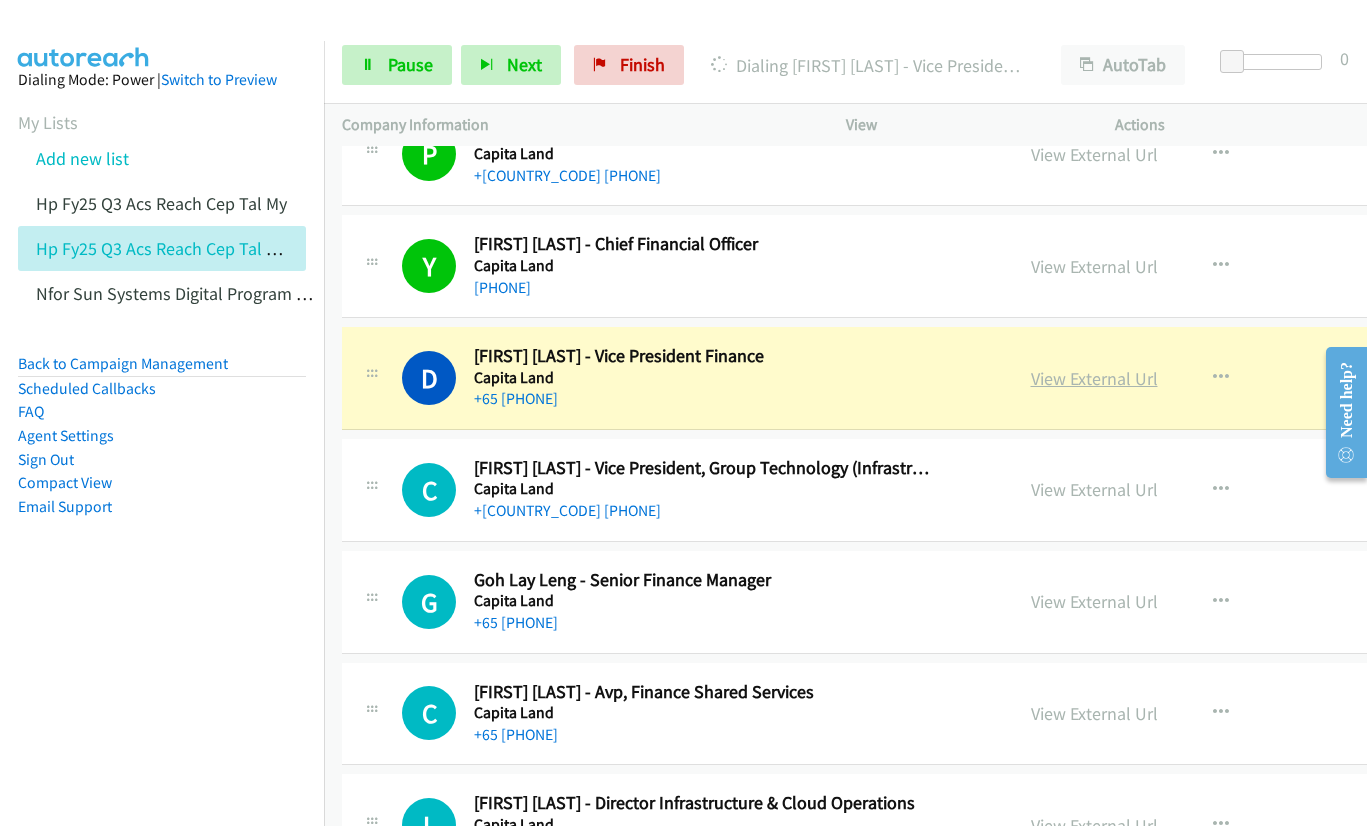 click on "View External Url" at bounding box center [1094, 378] 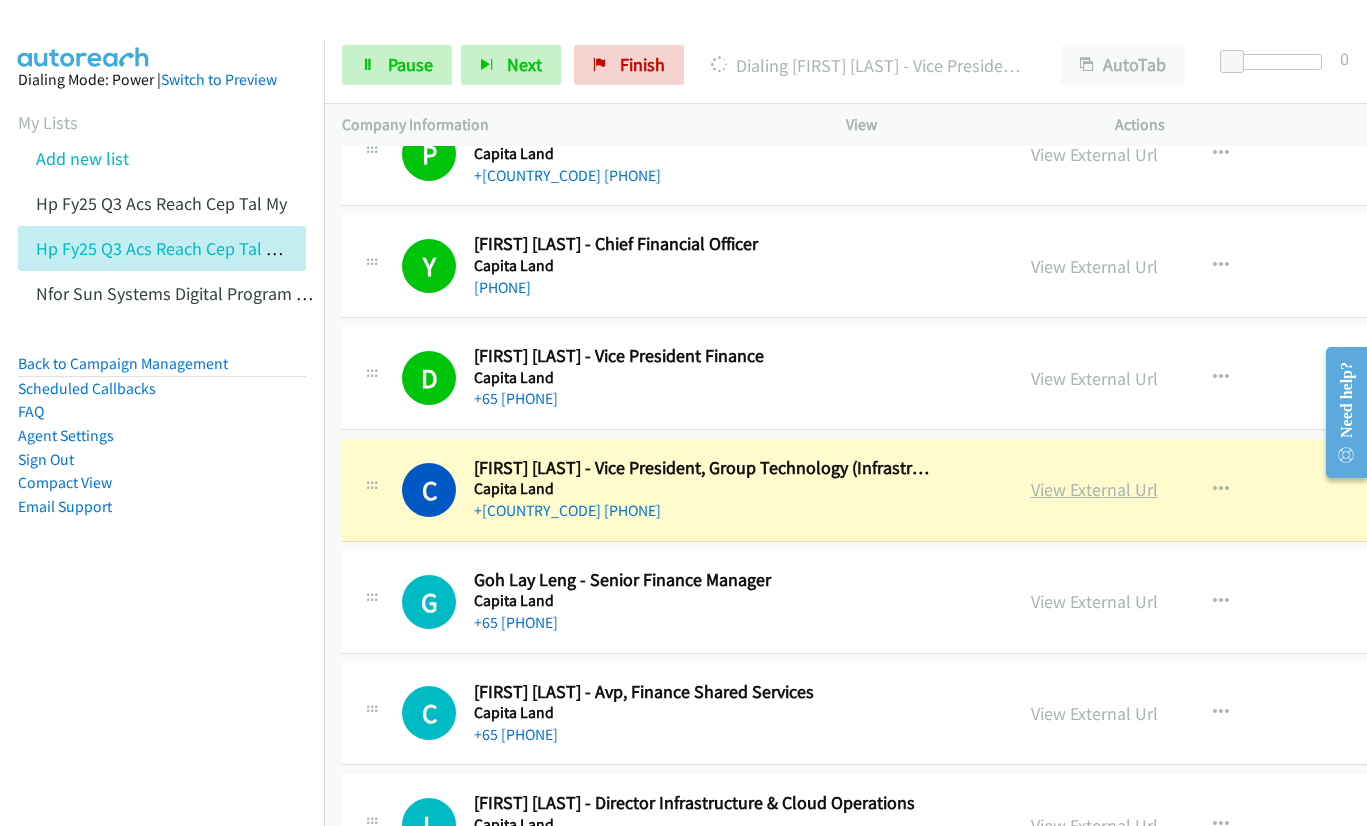 click on "View External Url" at bounding box center [1094, 489] 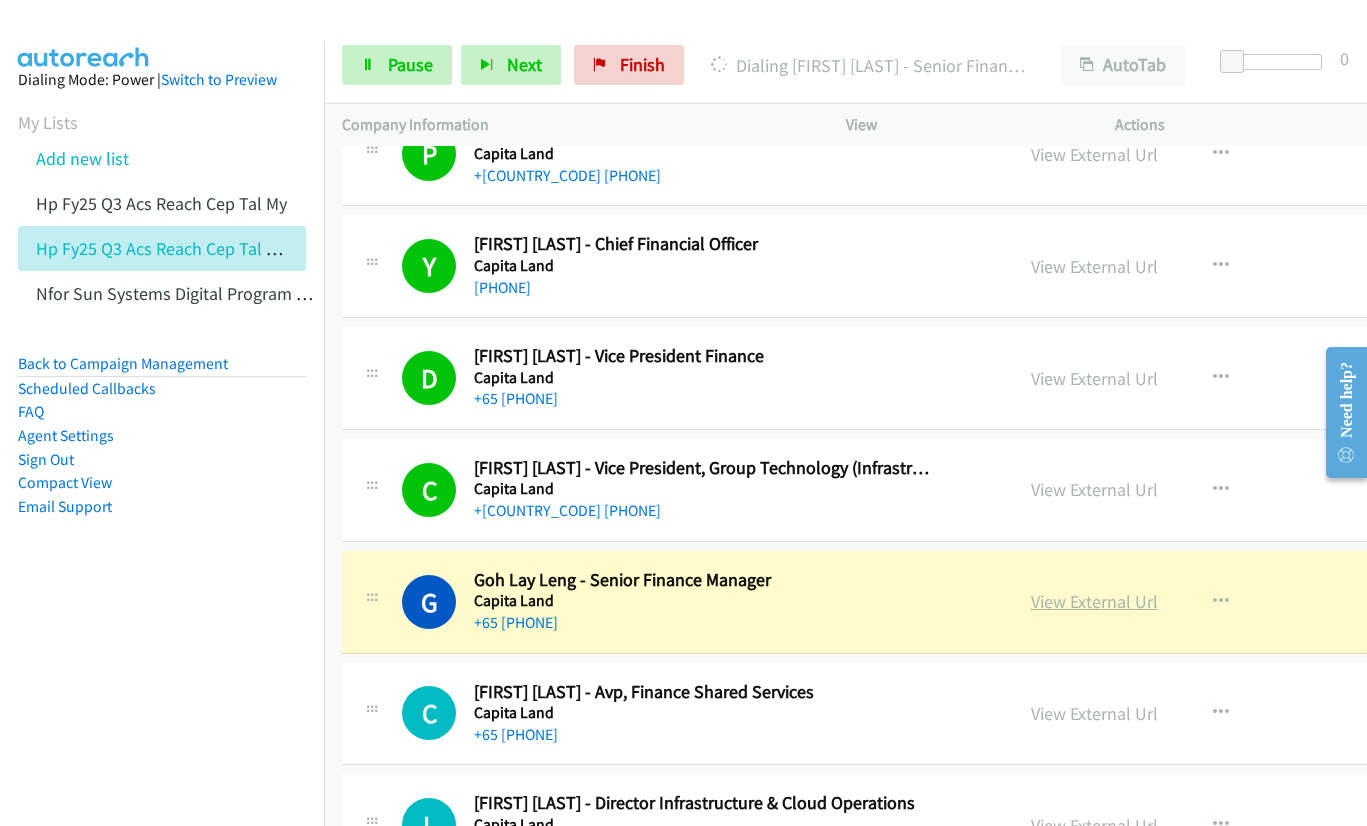 click on "View External Url" at bounding box center [1094, 601] 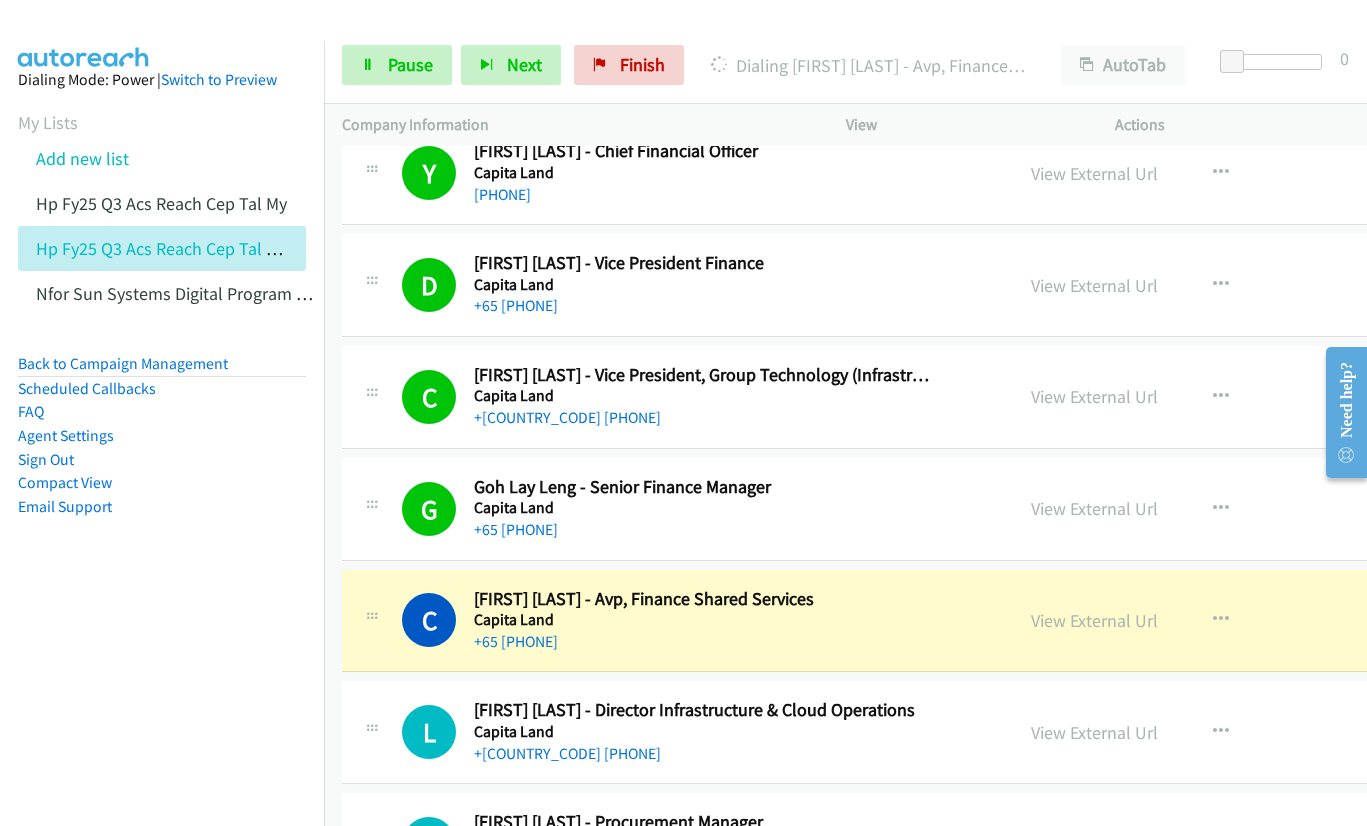 scroll, scrollTop: 2200, scrollLeft: 0, axis: vertical 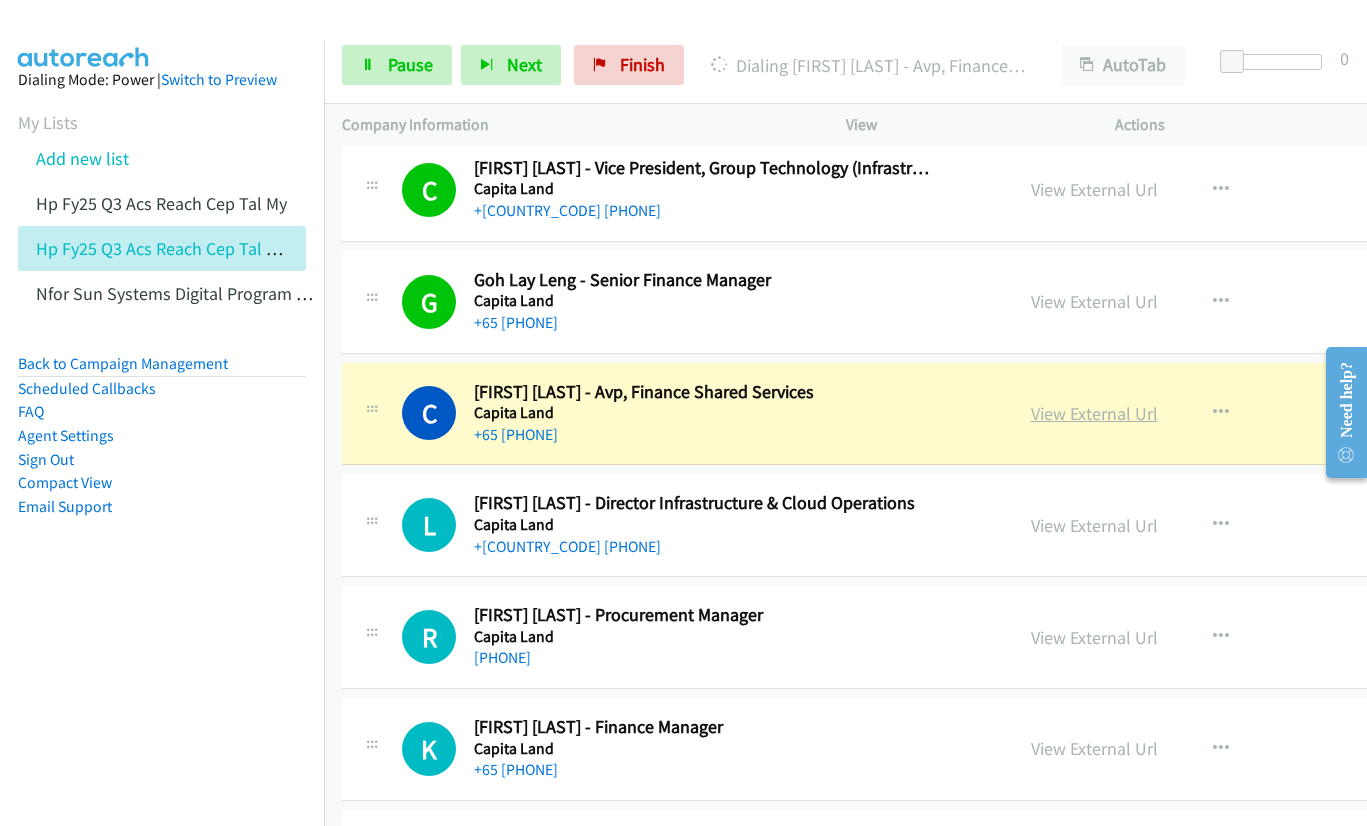 click on "View External Url" at bounding box center (1094, 413) 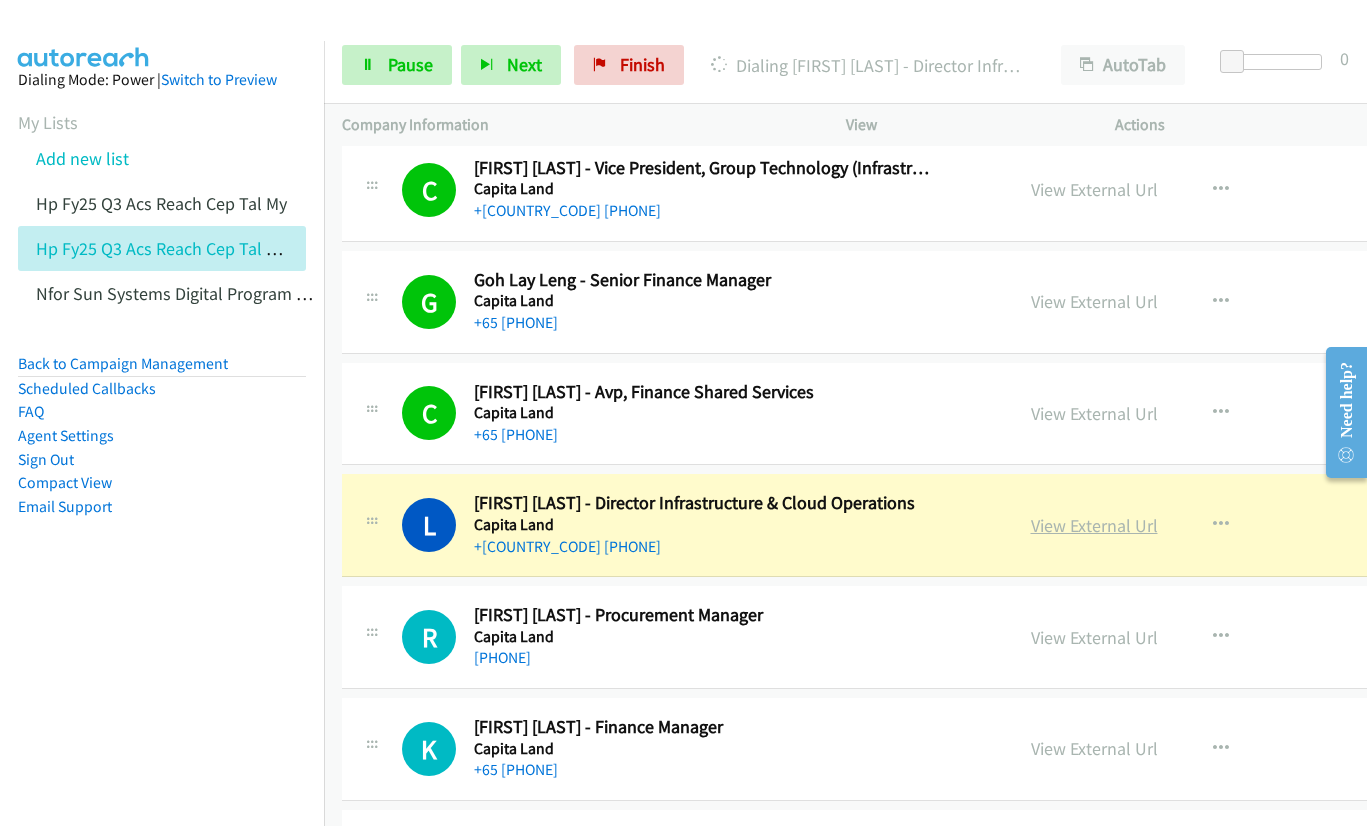 click on "View External Url" at bounding box center [1094, 525] 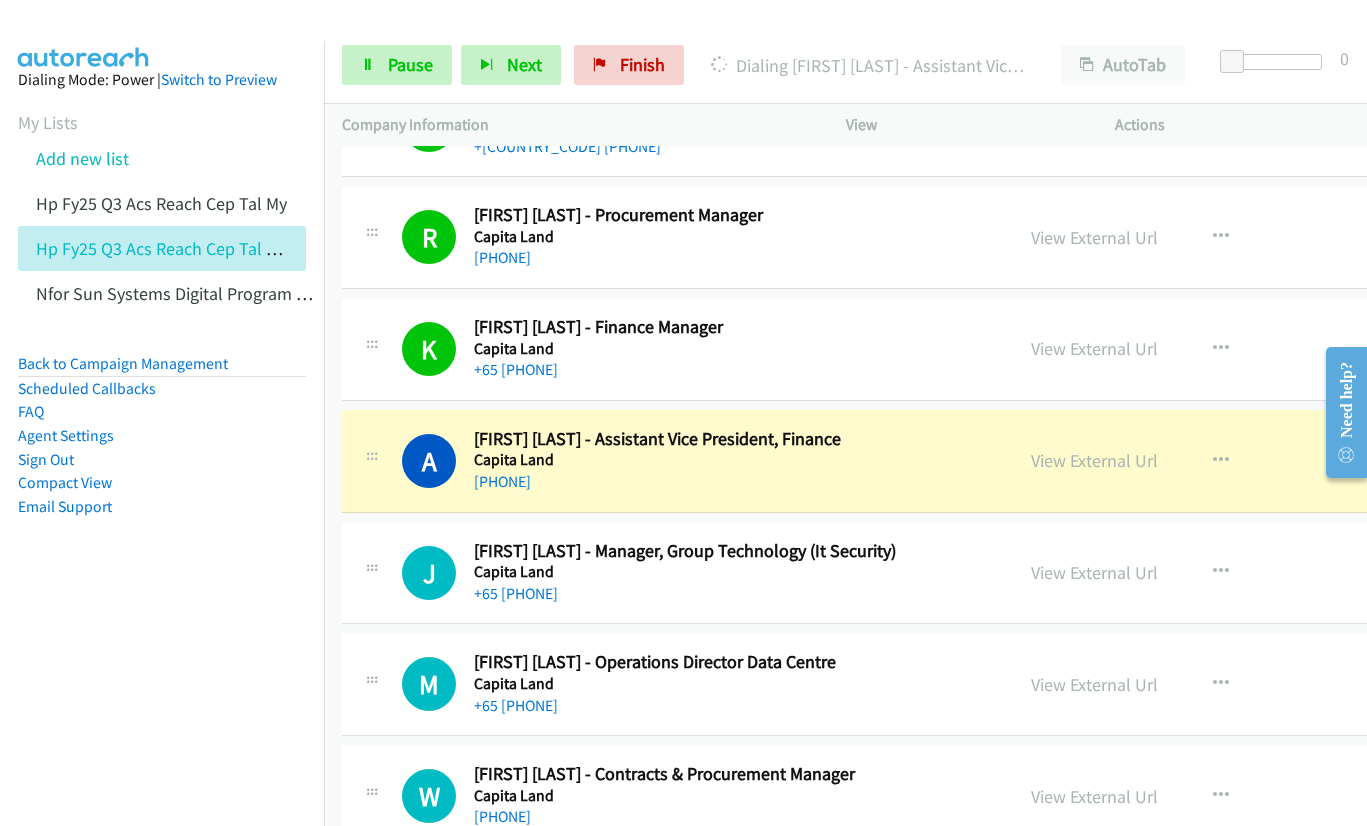 scroll, scrollTop: 2700, scrollLeft: 0, axis: vertical 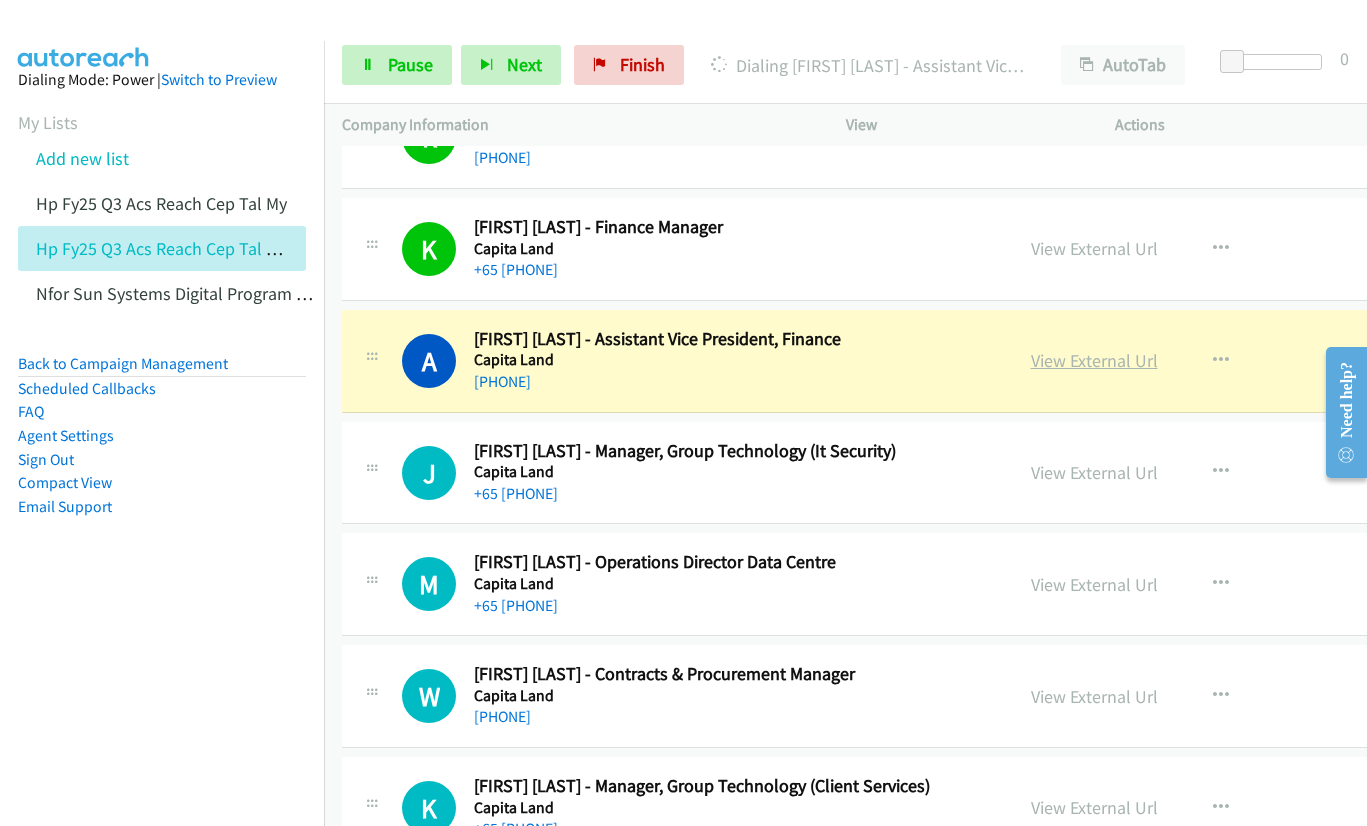 click on "View External Url" at bounding box center [1094, 360] 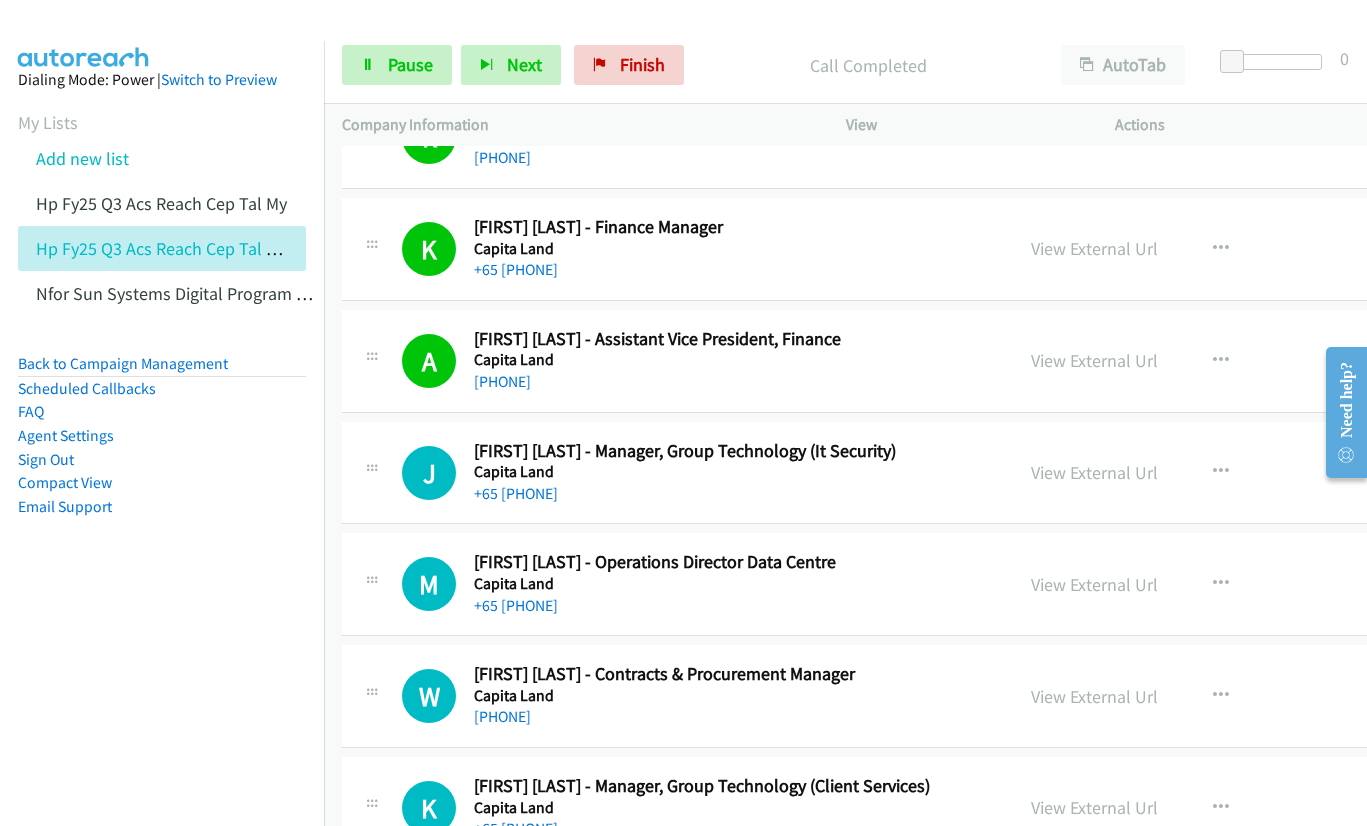 scroll, scrollTop: 3200, scrollLeft: 0, axis: vertical 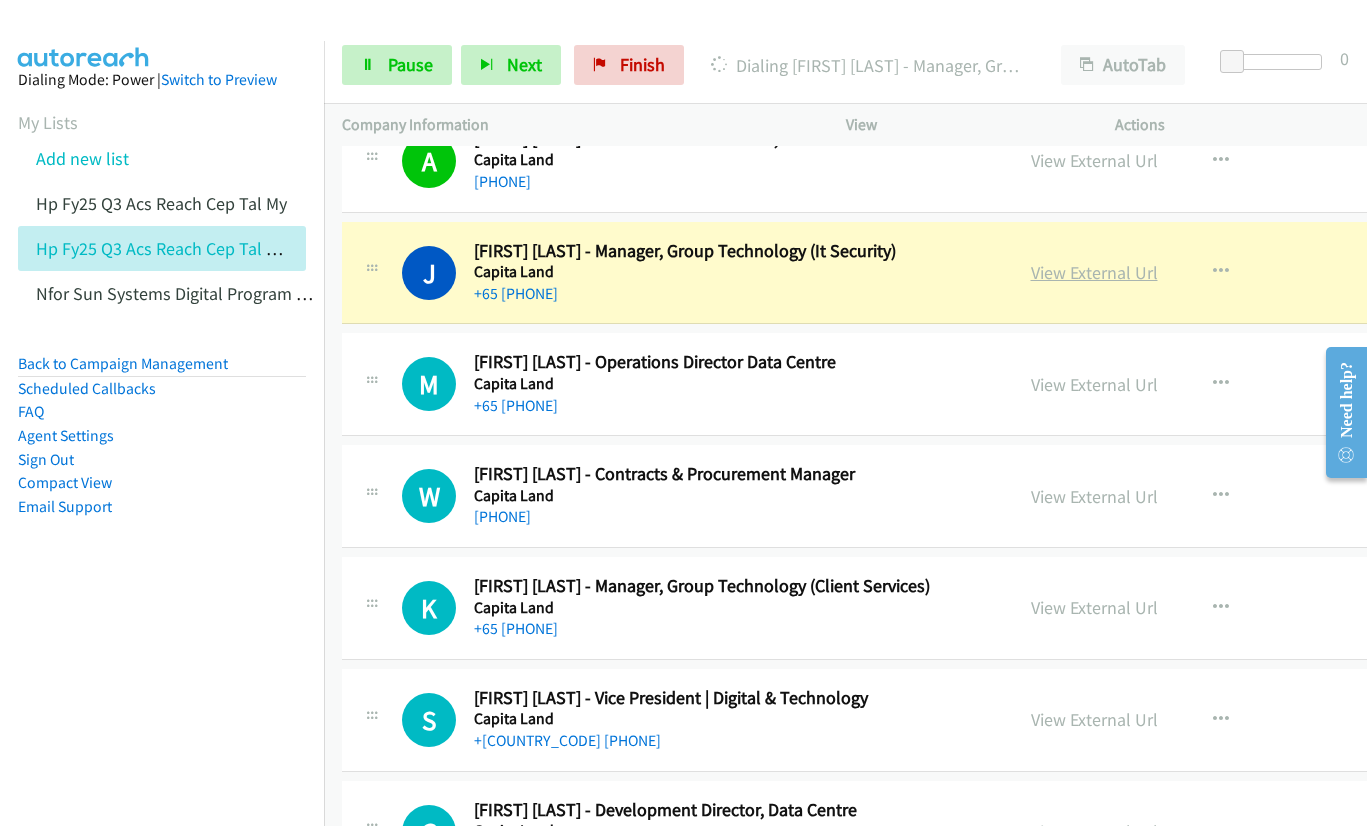 click on "View External Url" at bounding box center [1094, 272] 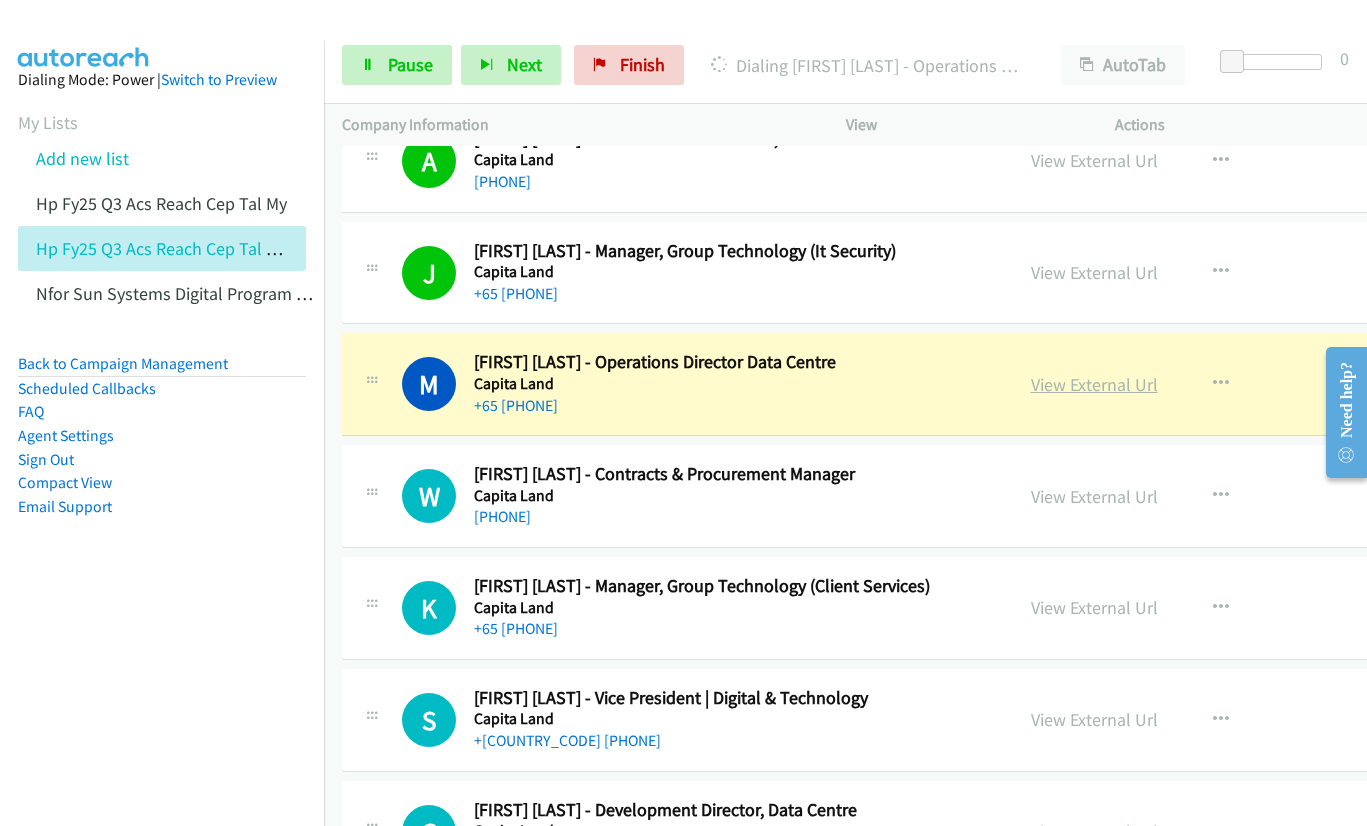 click on "View External Url" at bounding box center [1094, 384] 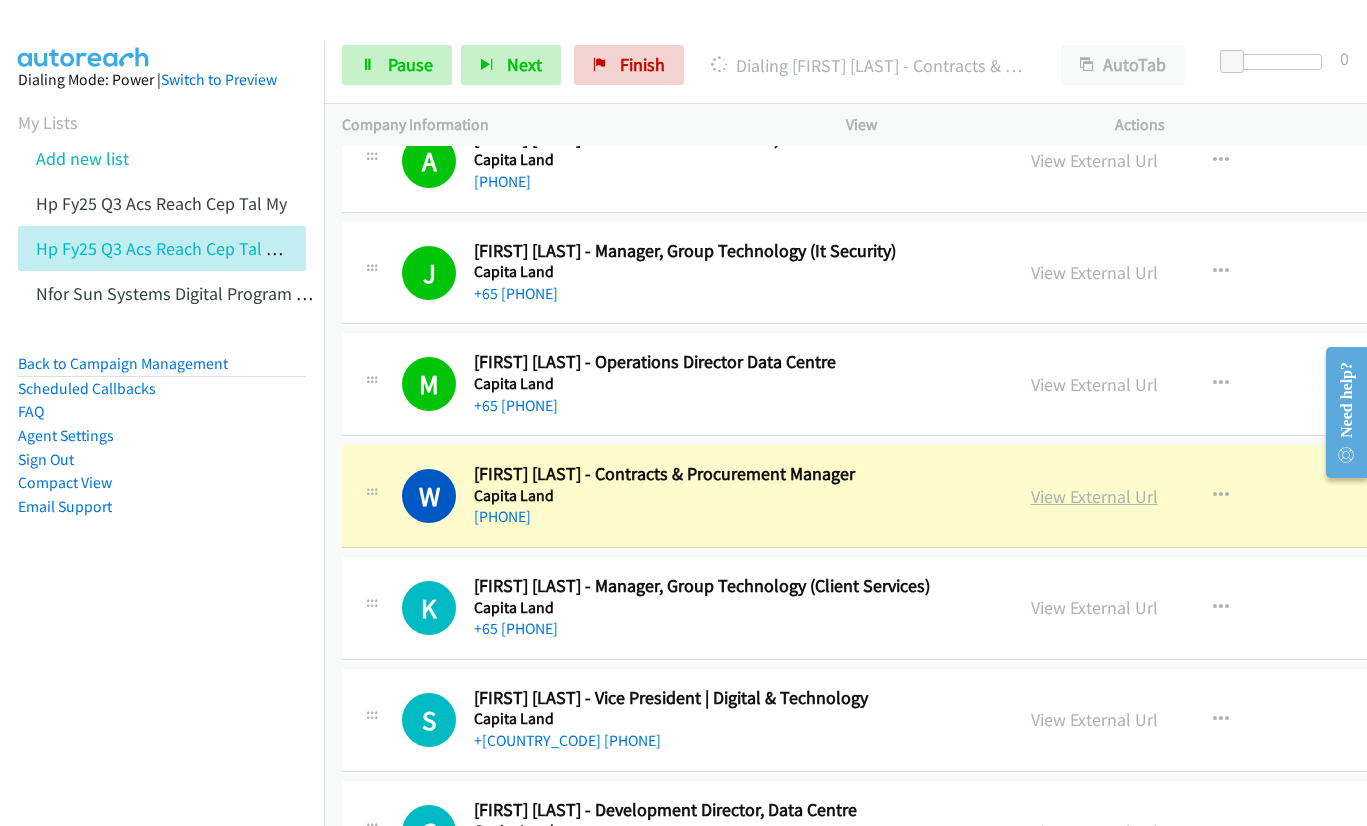 click on "View External Url" at bounding box center [1094, 496] 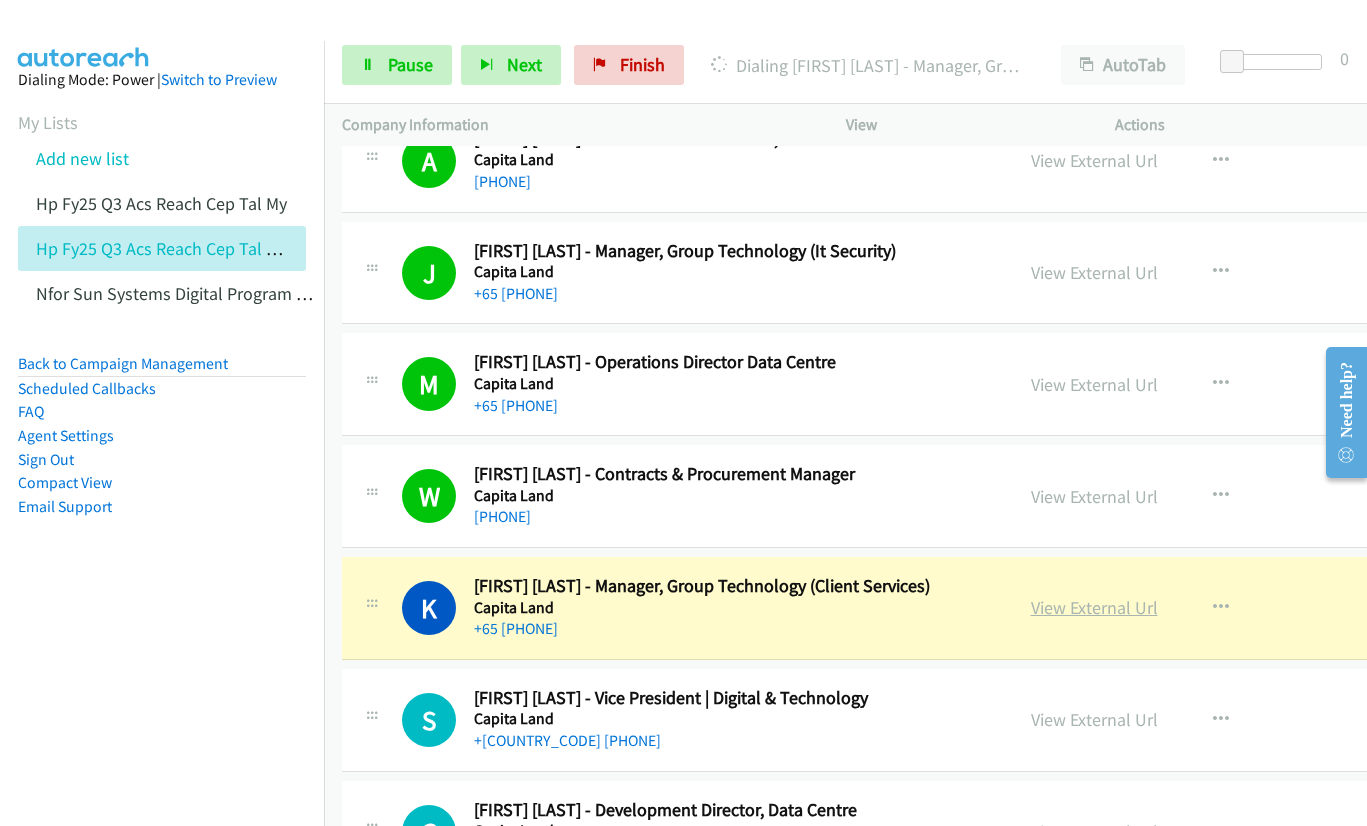 click on "View External Url" at bounding box center [1094, 607] 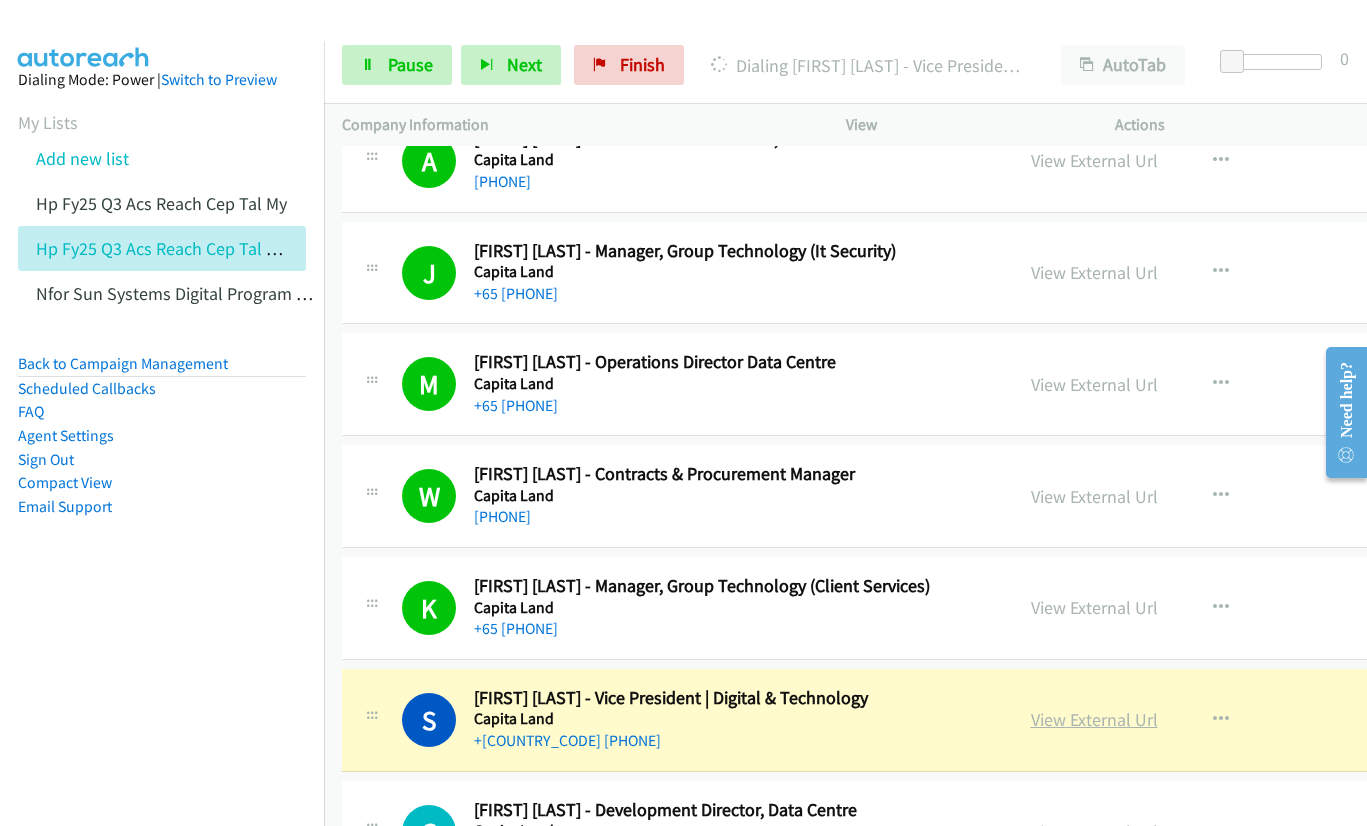 click on "View External Url" at bounding box center (1094, 719) 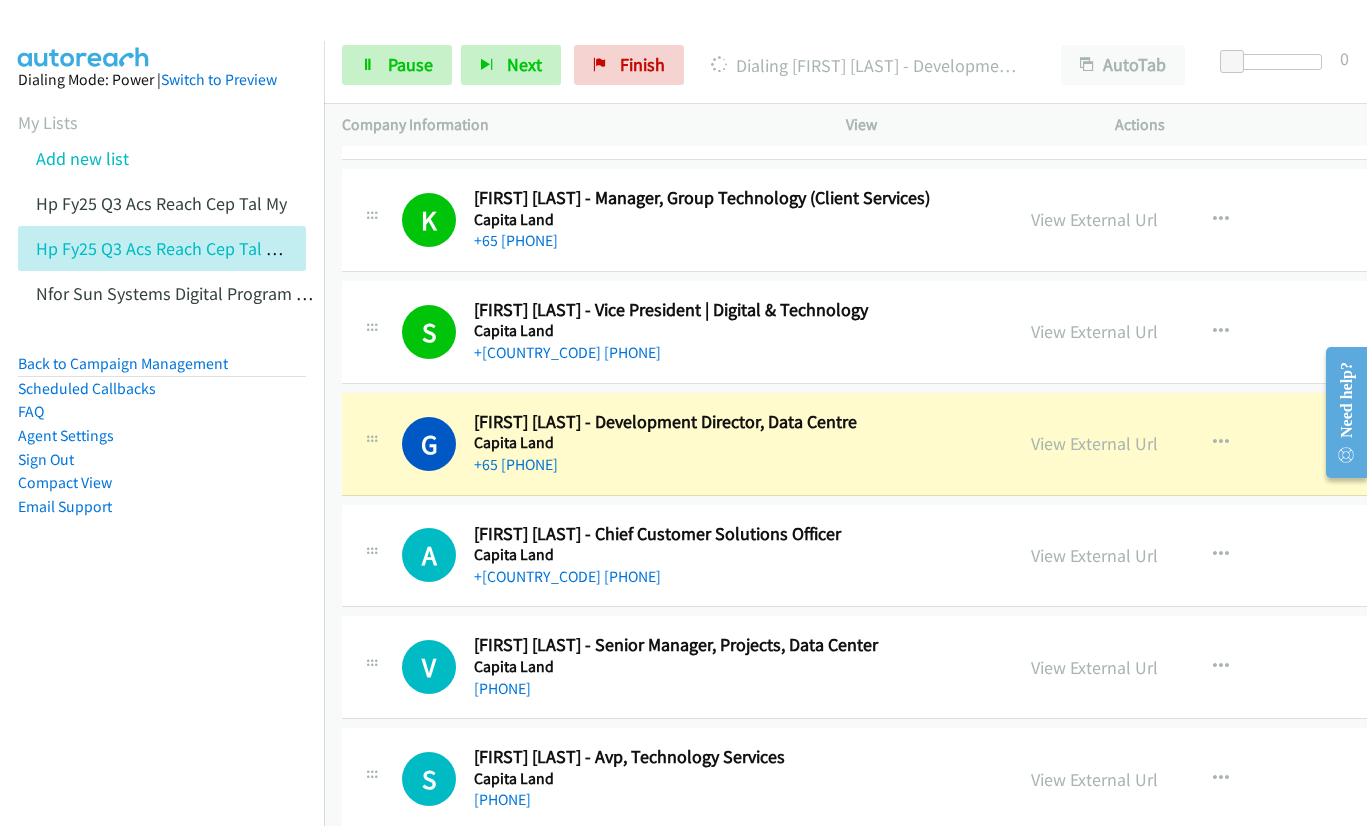 scroll, scrollTop: 3300, scrollLeft: 0, axis: vertical 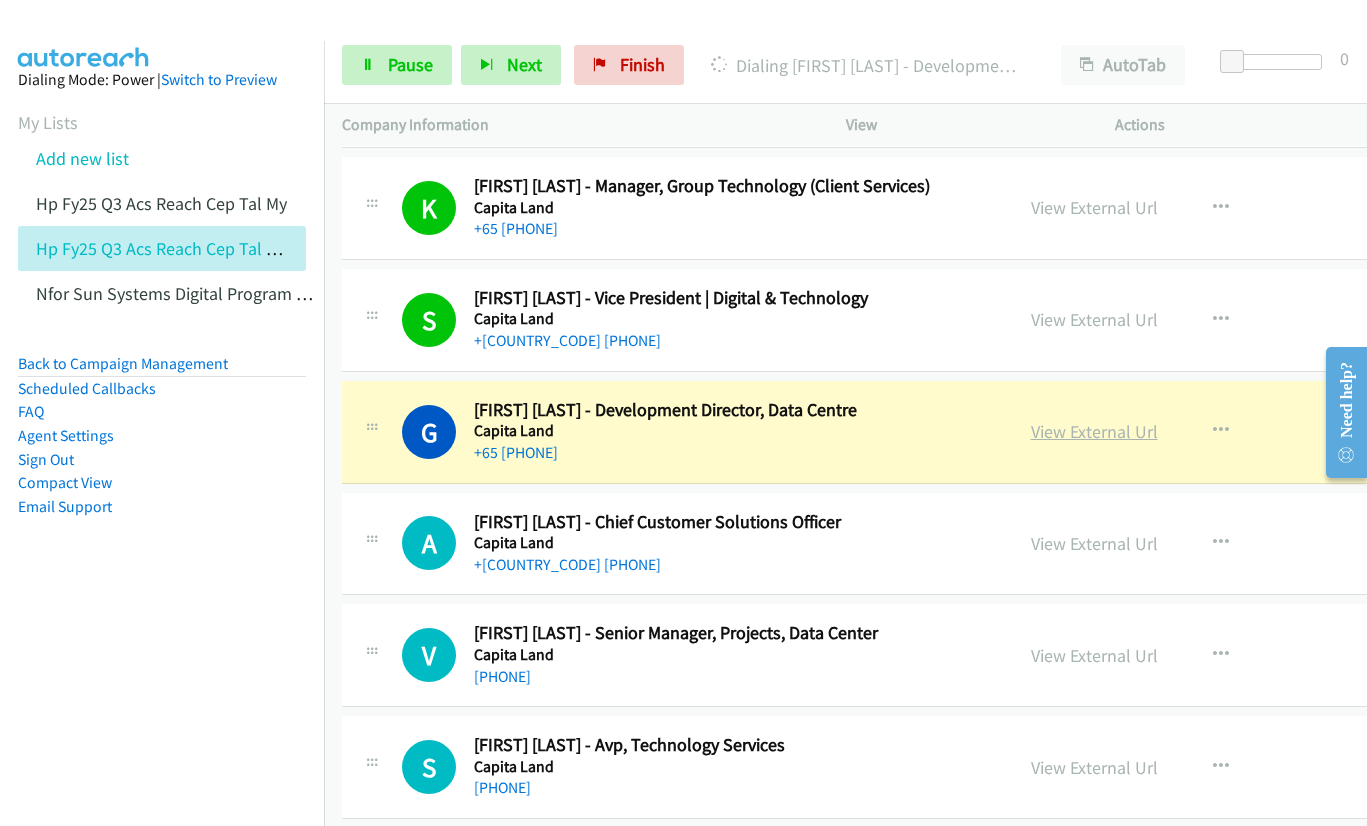 click on "View External Url" at bounding box center [1094, 431] 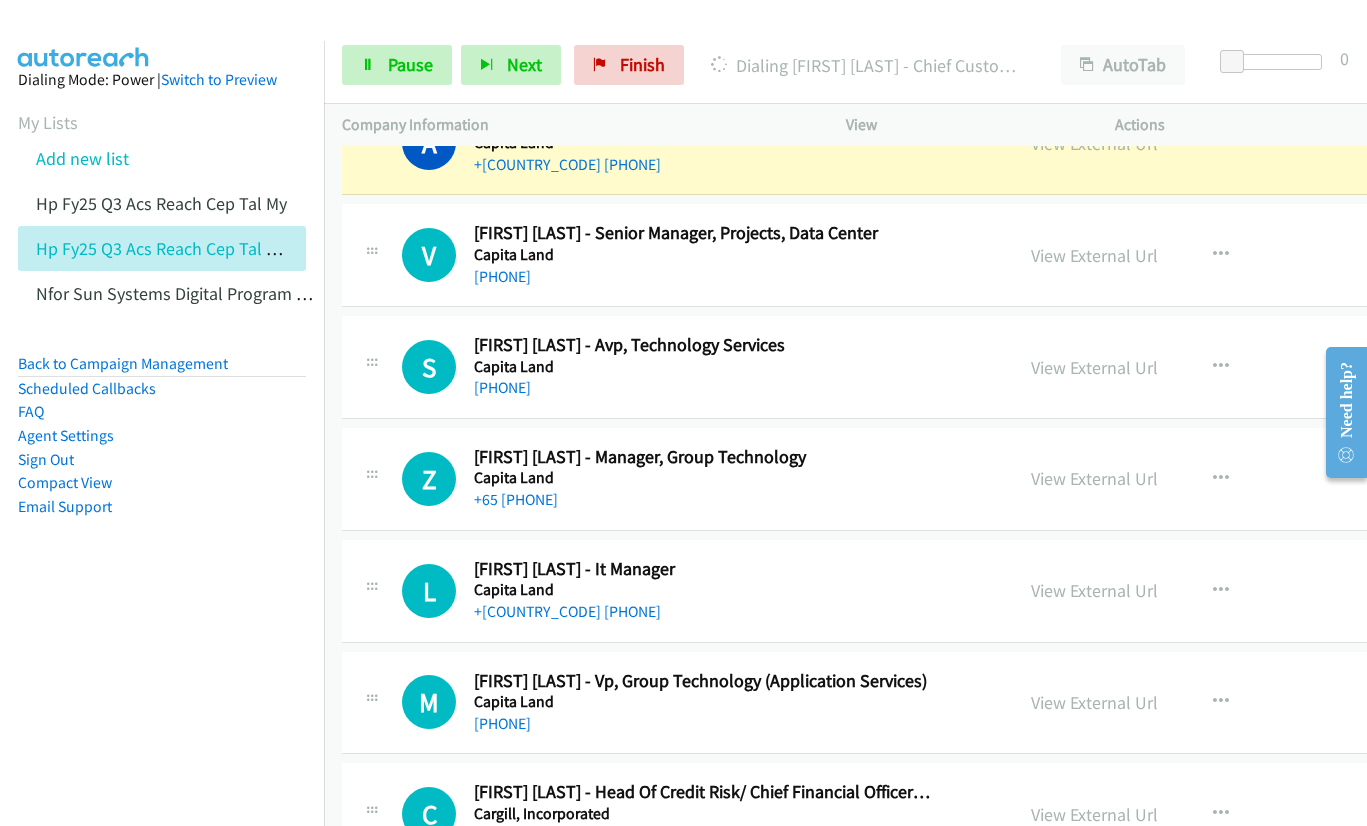 scroll, scrollTop: 3600, scrollLeft: 0, axis: vertical 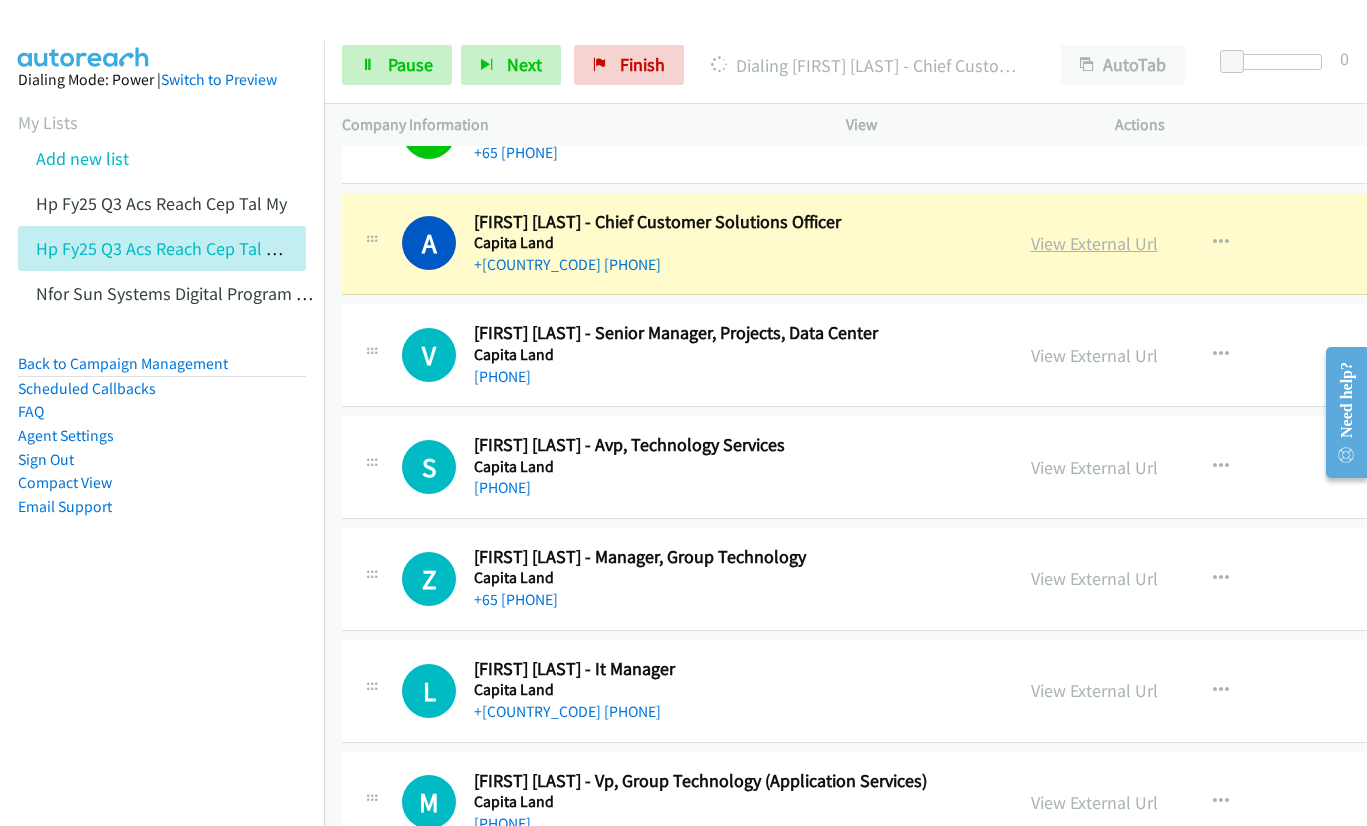 click on "View External Url" at bounding box center [1094, 243] 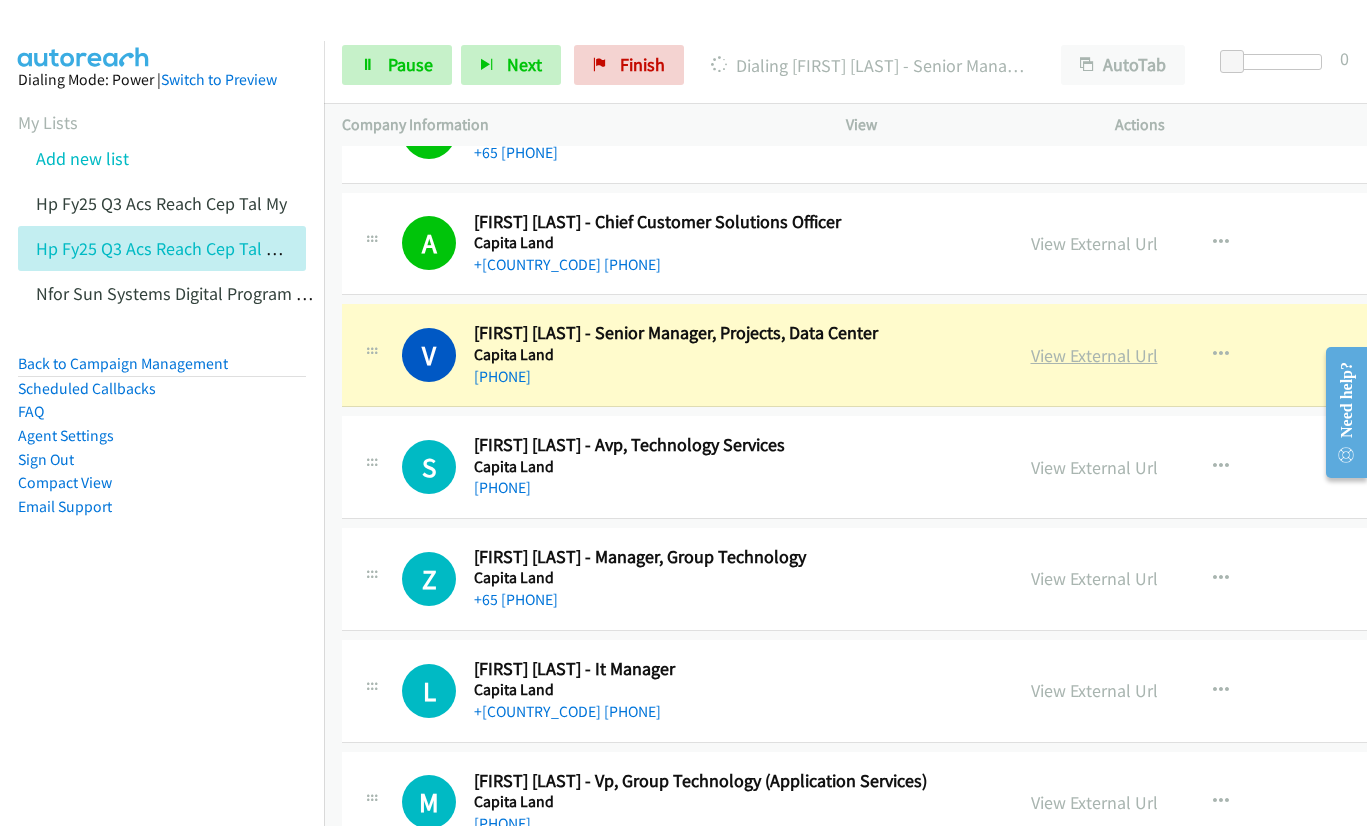 click on "View External Url" at bounding box center (1094, 355) 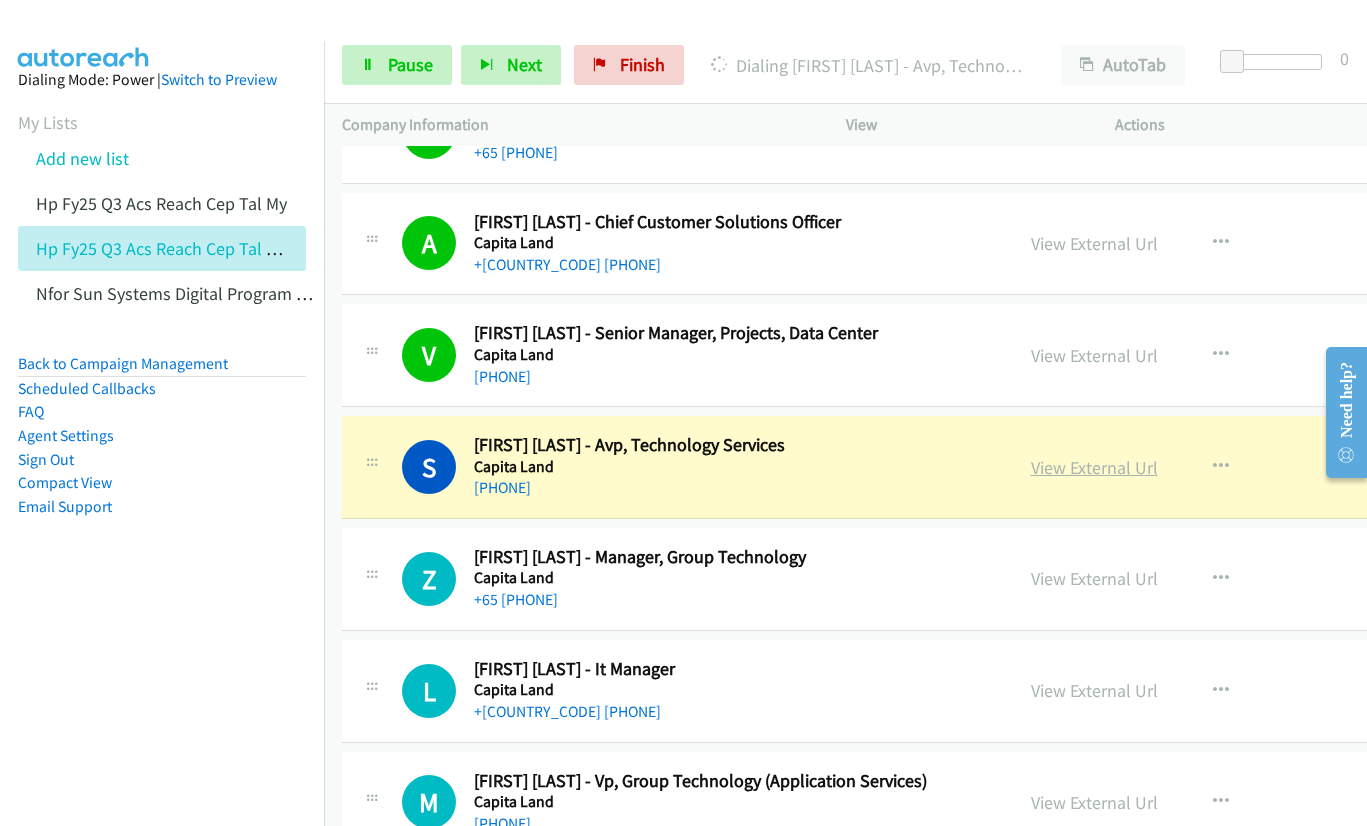 click on "View External Url" at bounding box center [1094, 467] 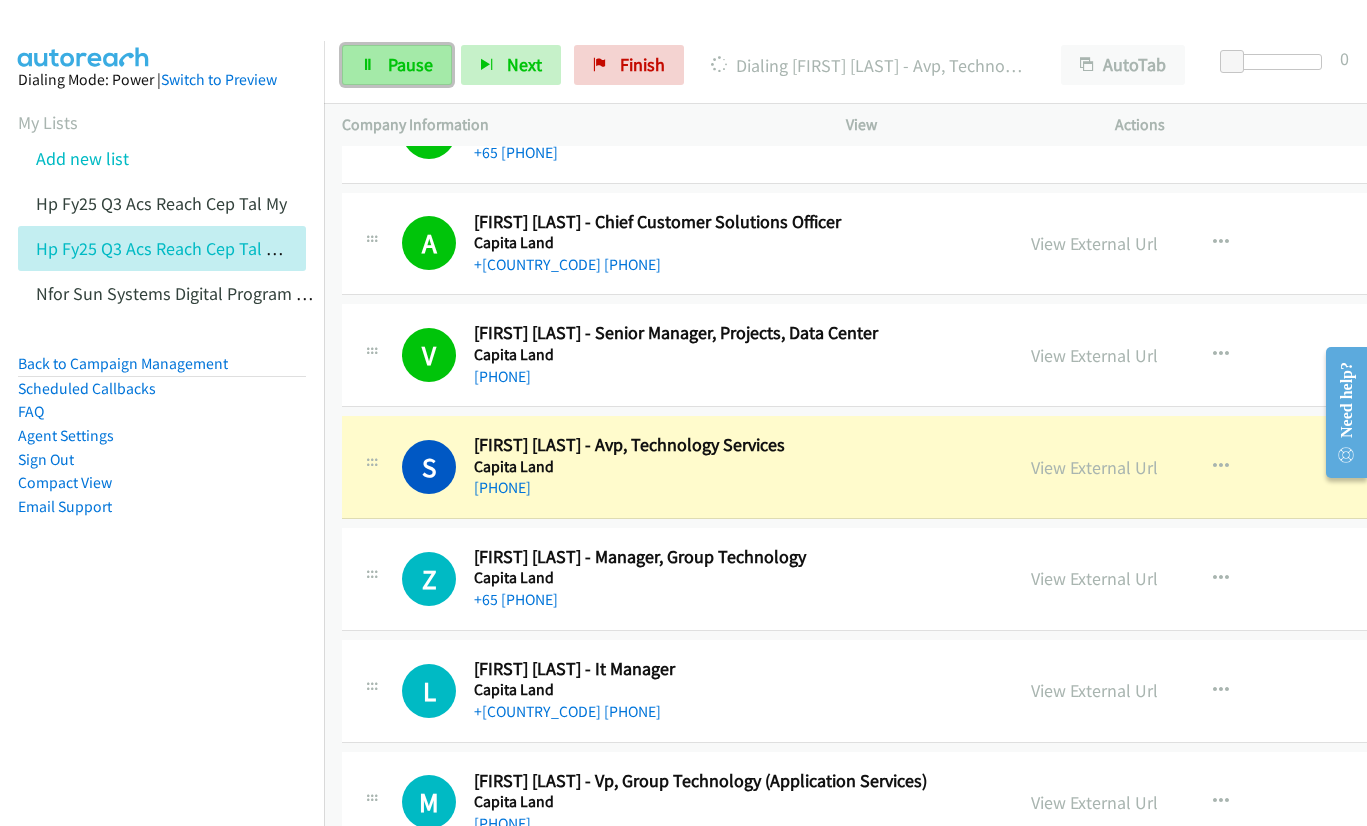 click on "Pause" at bounding box center [410, 64] 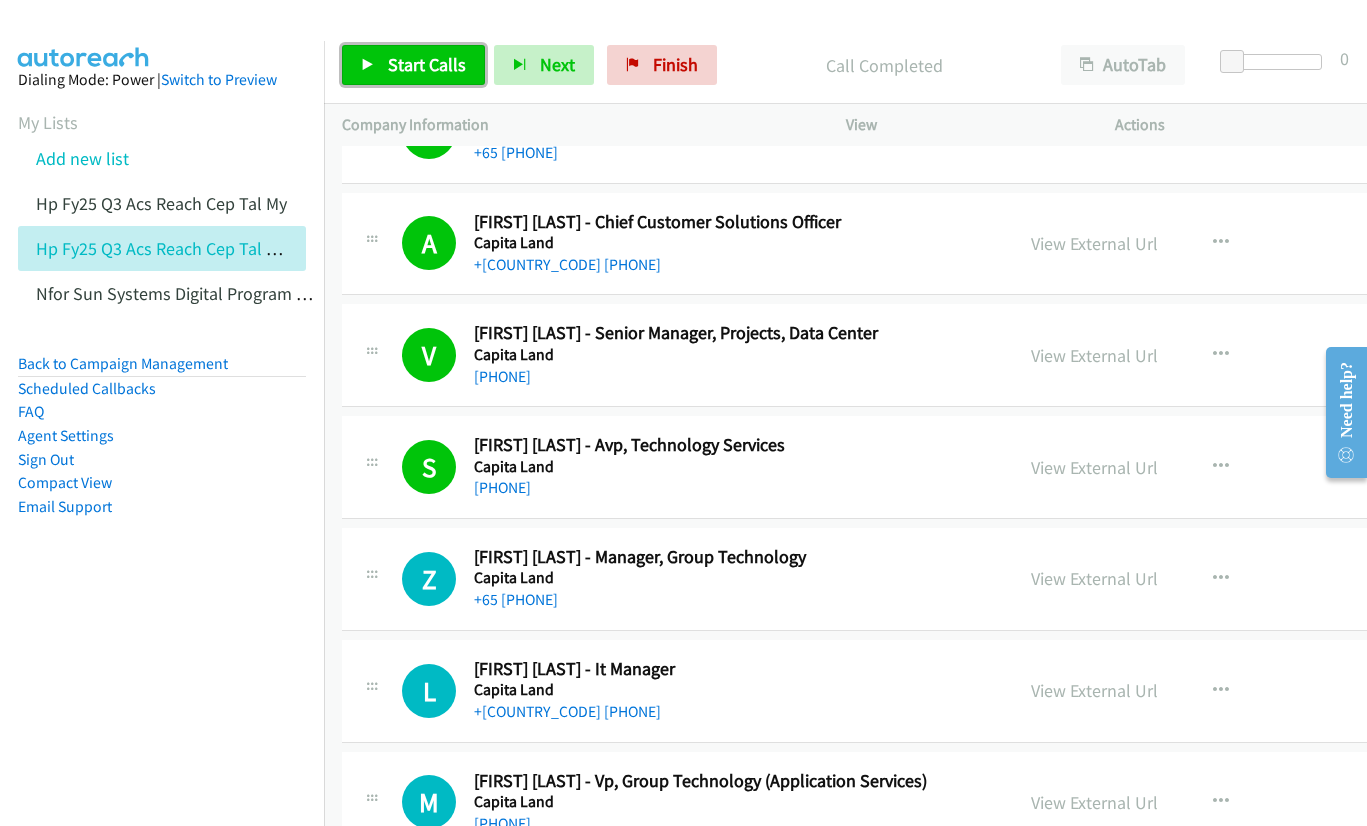 click on "Start Calls" at bounding box center (427, 64) 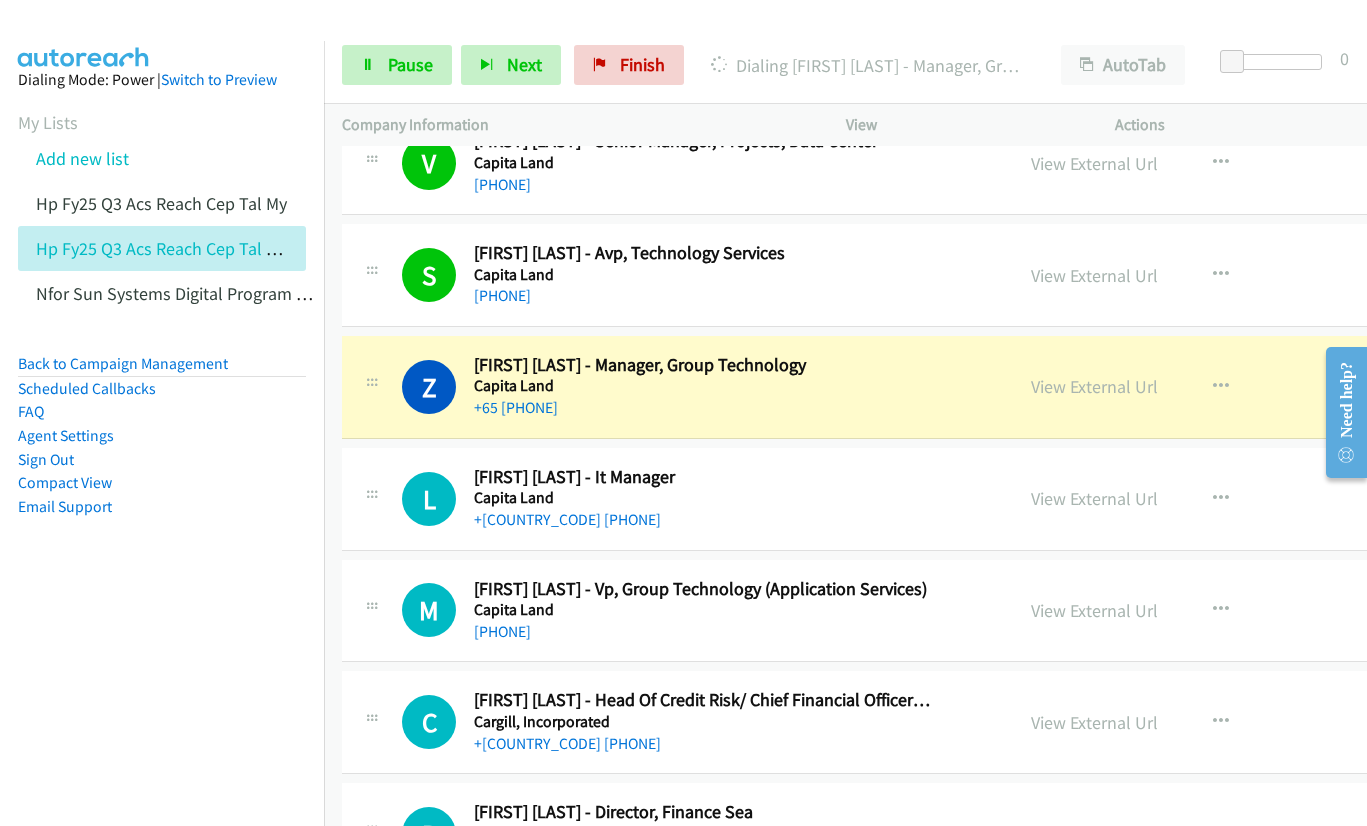 scroll, scrollTop: 3800, scrollLeft: 0, axis: vertical 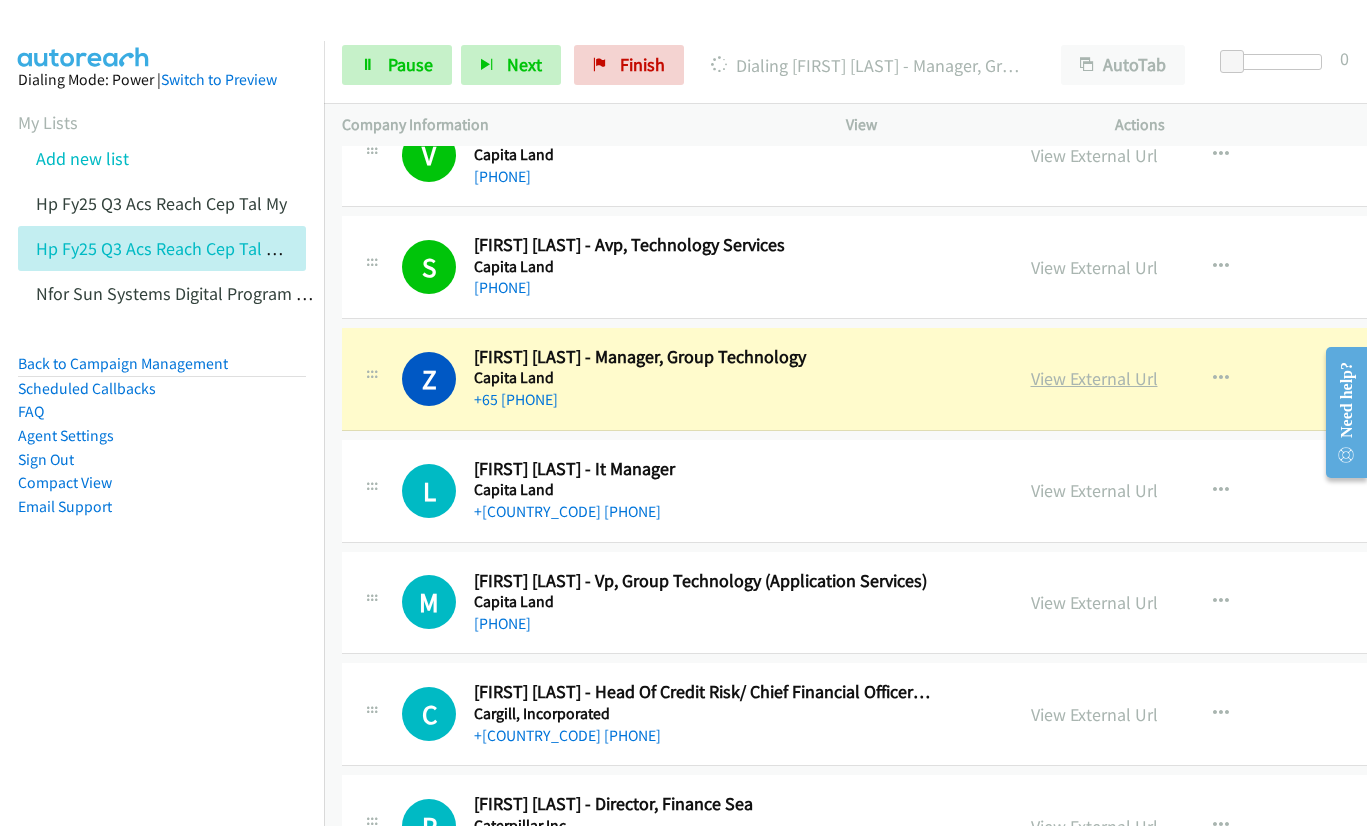 click on "View External Url" at bounding box center [1094, 378] 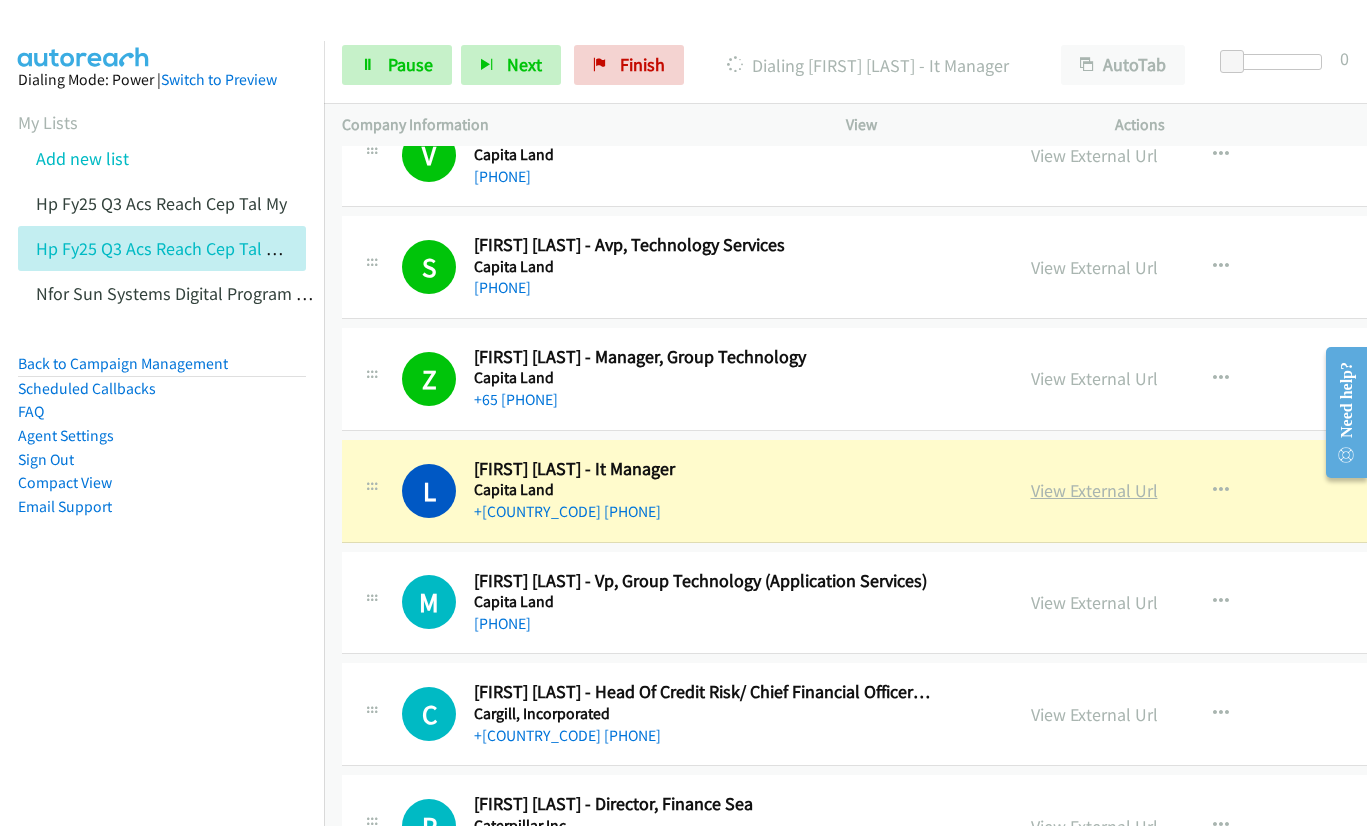 click on "View External Url" at bounding box center [1094, 490] 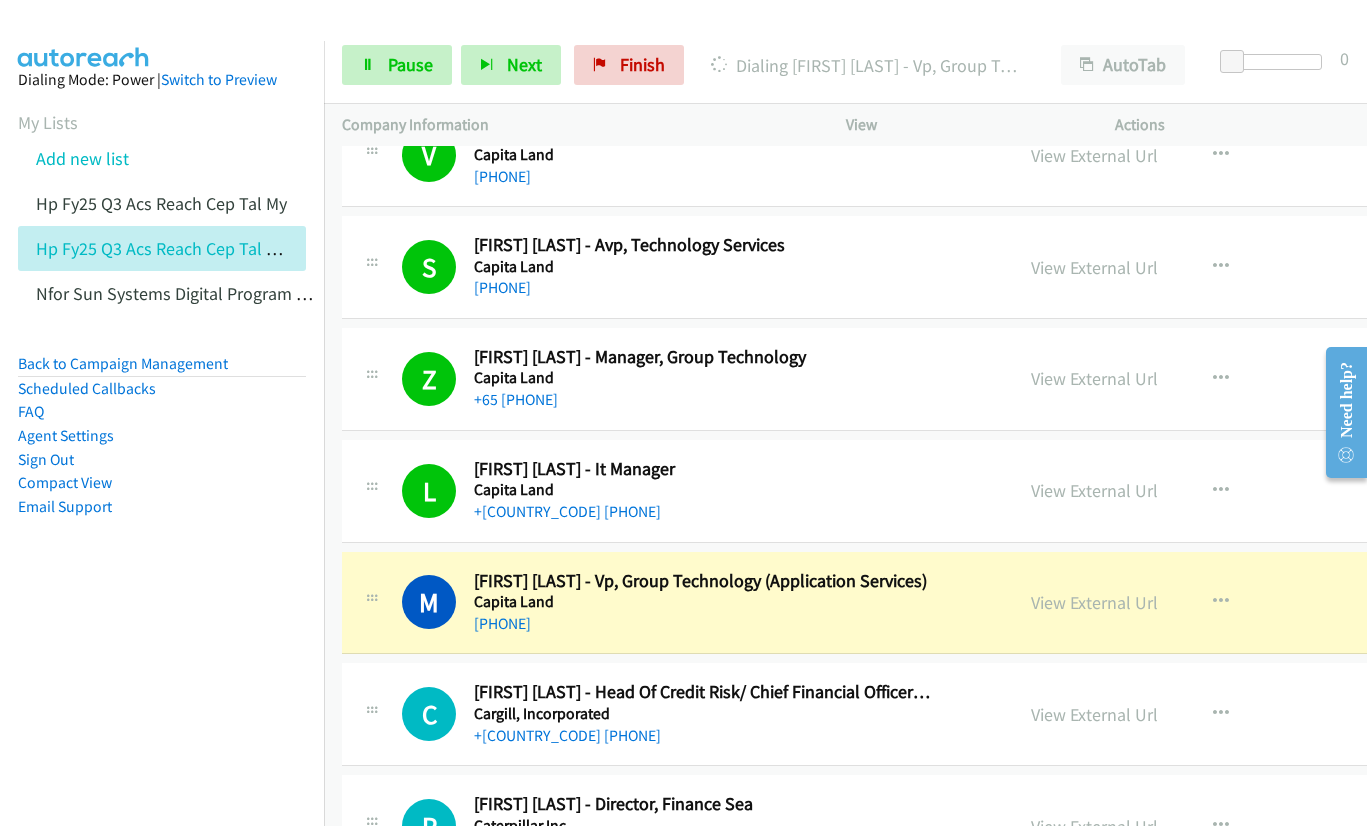drag, startPoint x: 1039, startPoint y: 599, endPoint x: 1038, endPoint y: 582, distance: 17.029387 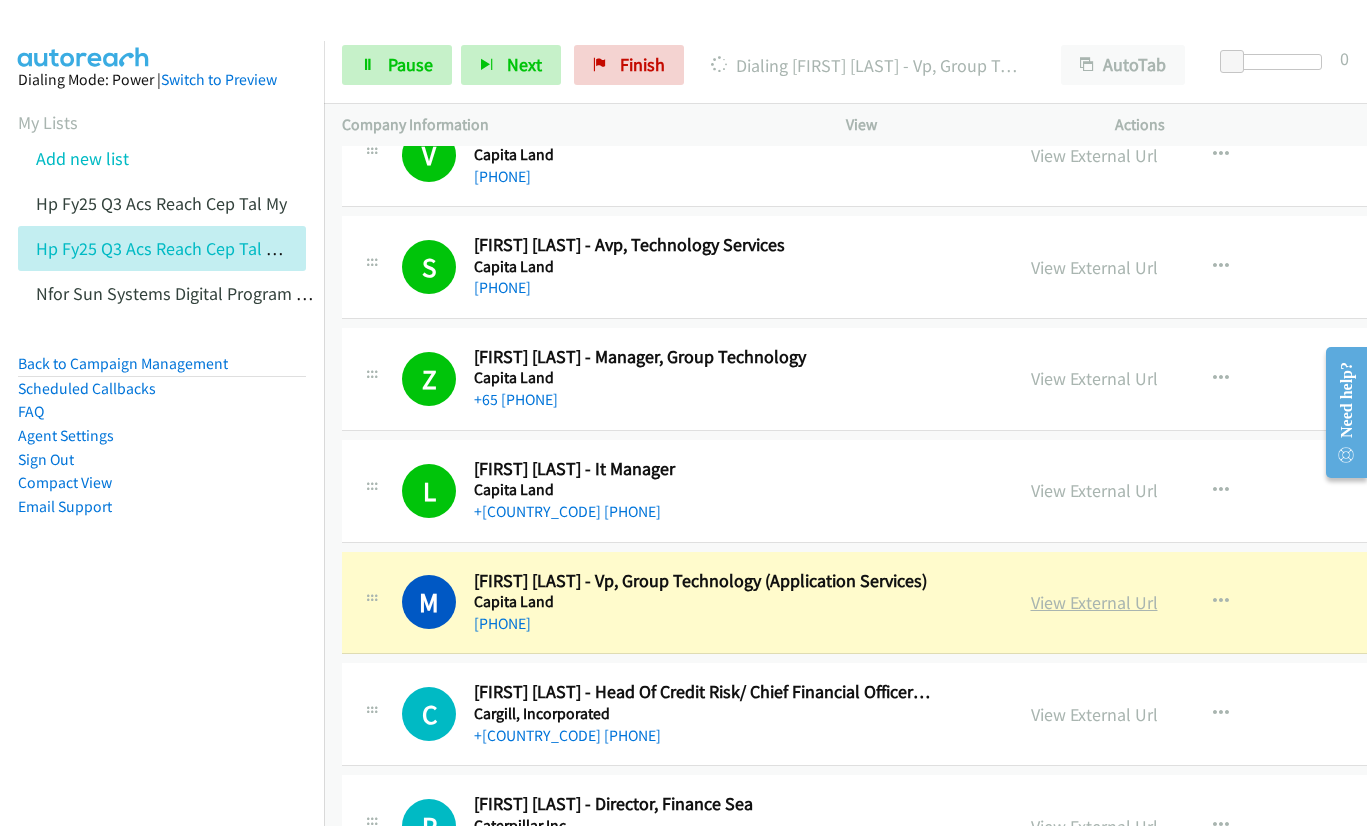 click on "View External Url" at bounding box center [1094, 602] 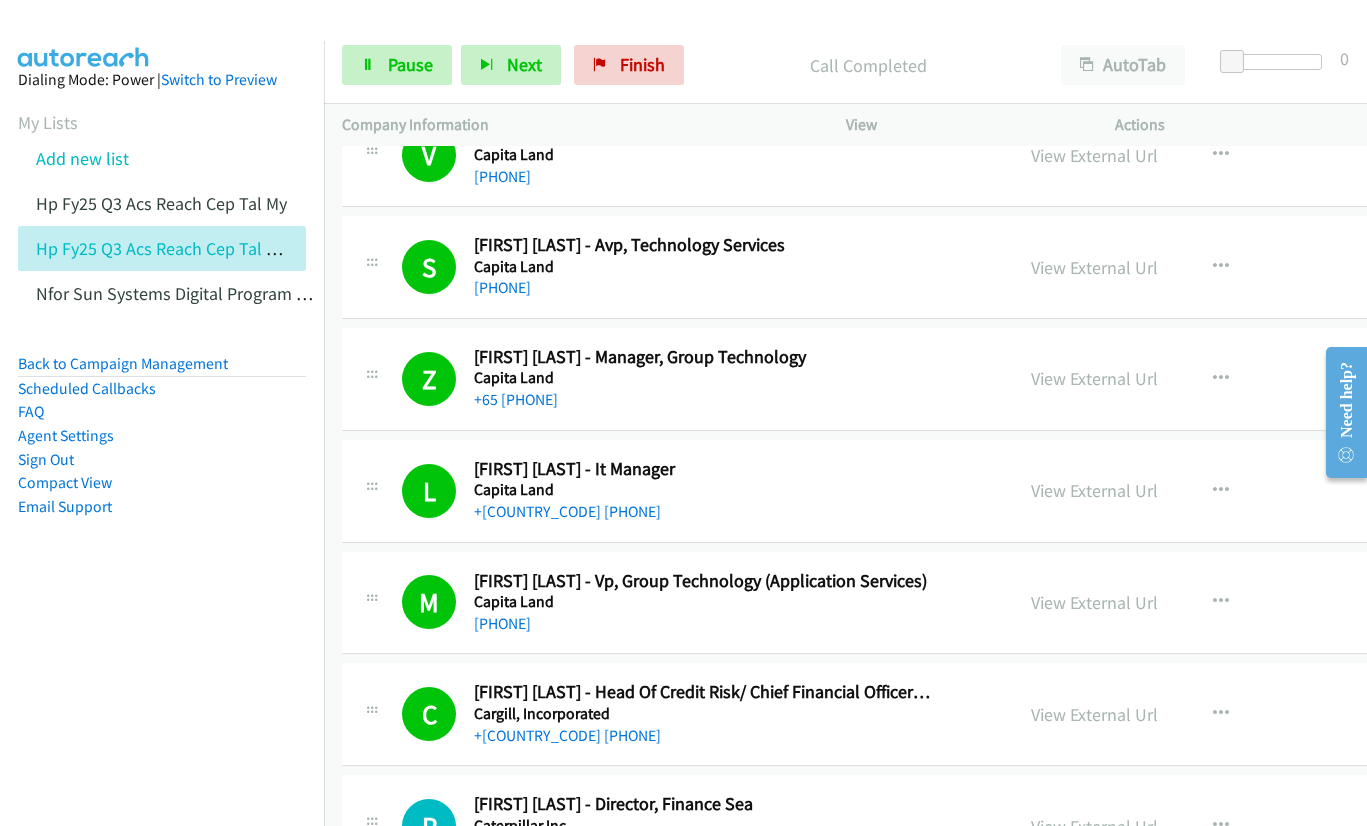 scroll, scrollTop: 3900, scrollLeft: 0, axis: vertical 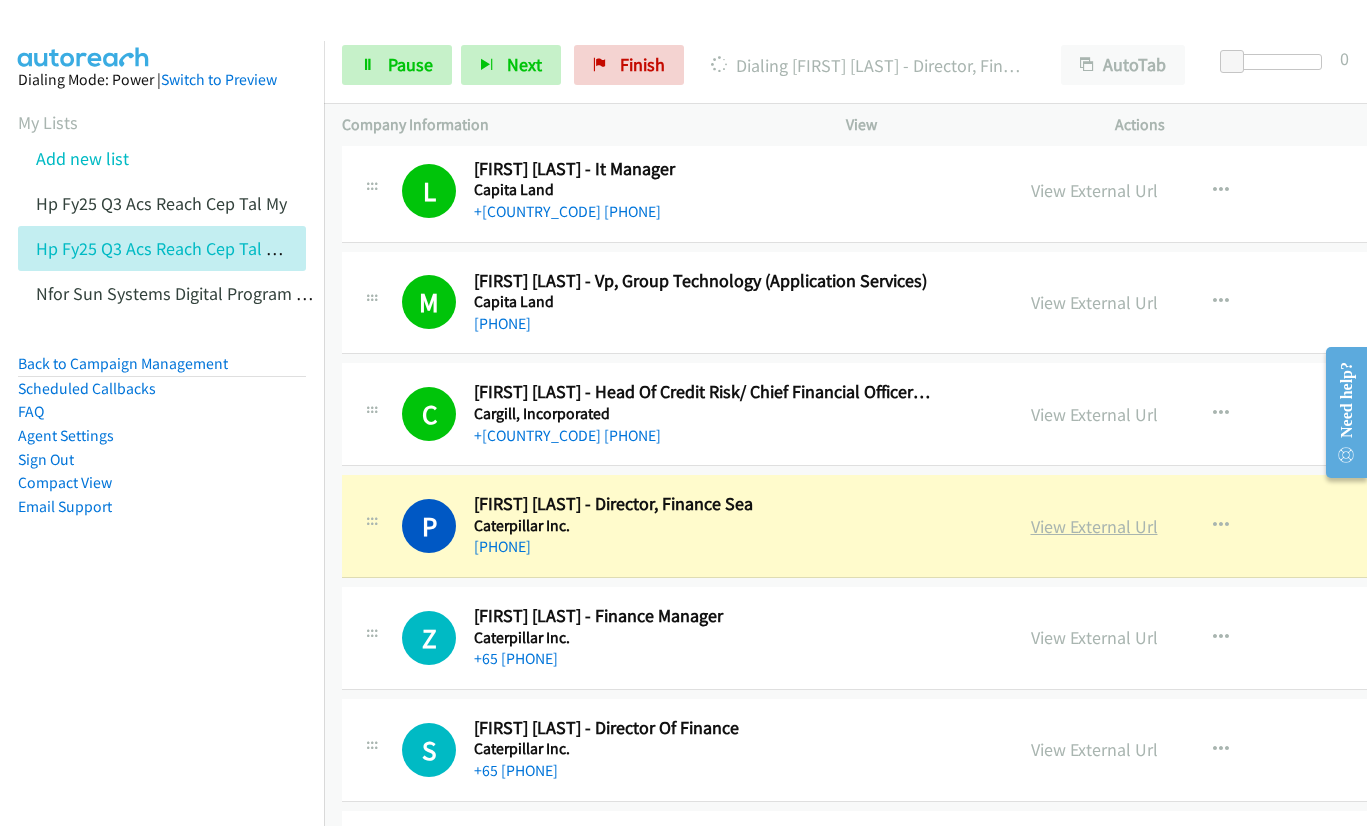 click on "View External Url" at bounding box center [1094, 526] 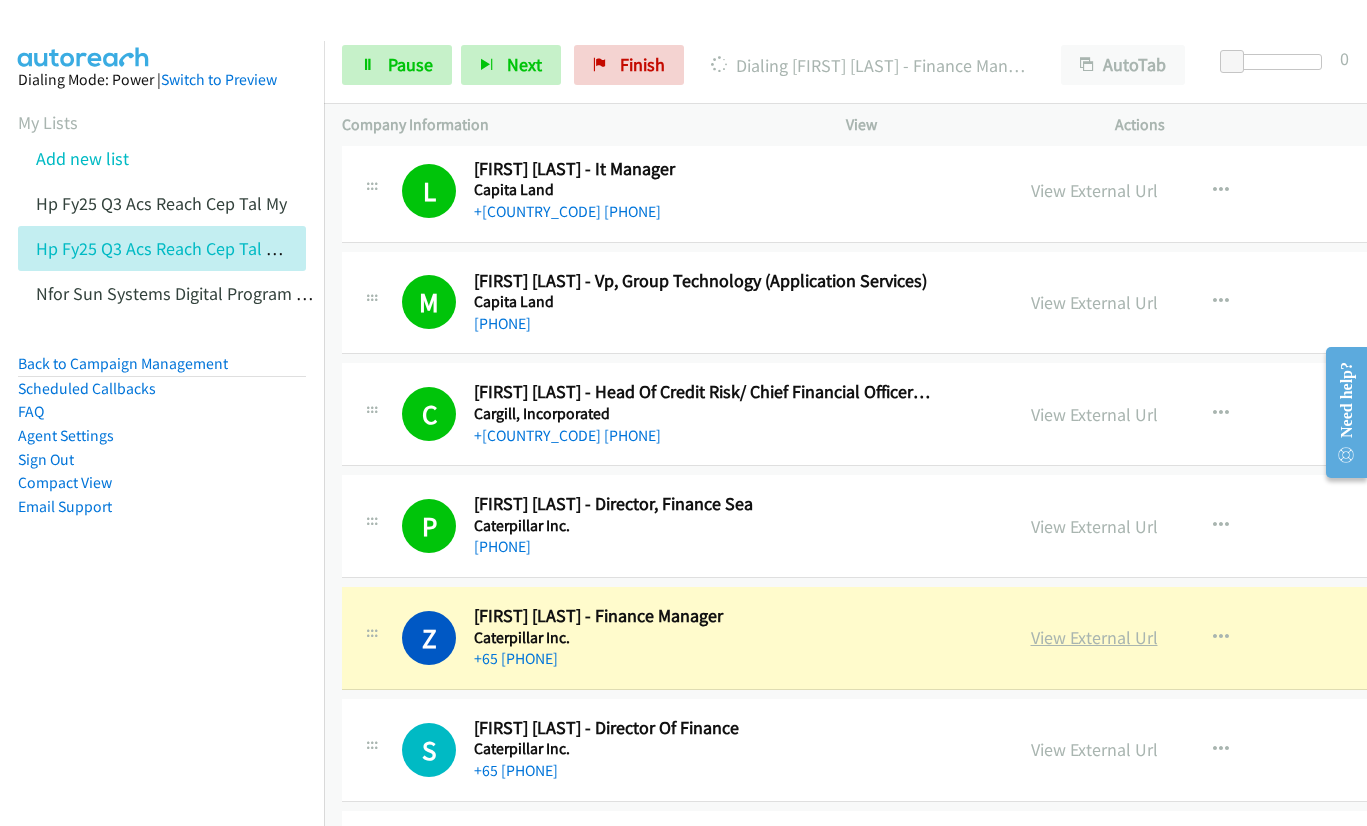 click on "View External Url" at bounding box center (1094, 637) 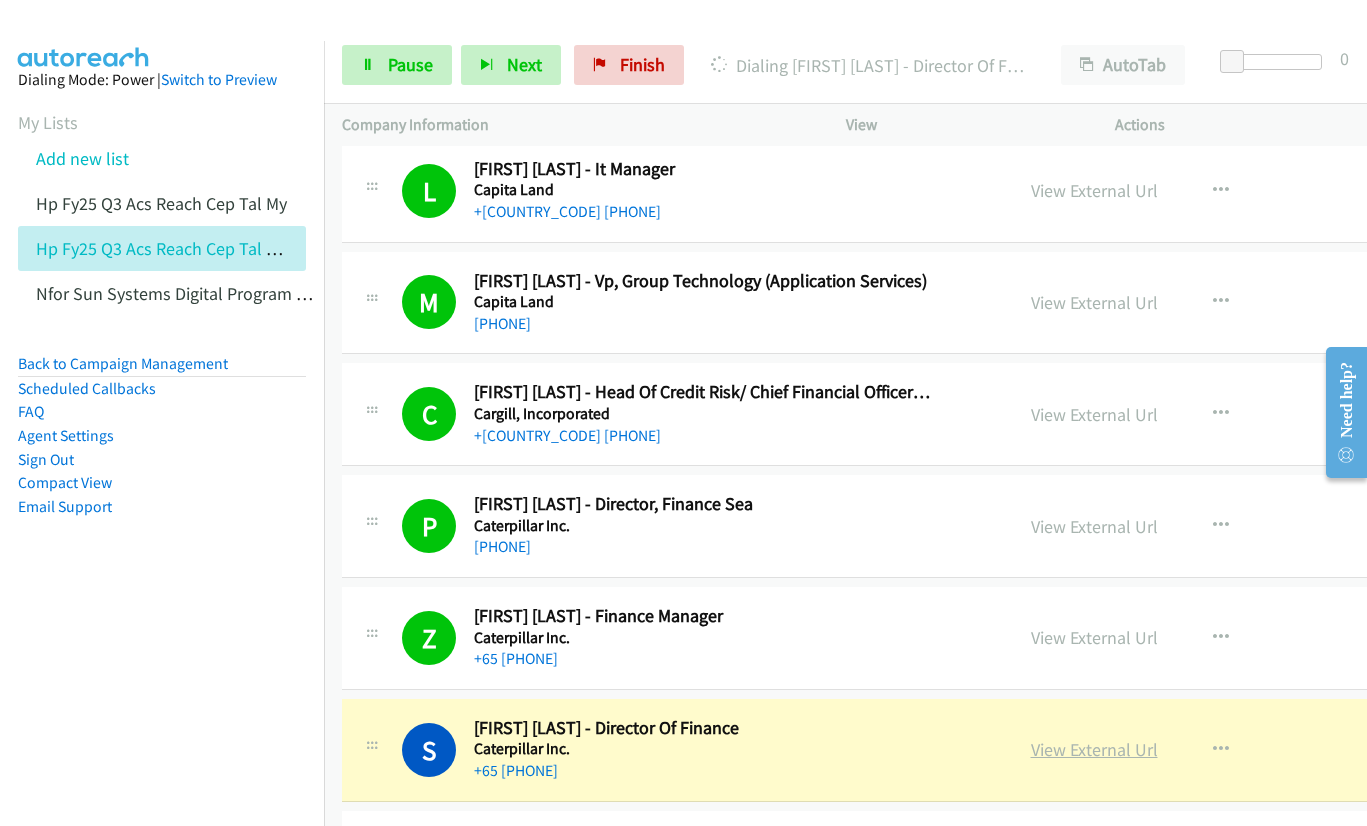 click on "View External Url" at bounding box center [1094, 749] 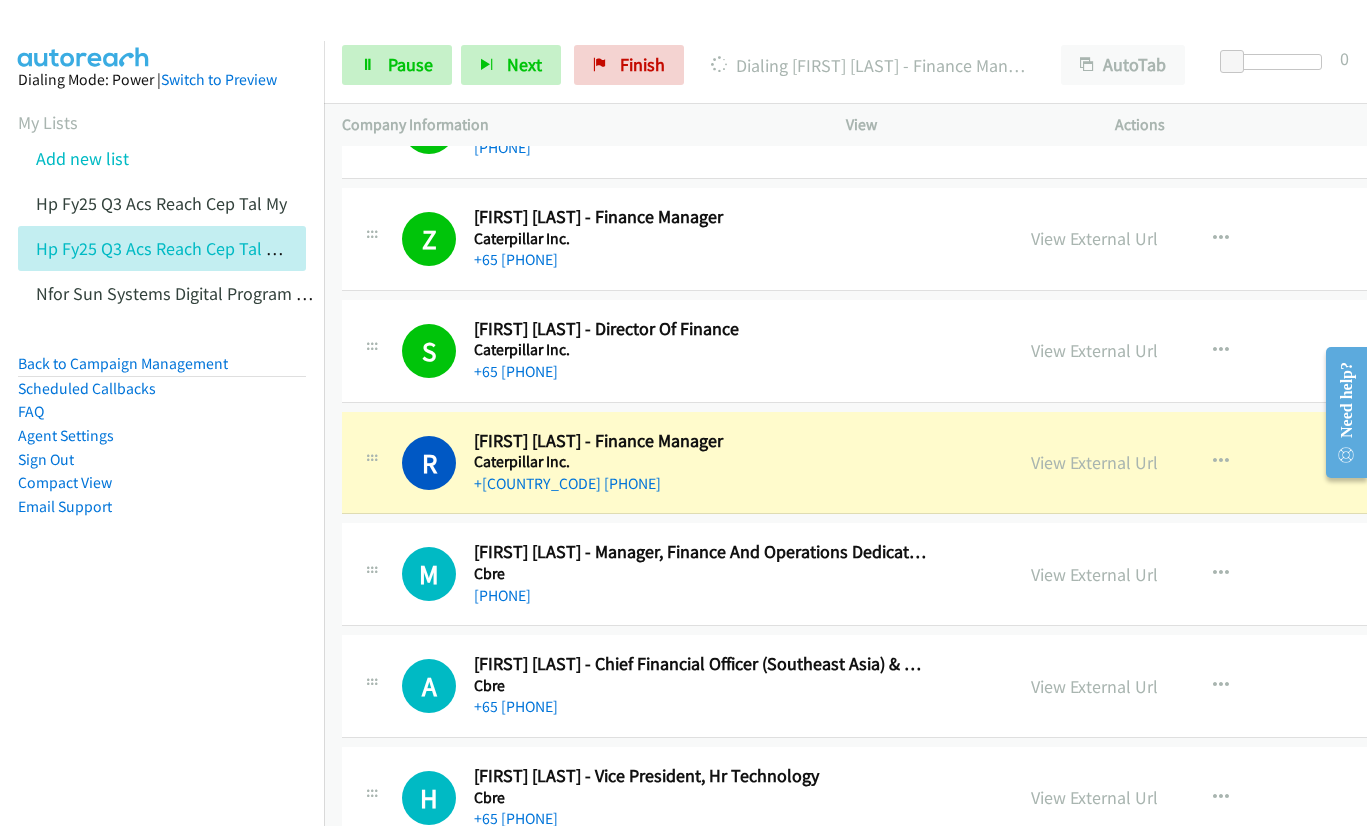 scroll, scrollTop: 4500, scrollLeft: 0, axis: vertical 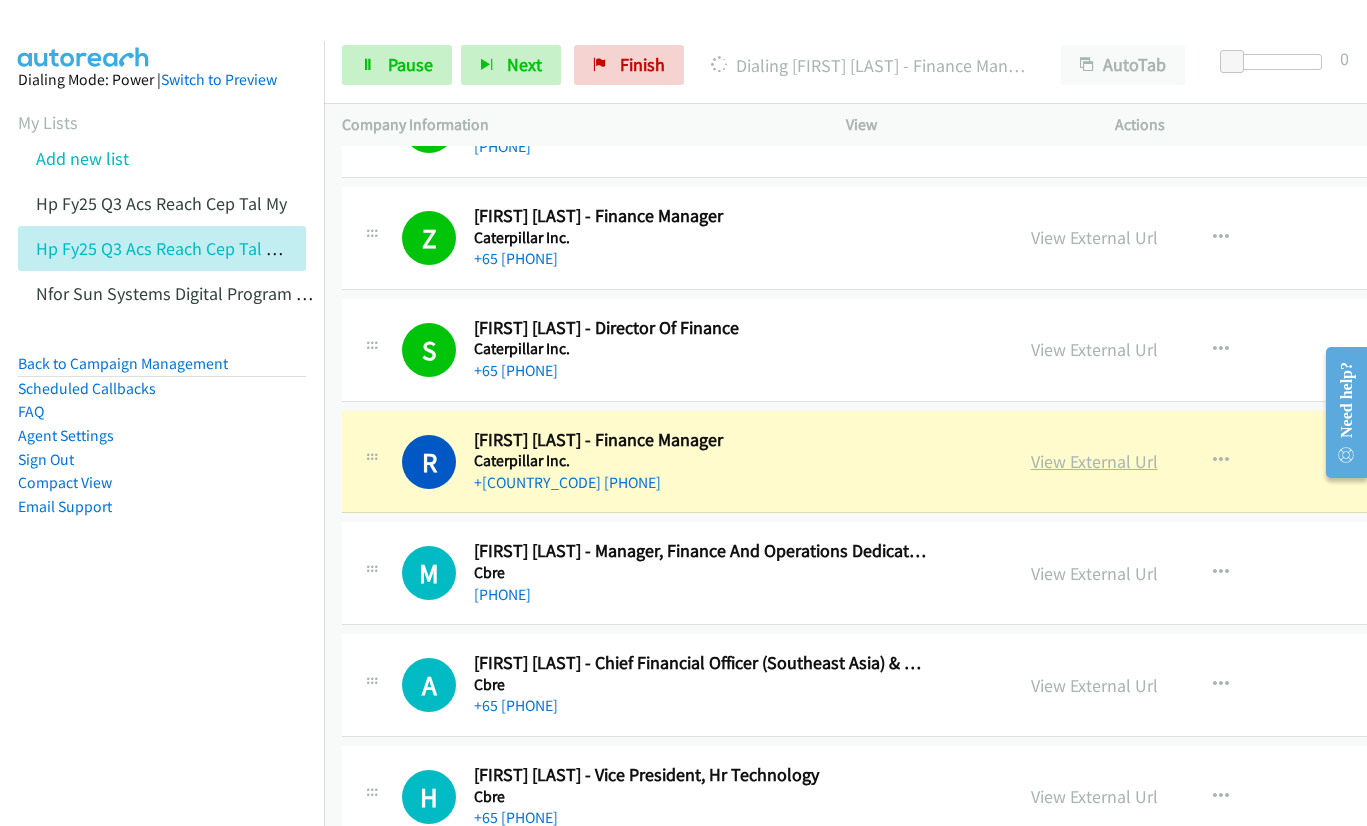 click on "View External Url" at bounding box center (1094, 461) 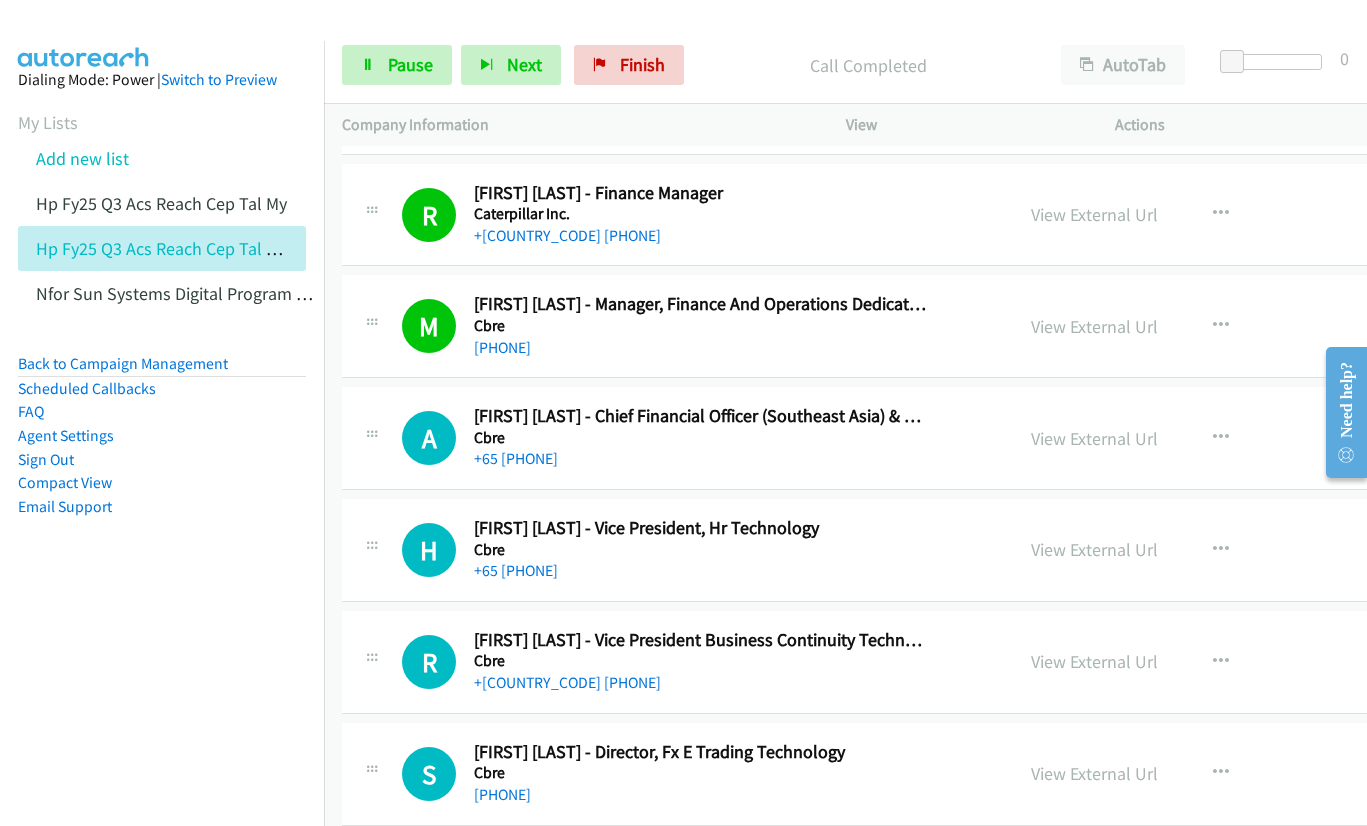 scroll, scrollTop: 4800, scrollLeft: 0, axis: vertical 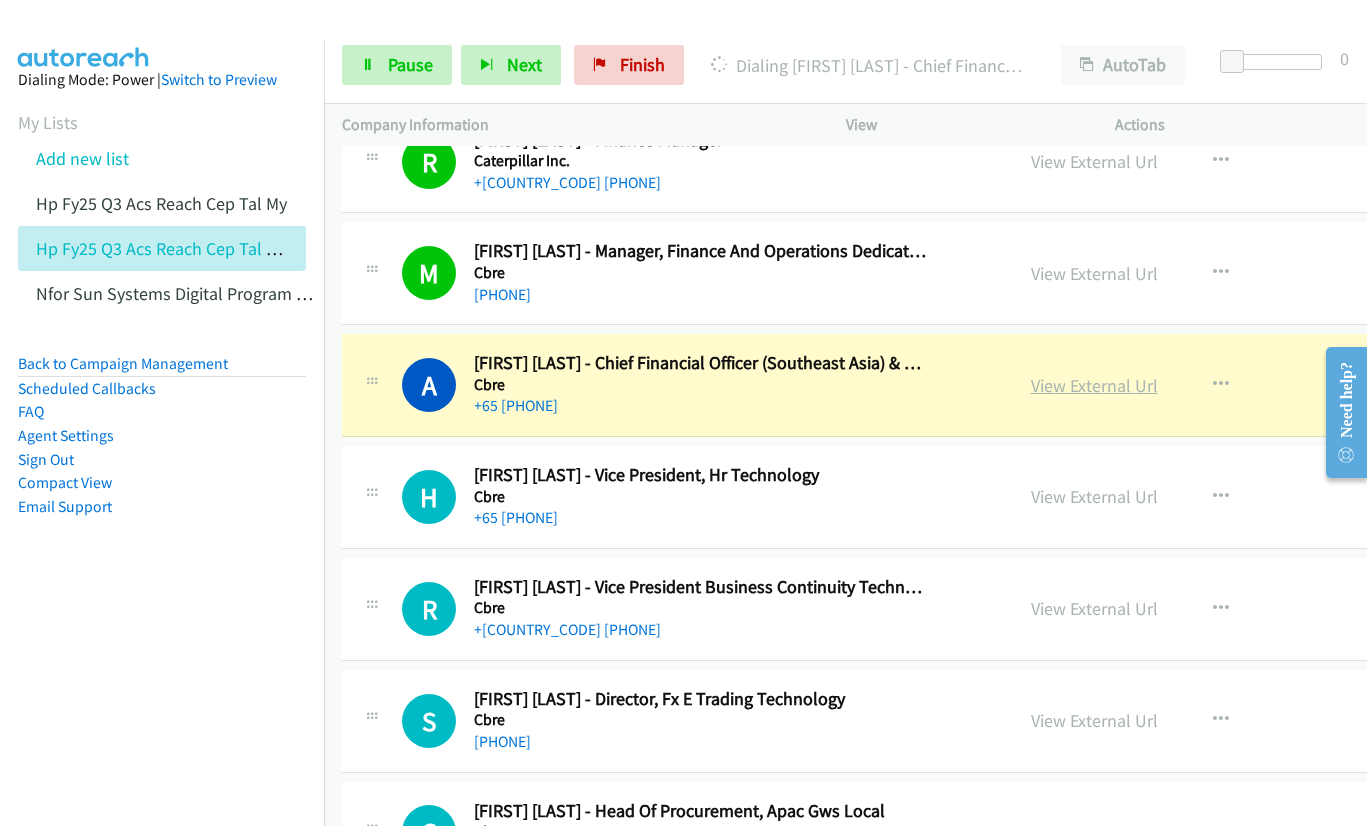 click on "View External Url" at bounding box center [1094, 385] 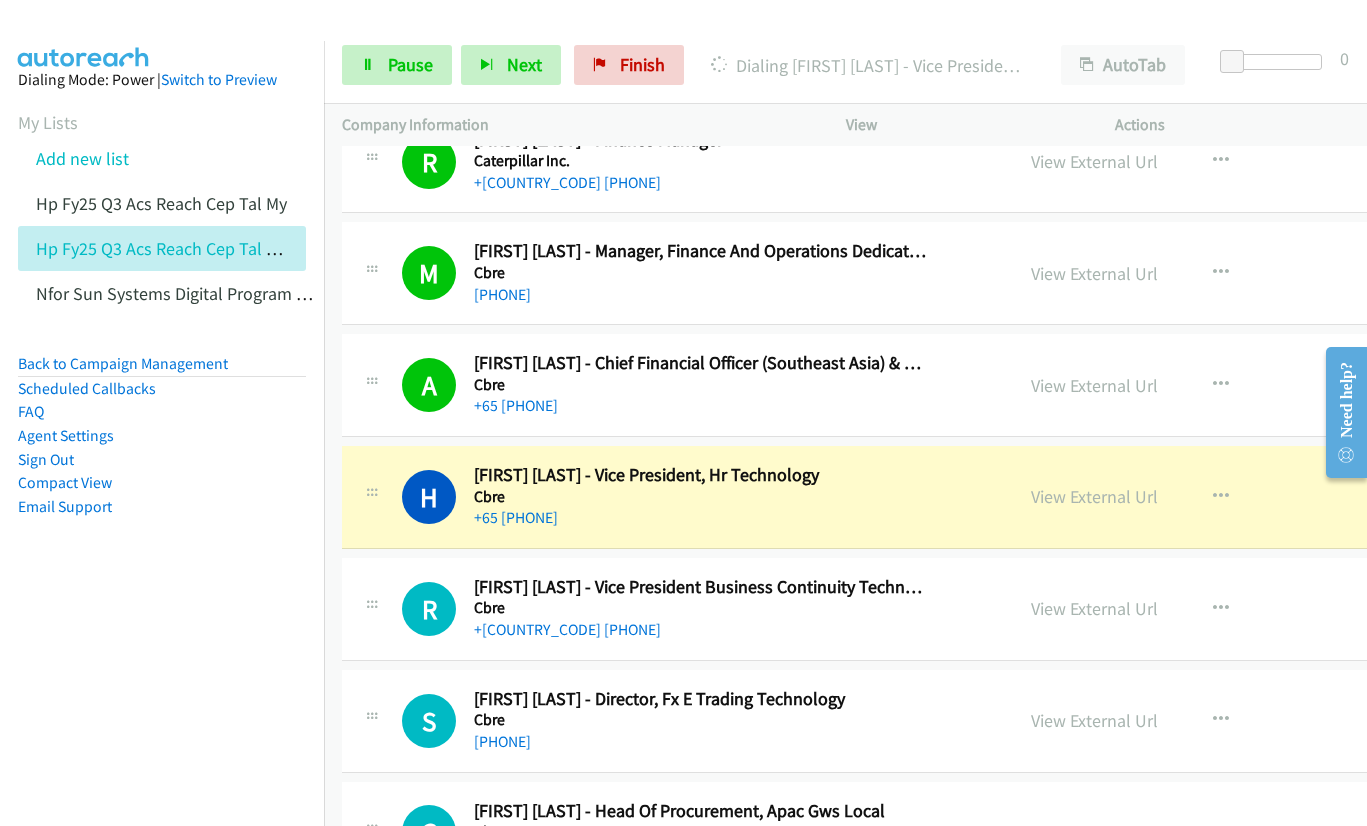 click on "View External Url
View External Url
Schedule/Manage Callback
Start Calls Here
Remove from list
Add to do not call list
Reset Call Status" at bounding box center [1189, 497] 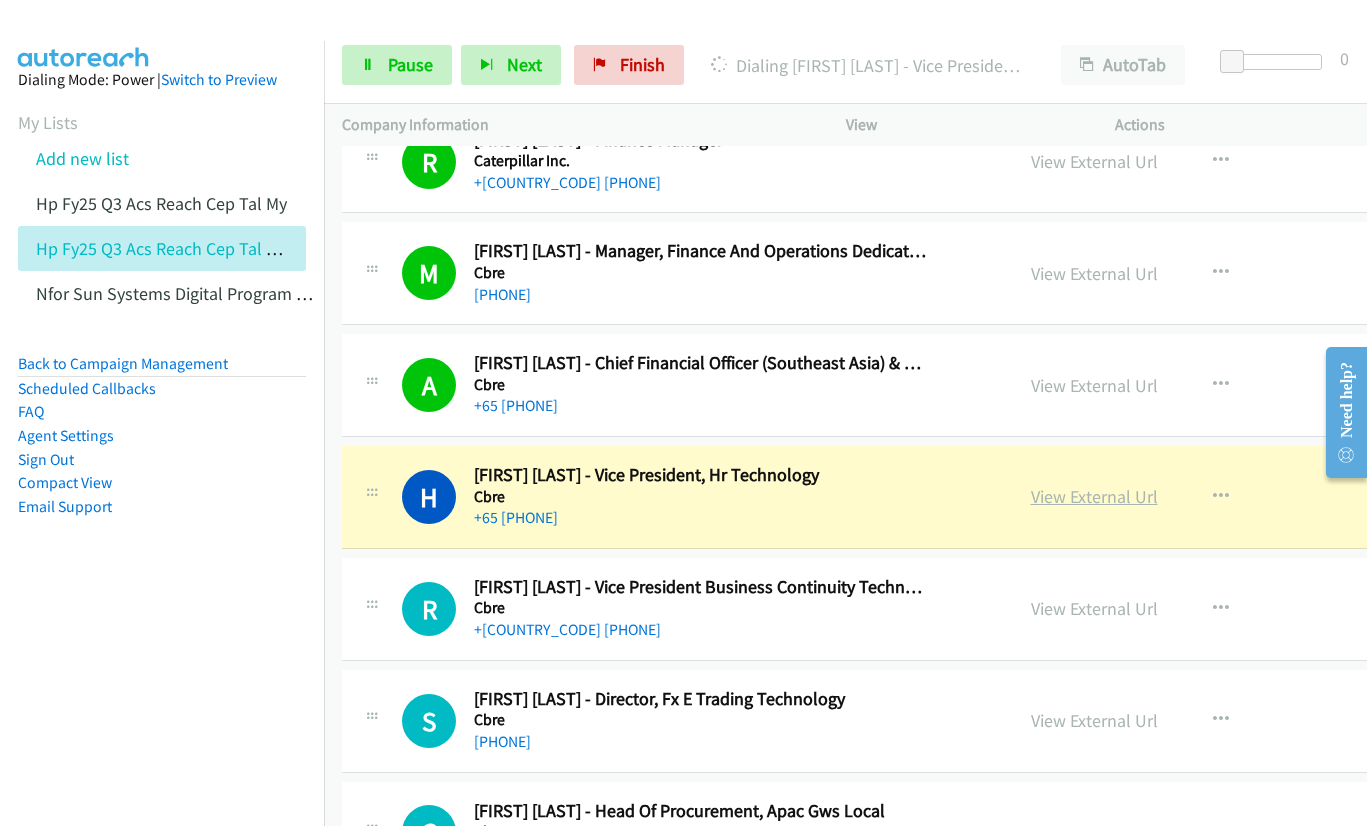 click on "View External Url" at bounding box center (1094, 496) 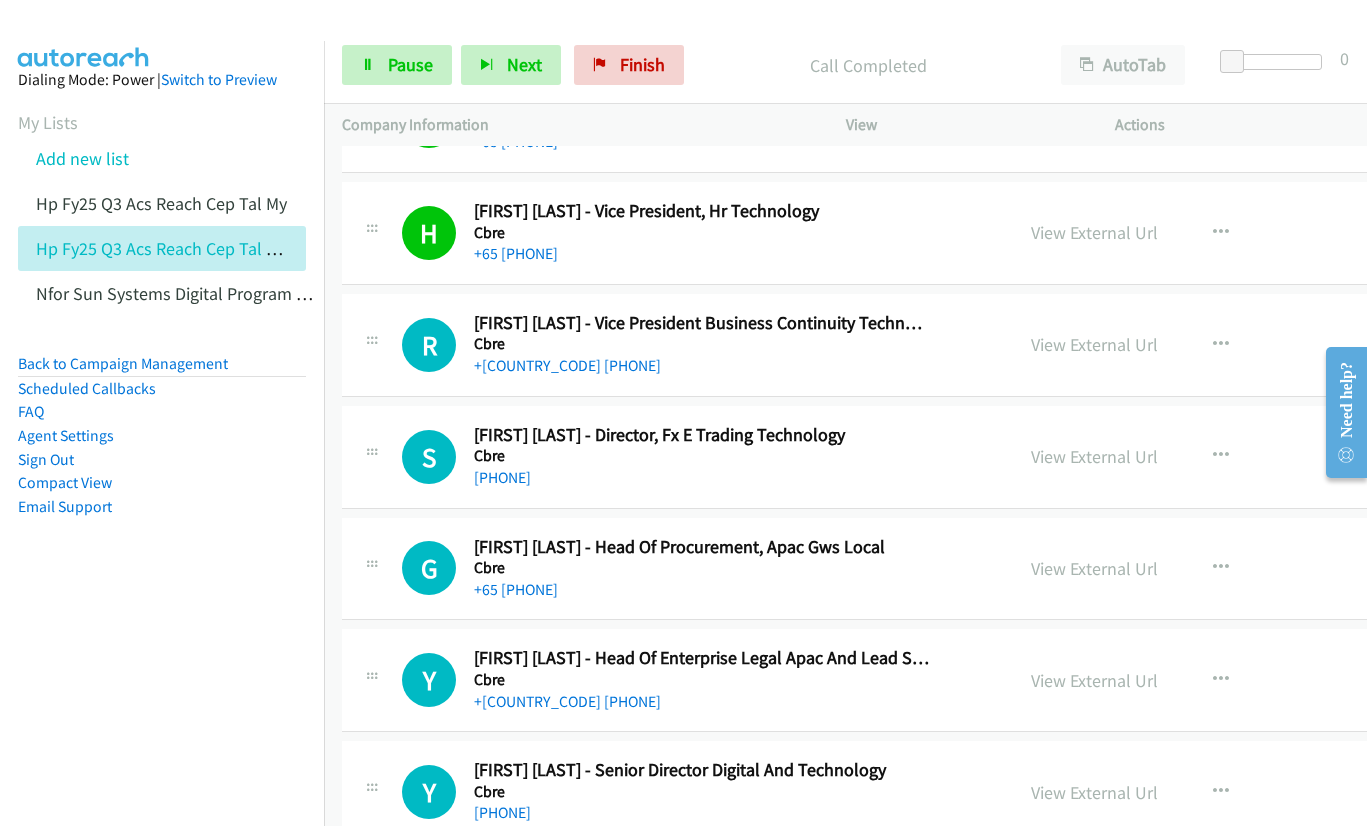 scroll, scrollTop: 5200, scrollLeft: 0, axis: vertical 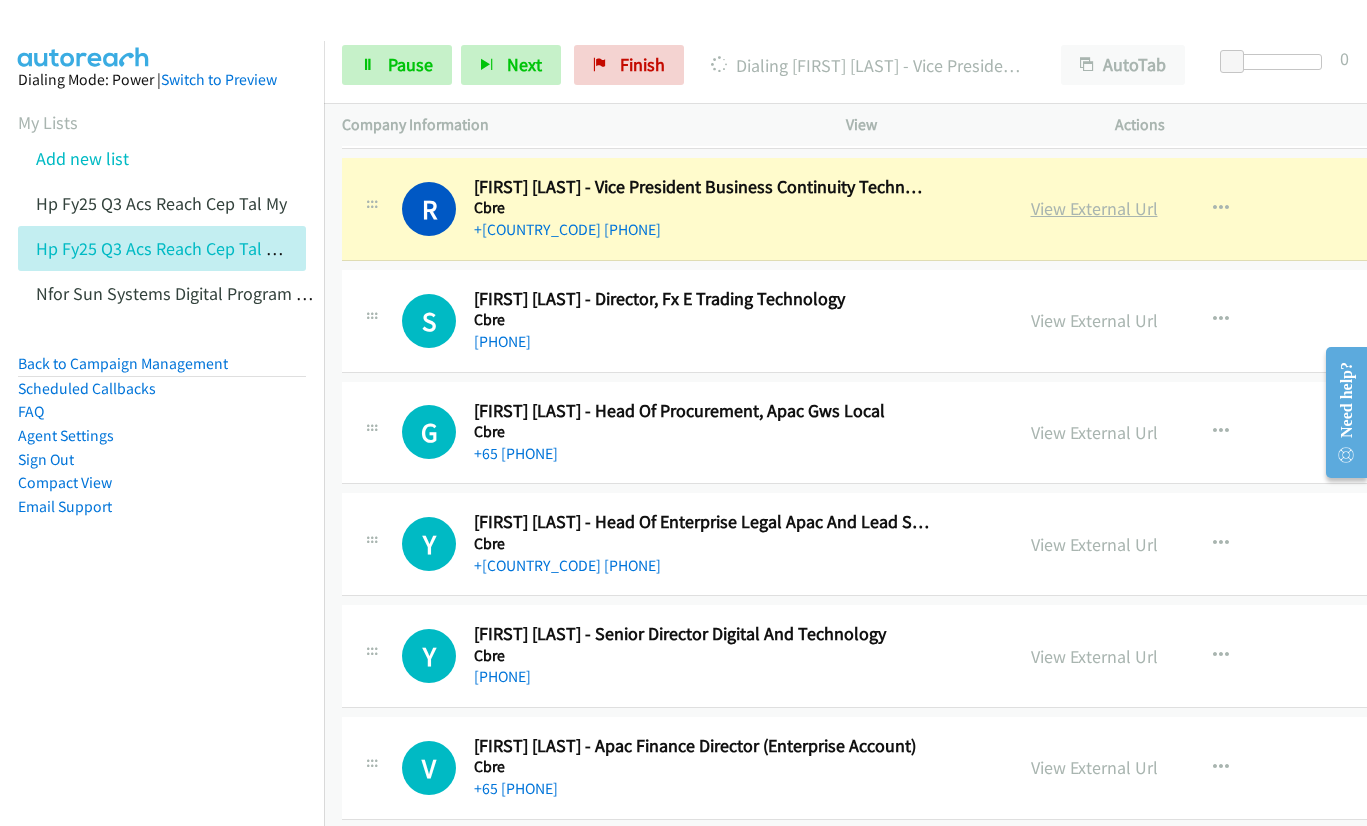 click on "View External Url" at bounding box center [1094, 208] 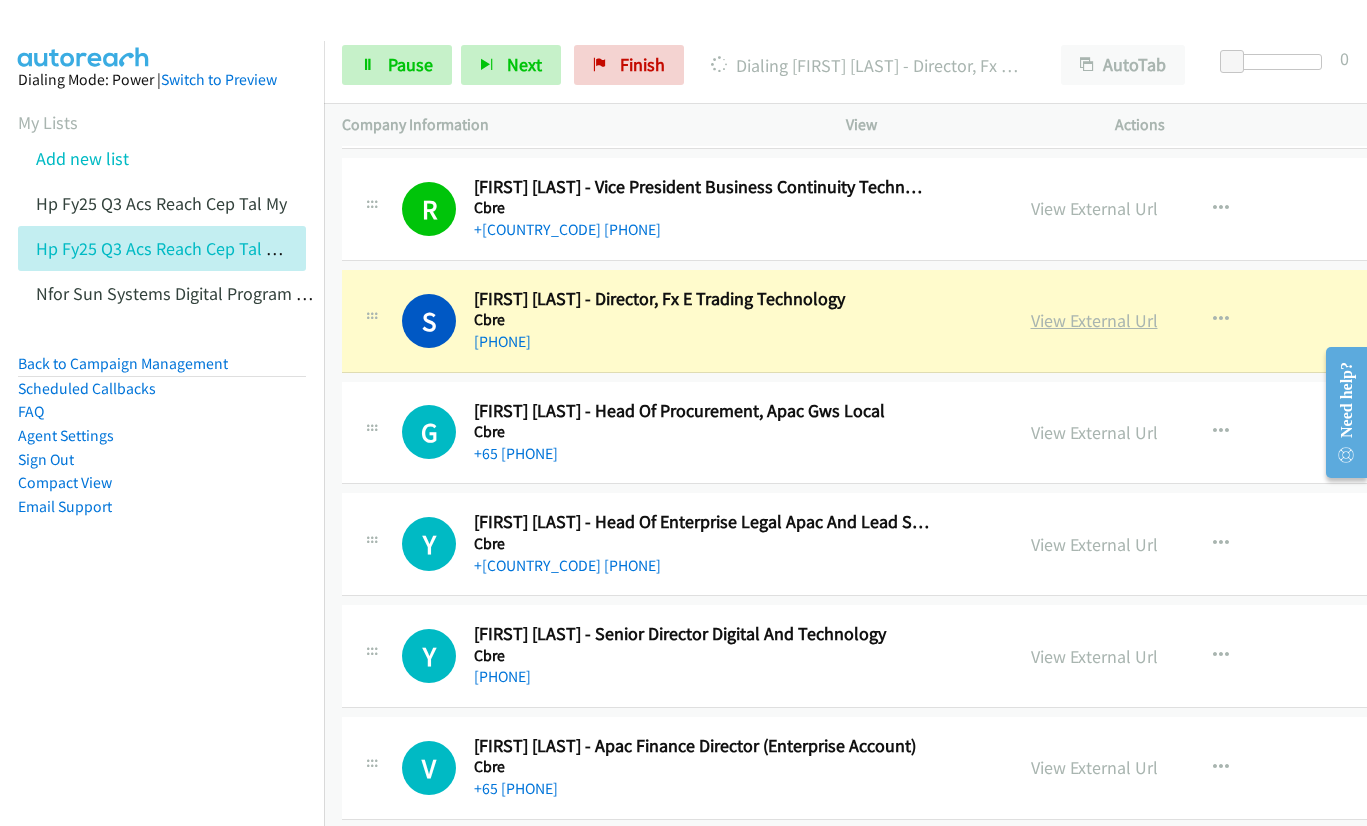 click on "View External Url" at bounding box center (1094, 320) 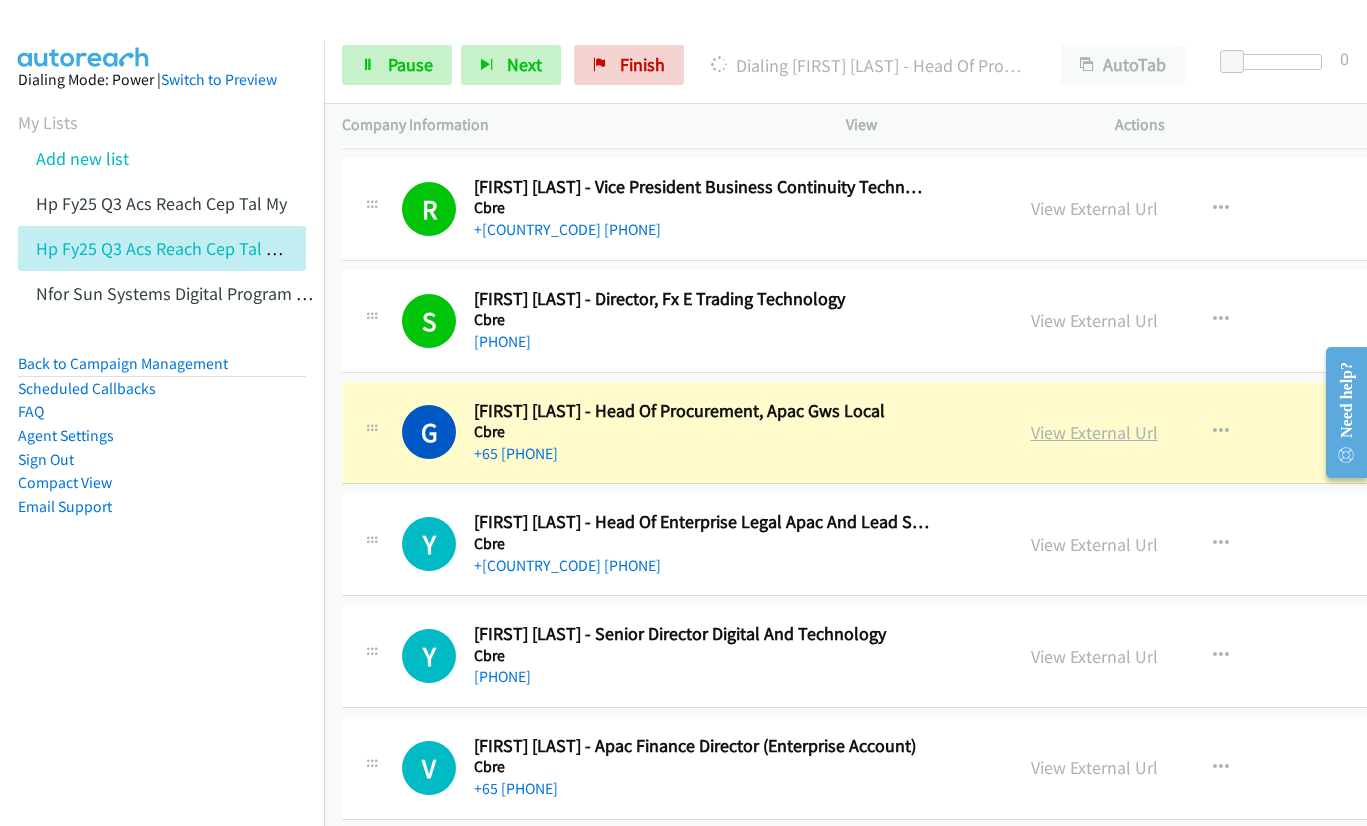 click on "View External Url" at bounding box center (1094, 432) 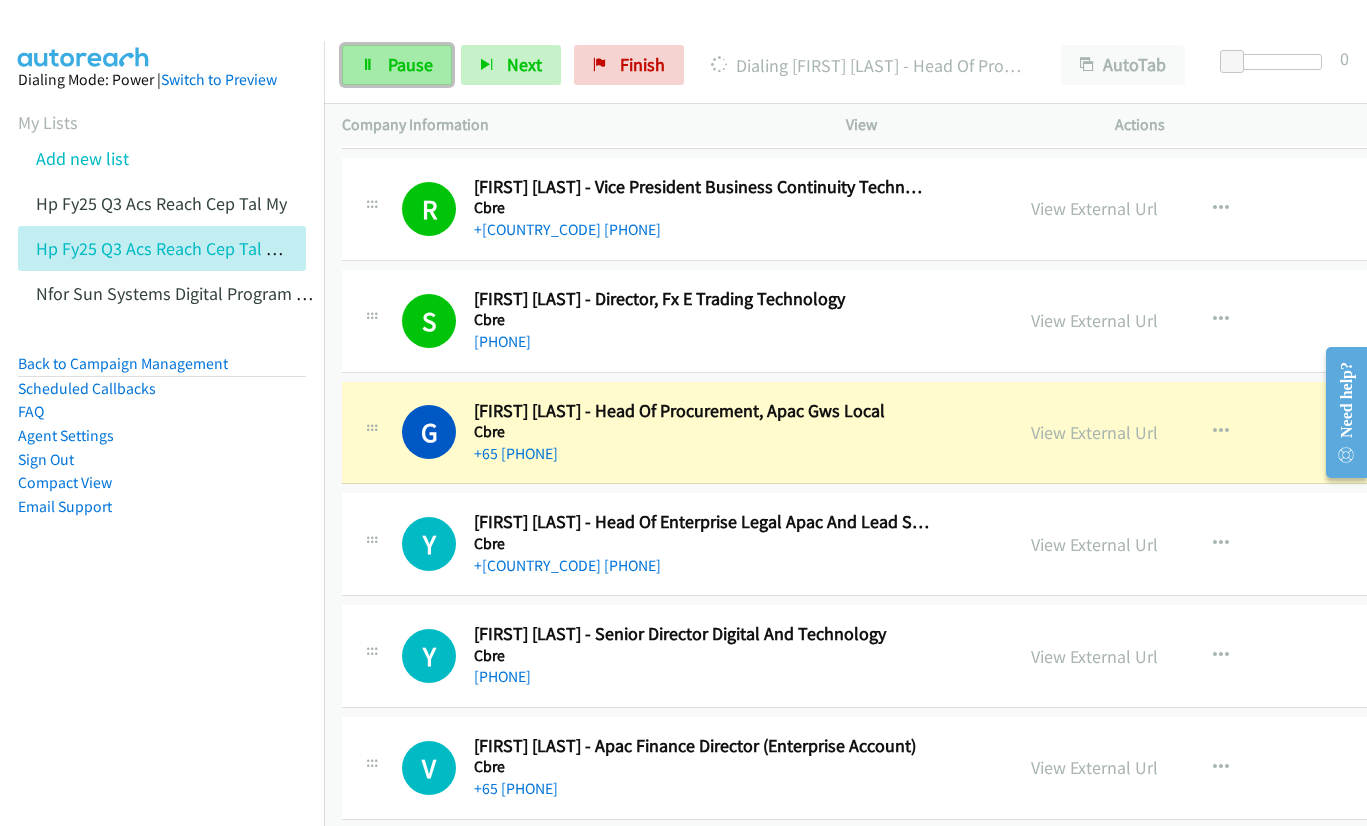 click on "Pause" at bounding box center [410, 64] 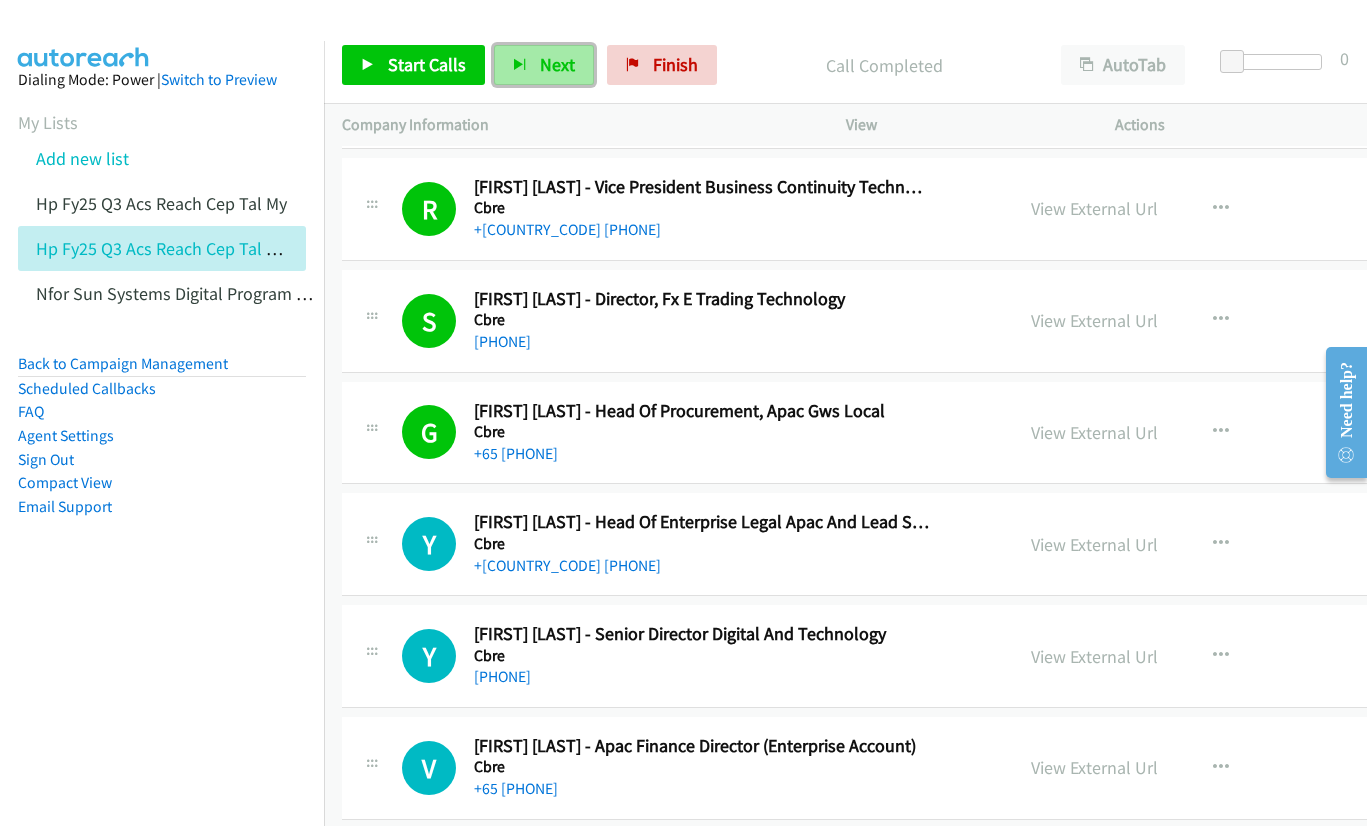 click at bounding box center [520, 66] 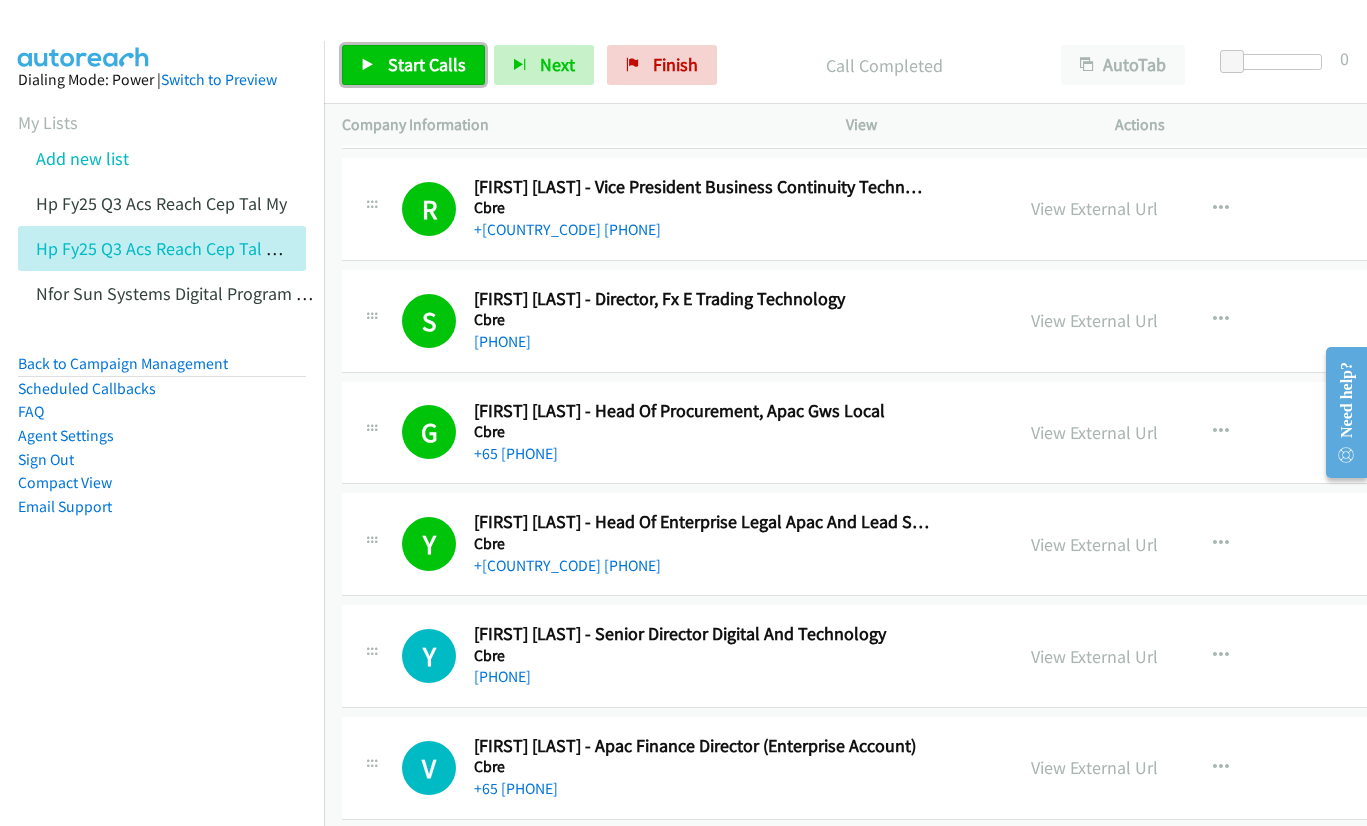 click on "Start Calls" at bounding box center (427, 64) 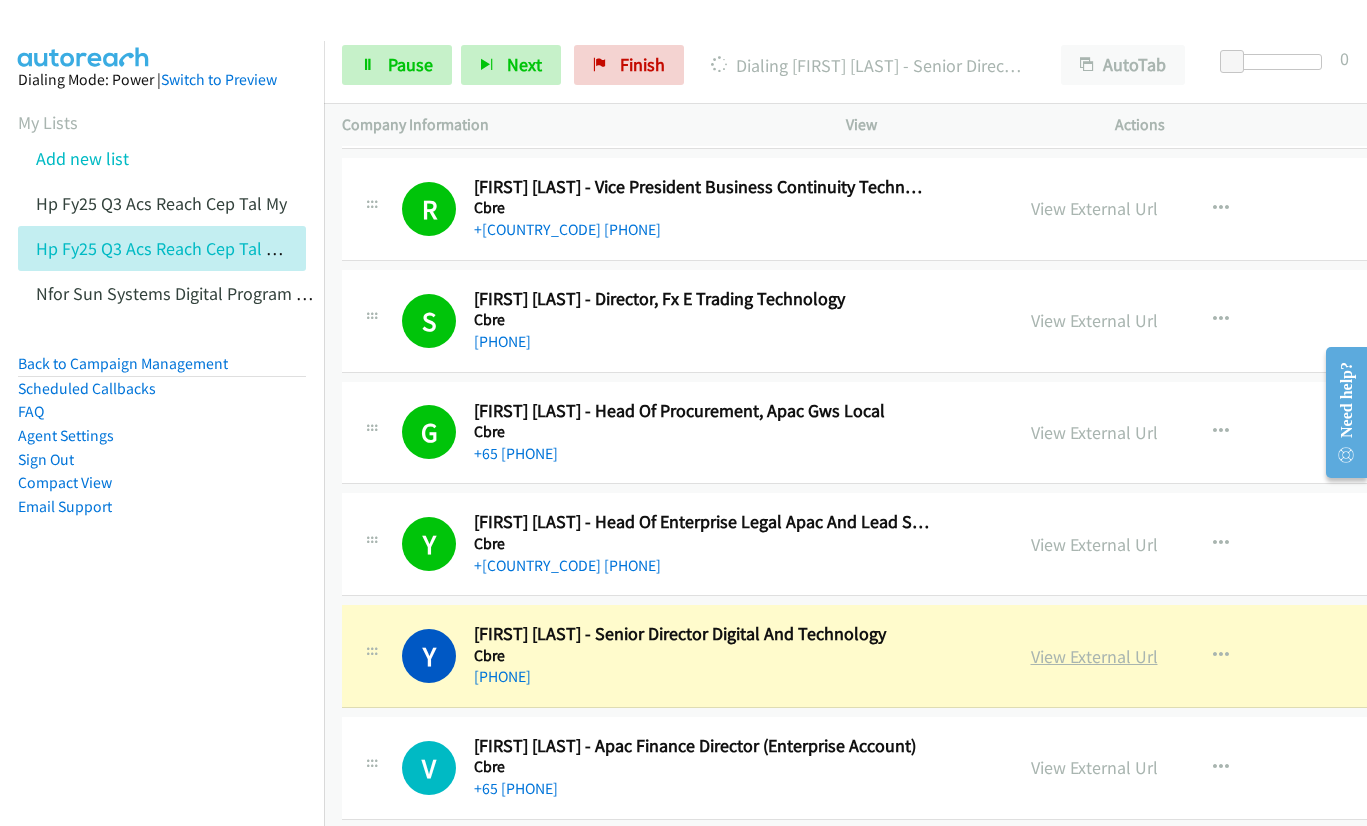click on "View External Url" at bounding box center (1094, 656) 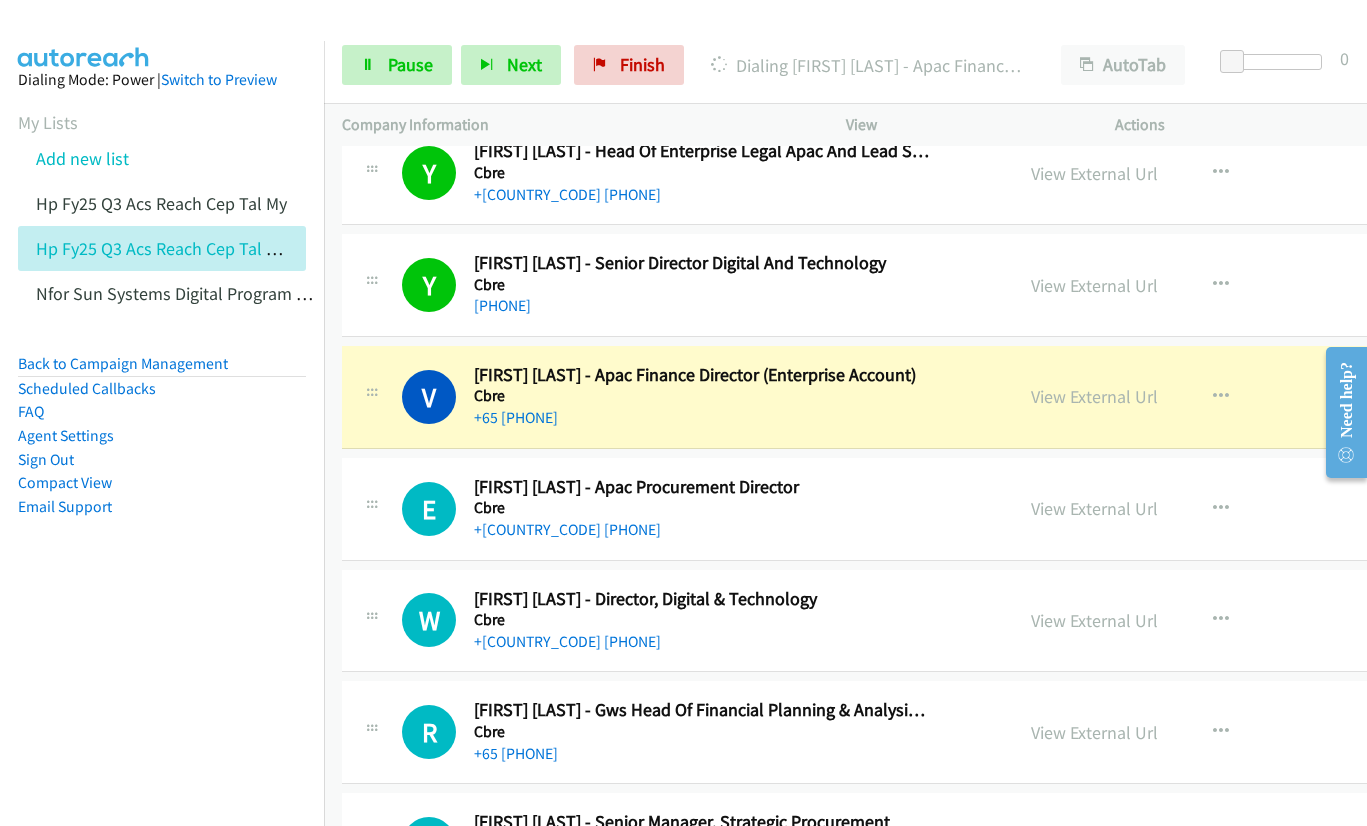 scroll, scrollTop: 5600, scrollLeft: 0, axis: vertical 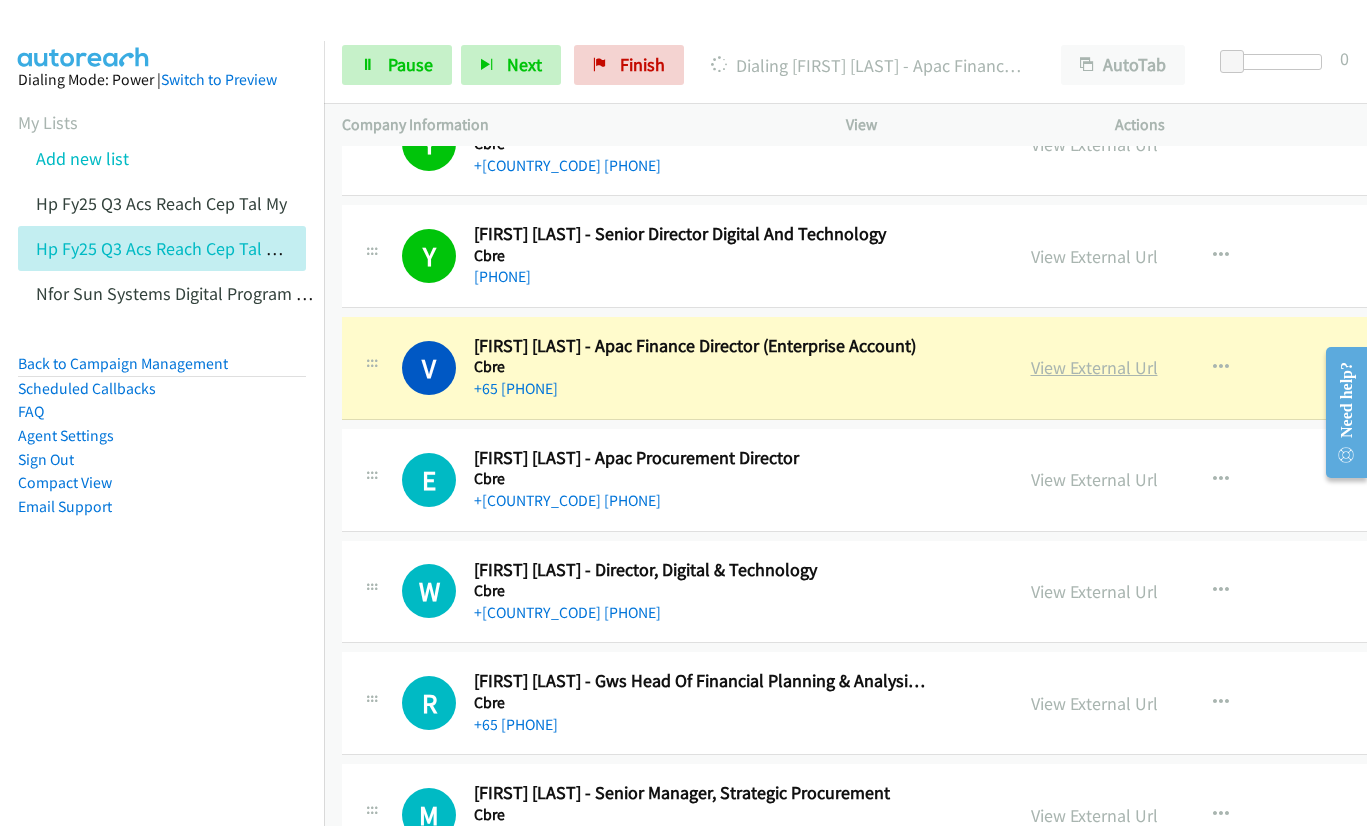 click on "View External Url" at bounding box center (1094, 367) 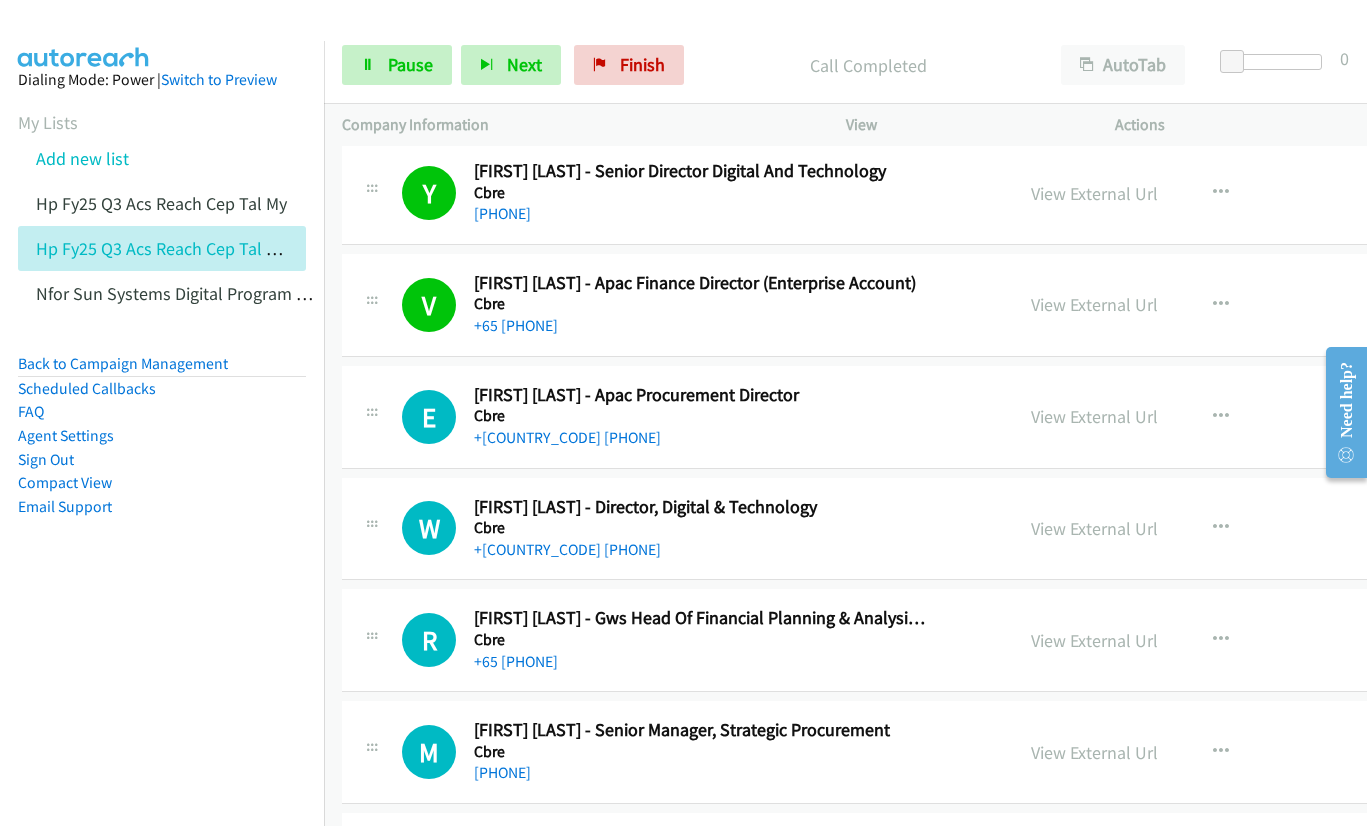 scroll, scrollTop: 5800, scrollLeft: 0, axis: vertical 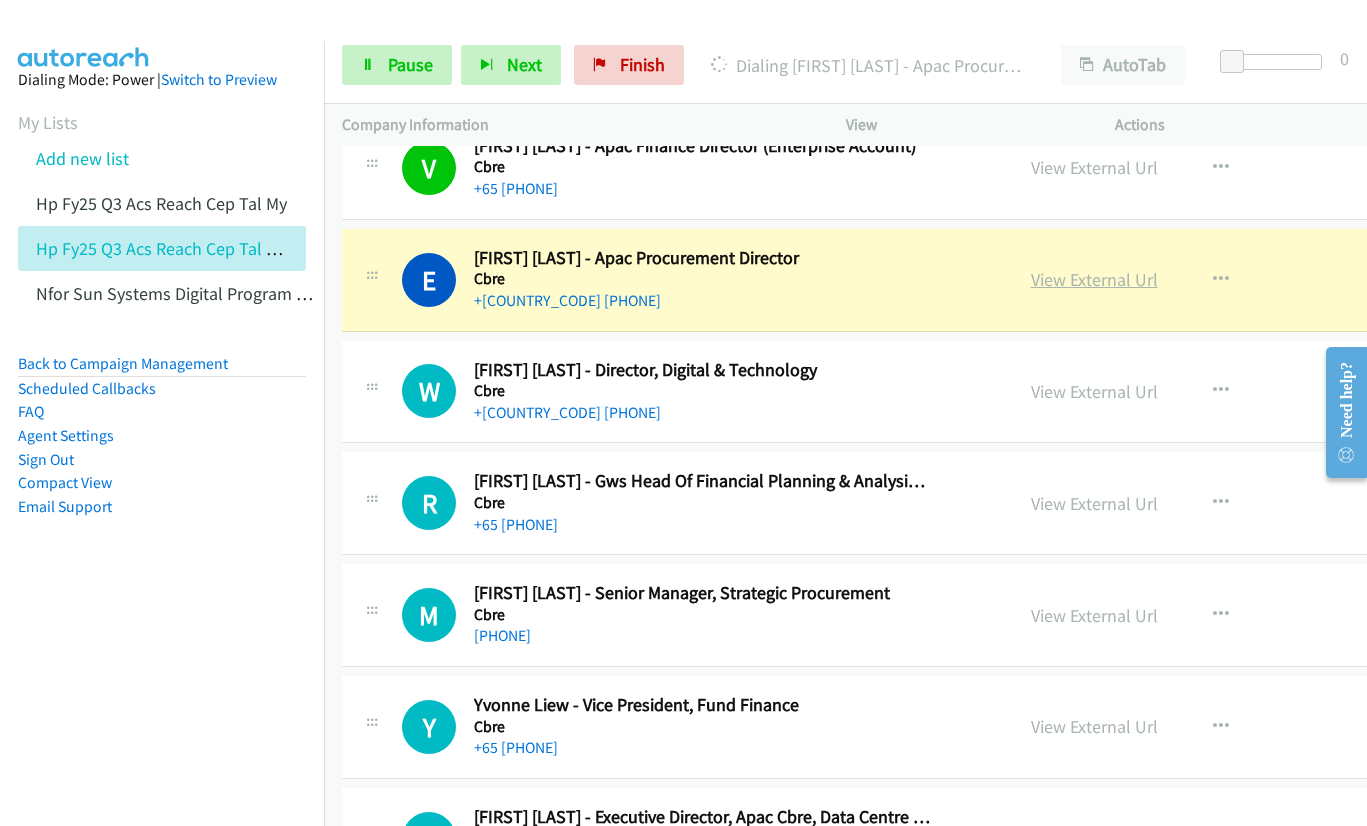 click on "View External Url" at bounding box center (1094, 279) 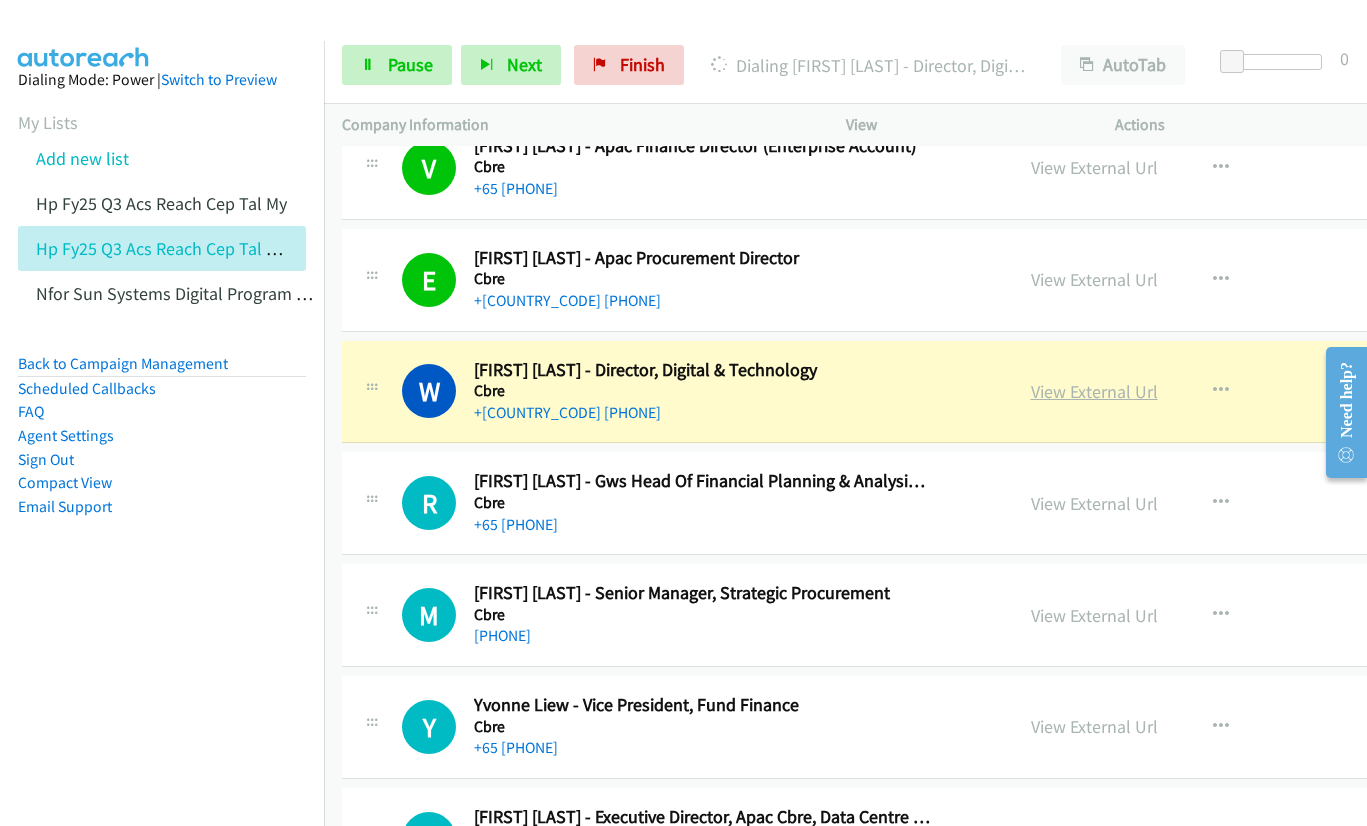 click on "View External Url" at bounding box center [1094, 391] 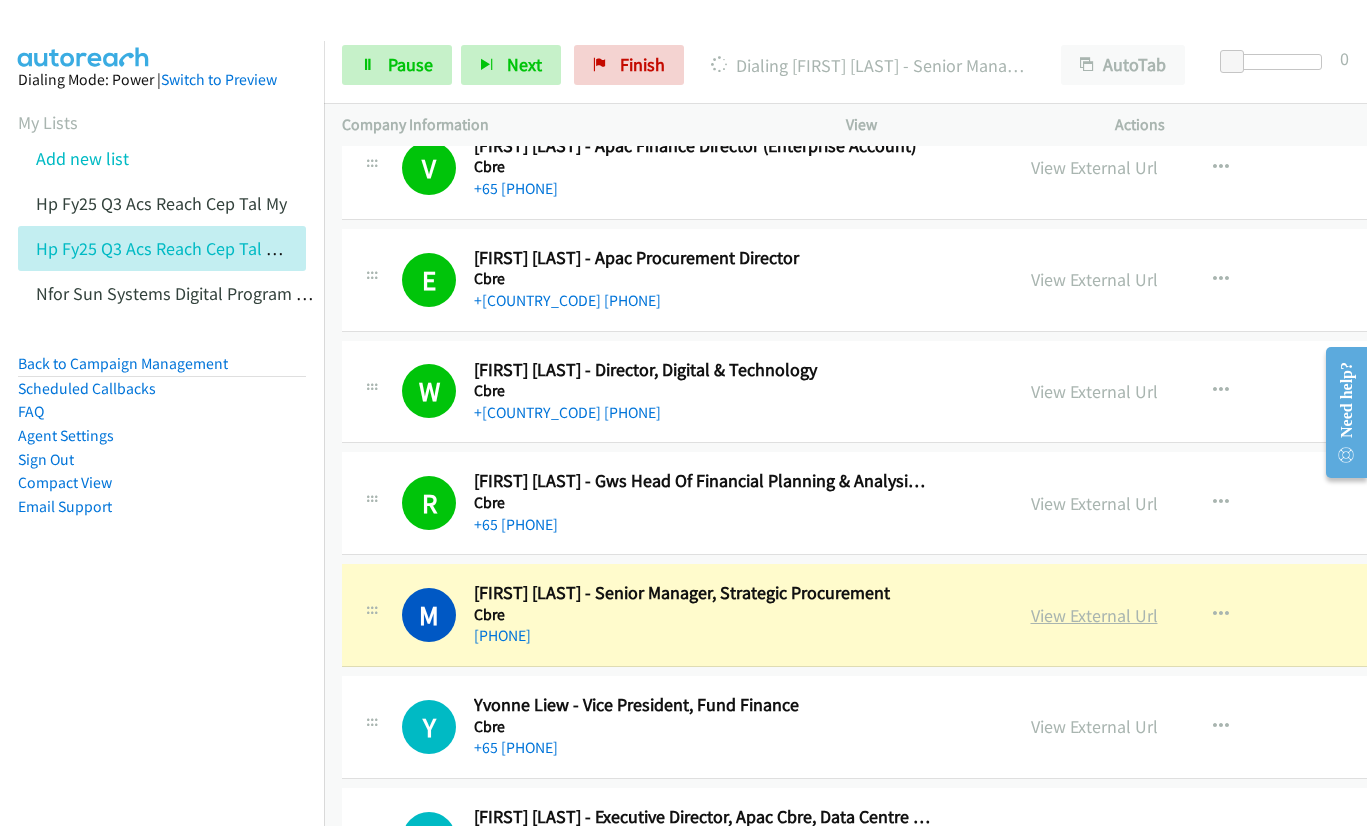 click on "View External Url" at bounding box center (1094, 615) 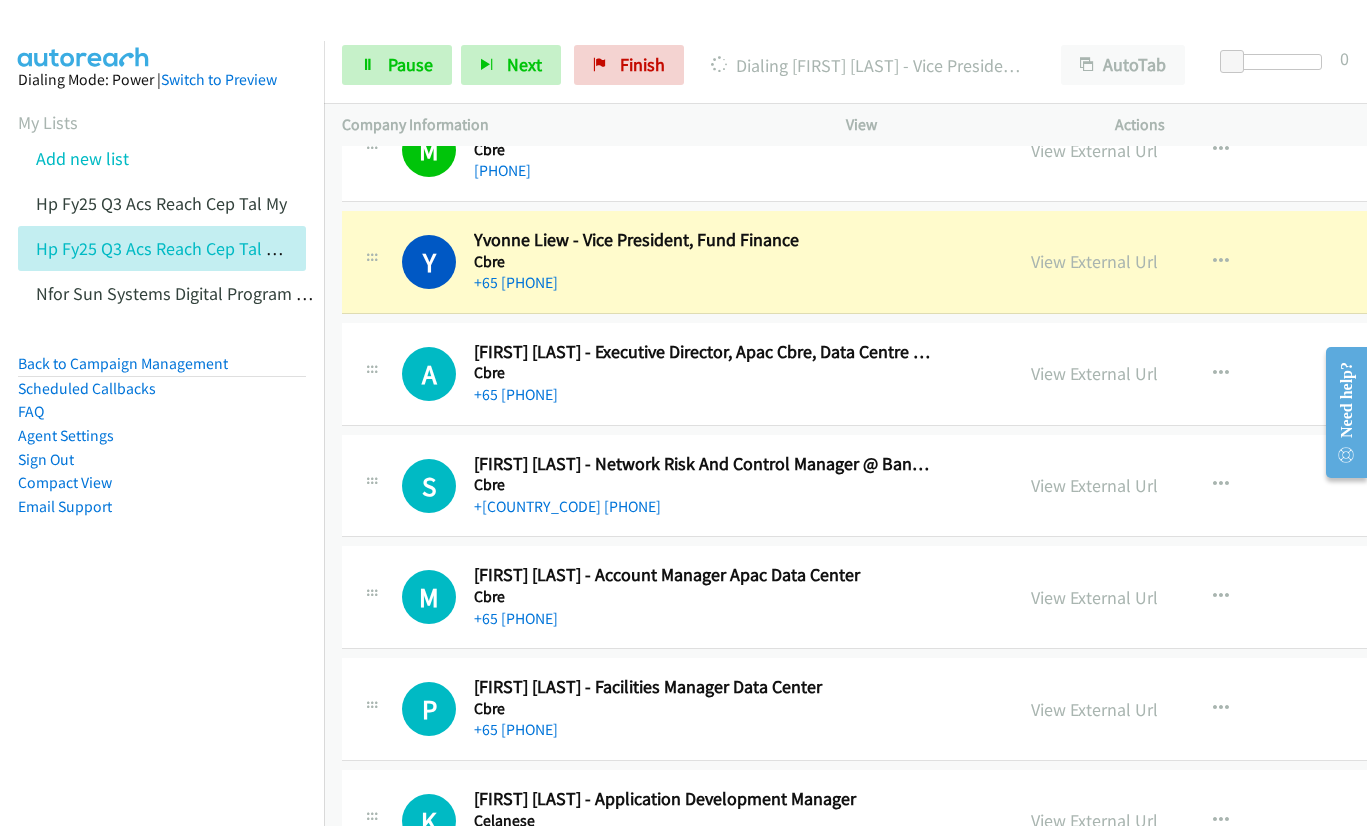 scroll, scrollTop: 6300, scrollLeft: 0, axis: vertical 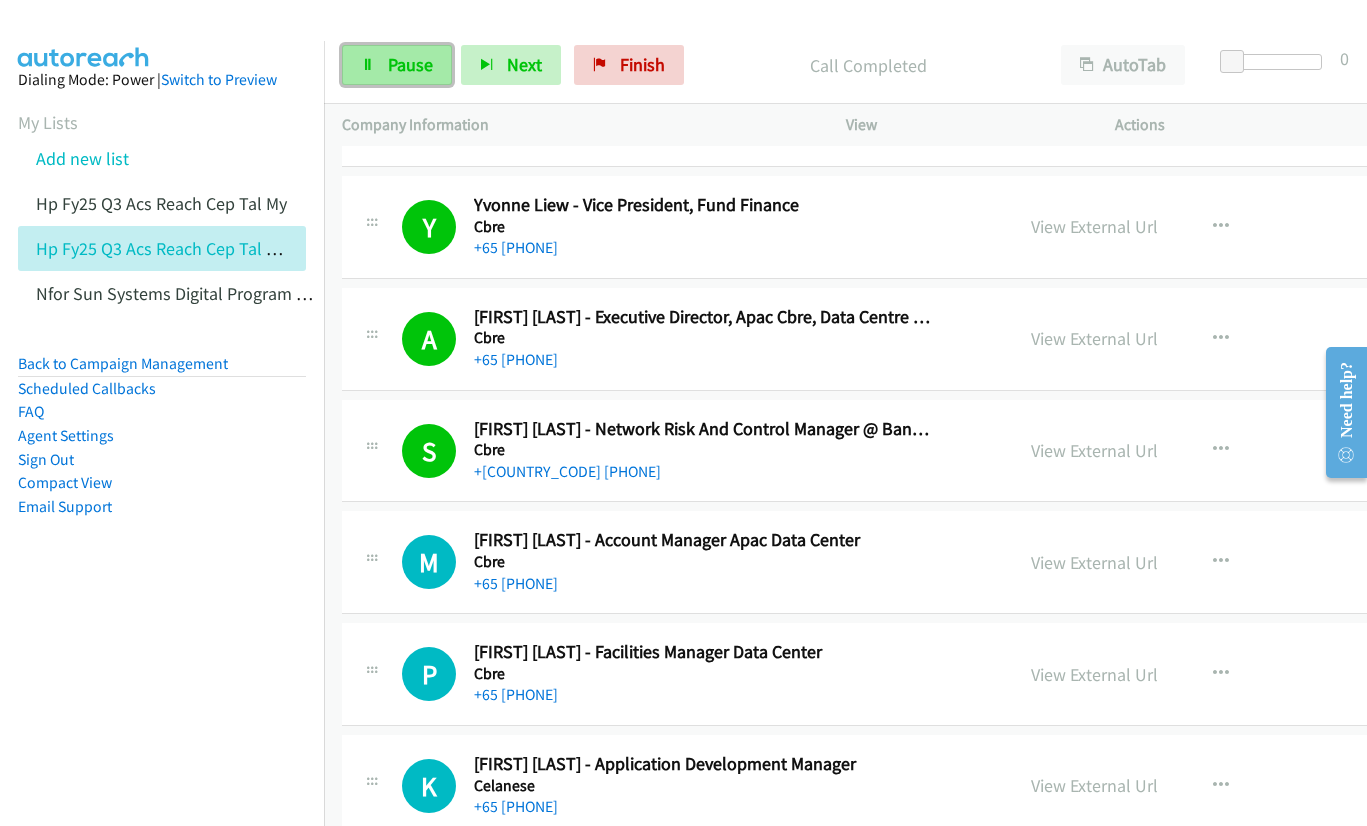 click on "Pause" at bounding box center [410, 64] 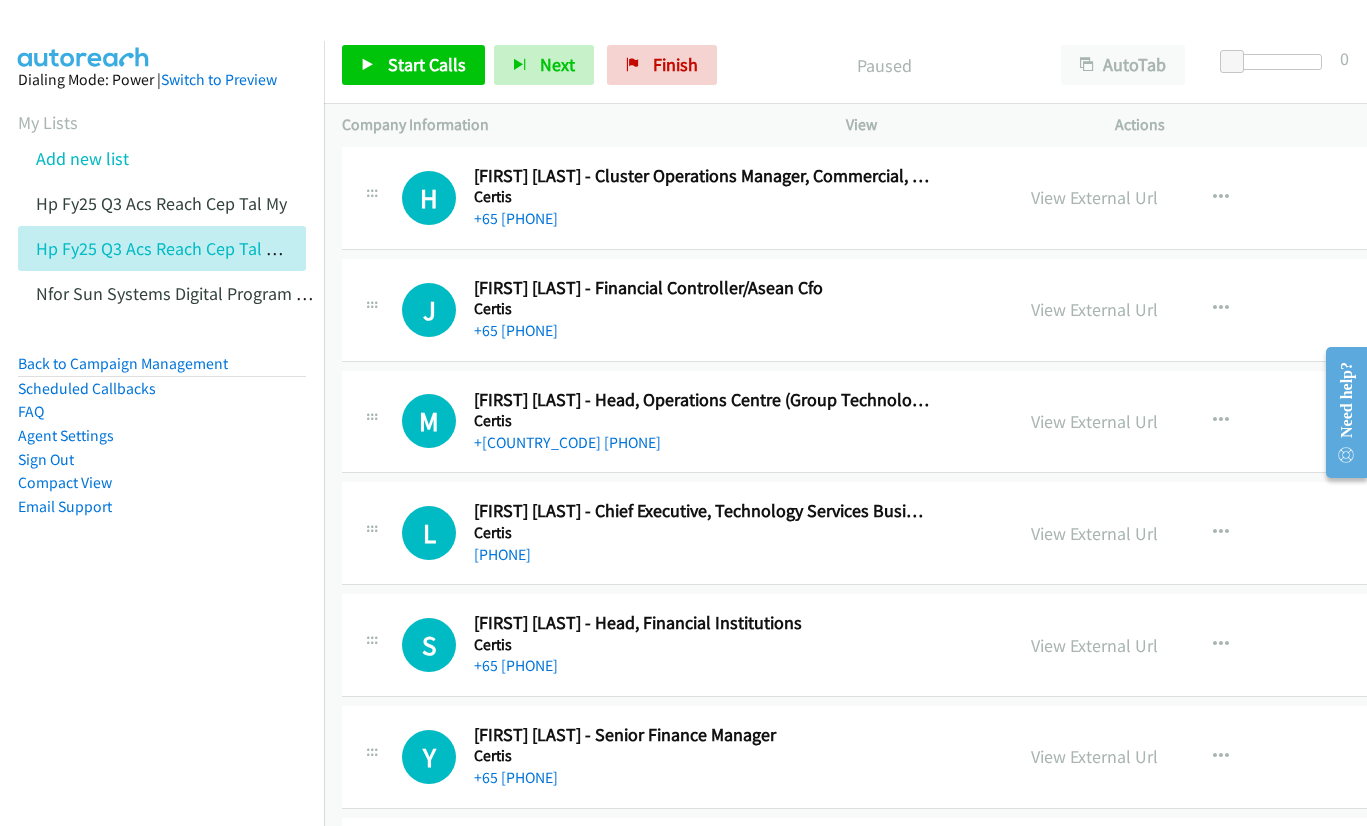 scroll, scrollTop: 7100, scrollLeft: 0, axis: vertical 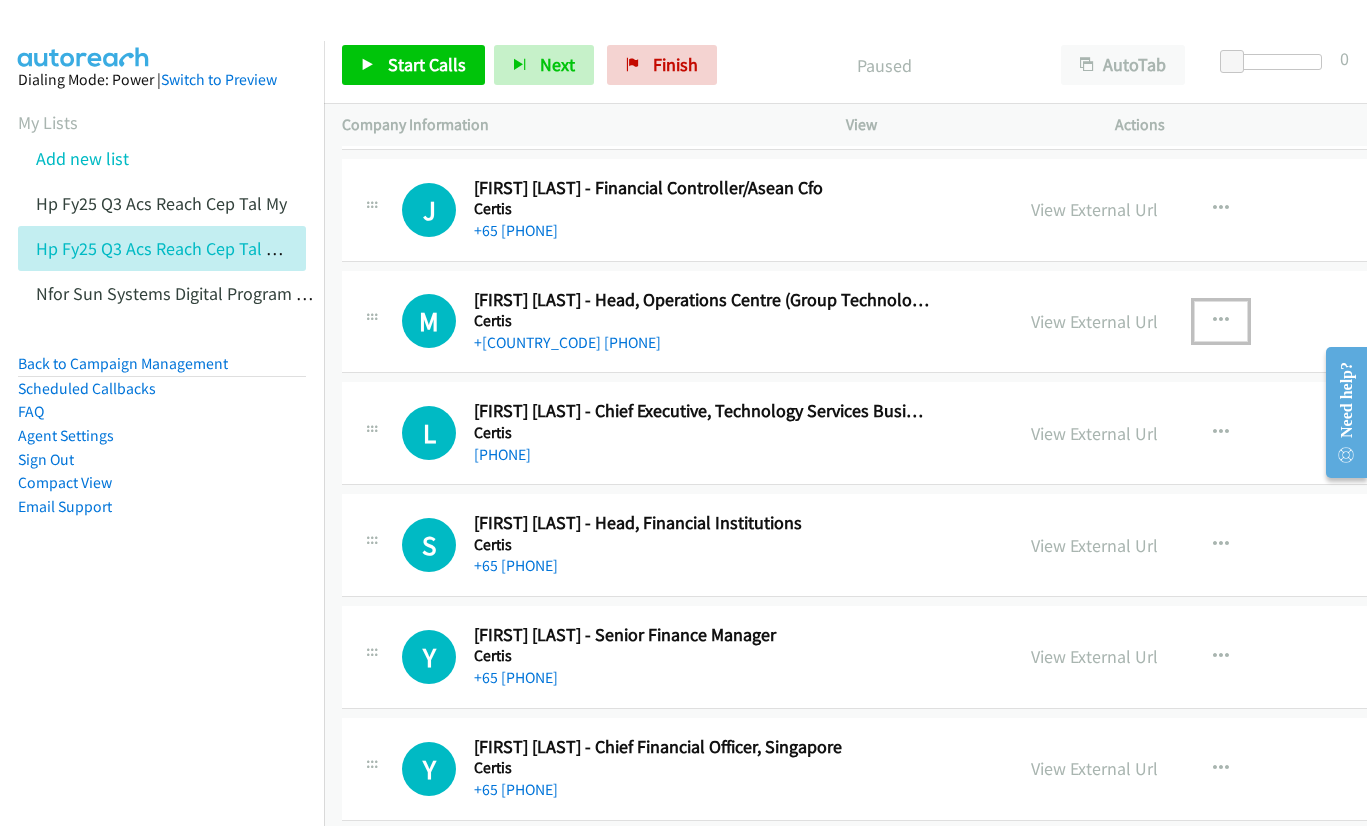click at bounding box center [1221, 321] 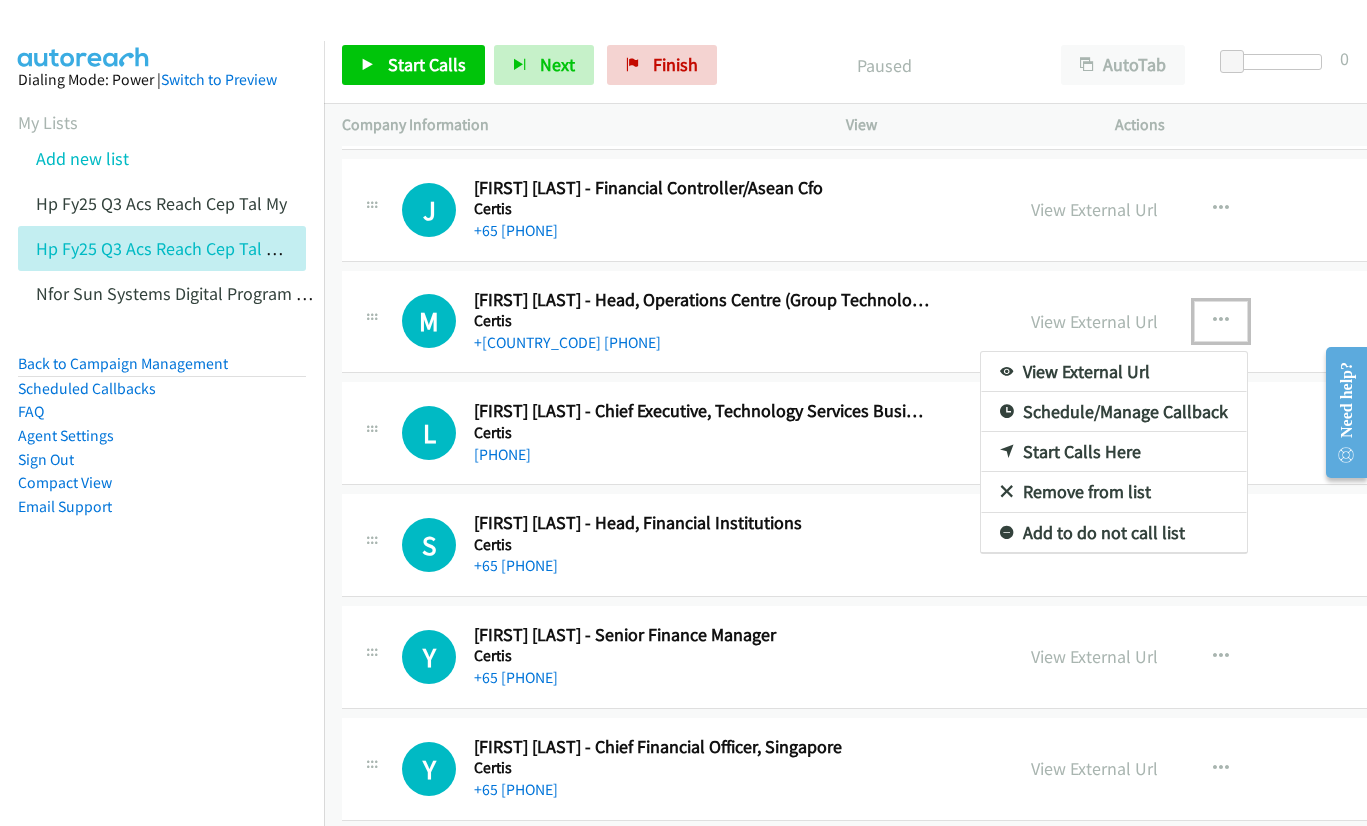 click on "Start Calls Here" at bounding box center [1114, 452] 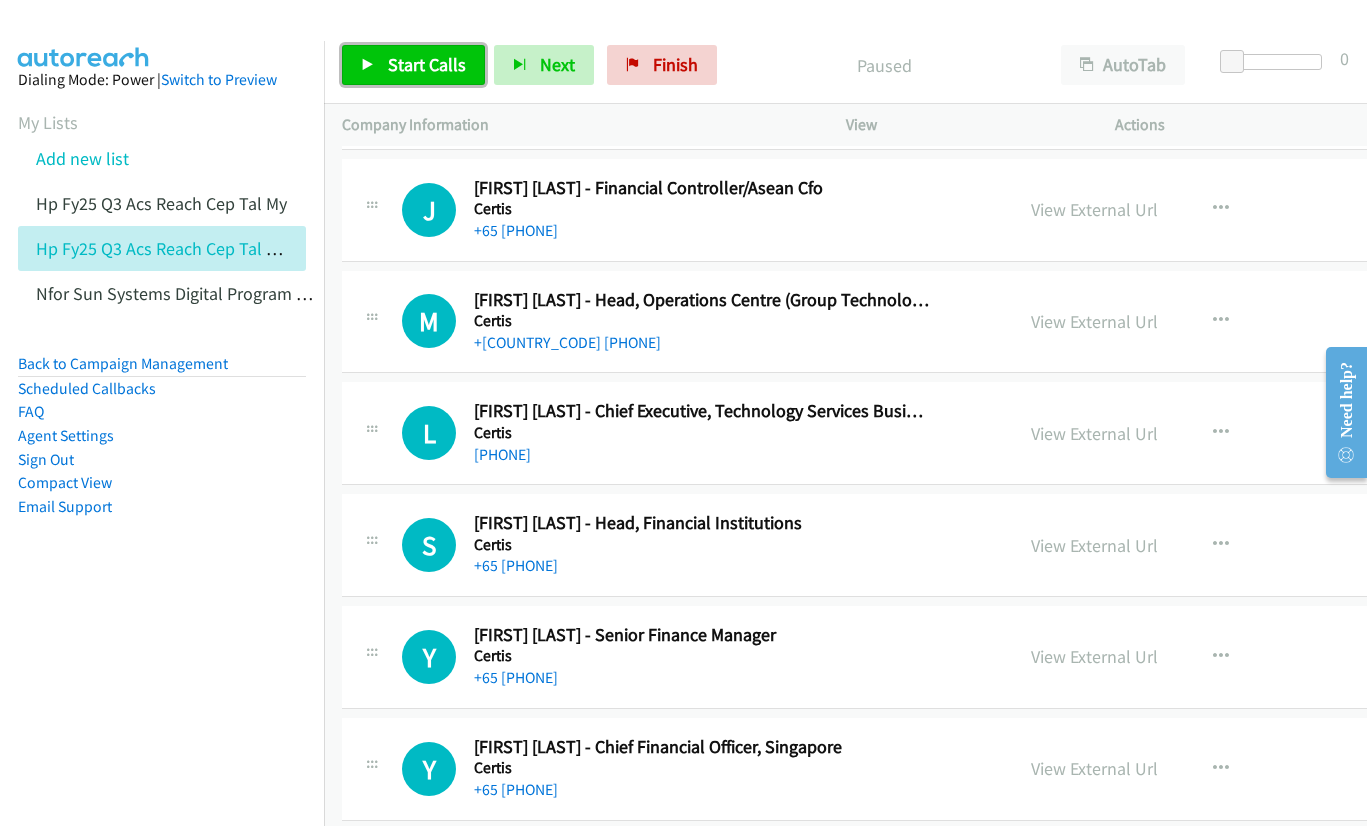 click on "Start Calls" at bounding box center [413, 65] 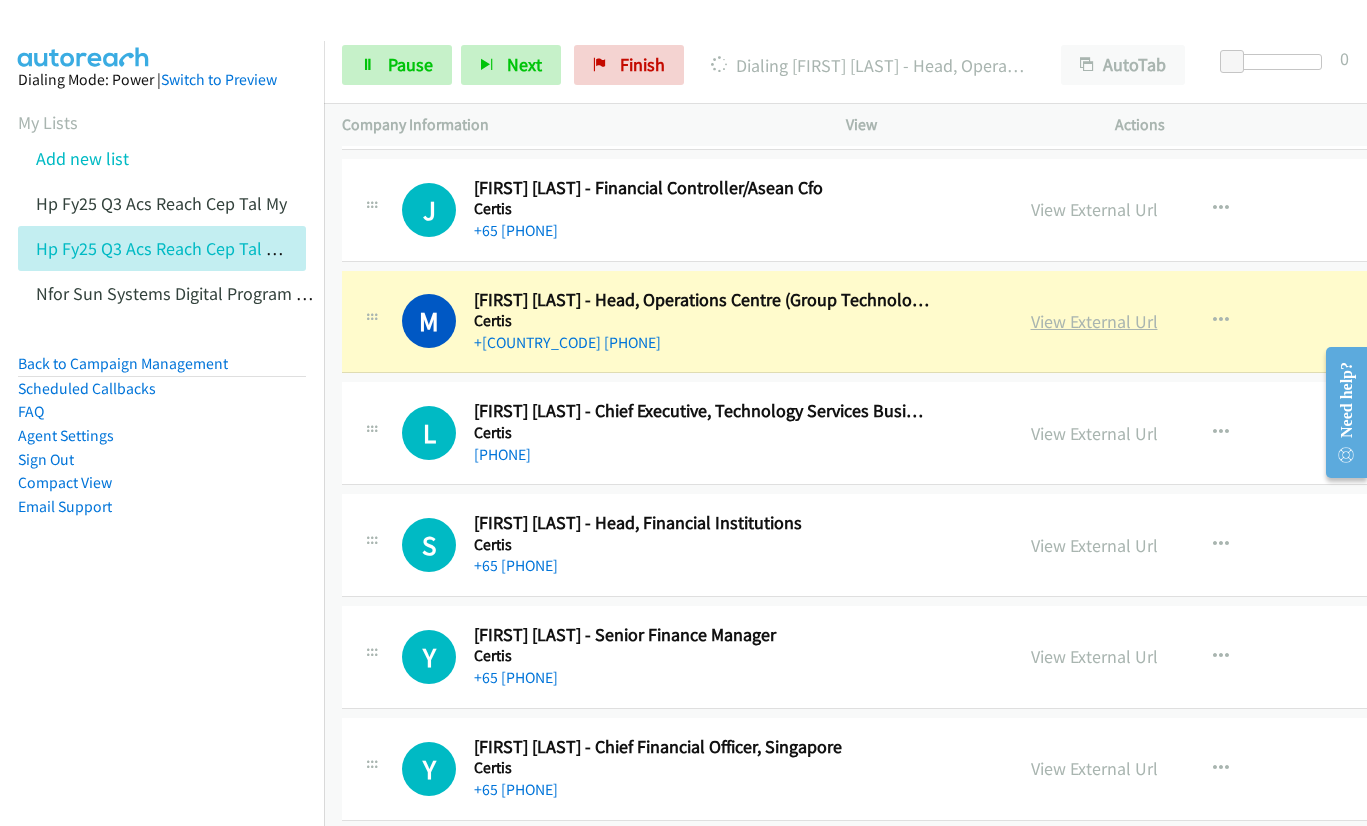 click on "View External Url" at bounding box center (1094, 321) 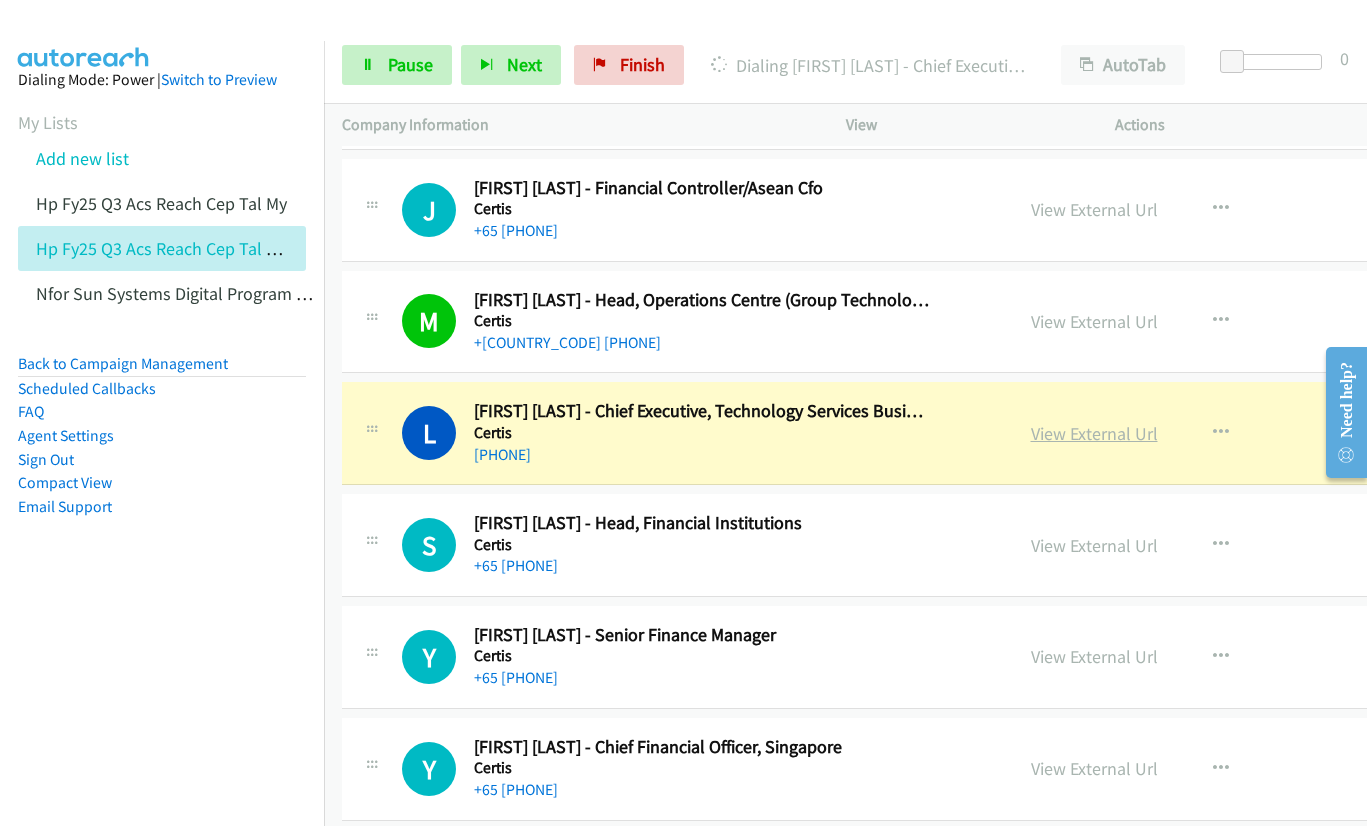 click on "View External Url" at bounding box center (1094, 433) 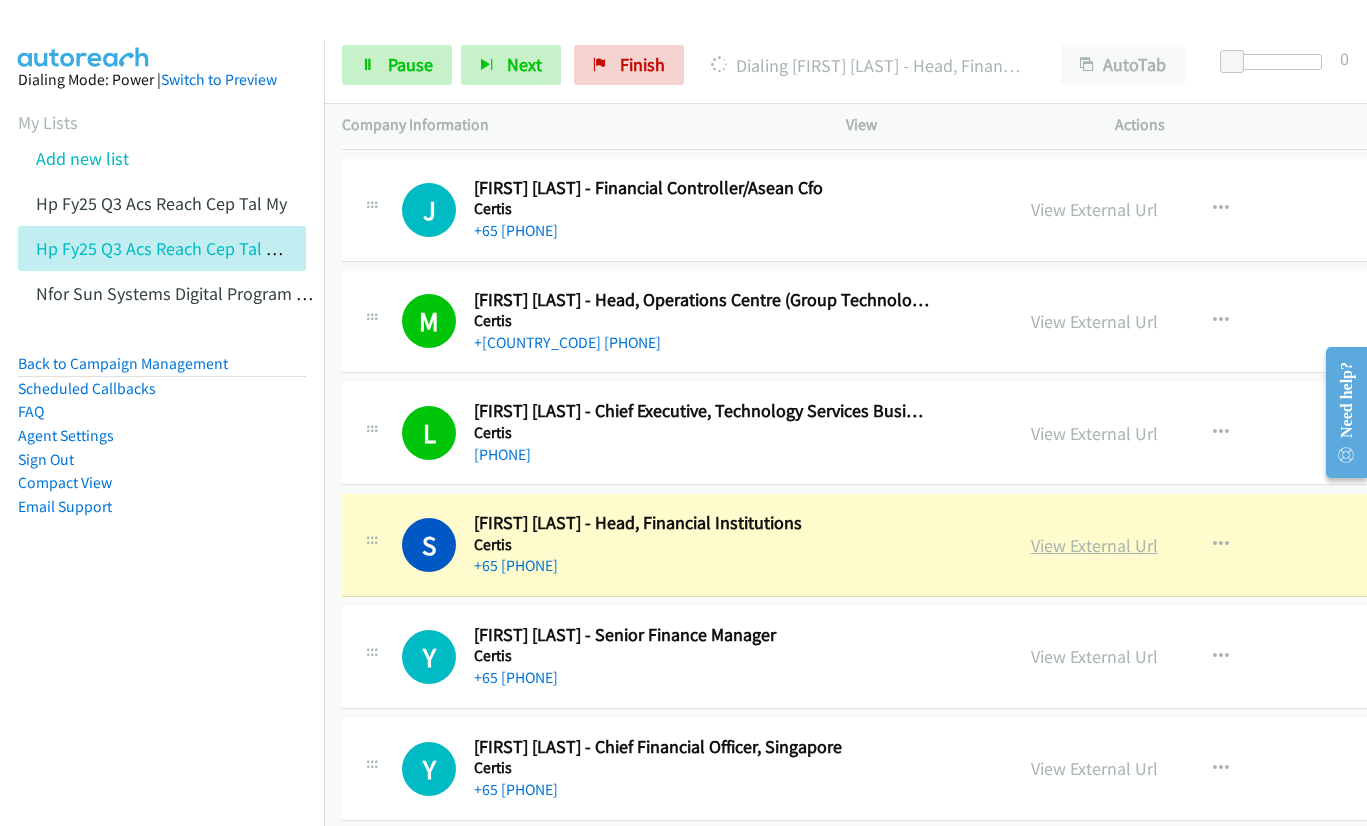 click on "View External Url" at bounding box center (1094, 545) 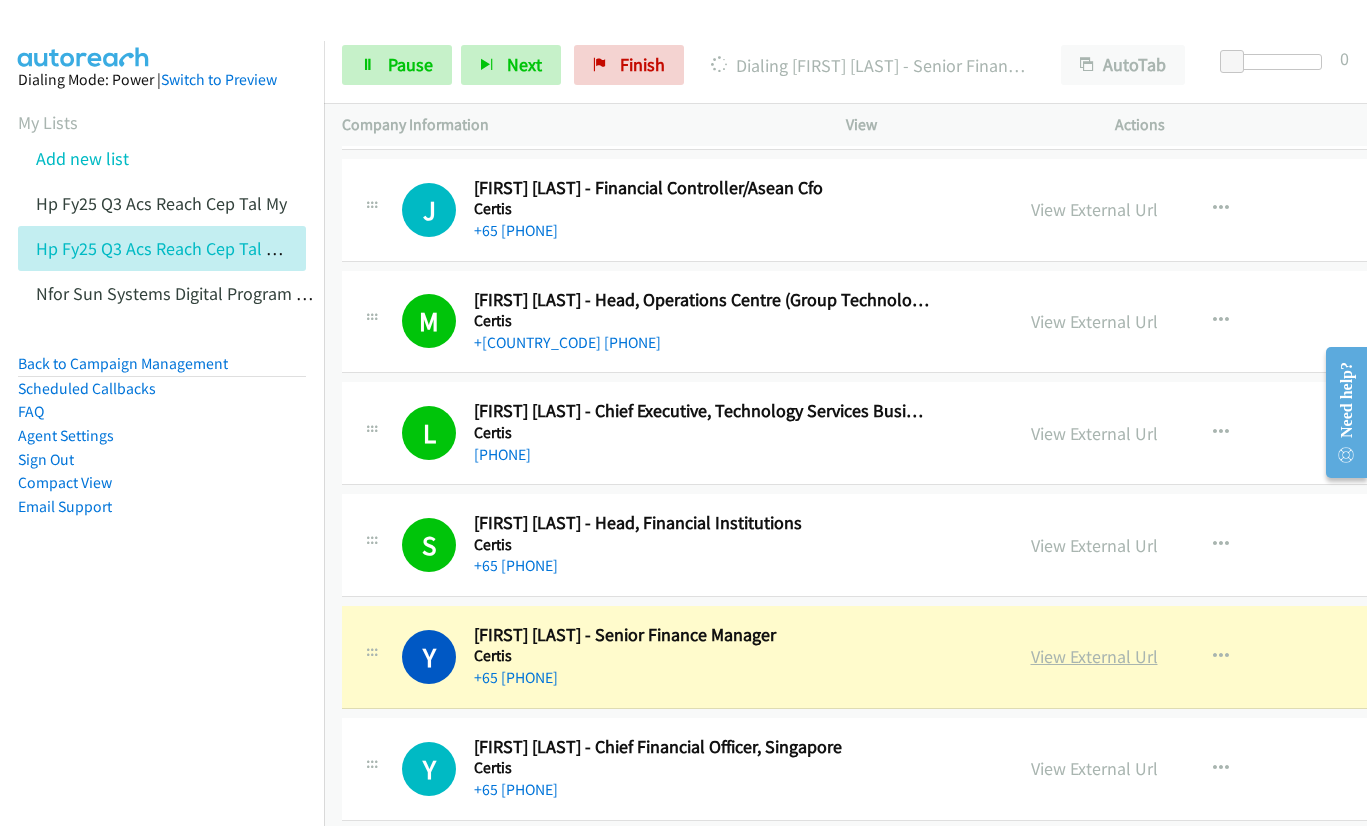 click on "View External Url" at bounding box center (1094, 656) 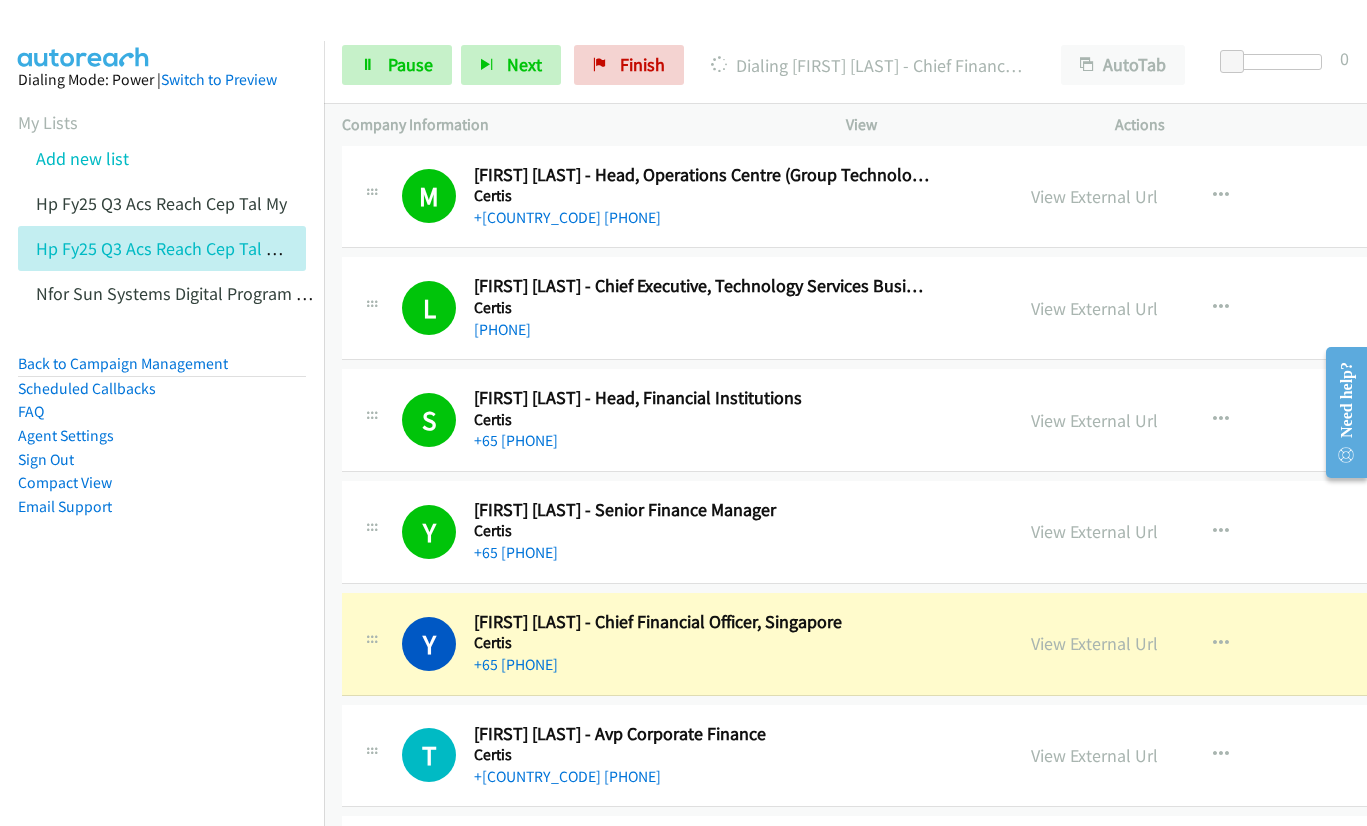 scroll, scrollTop: 7400, scrollLeft: 0, axis: vertical 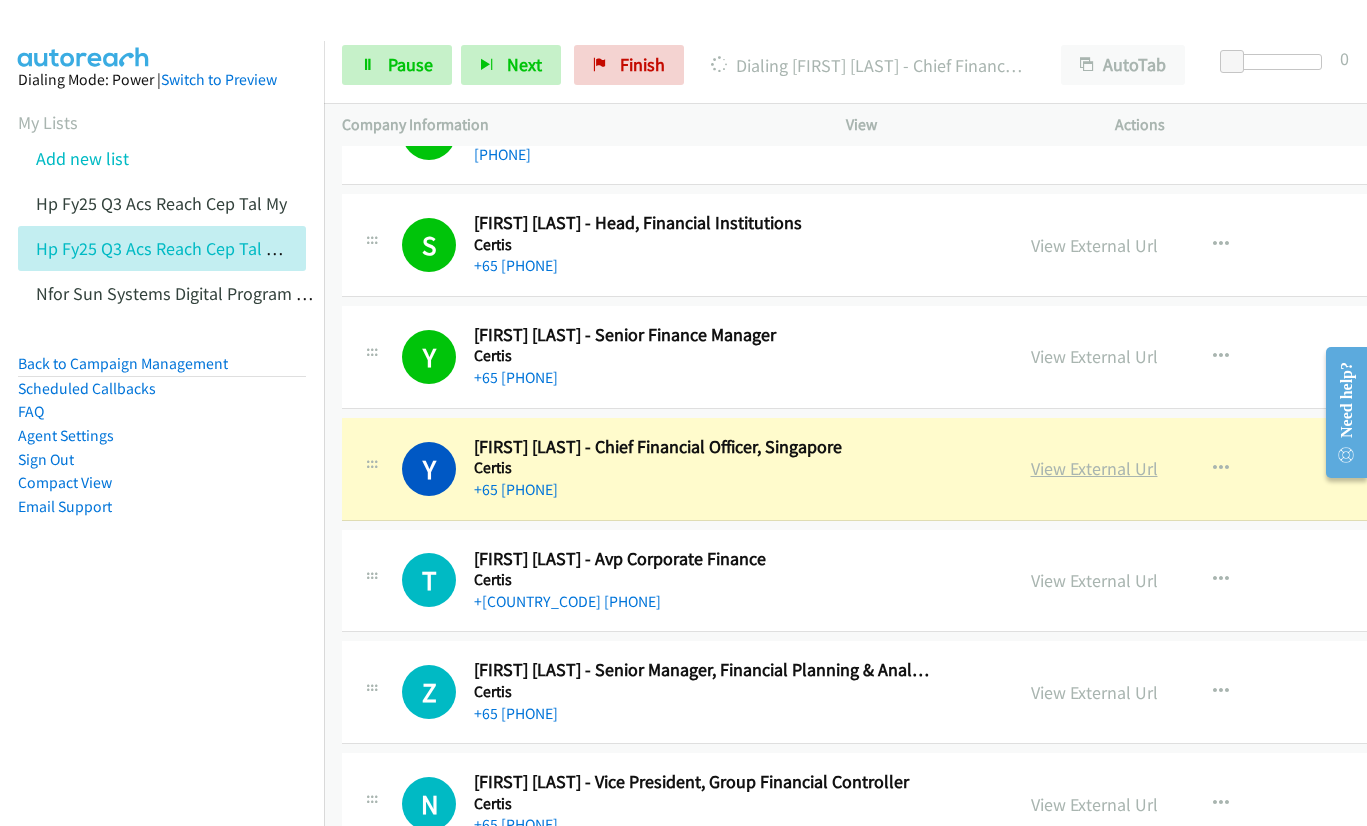click on "View External Url" at bounding box center [1094, 468] 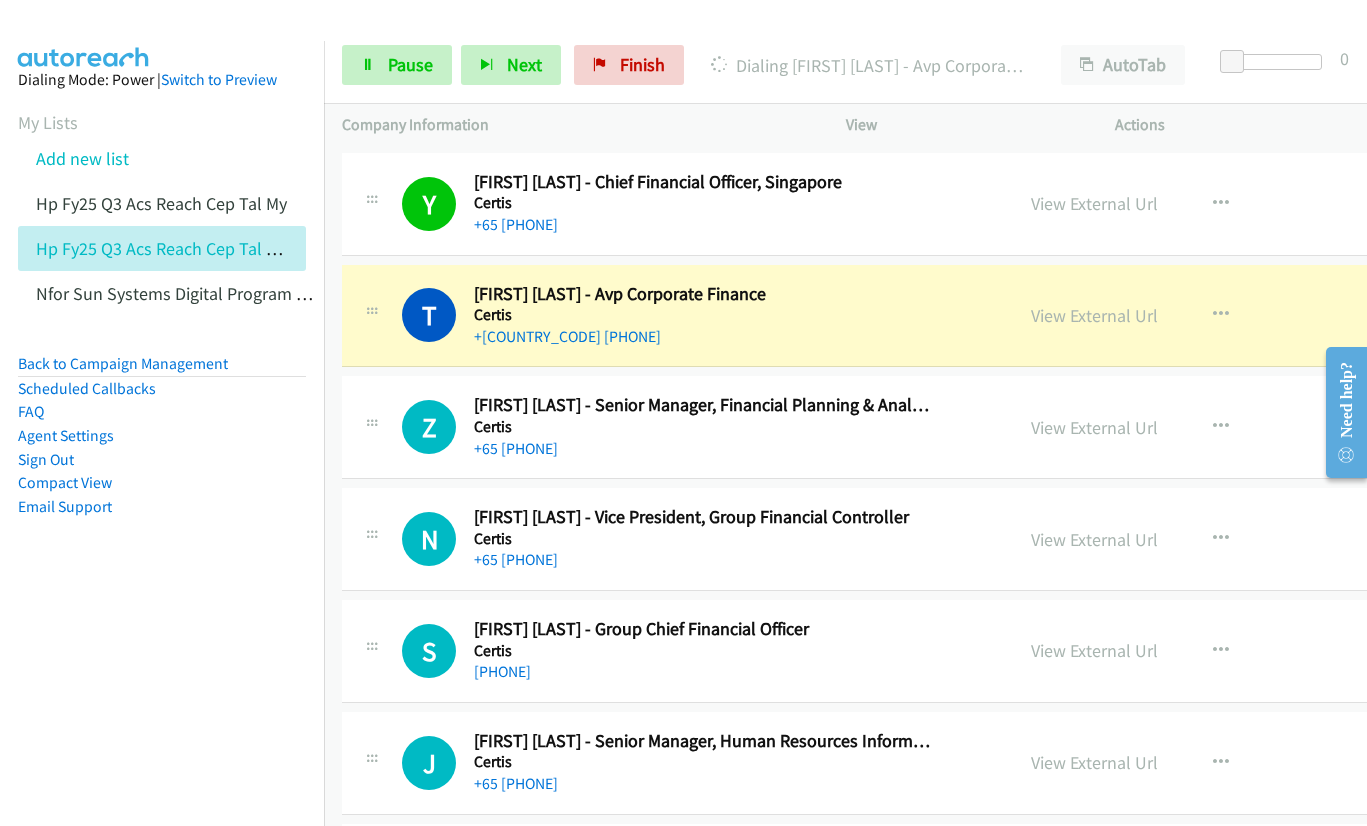 scroll, scrollTop: 7700, scrollLeft: 0, axis: vertical 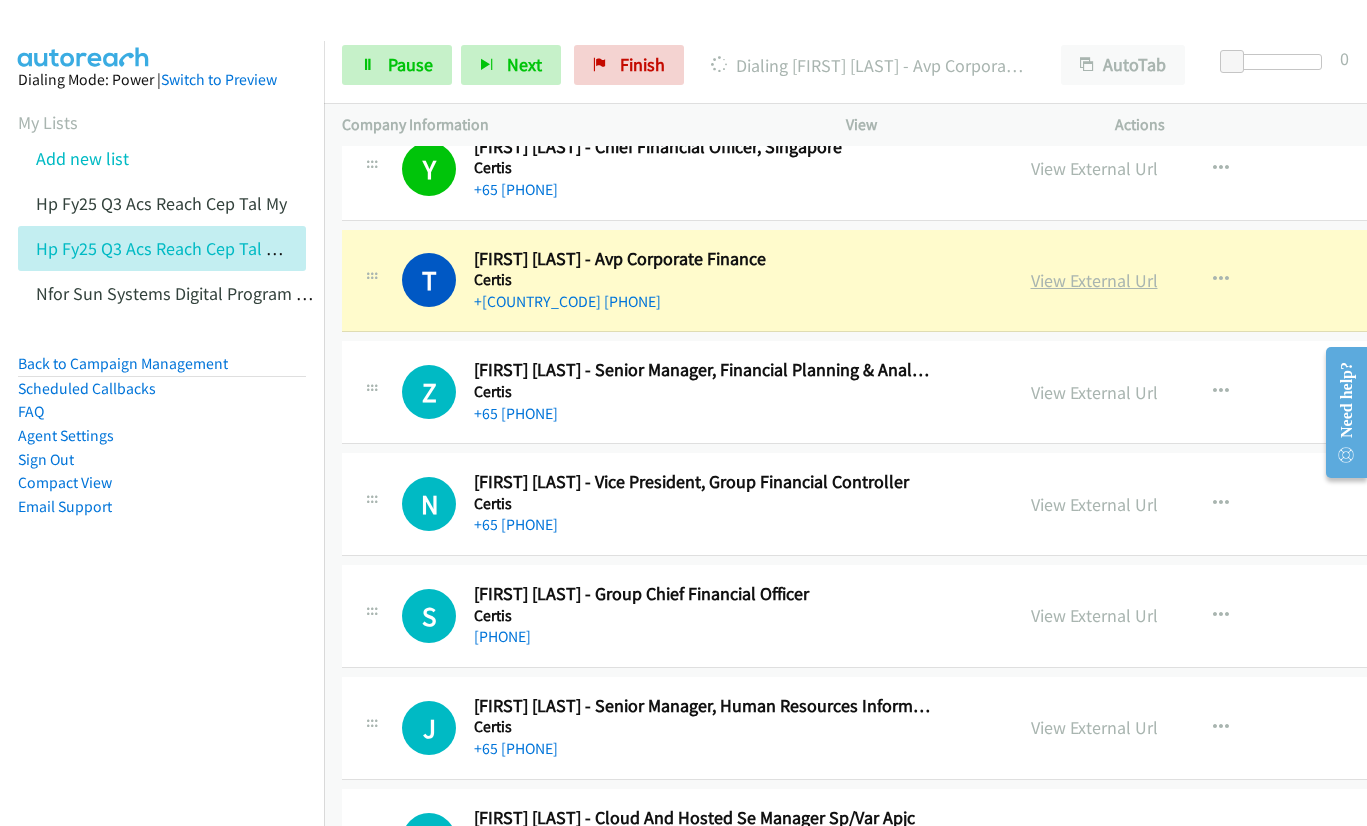click on "View External Url" at bounding box center (1094, 280) 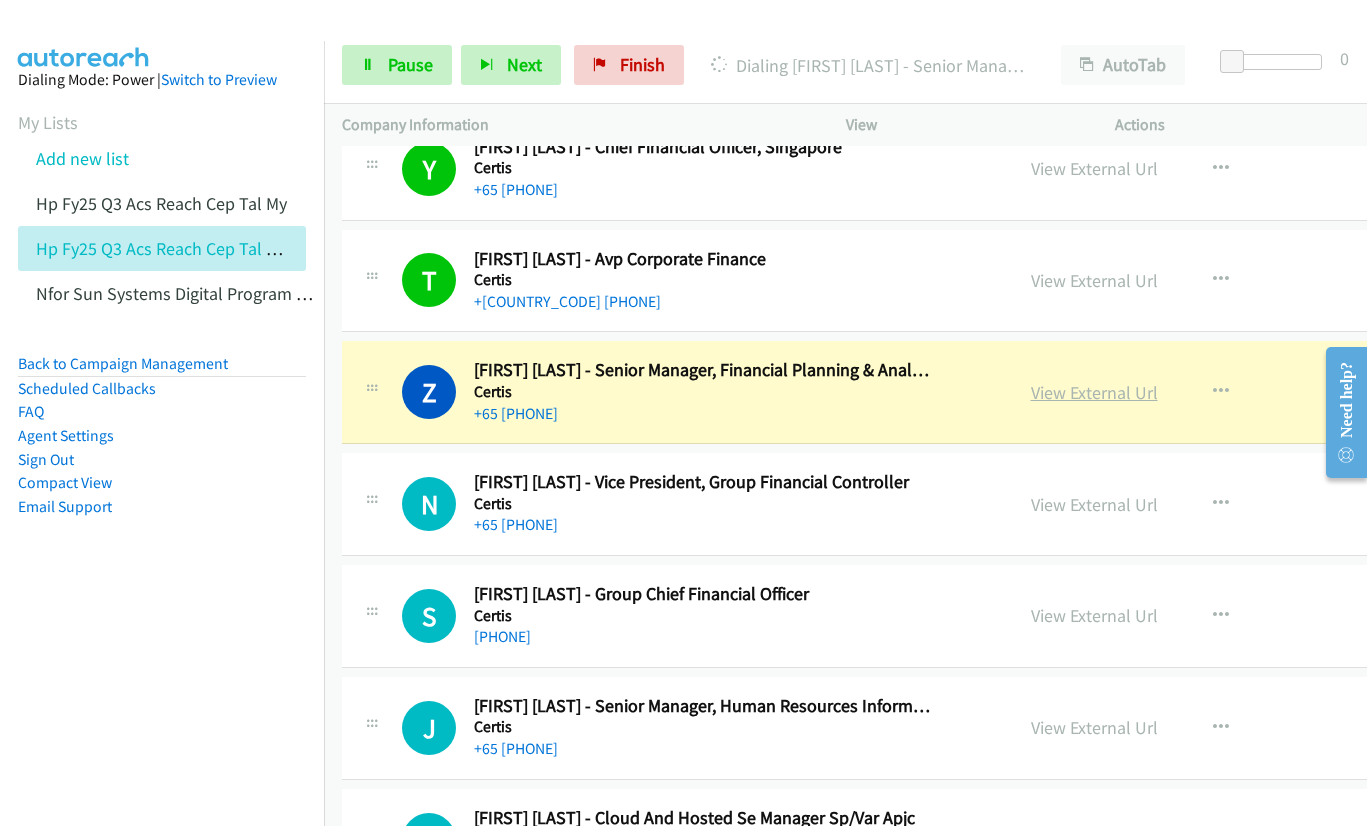 click on "View External Url" at bounding box center [1094, 392] 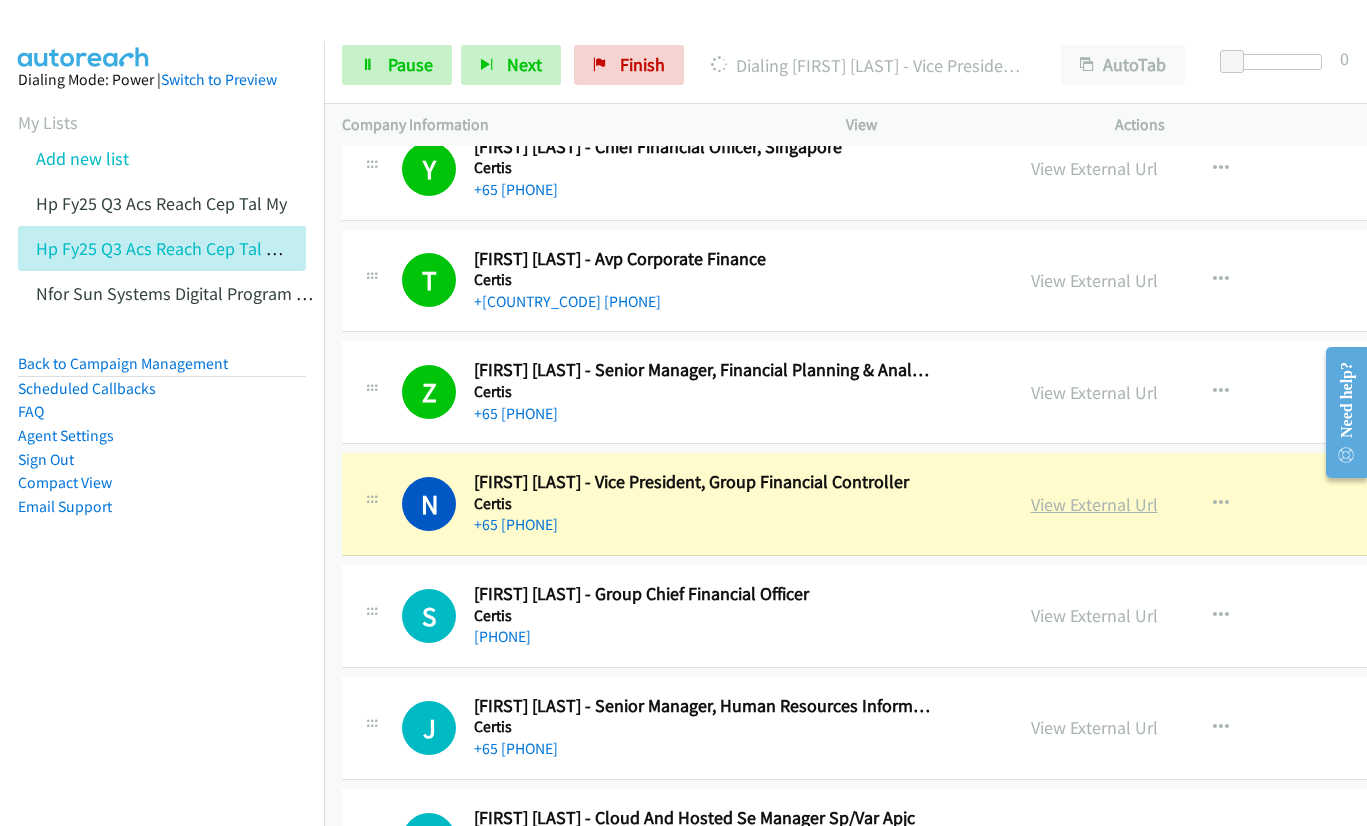 click on "View External Url" at bounding box center (1094, 504) 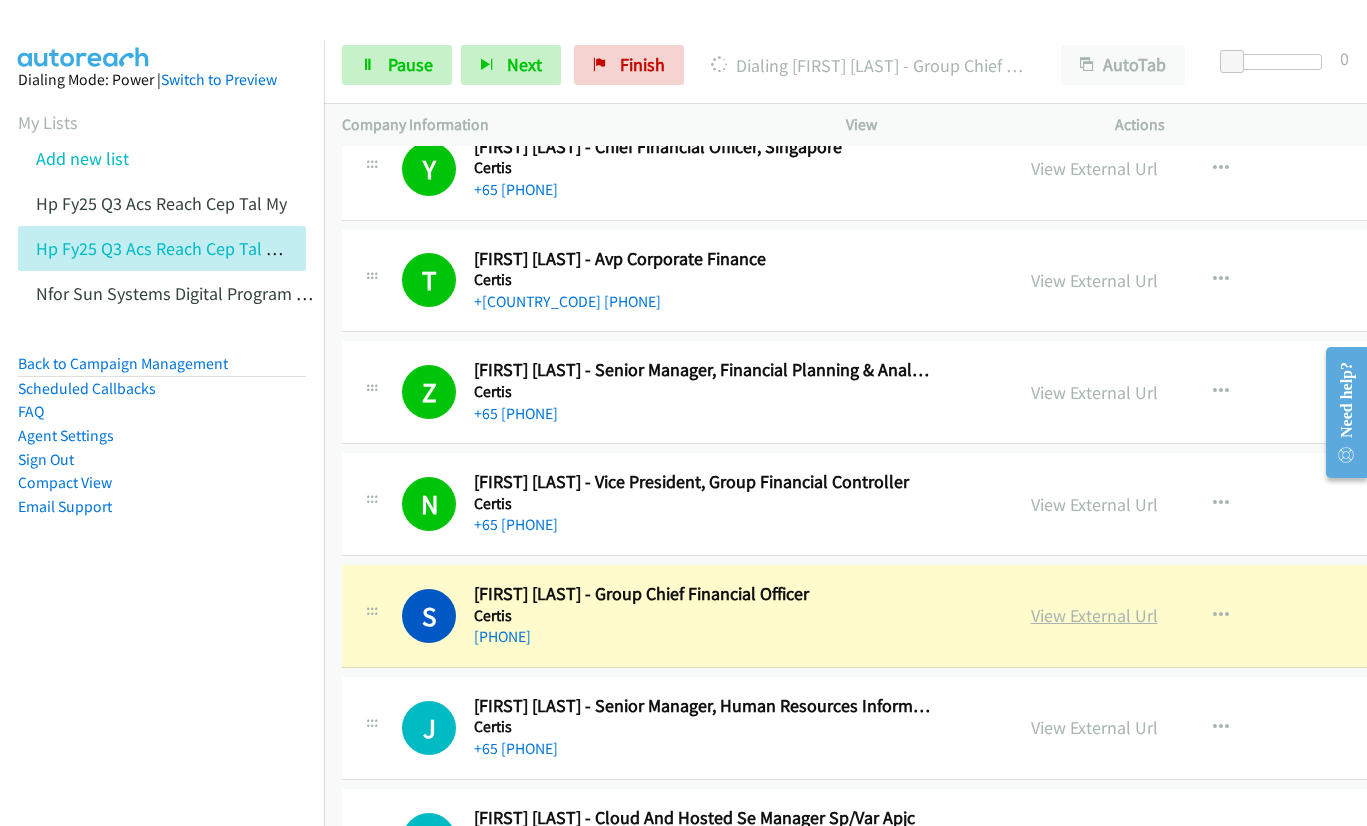 click on "View External Url" at bounding box center [1094, 615] 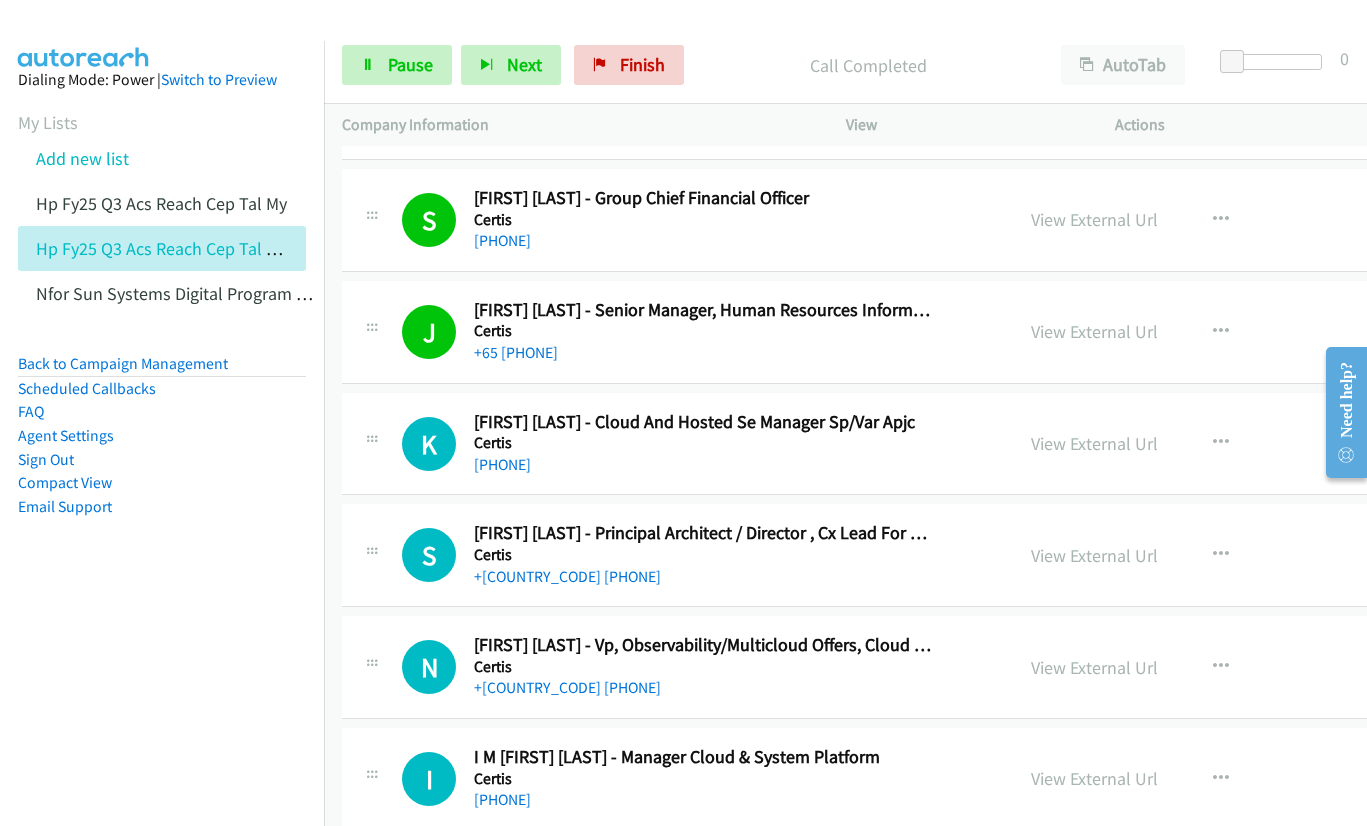 scroll, scrollTop: 8100, scrollLeft: 0, axis: vertical 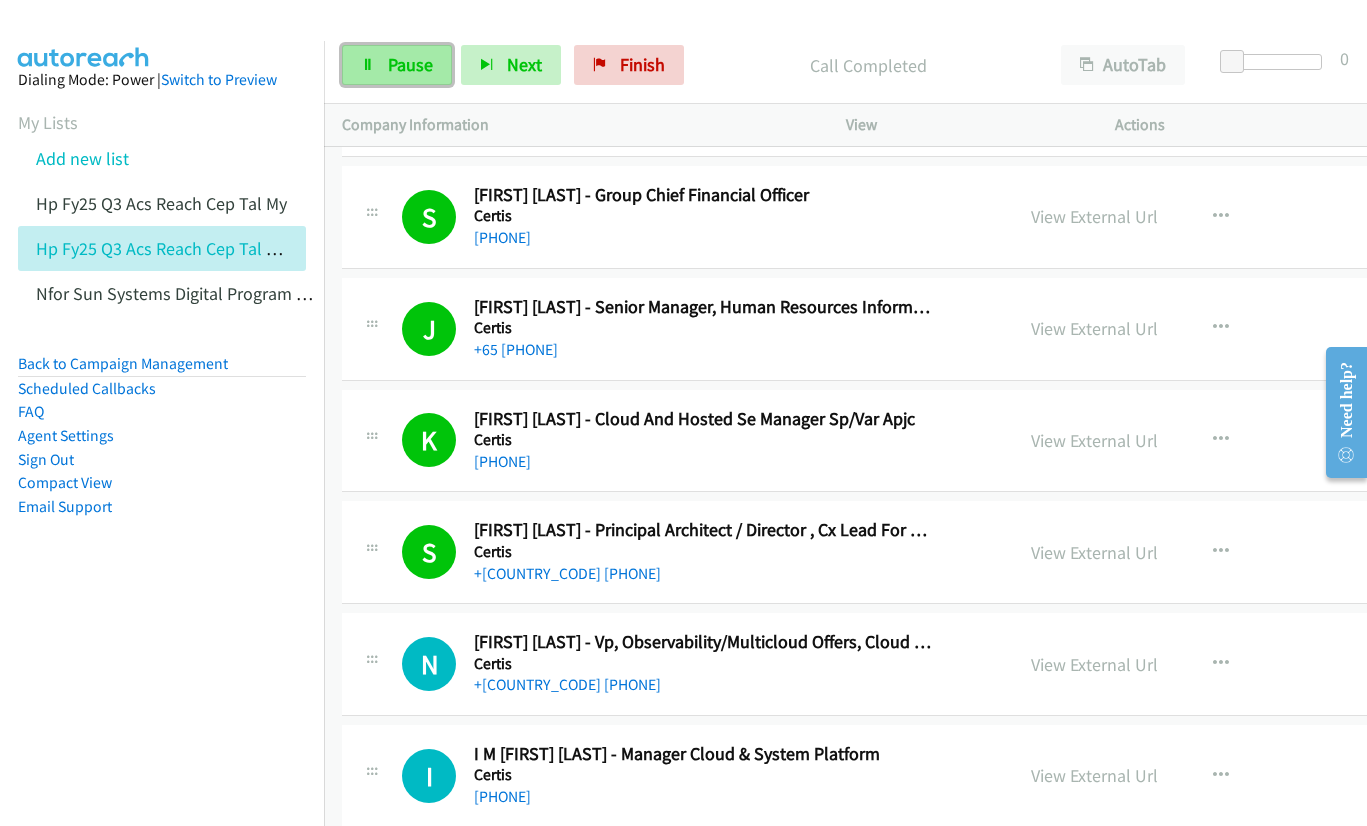 click on "Pause" at bounding box center [410, 64] 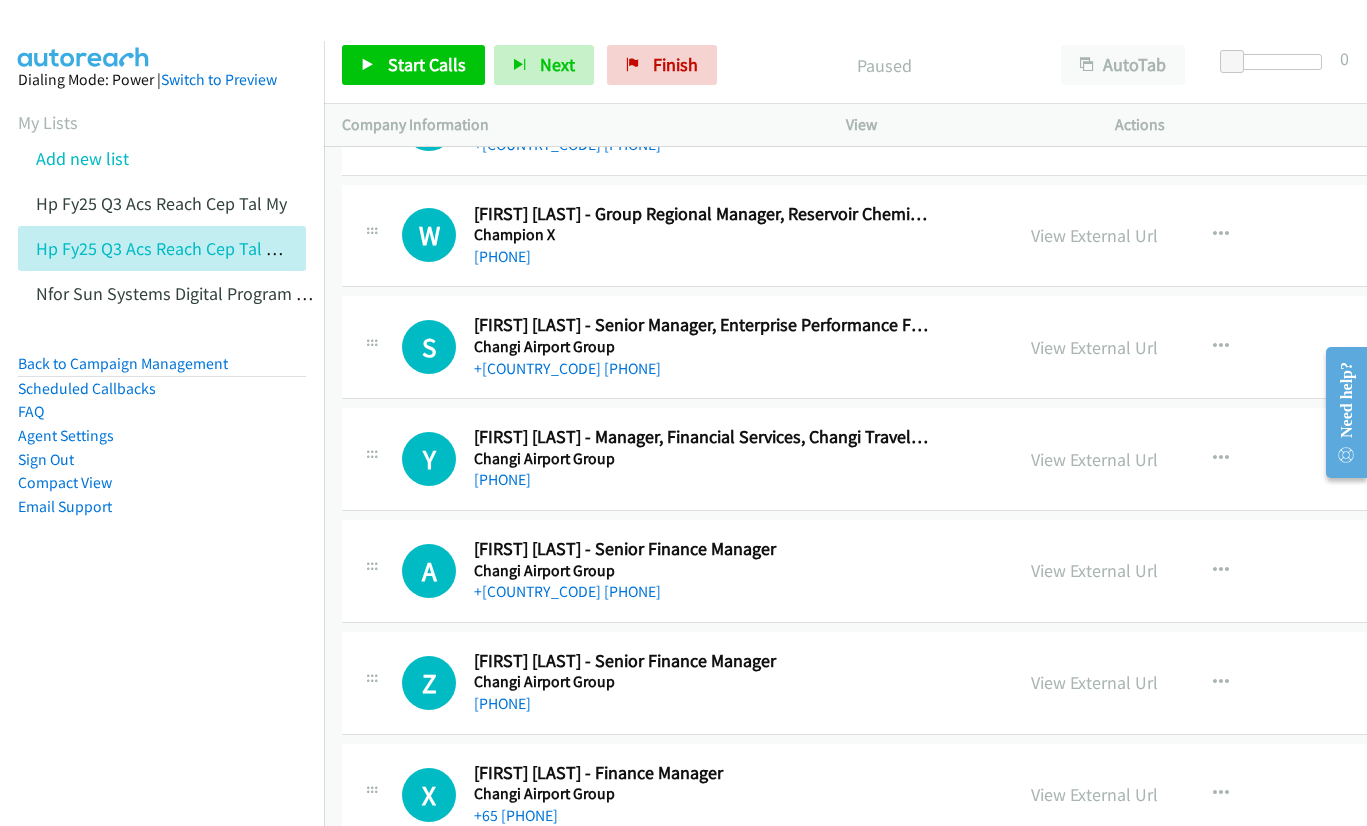 scroll, scrollTop: 8900, scrollLeft: 0, axis: vertical 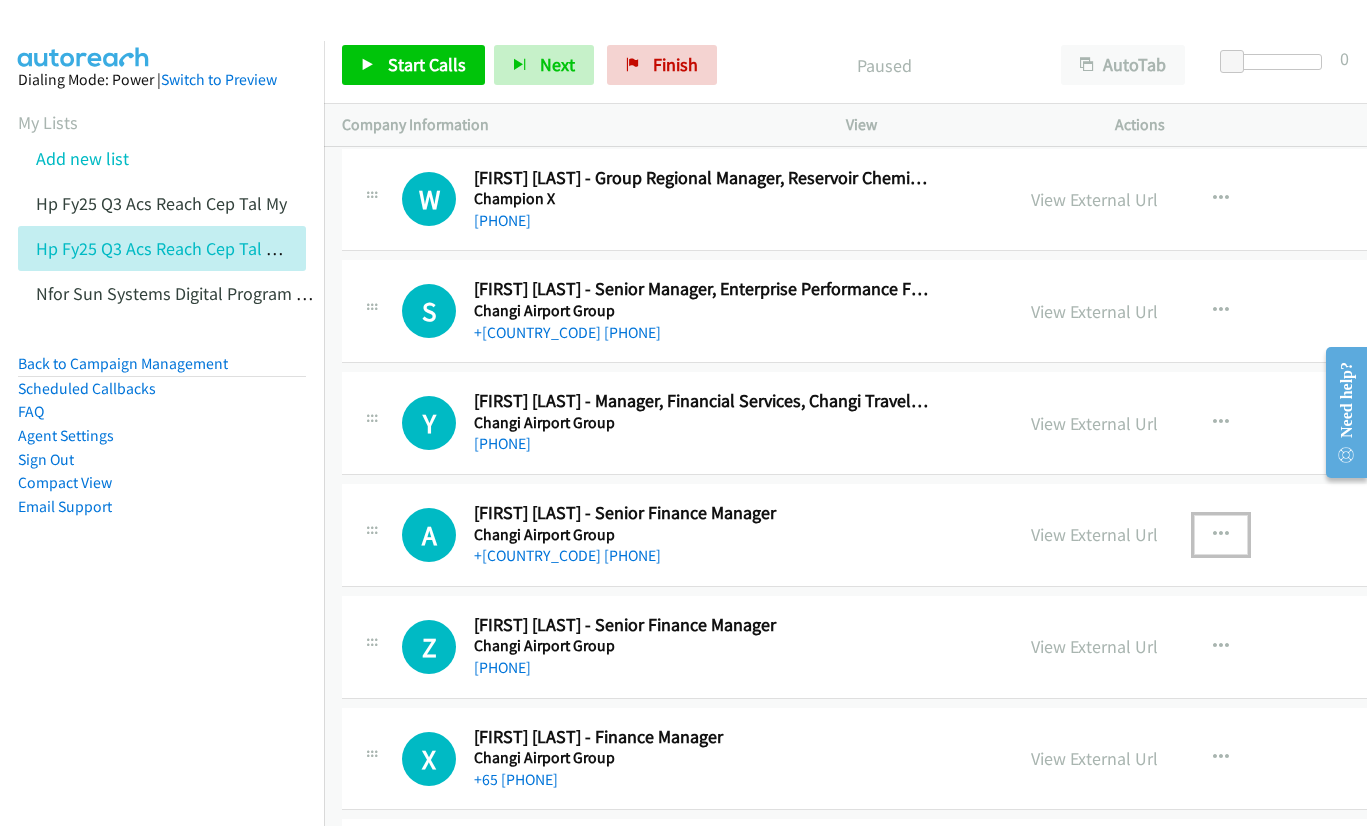 click at bounding box center [1221, 535] 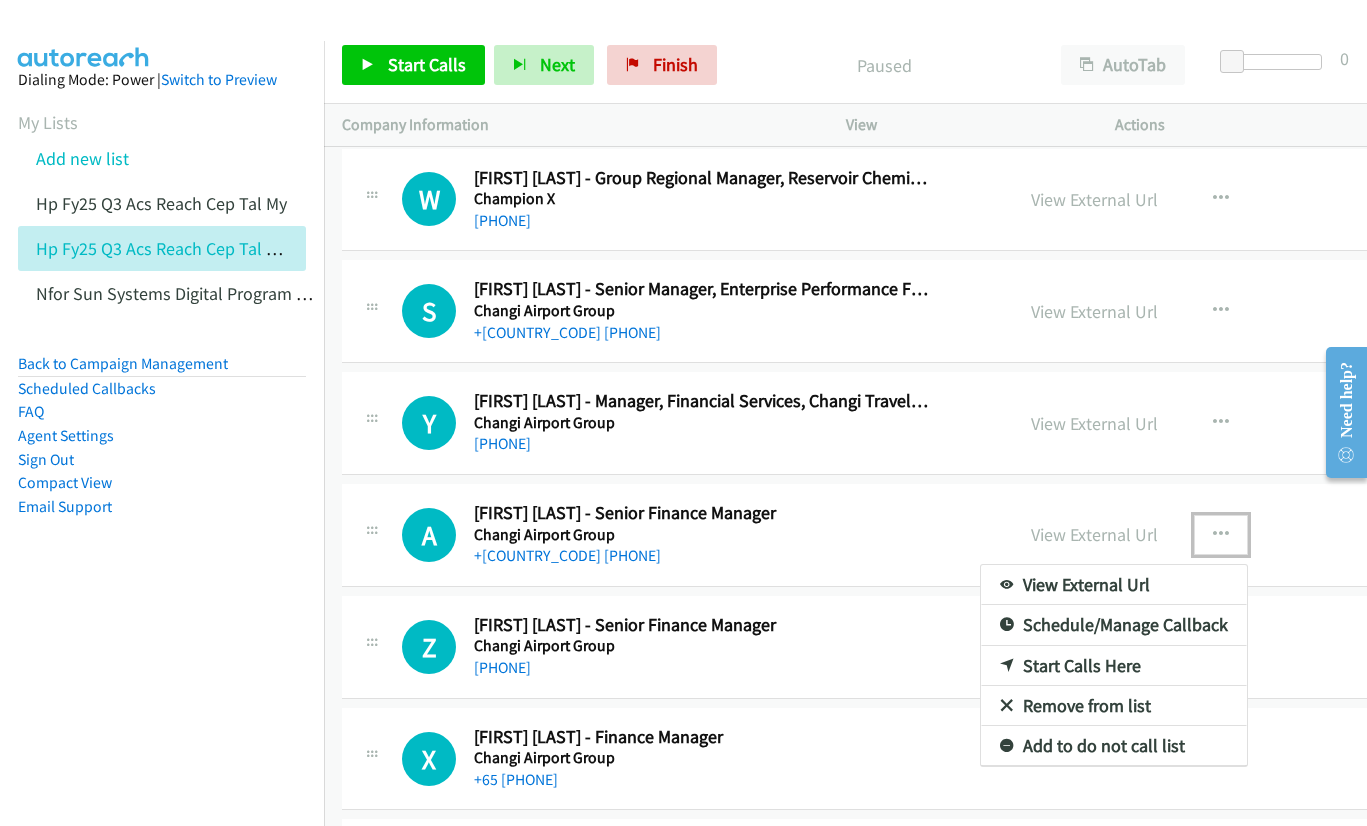 click on "Start Calls Here" at bounding box center (1114, 666) 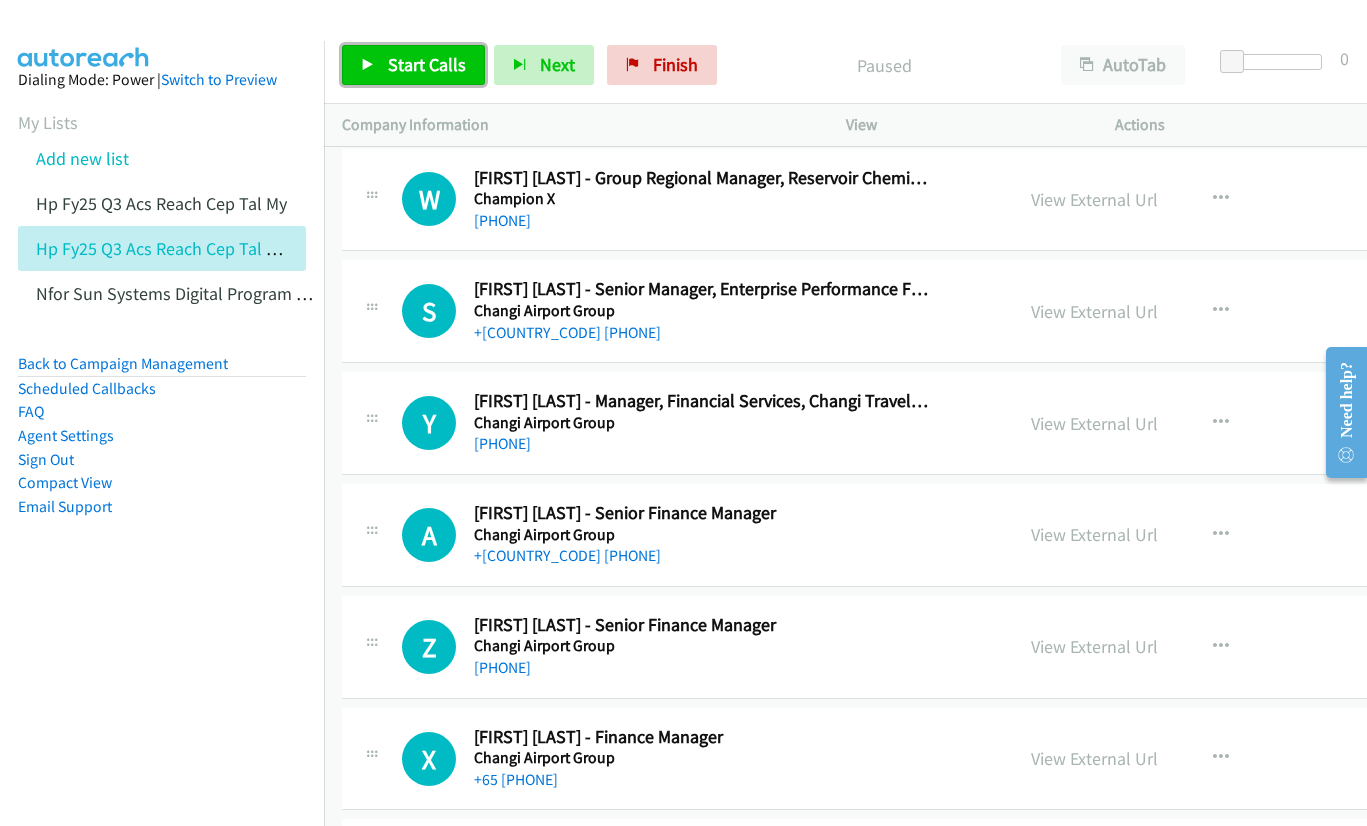 click on "Start Calls" at bounding box center (413, 65) 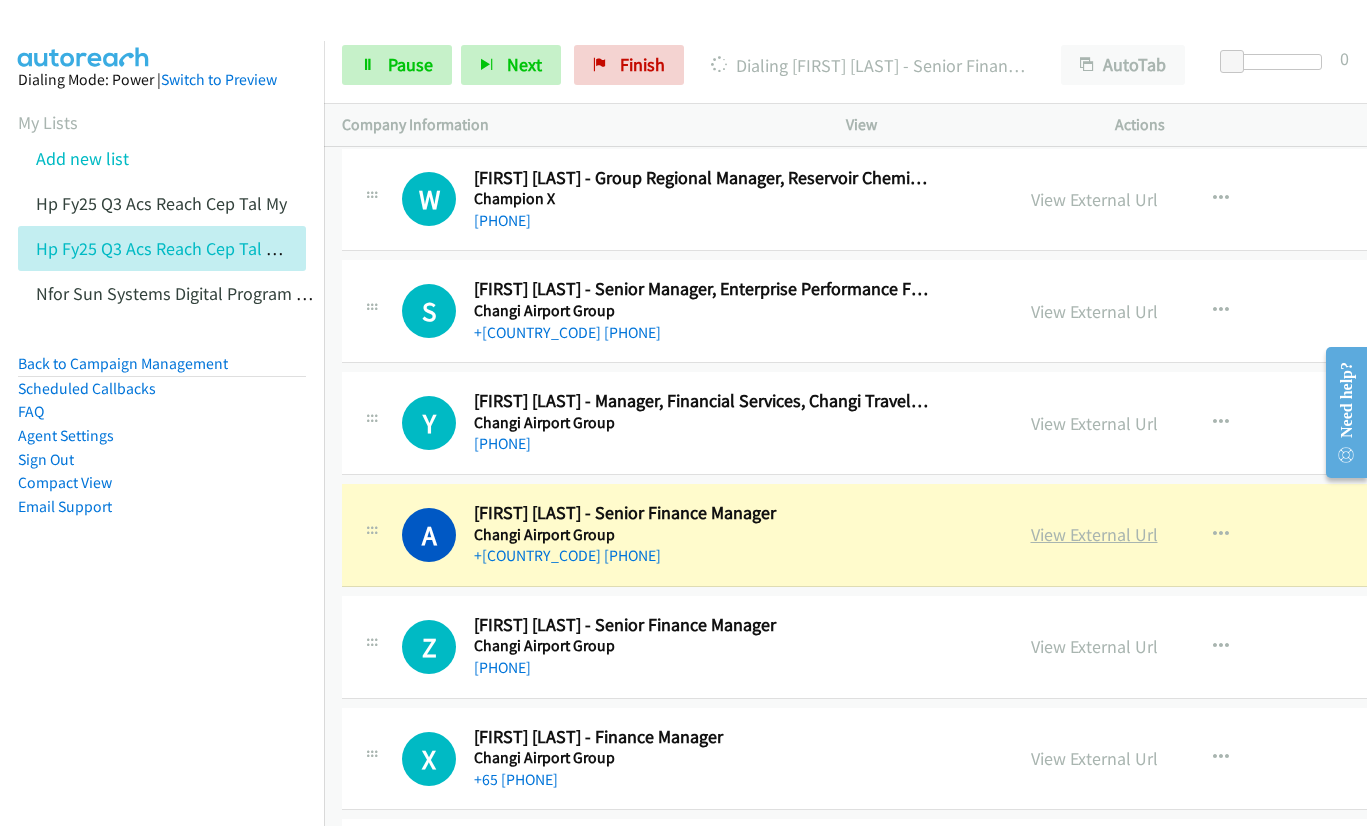 click on "View External Url" at bounding box center (1094, 534) 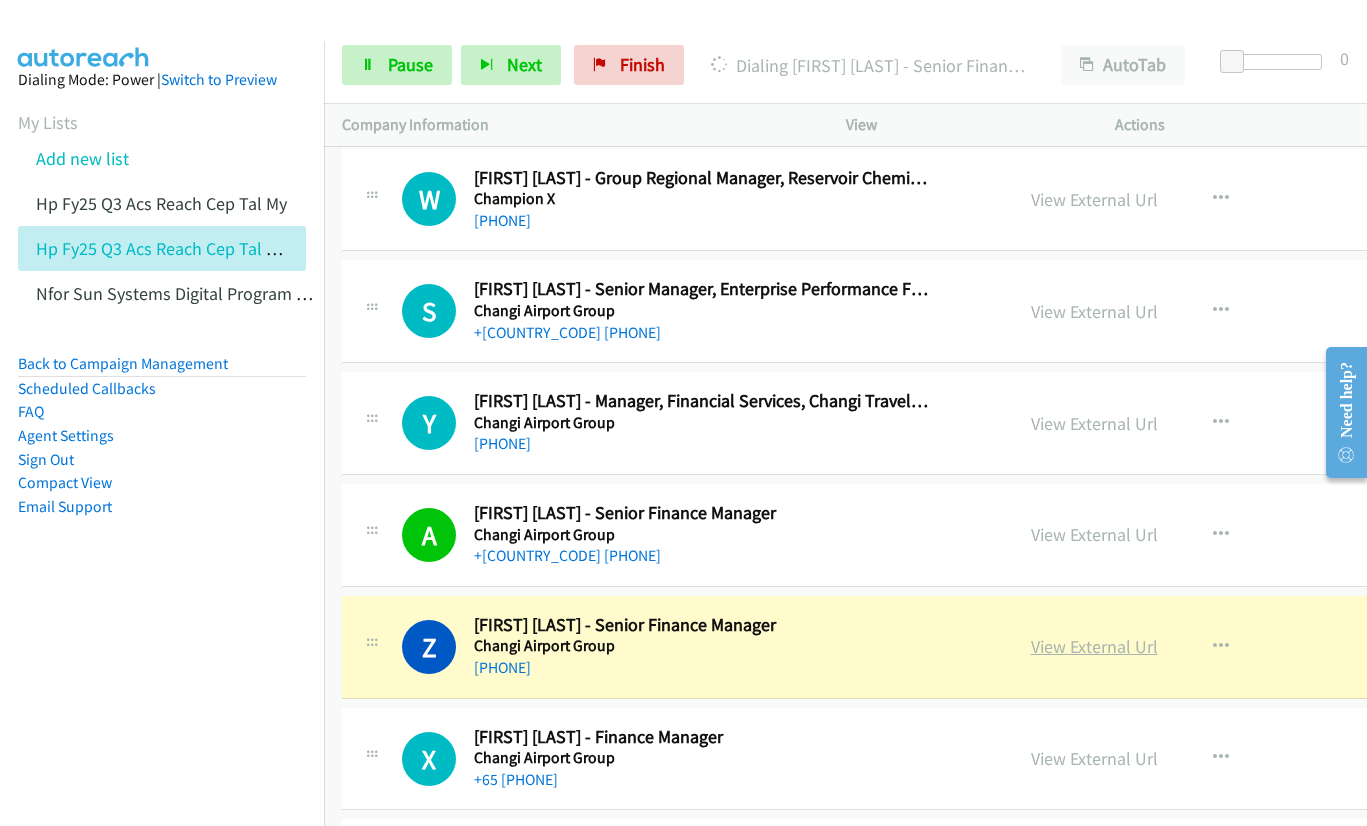 click on "View External Url" at bounding box center [1094, 646] 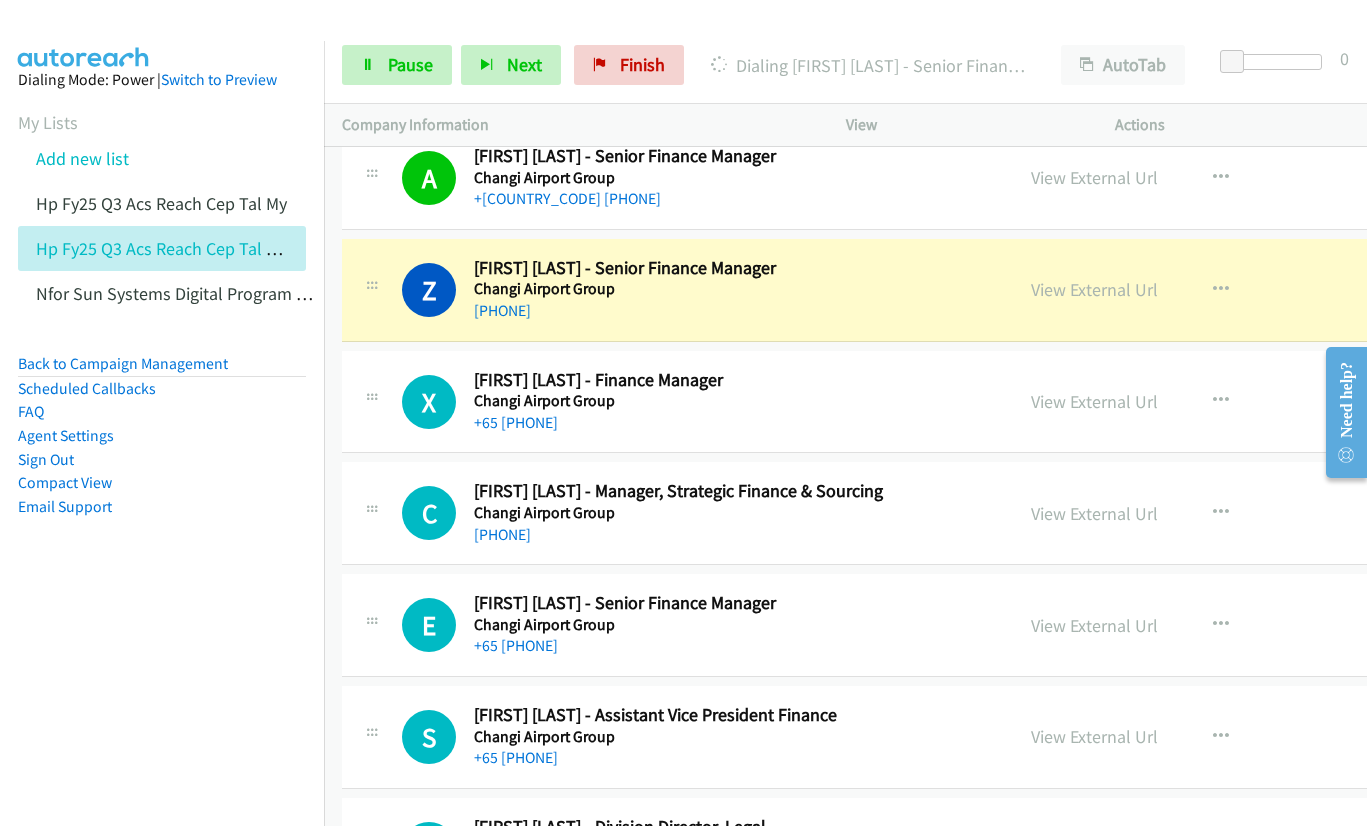 scroll, scrollTop: 9300, scrollLeft: 0, axis: vertical 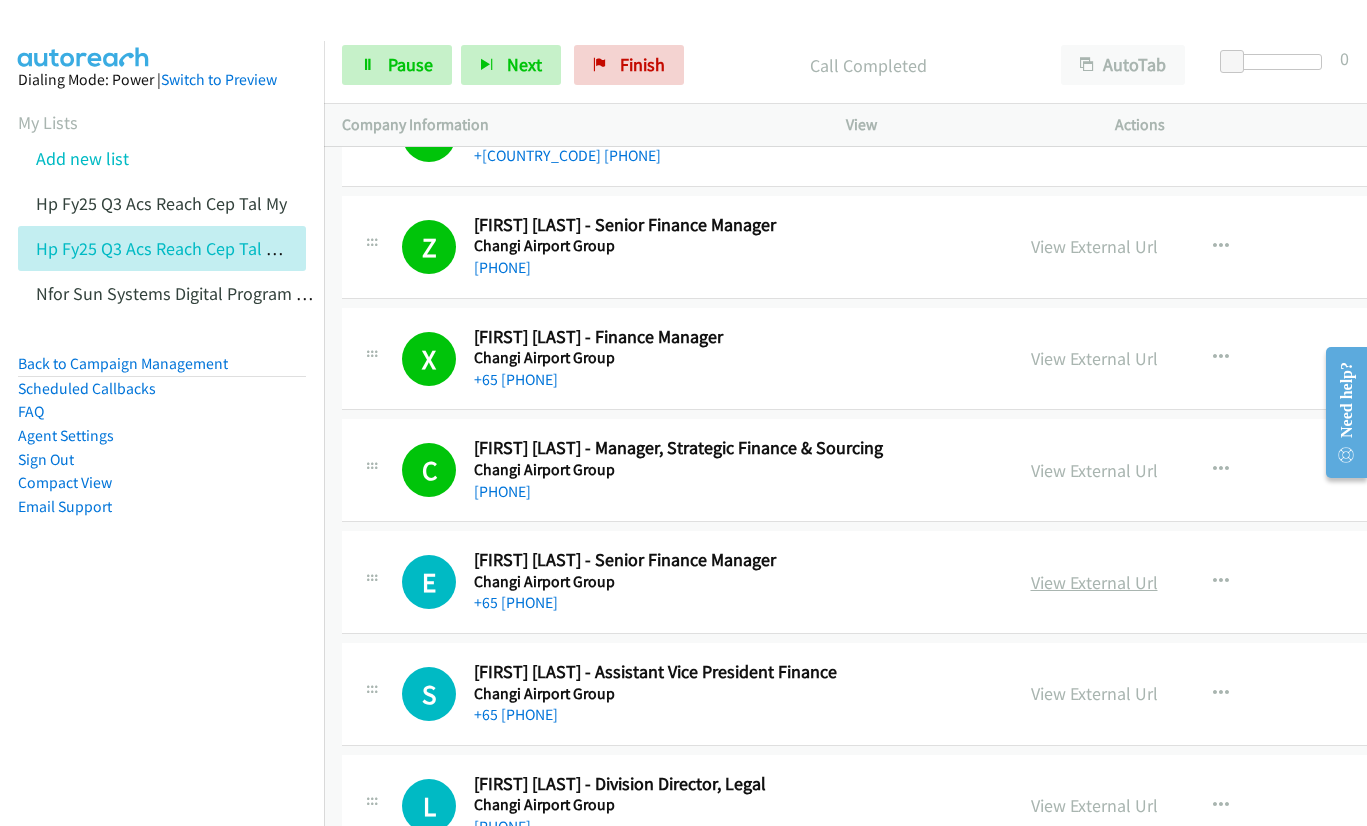 click on "View External Url" at bounding box center (1094, 582) 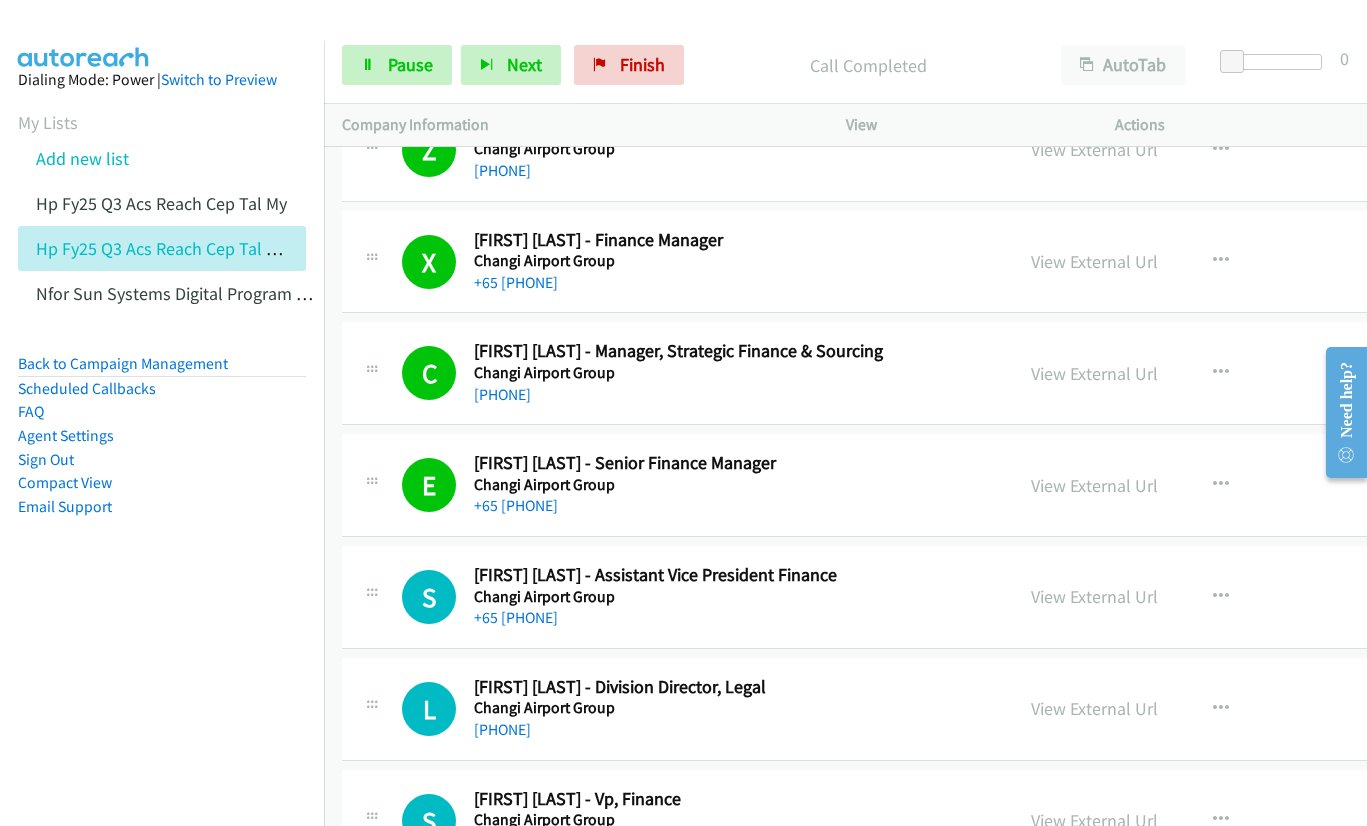 scroll, scrollTop: 9600, scrollLeft: 0, axis: vertical 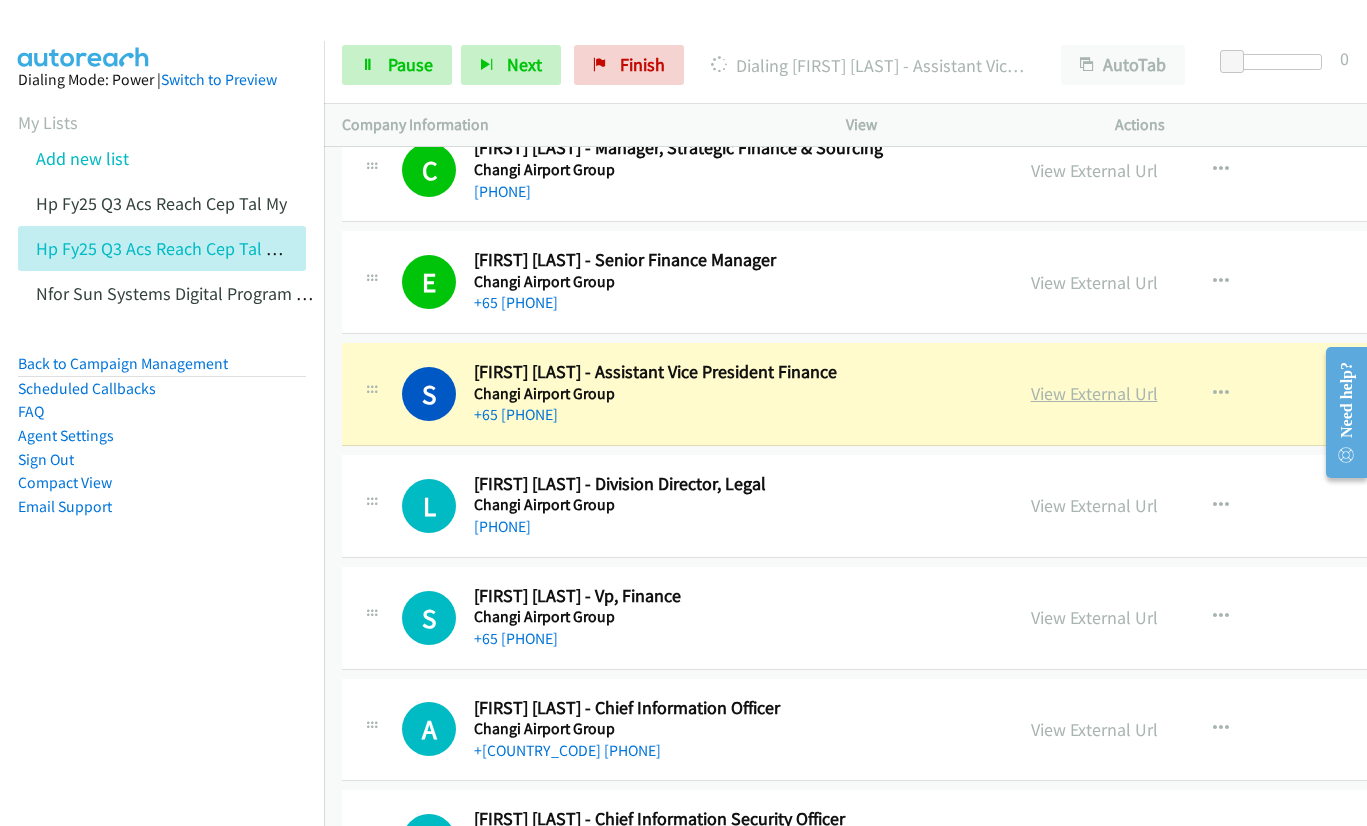 click on "View External Url" at bounding box center (1094, 393) 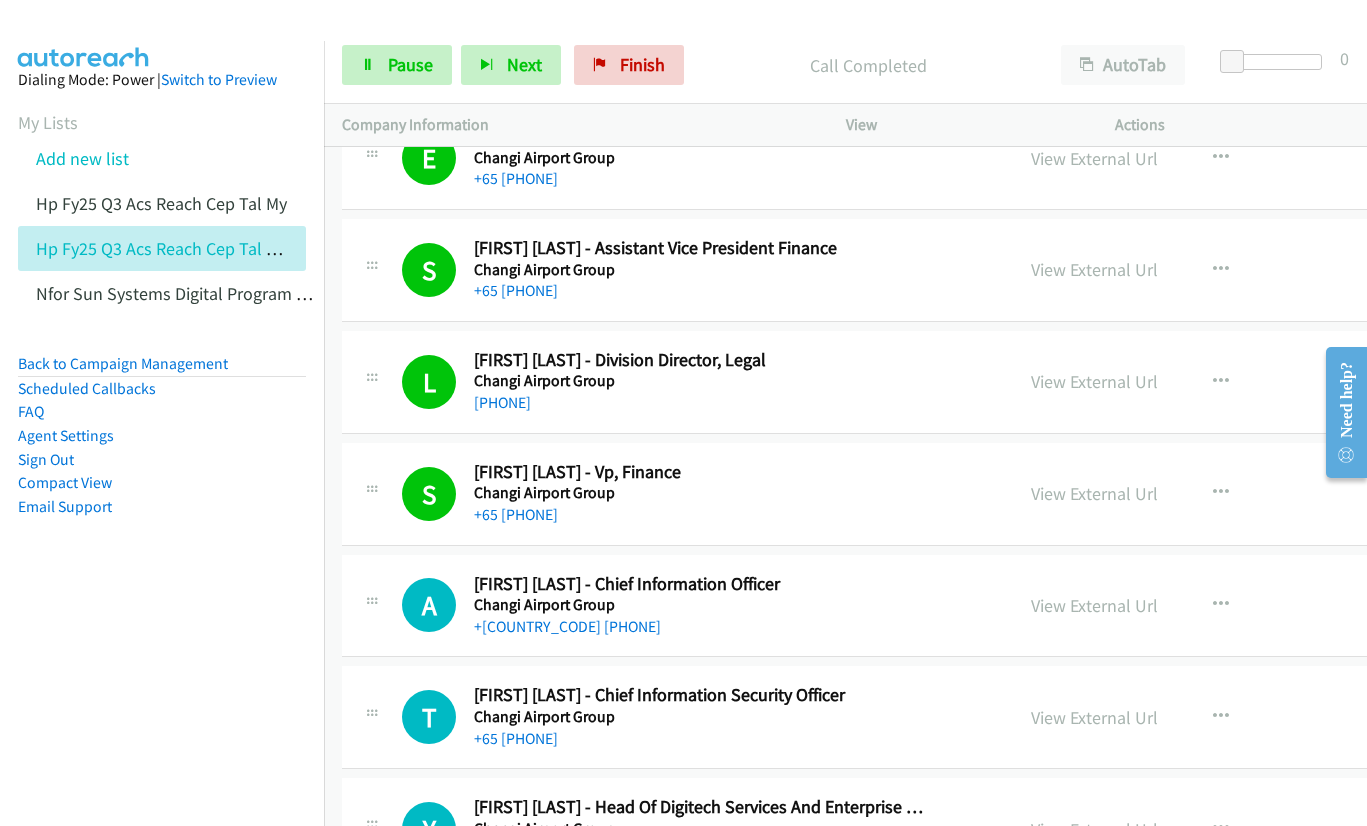 scroll, scrollTop: 9800, scrollLeft: 0, axis: vertical 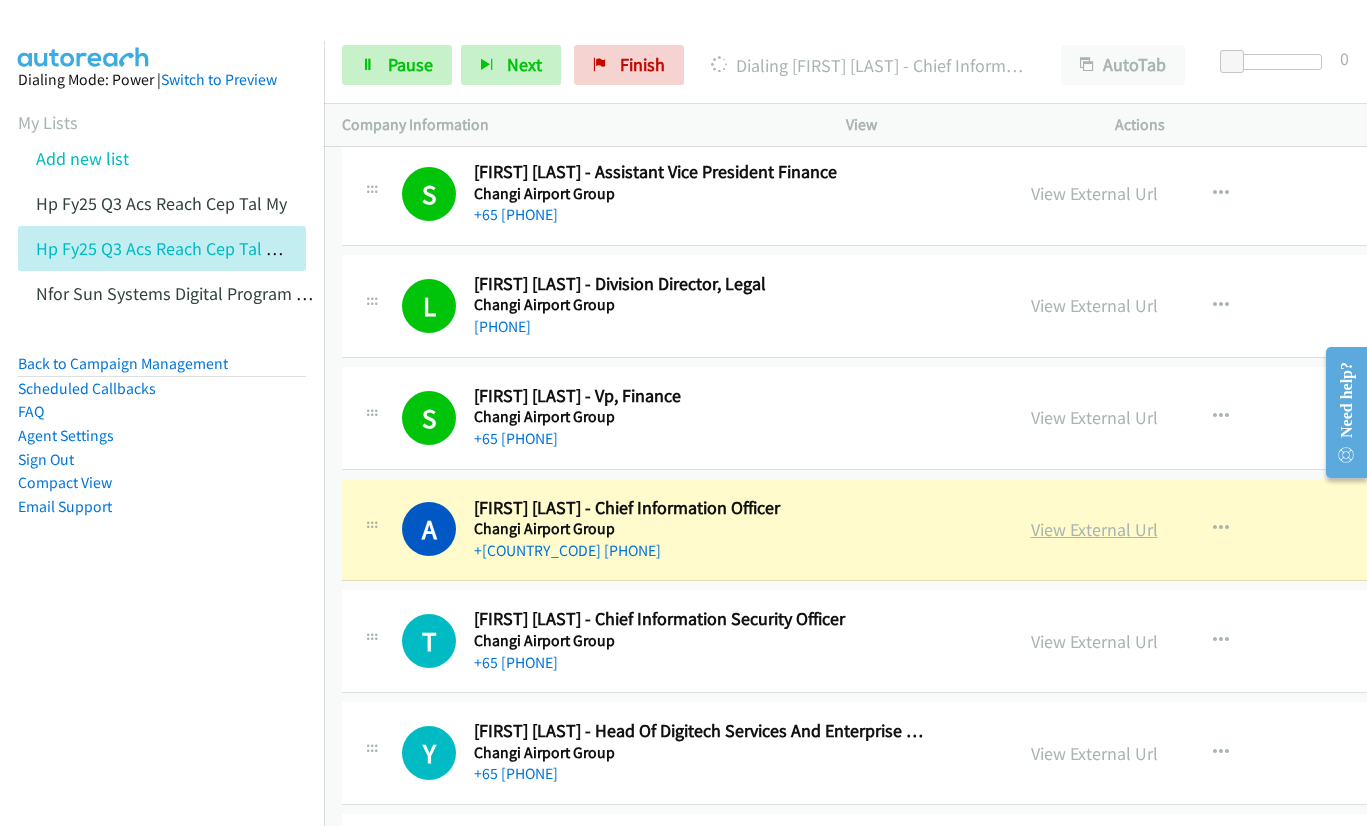 click on "View External Url" at bounding box center (1094, 529) 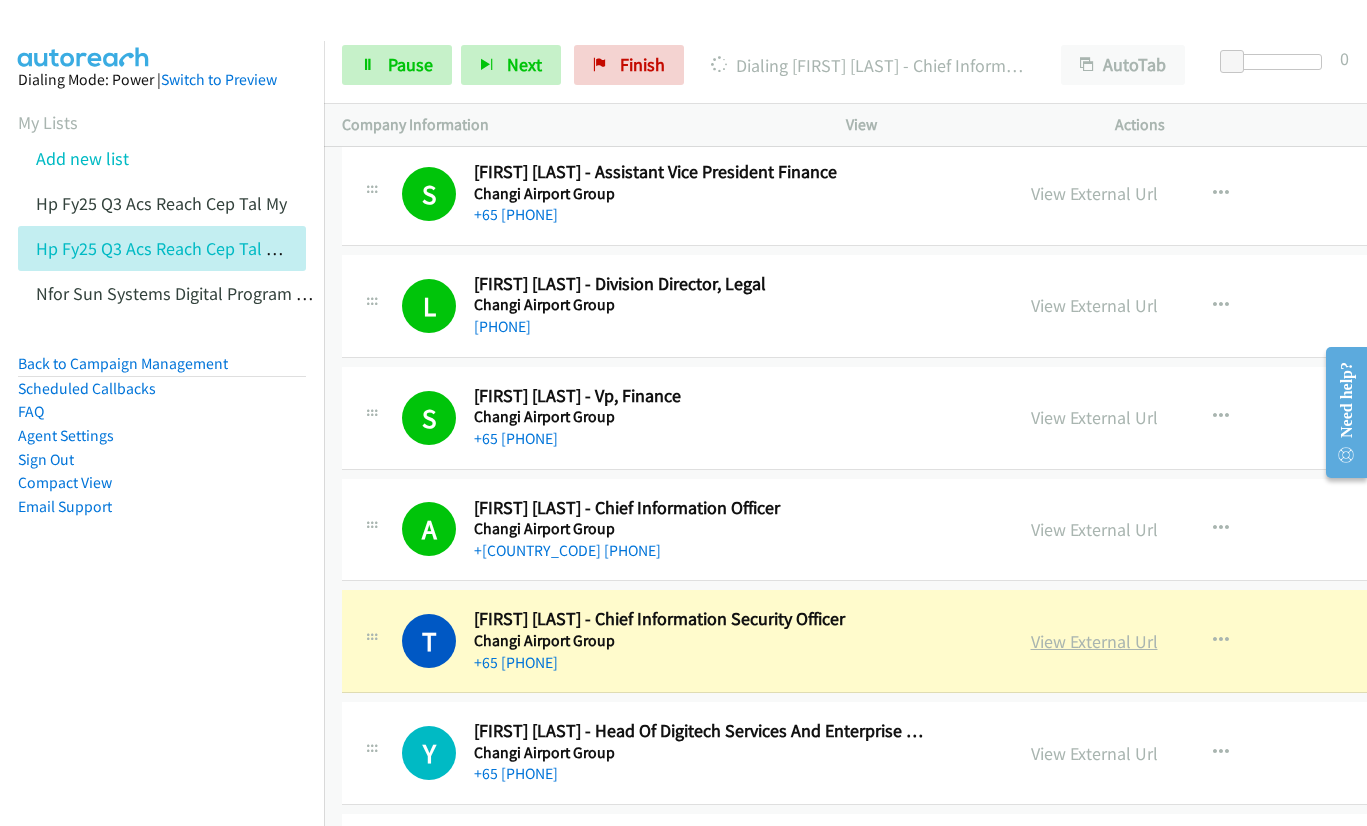 click on "View External Url" at bounding box center [1094, 641] 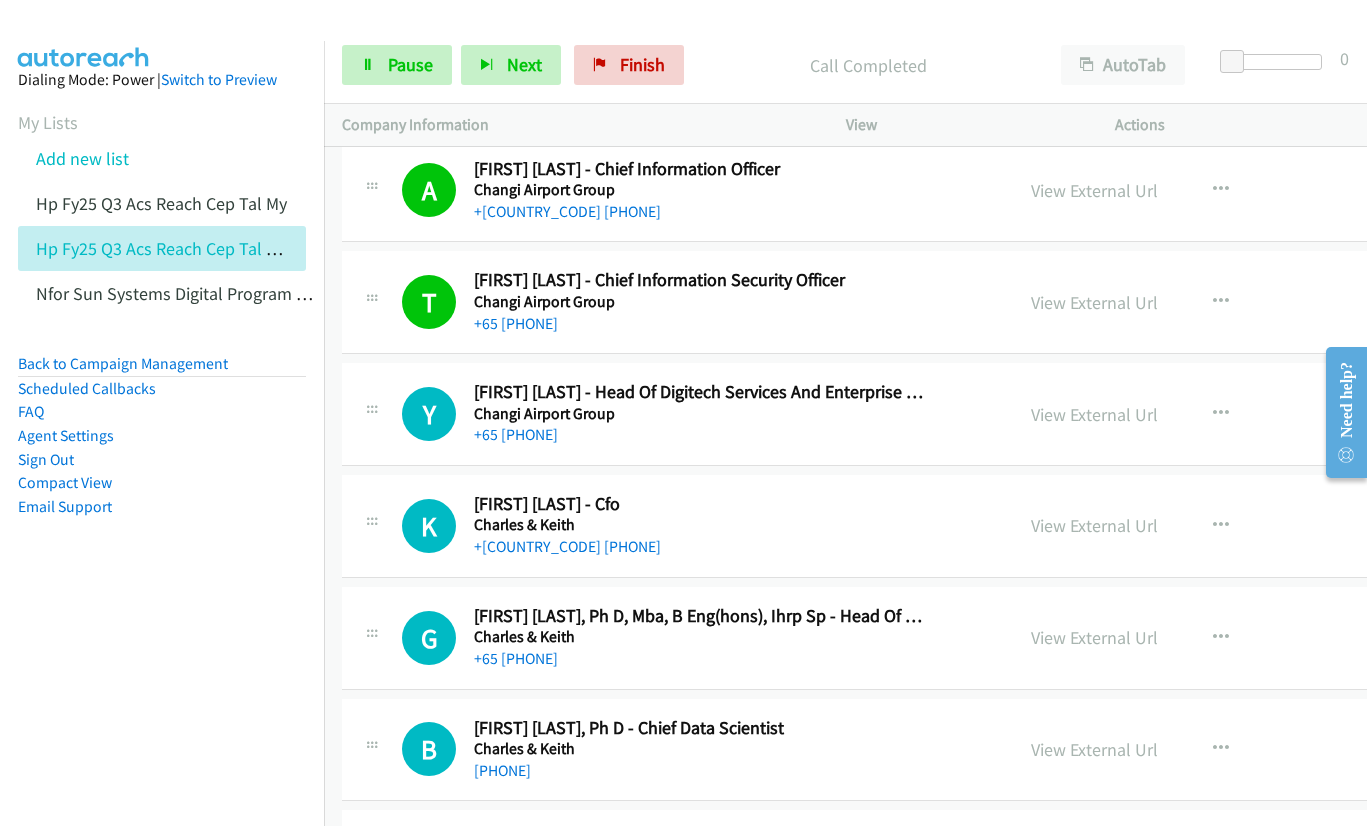 scroll, scrollTop: 10200, scrollLeft: 0, axis: vertical 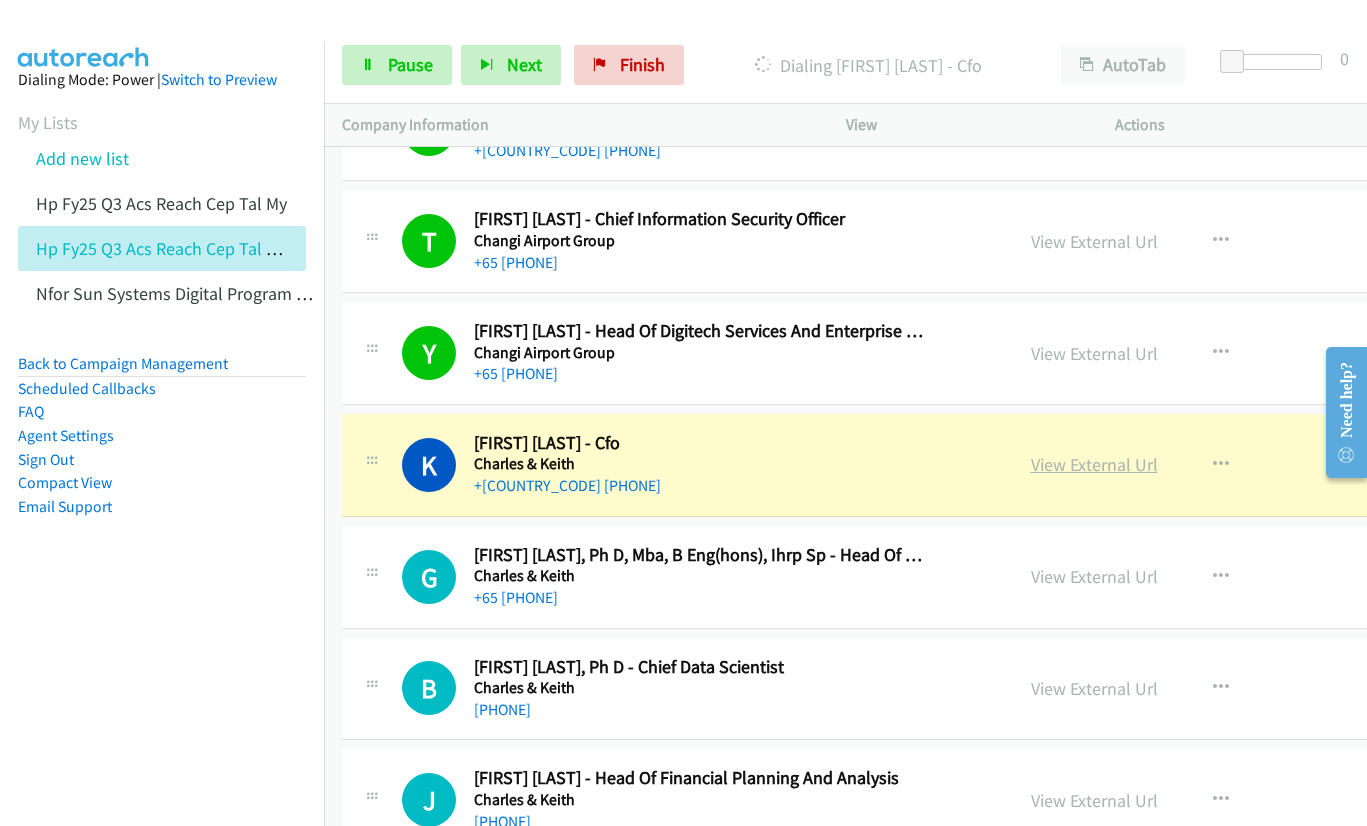 click on "View External Url" at bounding box center [1094, 464] 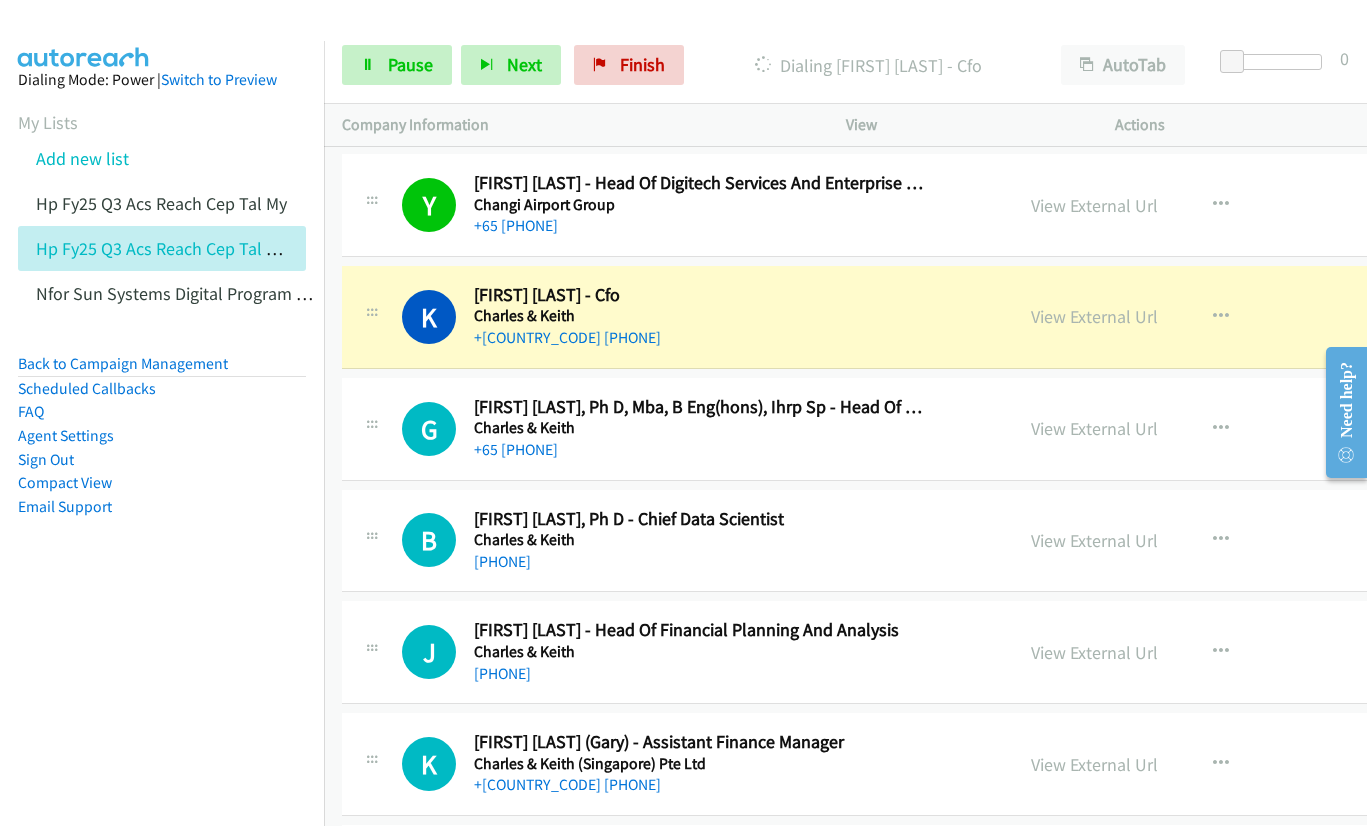 scroll, scrollTop: 10400, scrollLeft: 0, axis: vertical 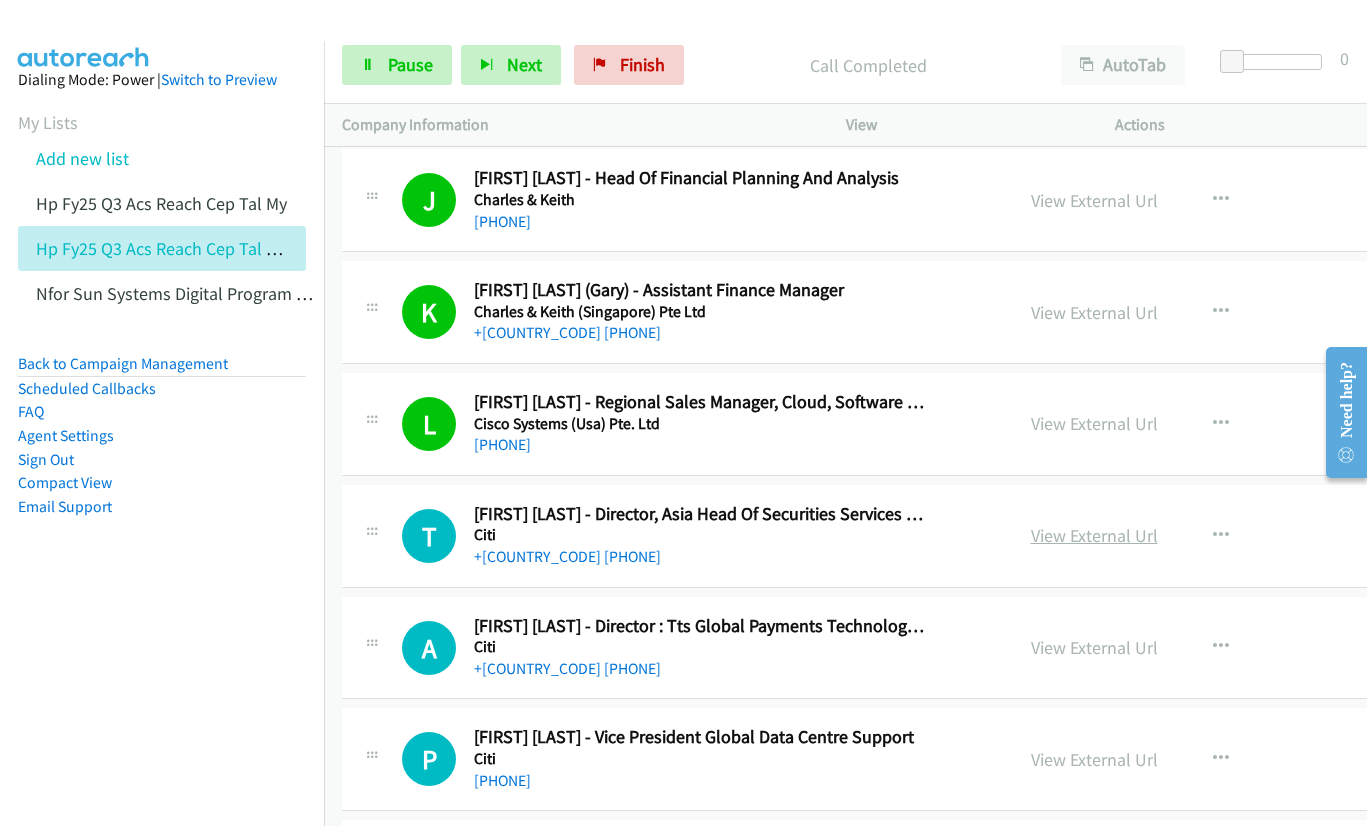 click on "View External Url" at bounding box center (1094, 535) 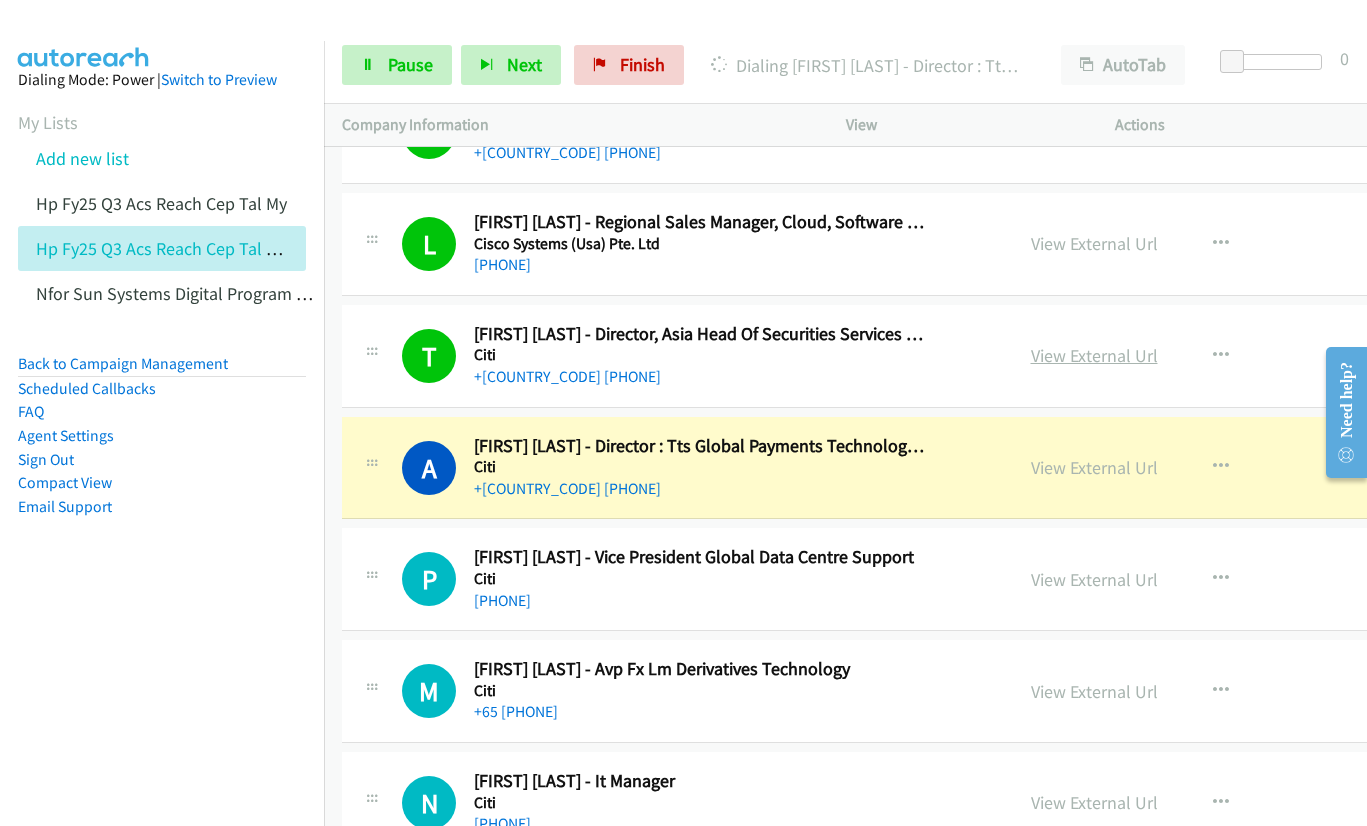 scroll, scrollTop: 11000, scrollLeft: 0, axis: vertical 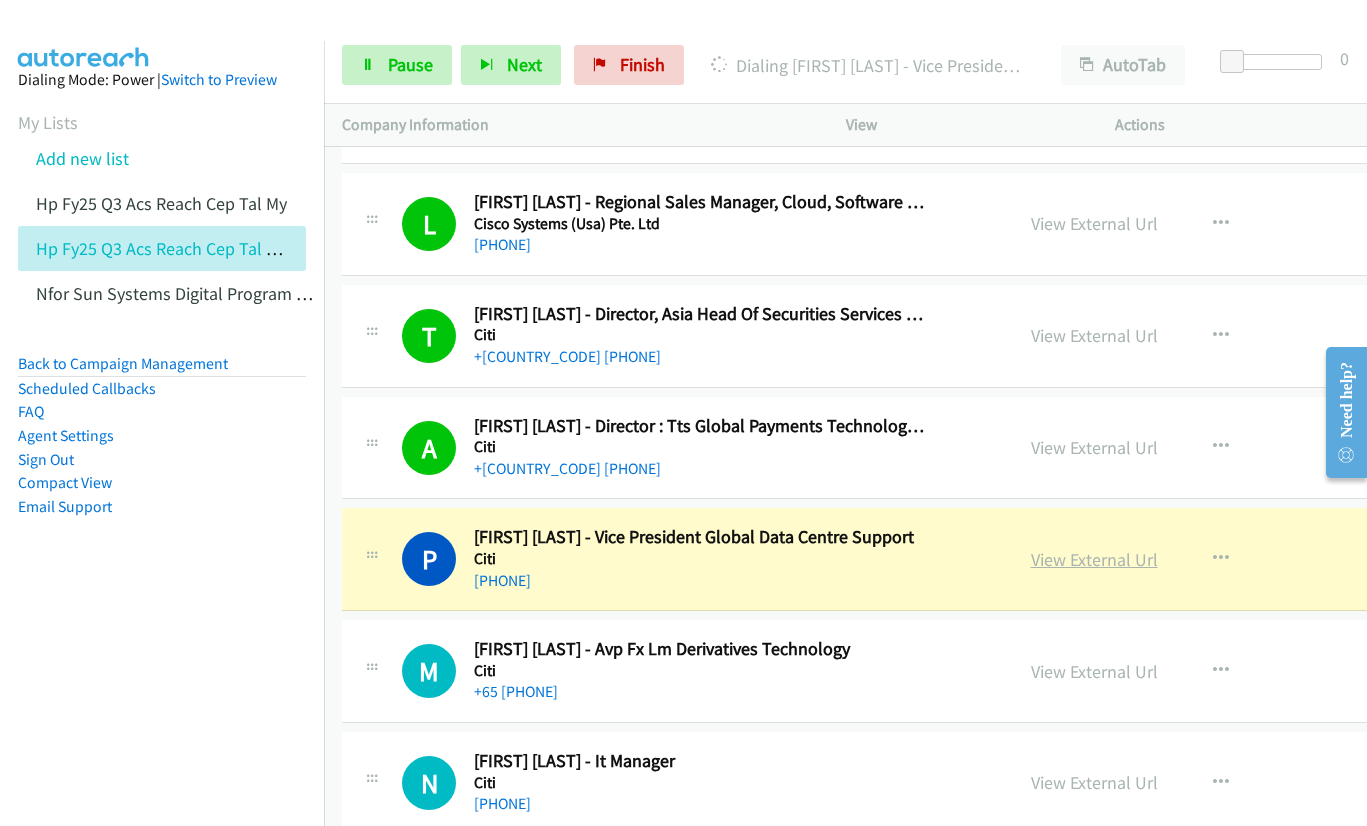 click on "View External Url" at bounding box center [1094, 559] 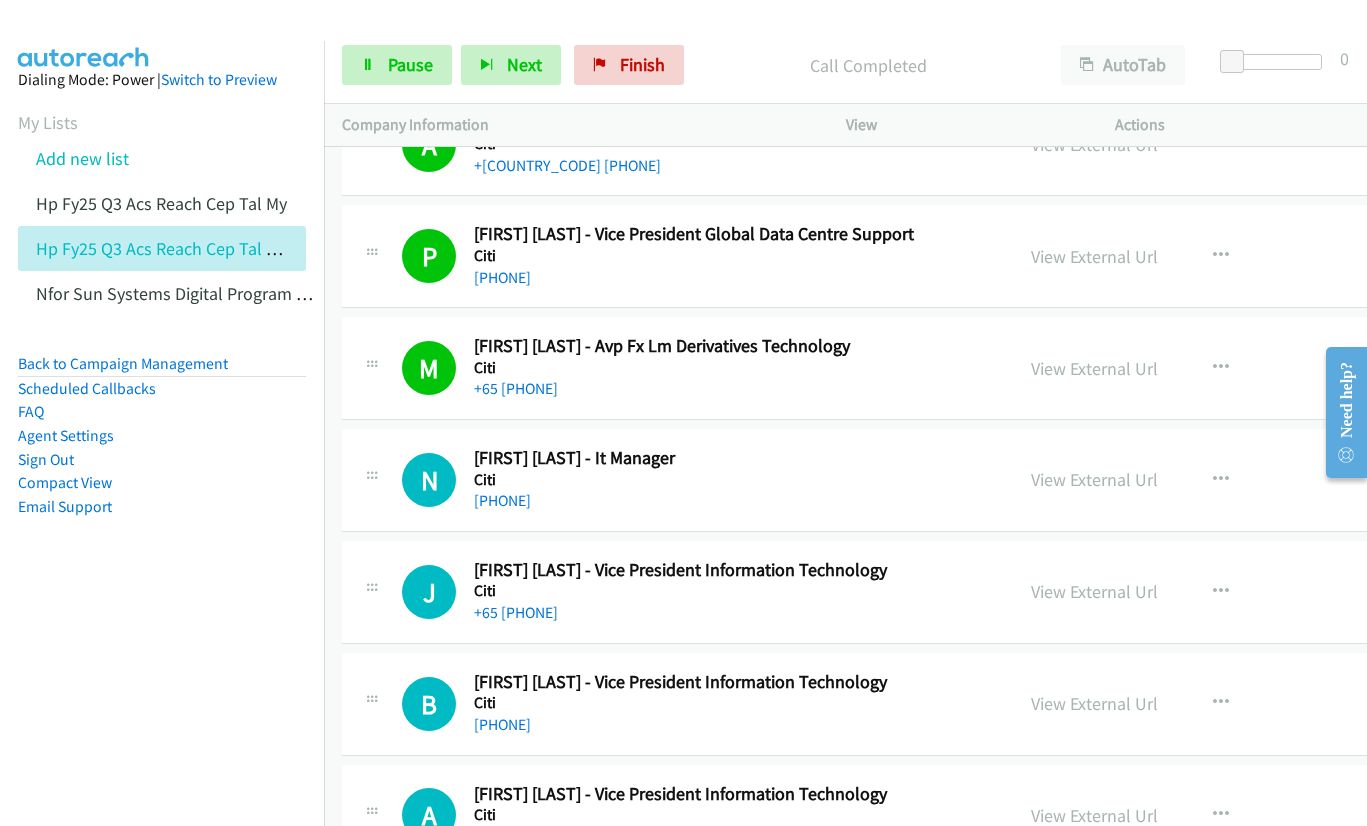 scroll, scrollTop: 11400, scrollLeft: 0, axis: vertical 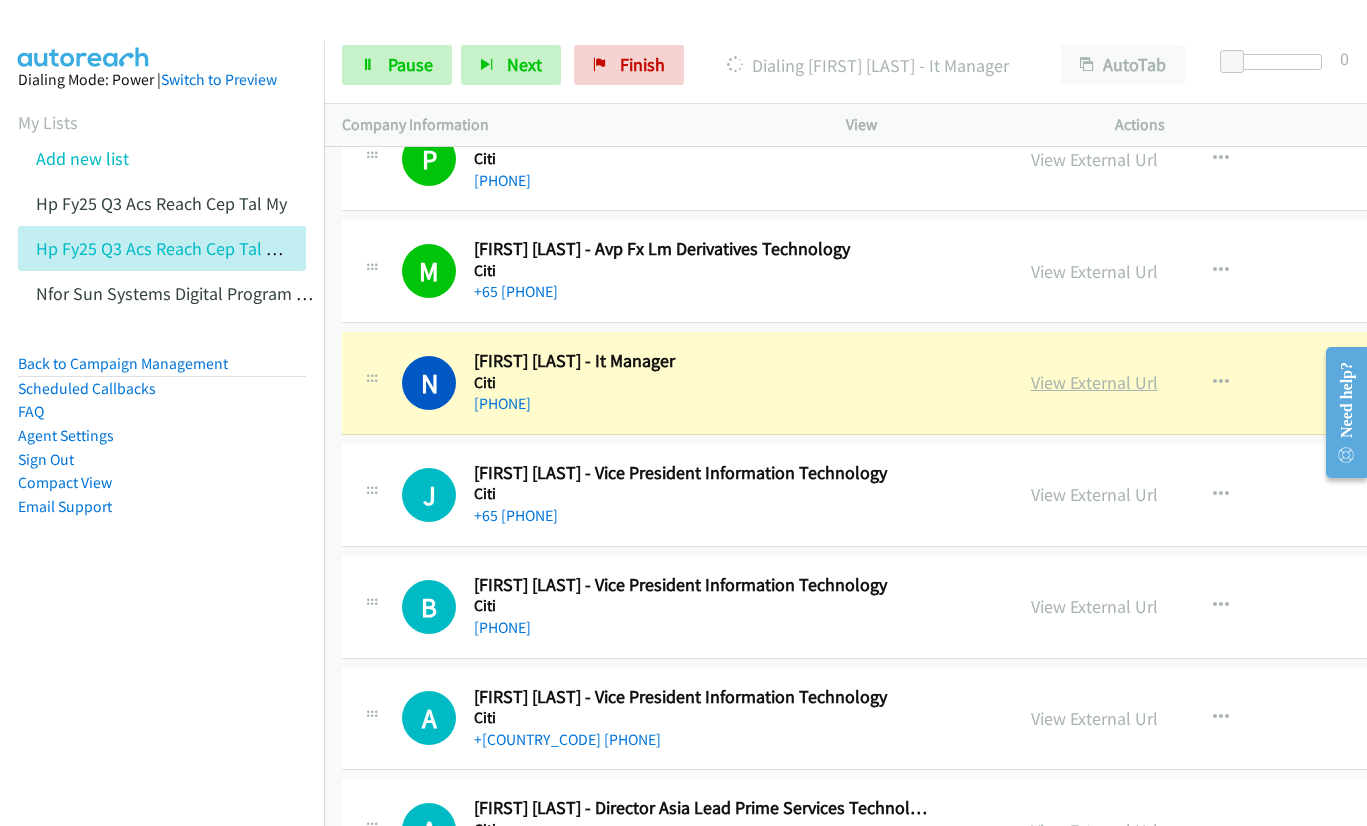 click on "View External Url" at bounding box center (1094, 382) 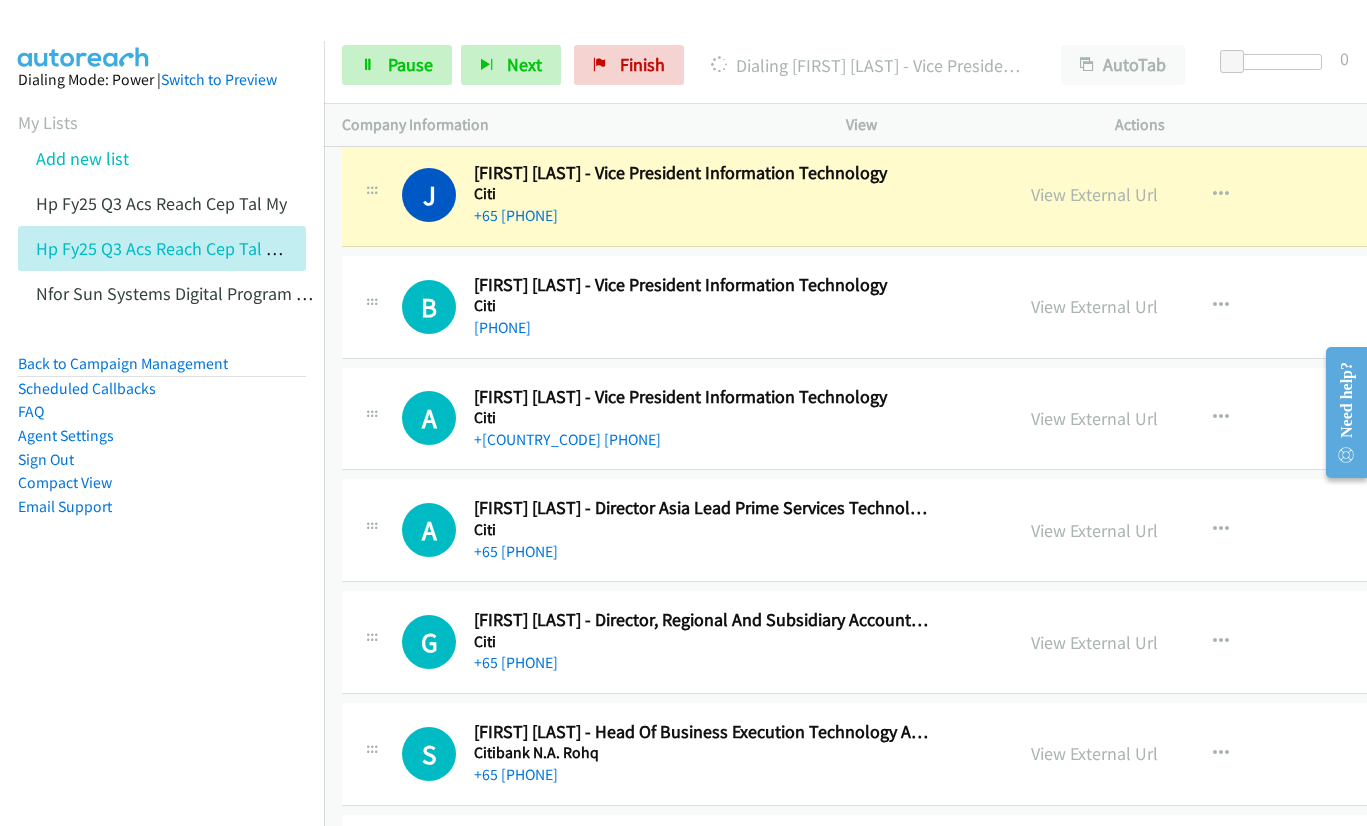 scroll, scrollTop: 11600, scrollLeft: 0, axis: vertical 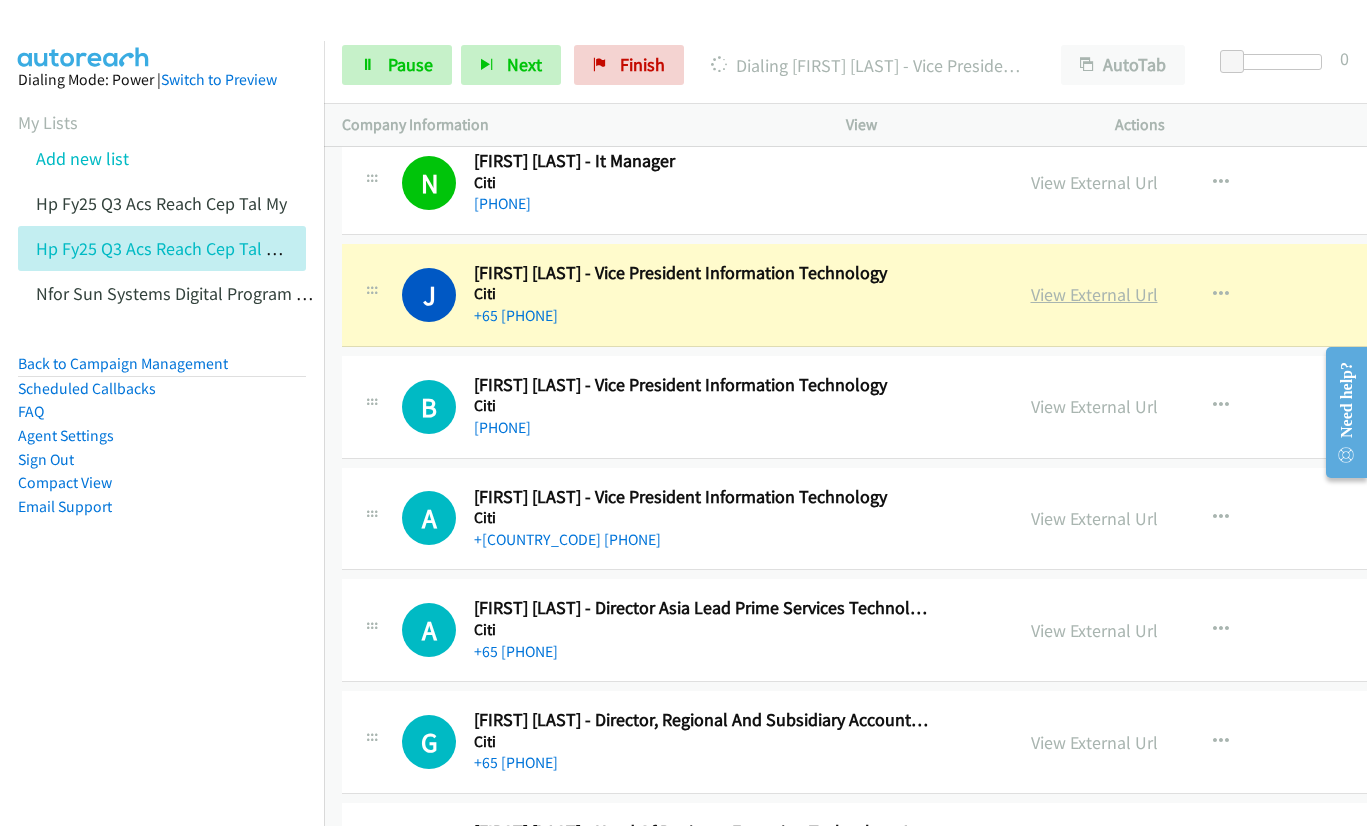 click on "View External Url" at bounding box center (1094, 294) 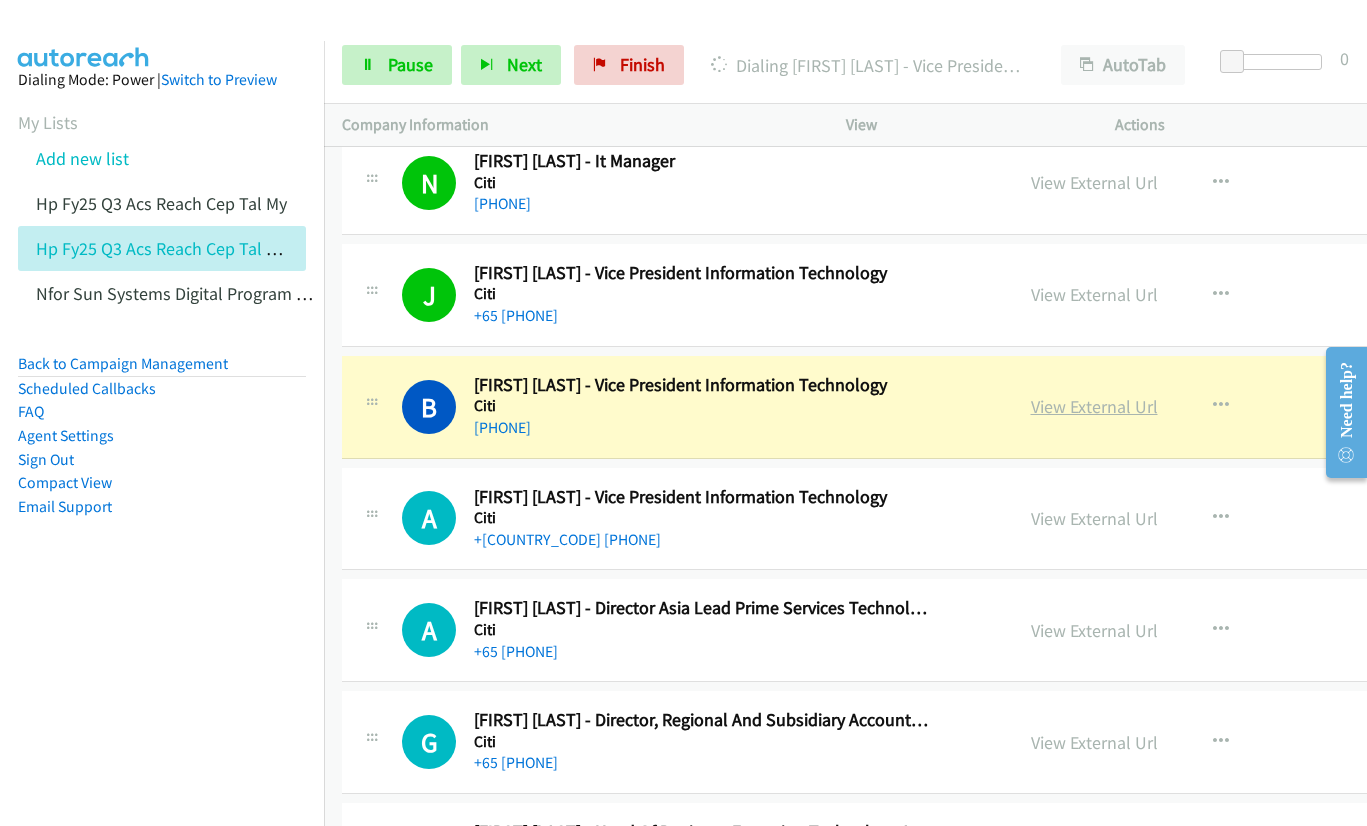 click on "View External Url" at bounding box center (1094, 406) 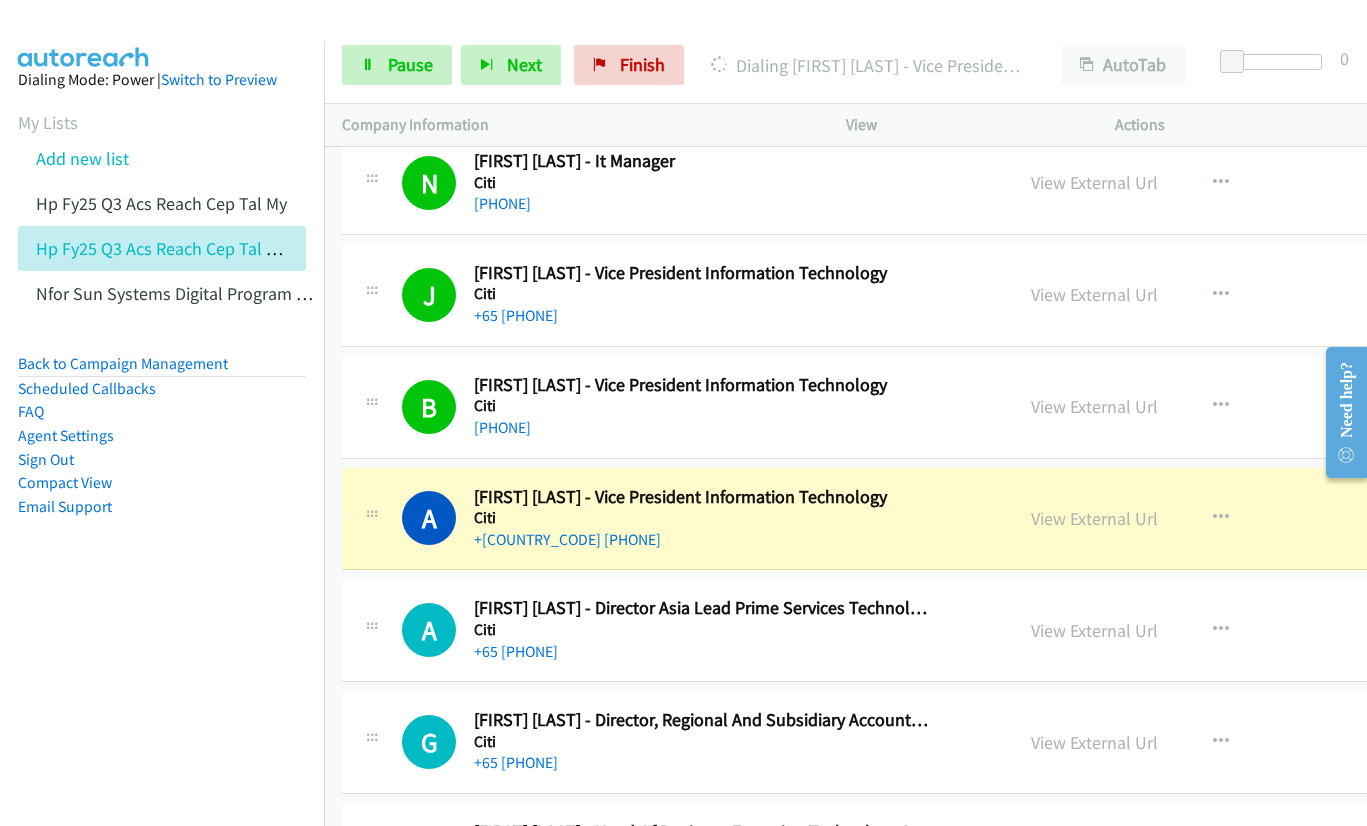 click on "View External Url
View External Url
Schedule/Manage Callback
Start Calls Here
Remove from list
Add to do not call list
Reset Call Status" at bounding box center (1189, 519) 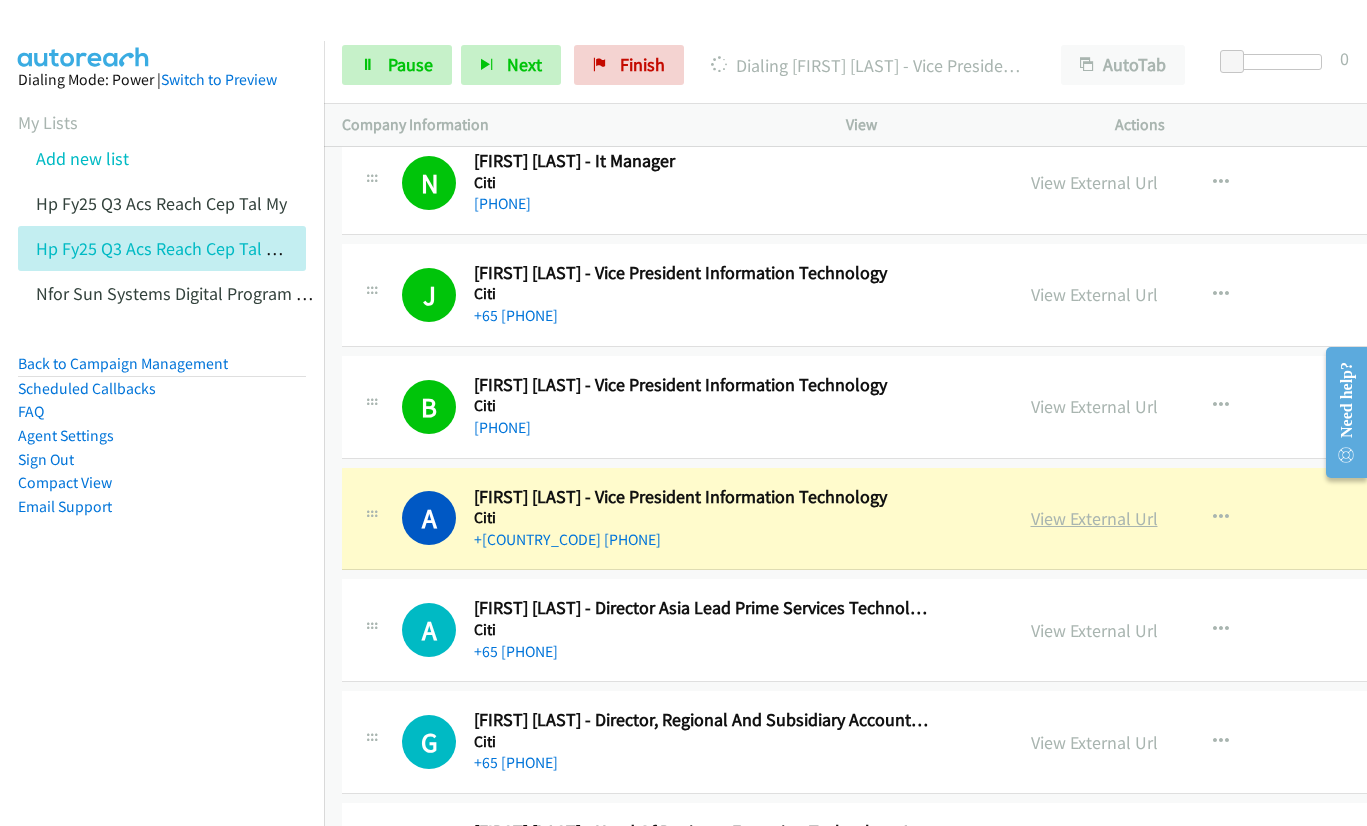 click on "View External Url" at bounding box center (1094, 518) 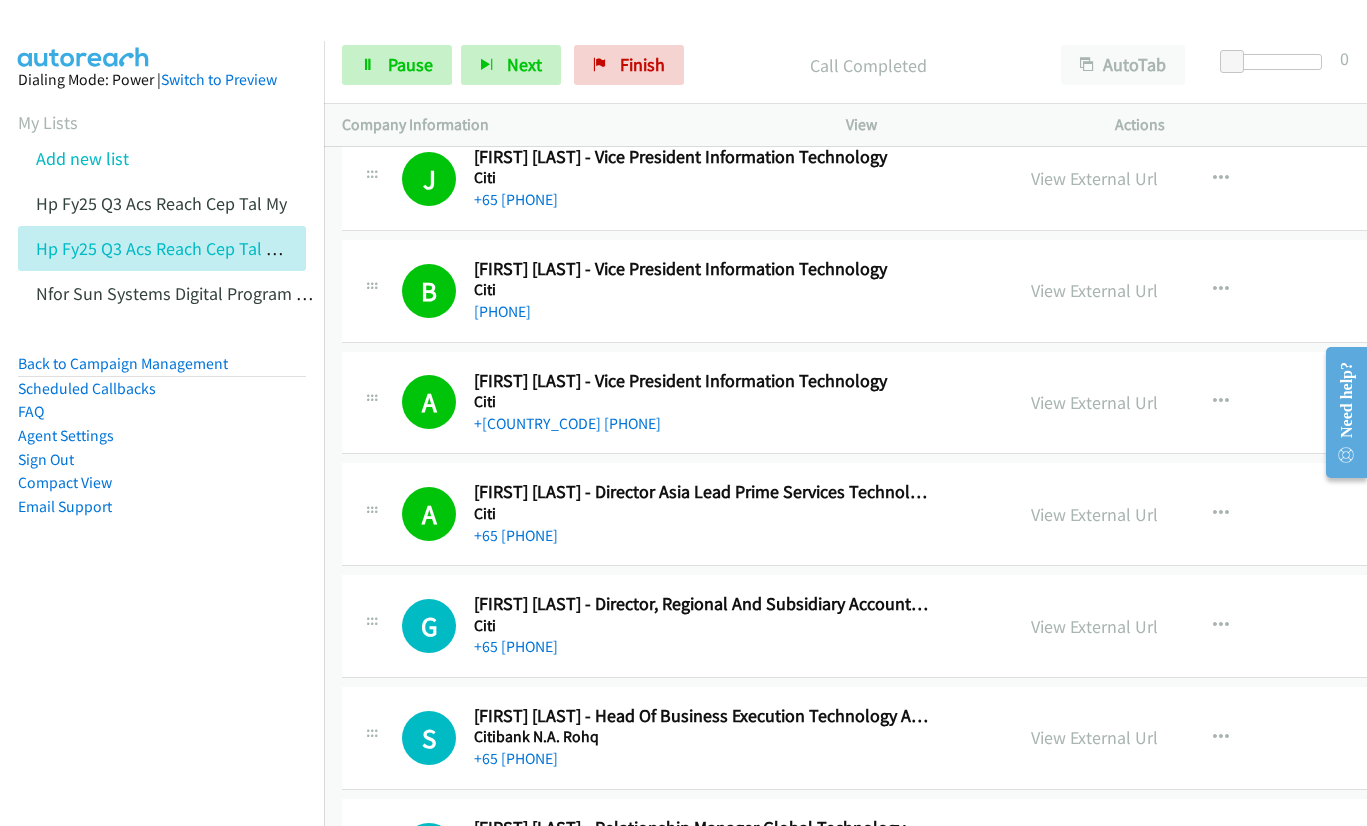 scroll, scrollTop: 11900, scrollLeft: 0, axis: vertical 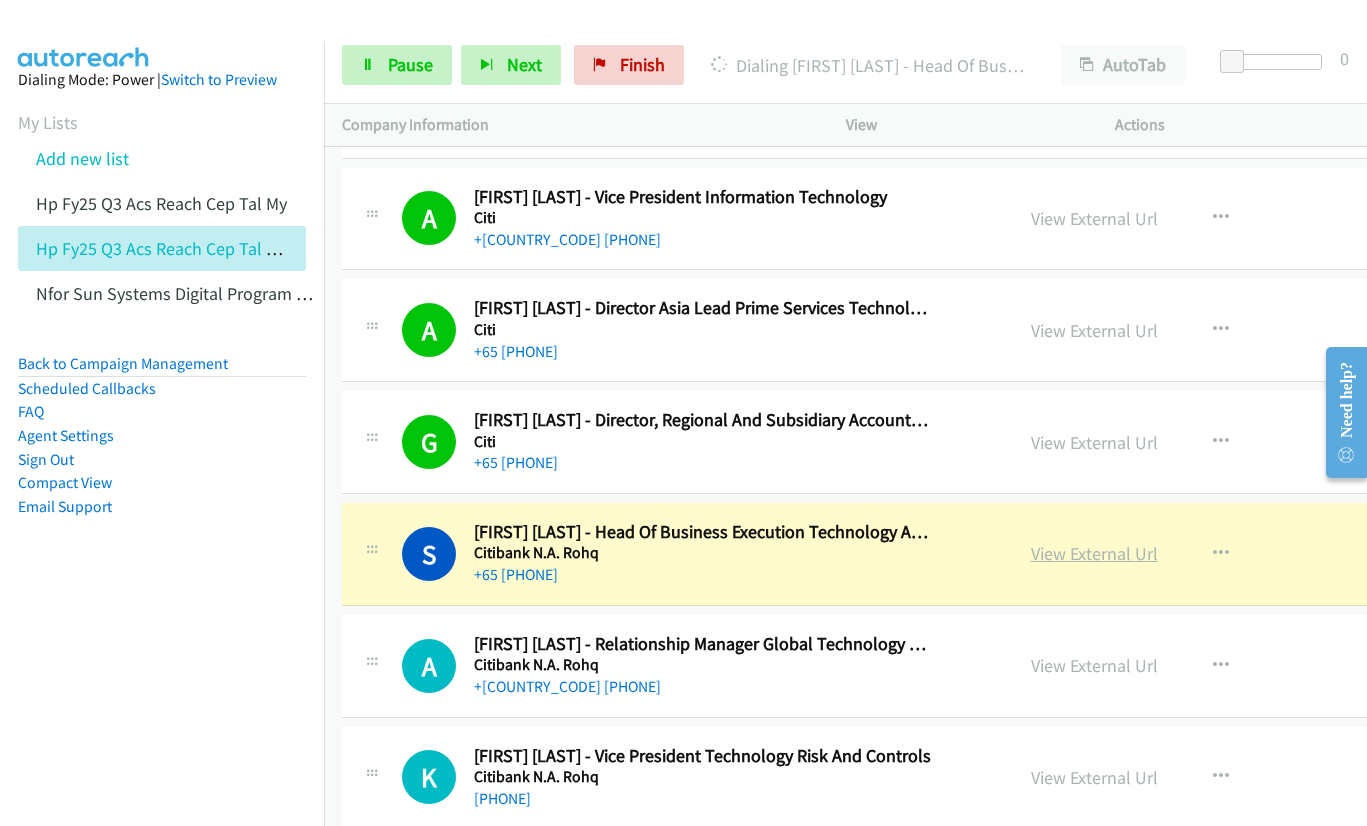 click on "View External Url" at bounding box center [1094, 553] 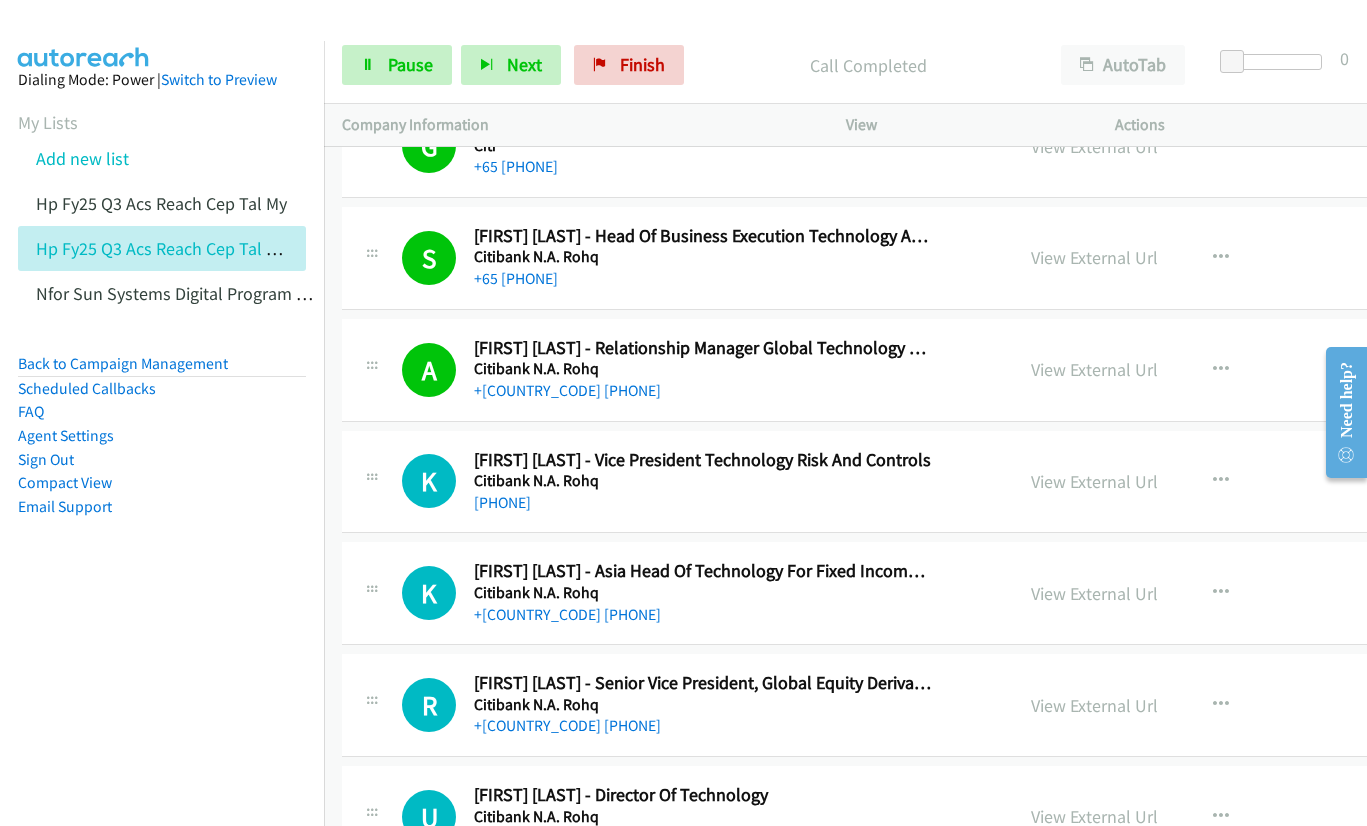 scroll, scrollTop: 12200, scrollLeft: 0, axis: vertical 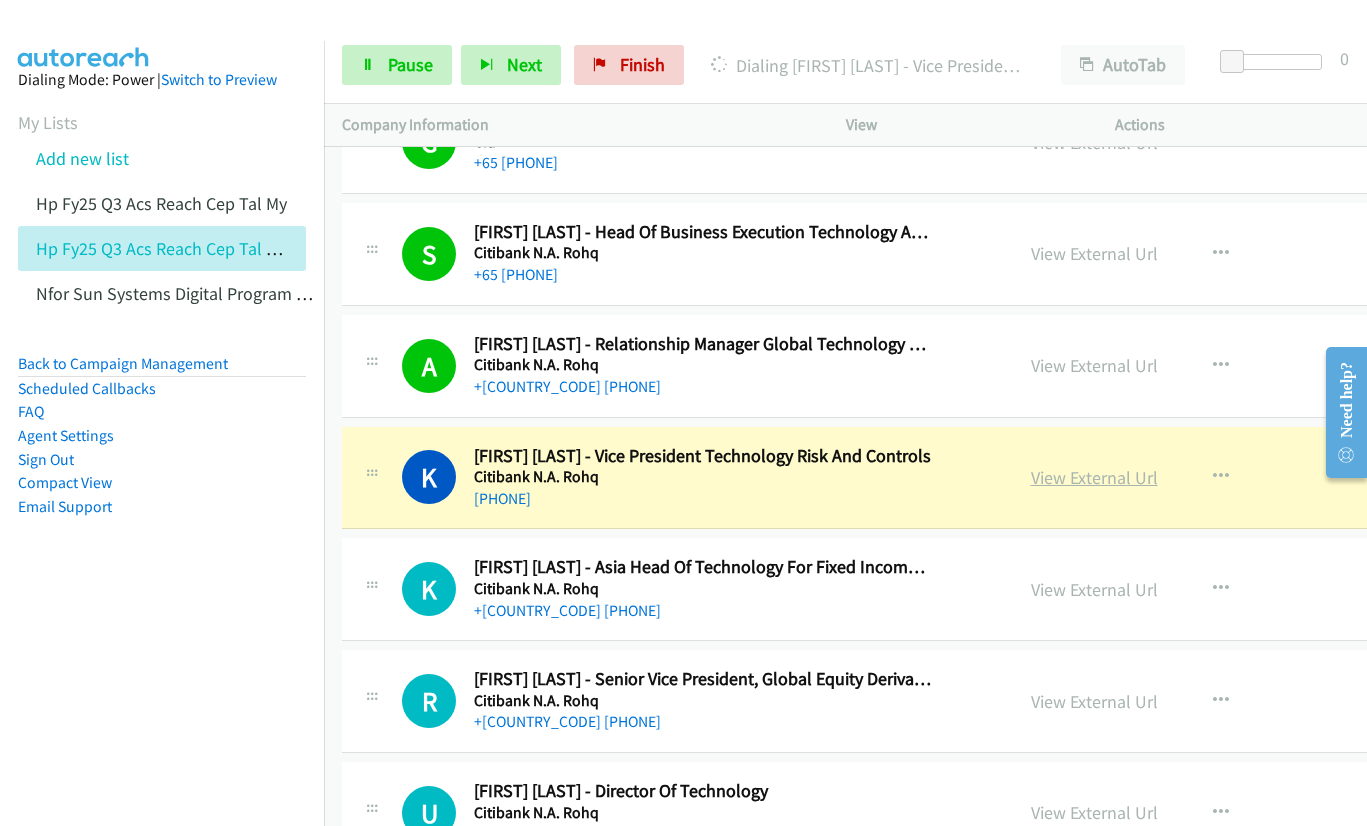 click on "View External Url" at bounding box center [1094, 477] 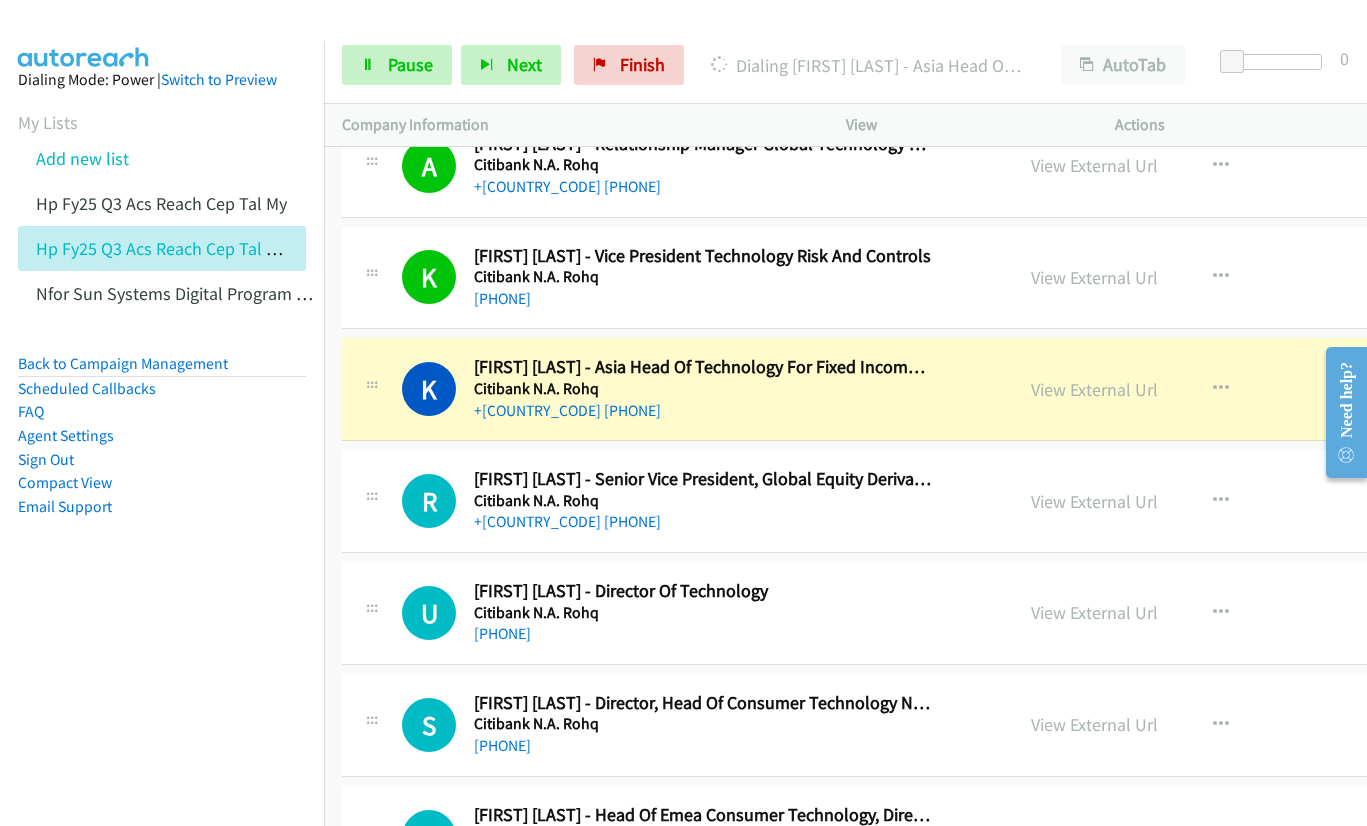 scroll, scrollTop: 12500, scrollLeft: 0, axis: vertical 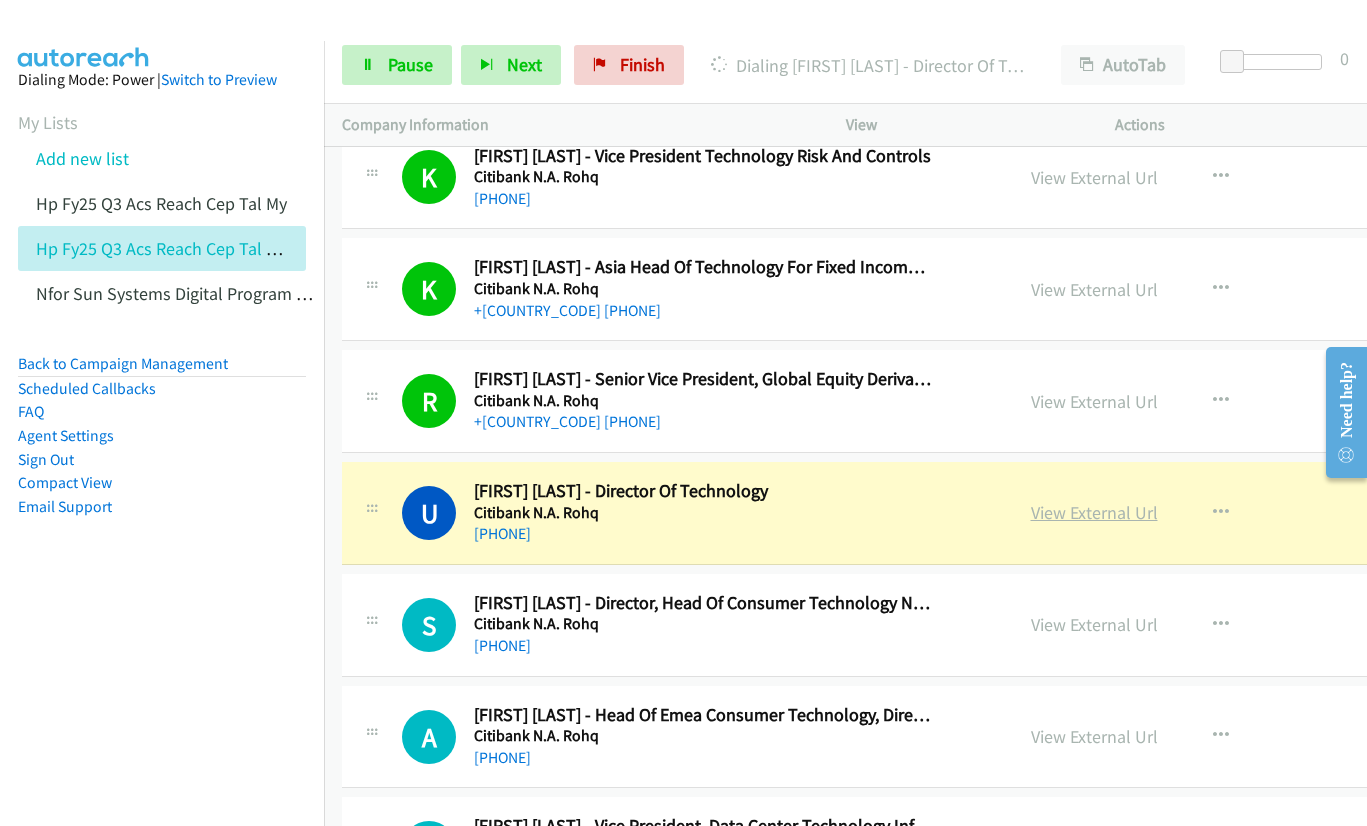 click on "View External Url" at bounding box center (1094, 512) 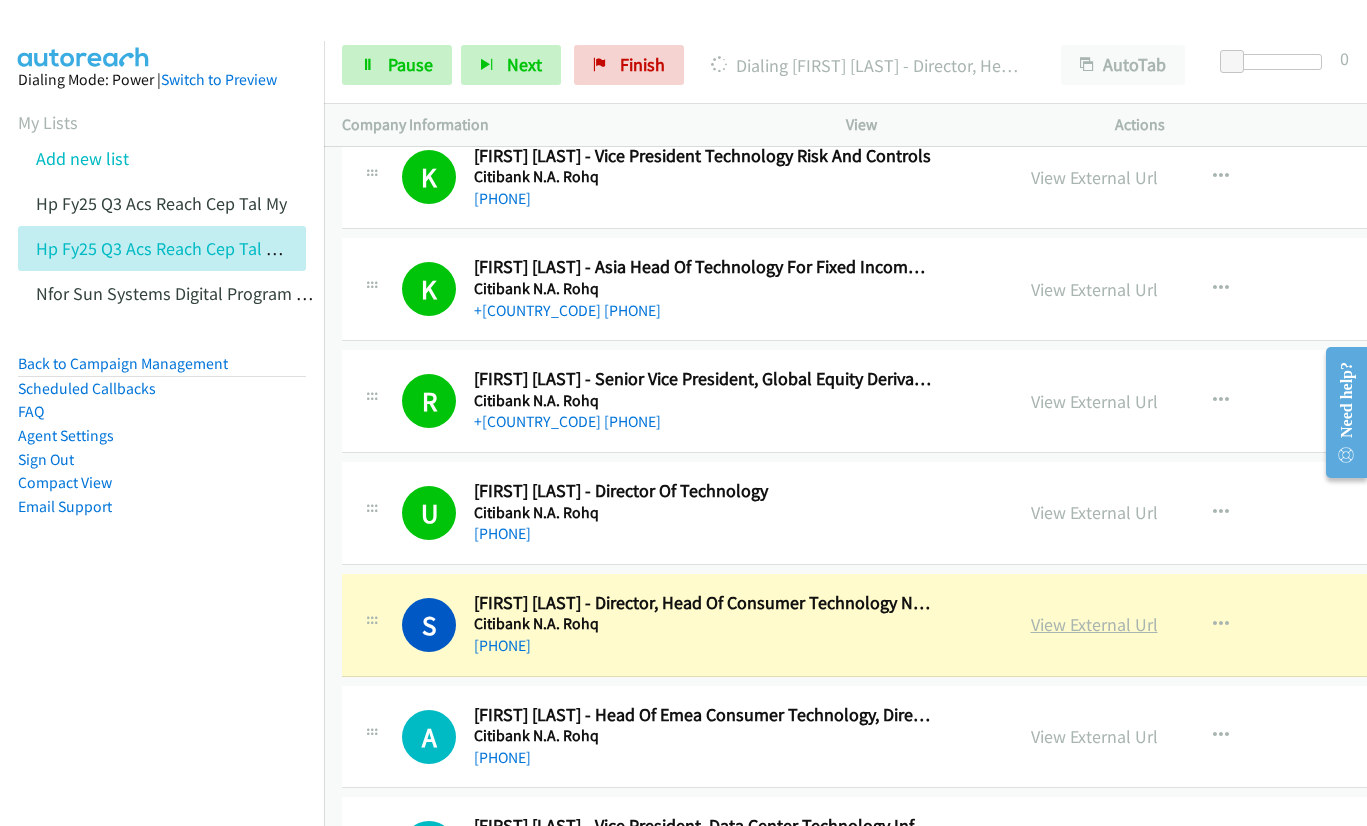 click on "View External Url" at bounding box center (1094, 624) 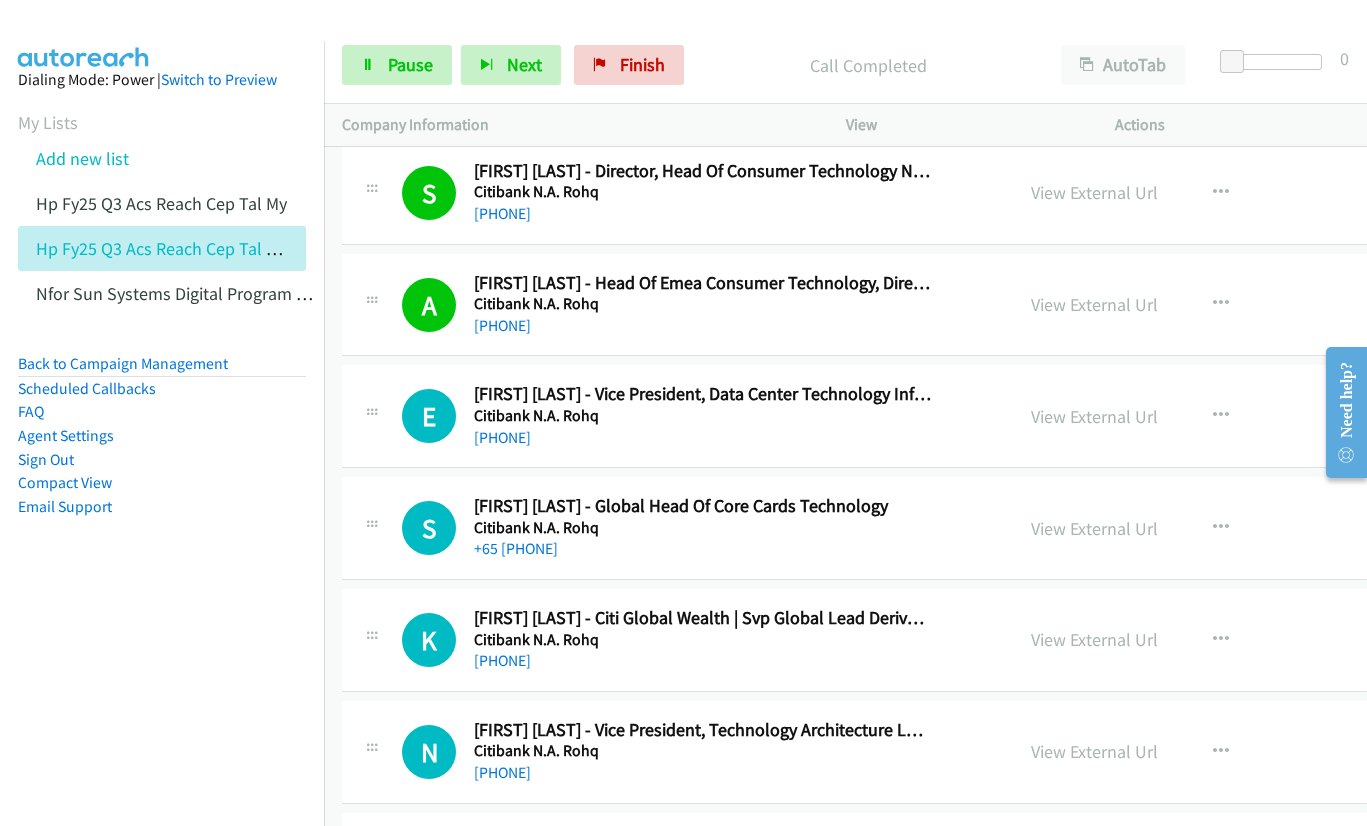 scroll, scrollTop: 13000, scrollLeft: 0, axis: vertical 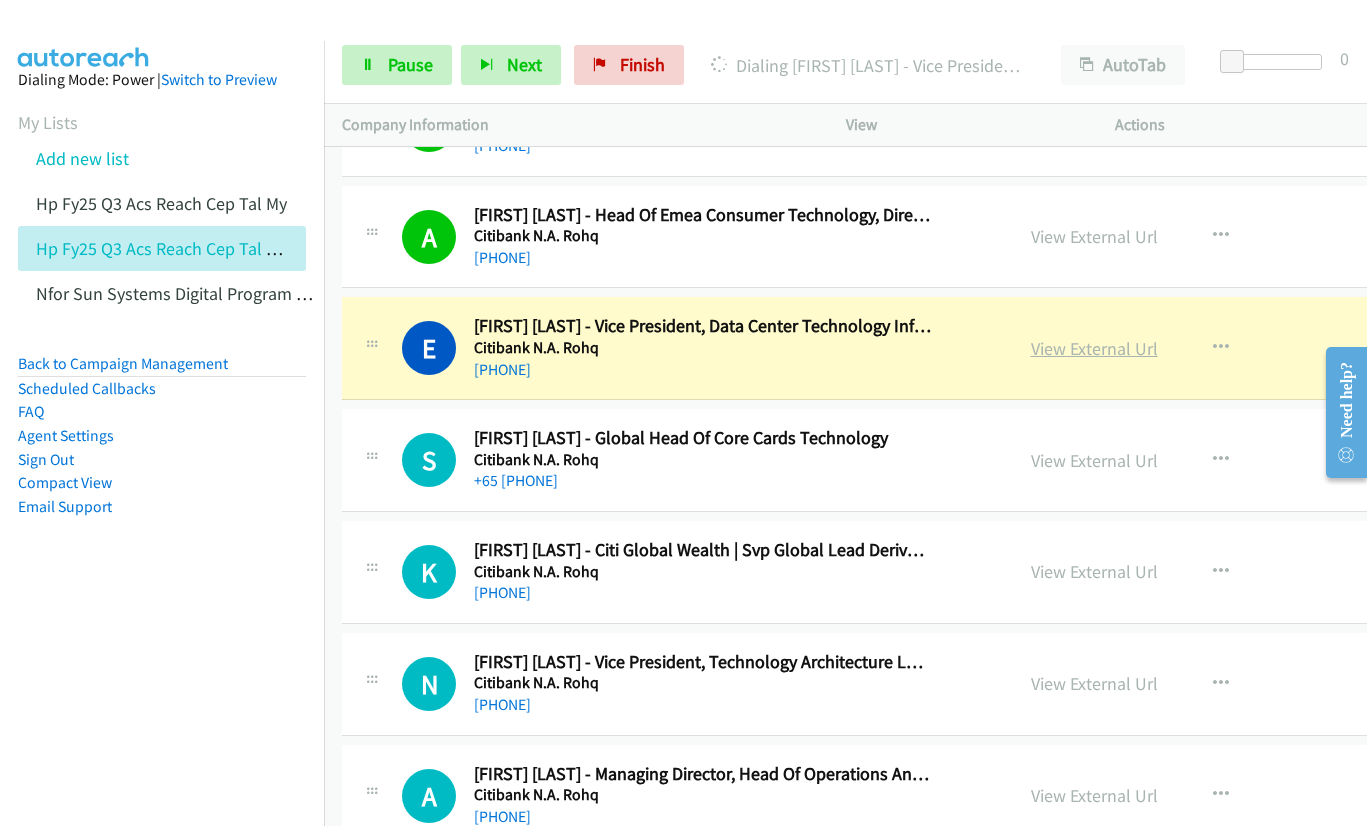 click on "View External Url" at bounding box center (1094, 348) 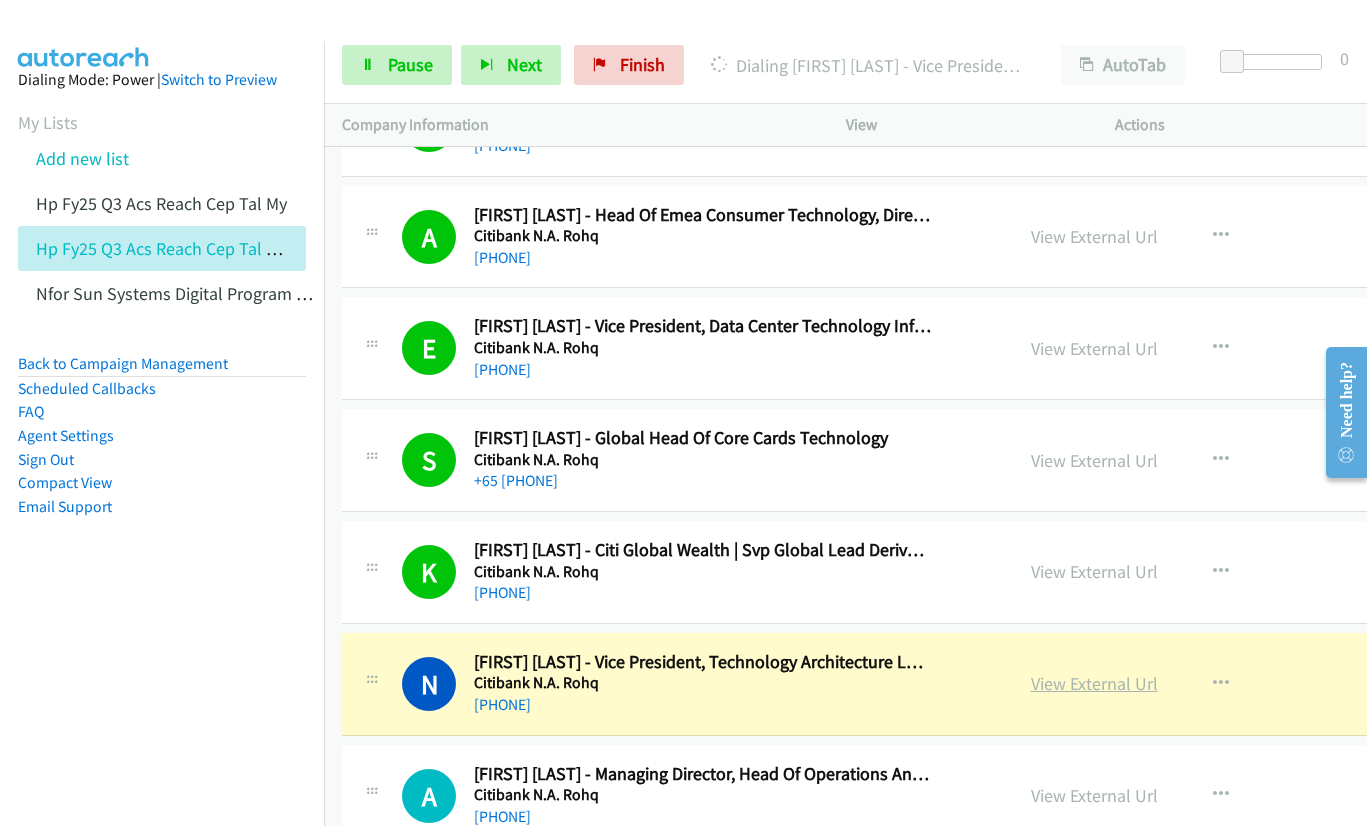 click on "View External Url" at bounding box center (1094, 683) 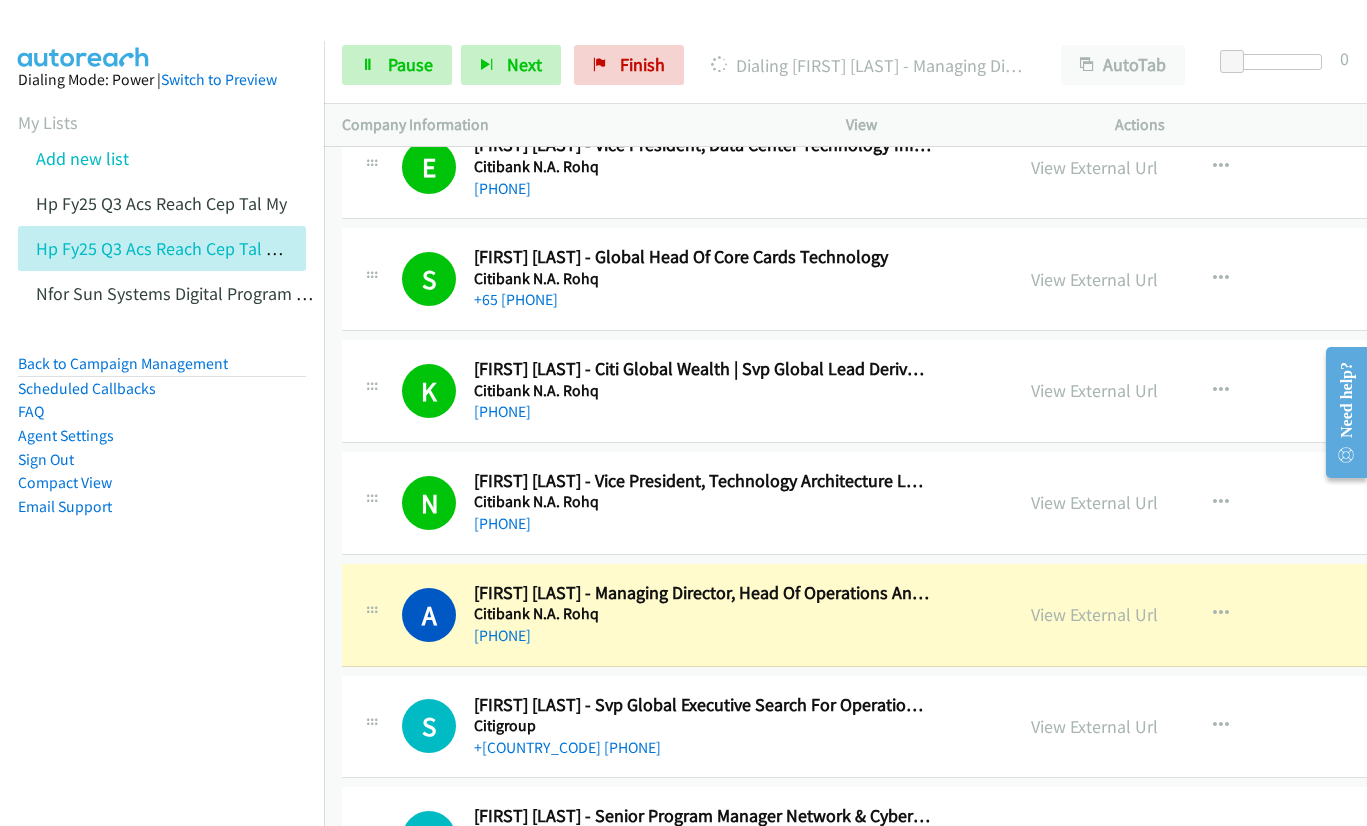 scroll, scrollTop: 13400, scrollLeft: 0, axis: vertical 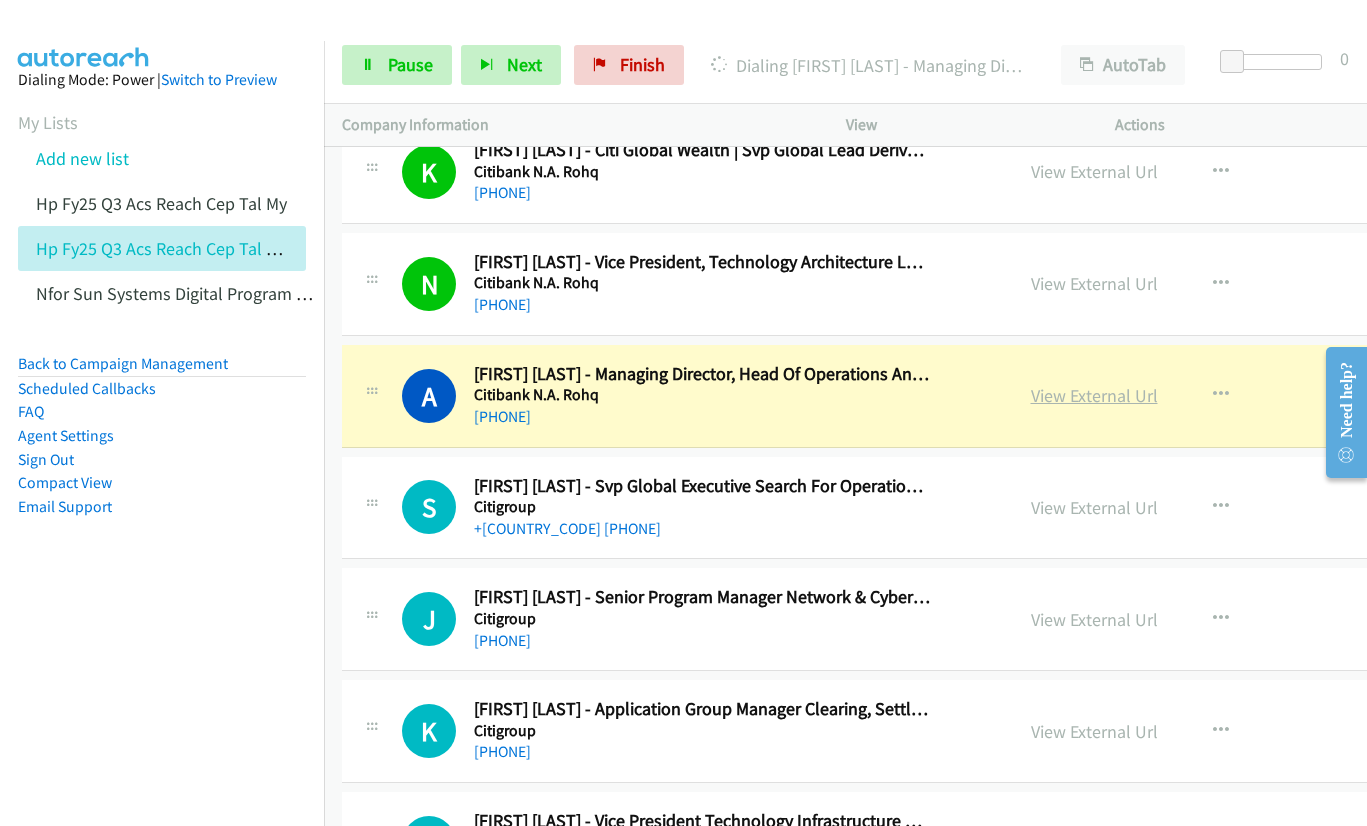 click on "View External Url" at bounding box center [1094, 395] 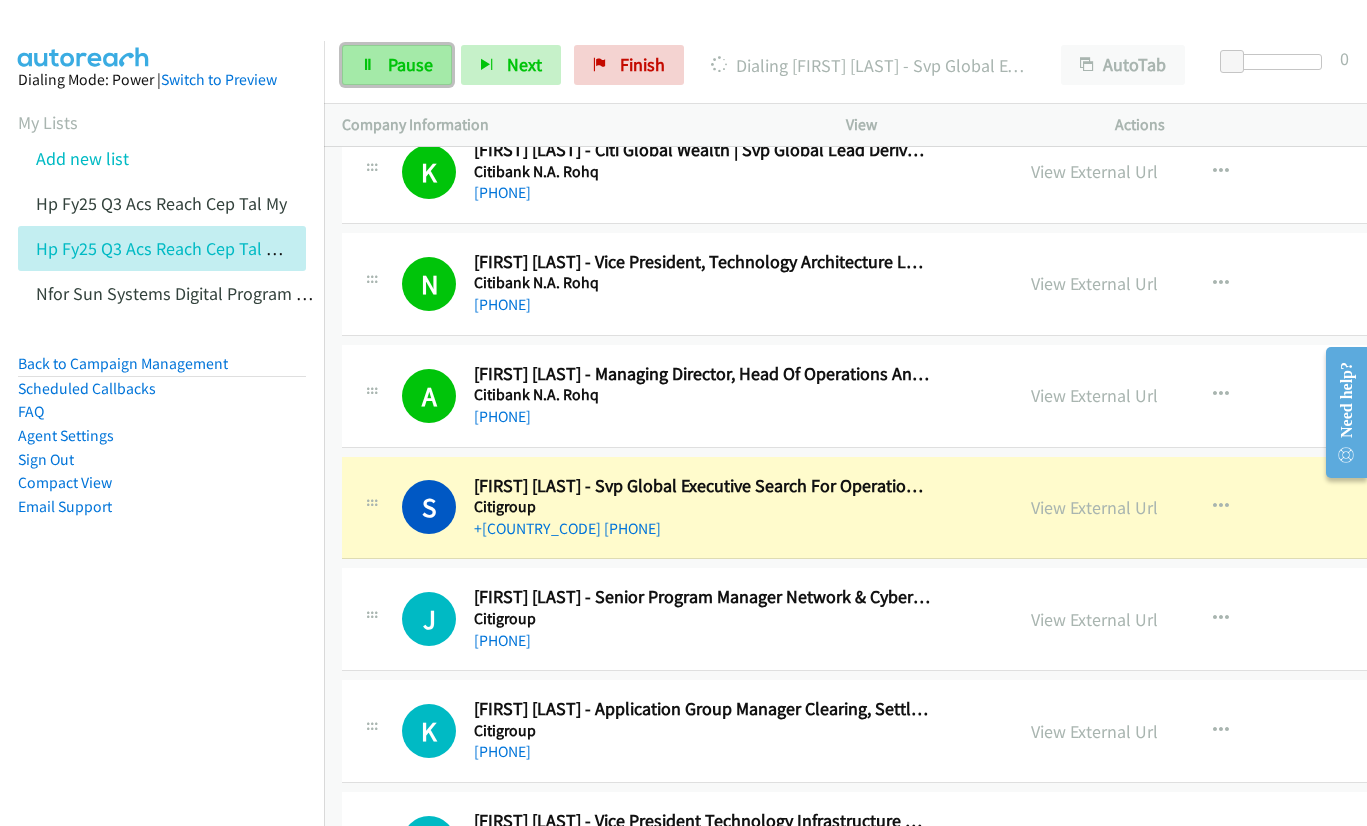 click on "Pause" at bounding box center (397, 65) 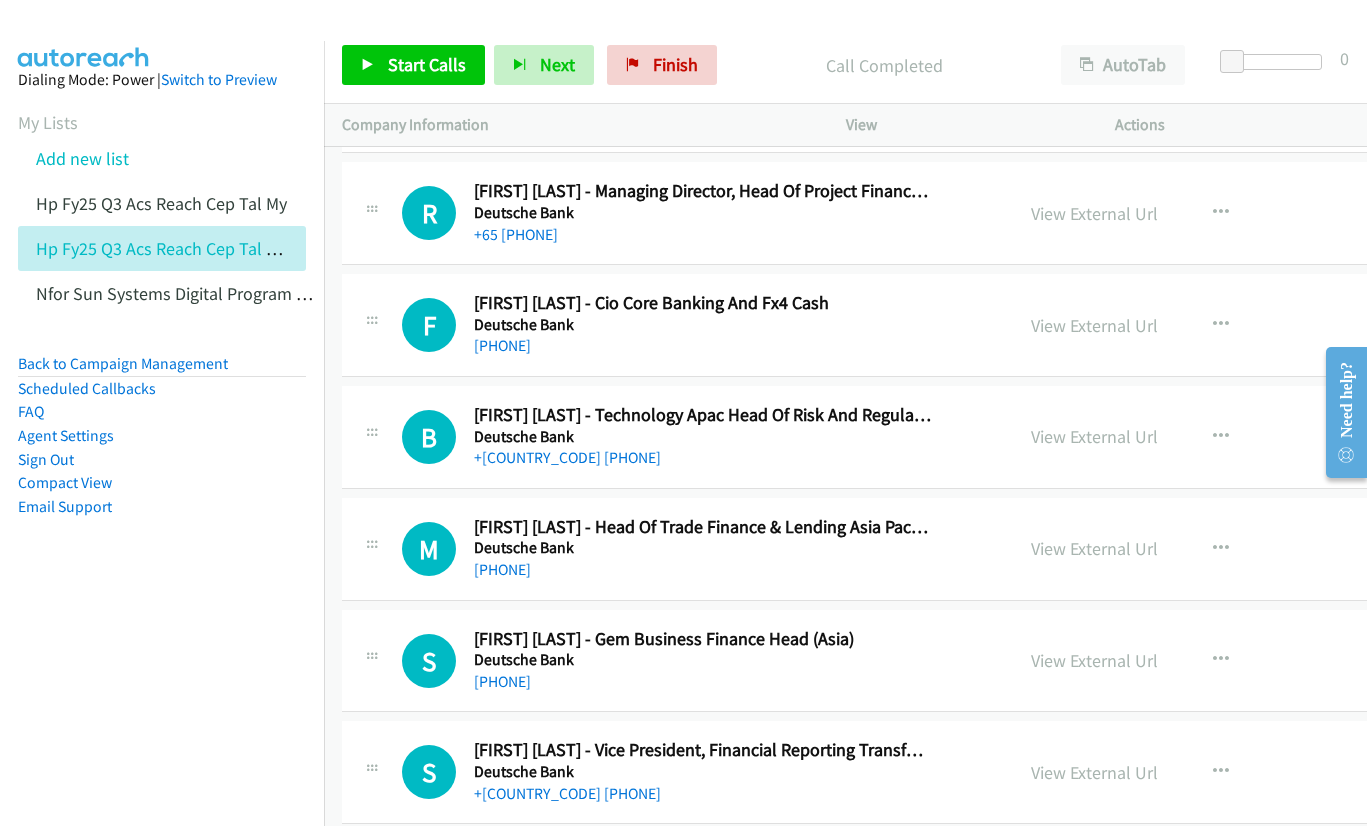 scroll, scrollTop: 19900, scrollLeft: 0, axis: vertical 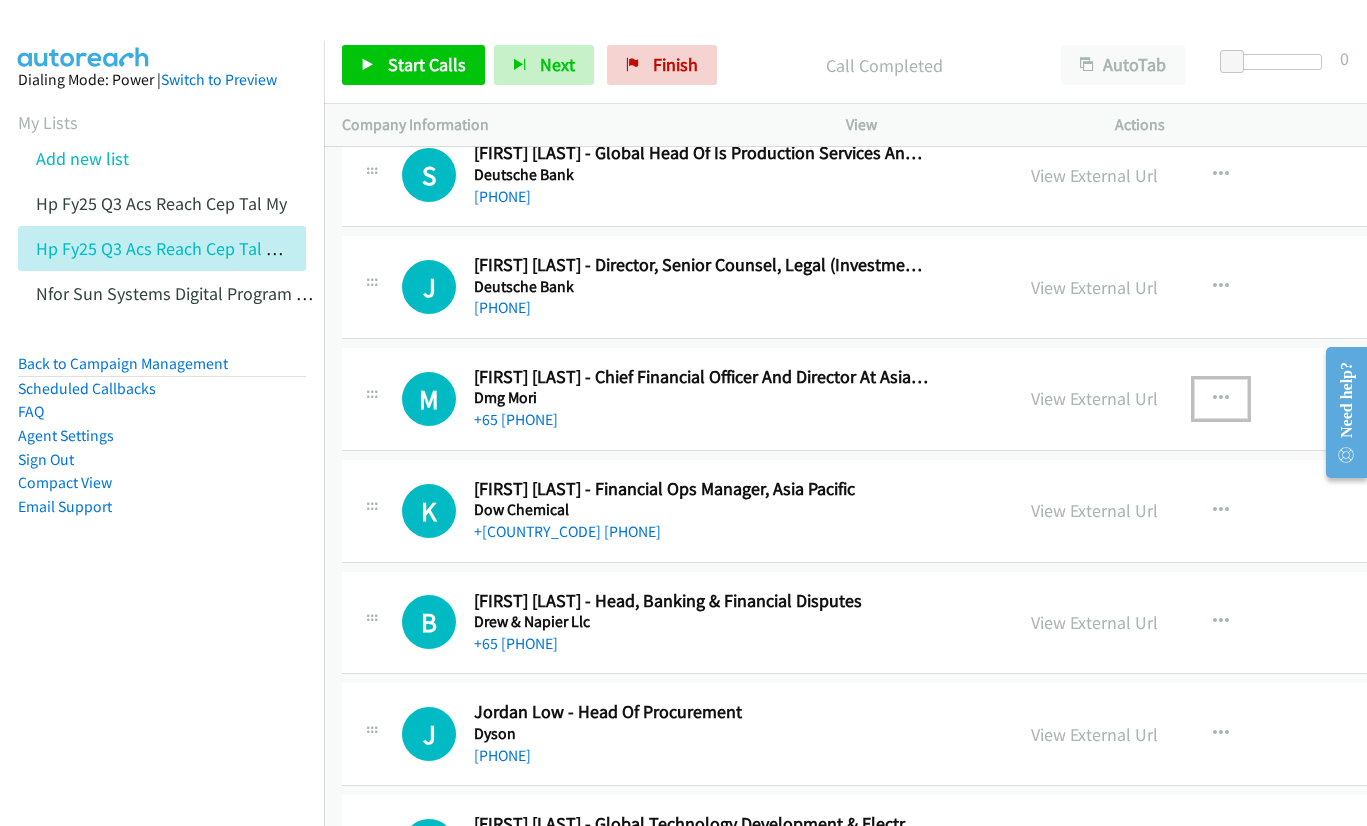 click at bounding box center [1221, 399] 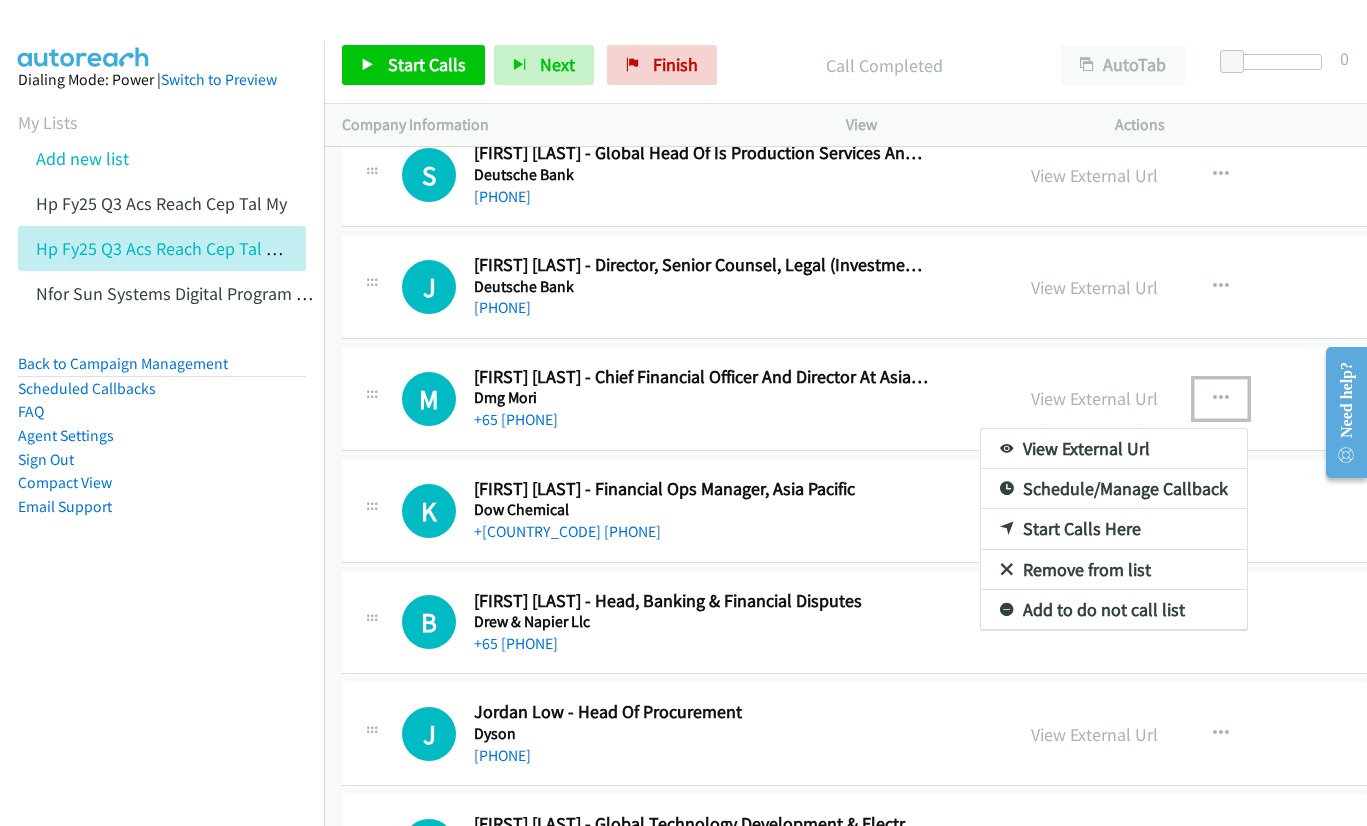 click on "Start Calls Here" at bounding box center [1114, 529] 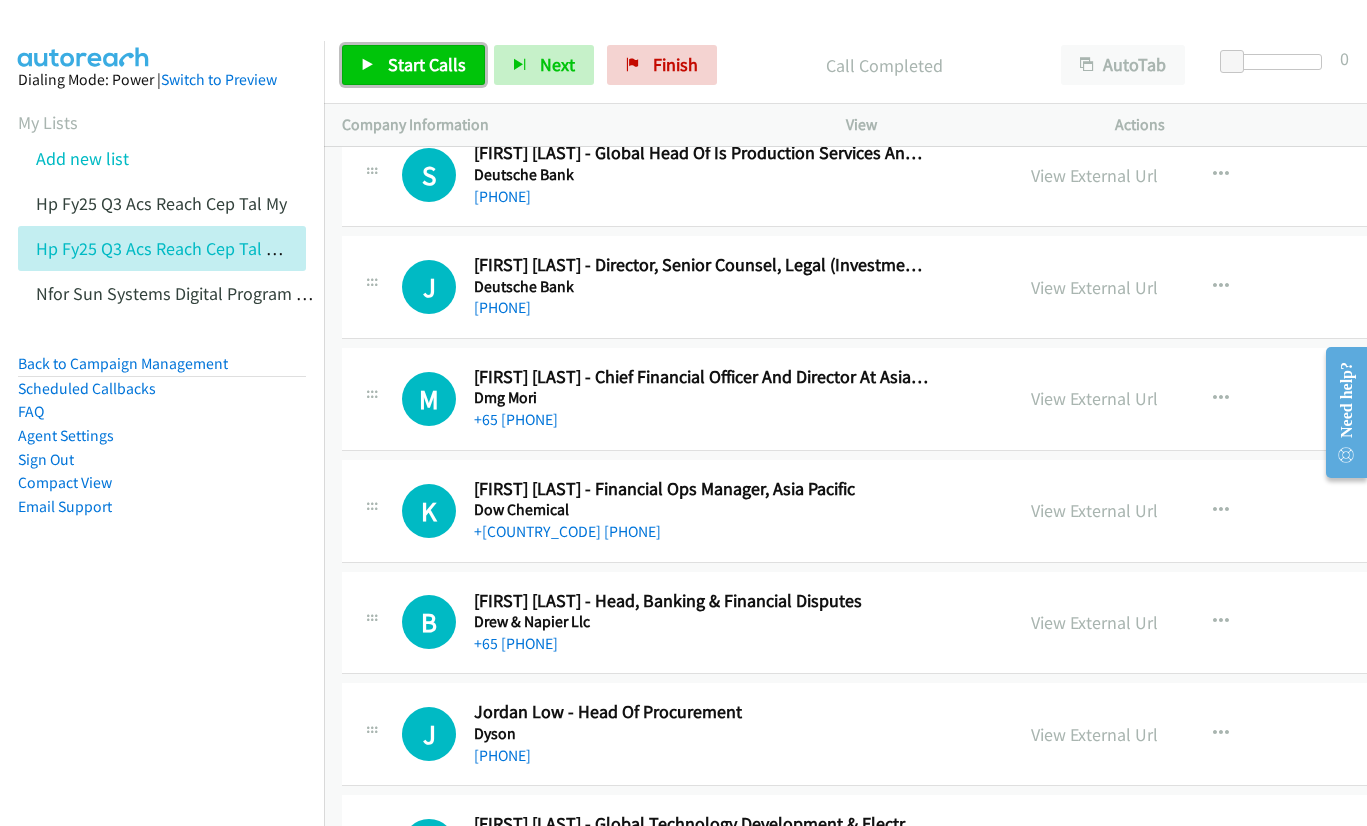 click on "Start Calls" at bounding box center [413, 65] 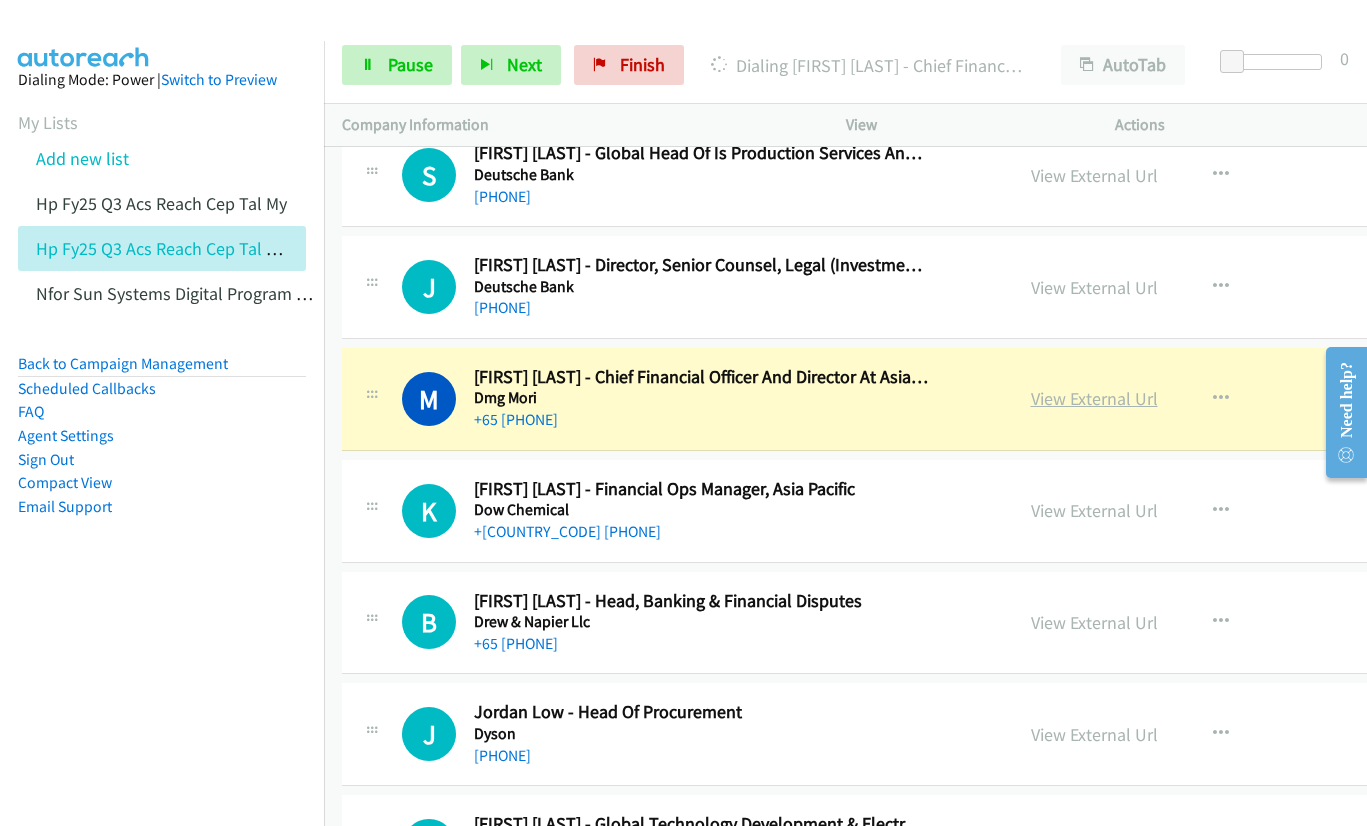 click on "View External Url" at bounding box center [1094, 398] 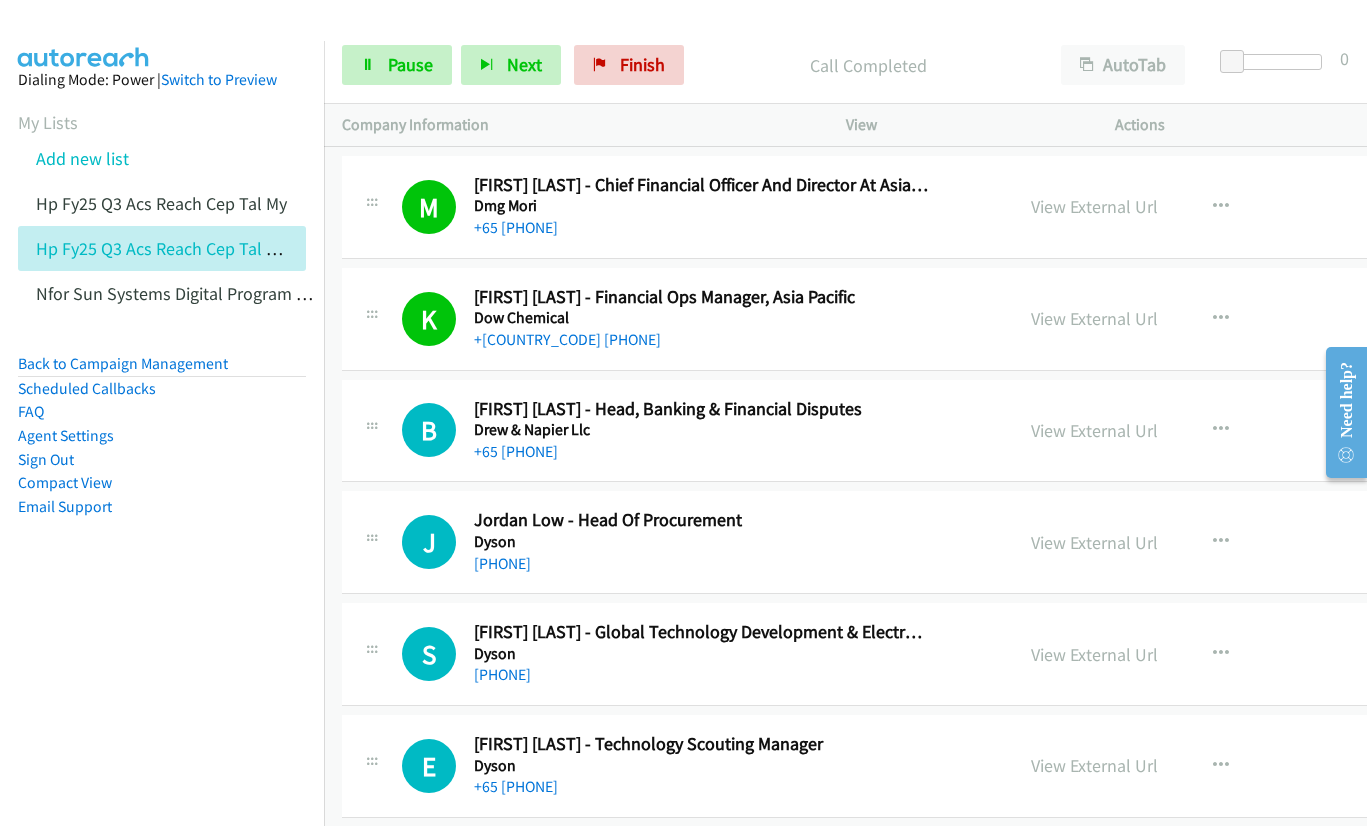 scroll, scrollTop: 21200, scrollLeft: 0, axis: vertical 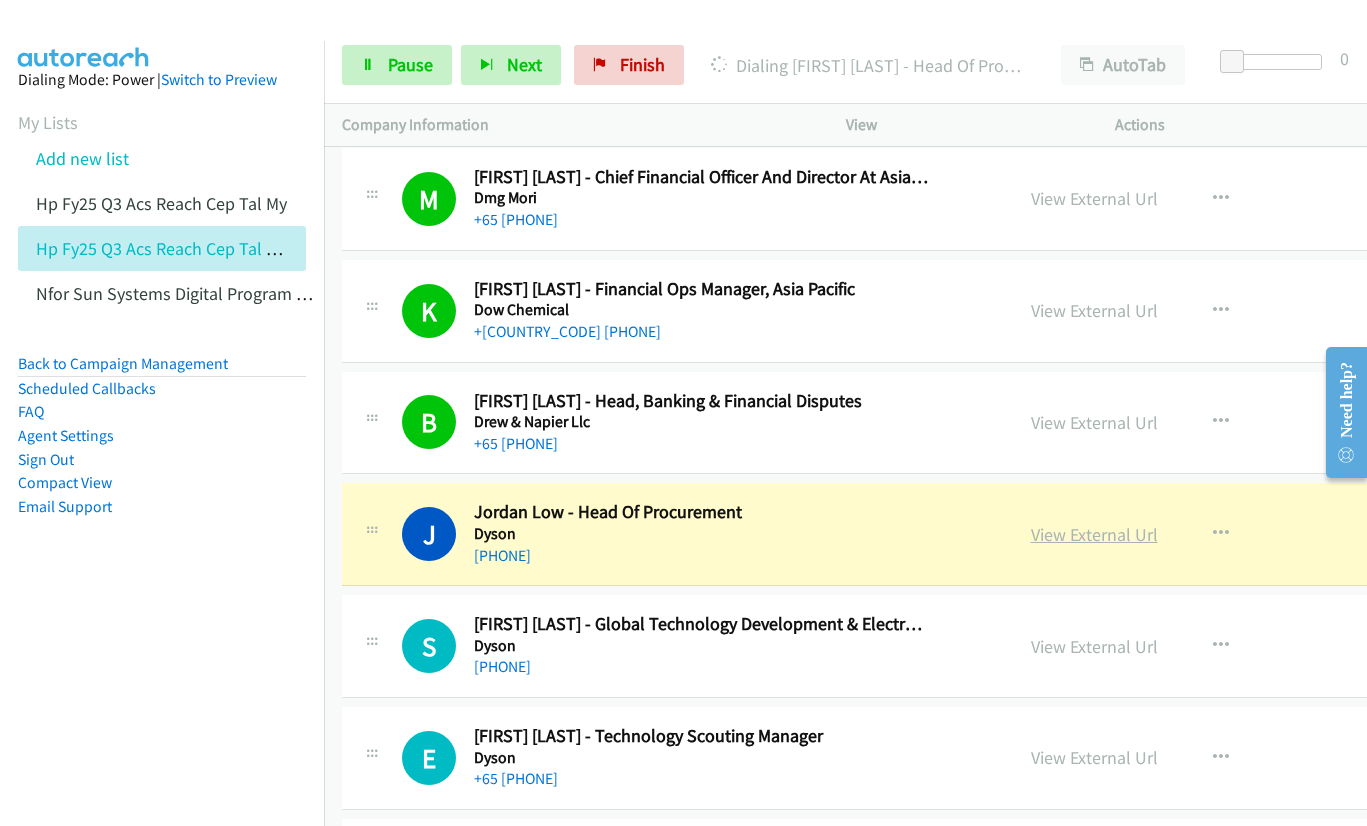click on "View External Url" at bounding box center (1094, 534) 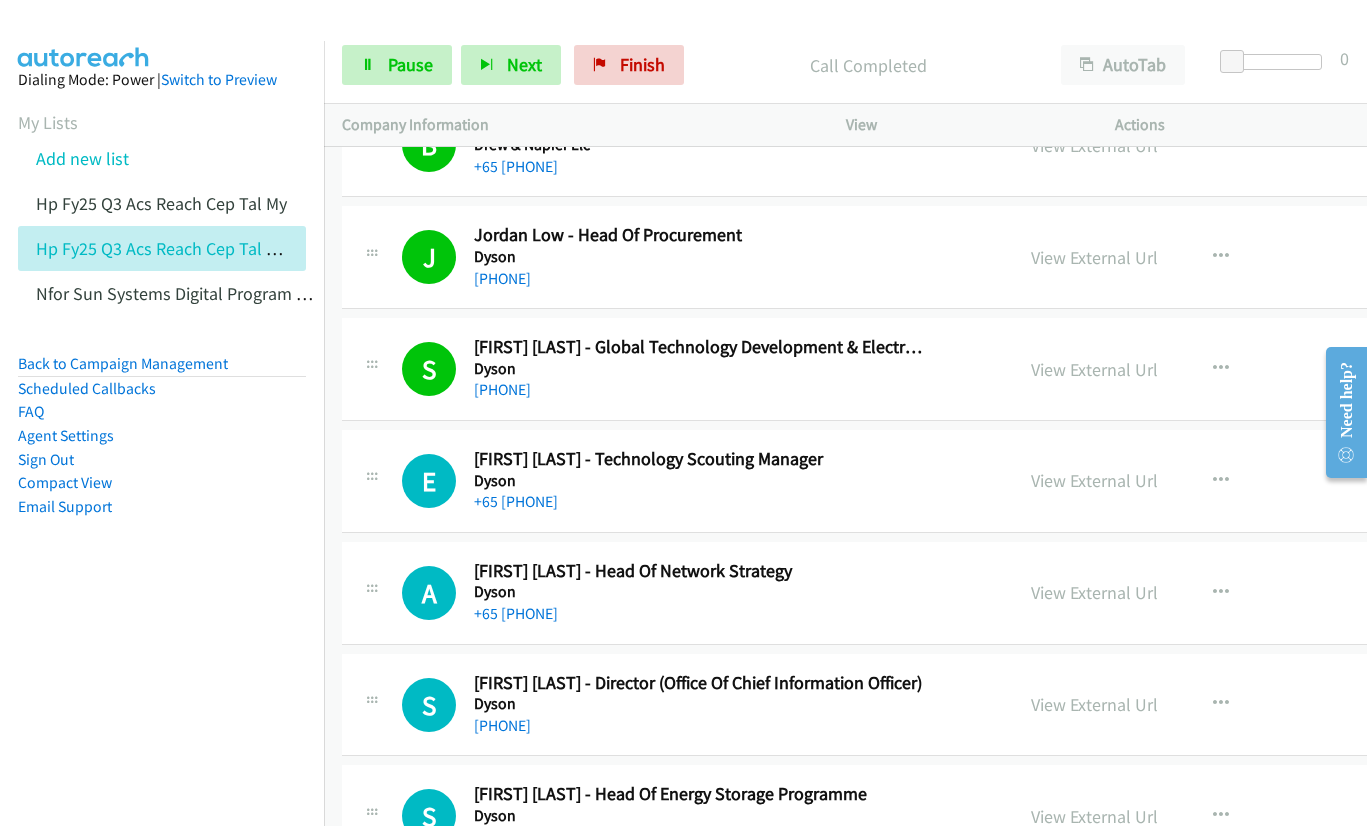 scroll, scrollTop: 21600, scrollLeft: 0, axis: vertical 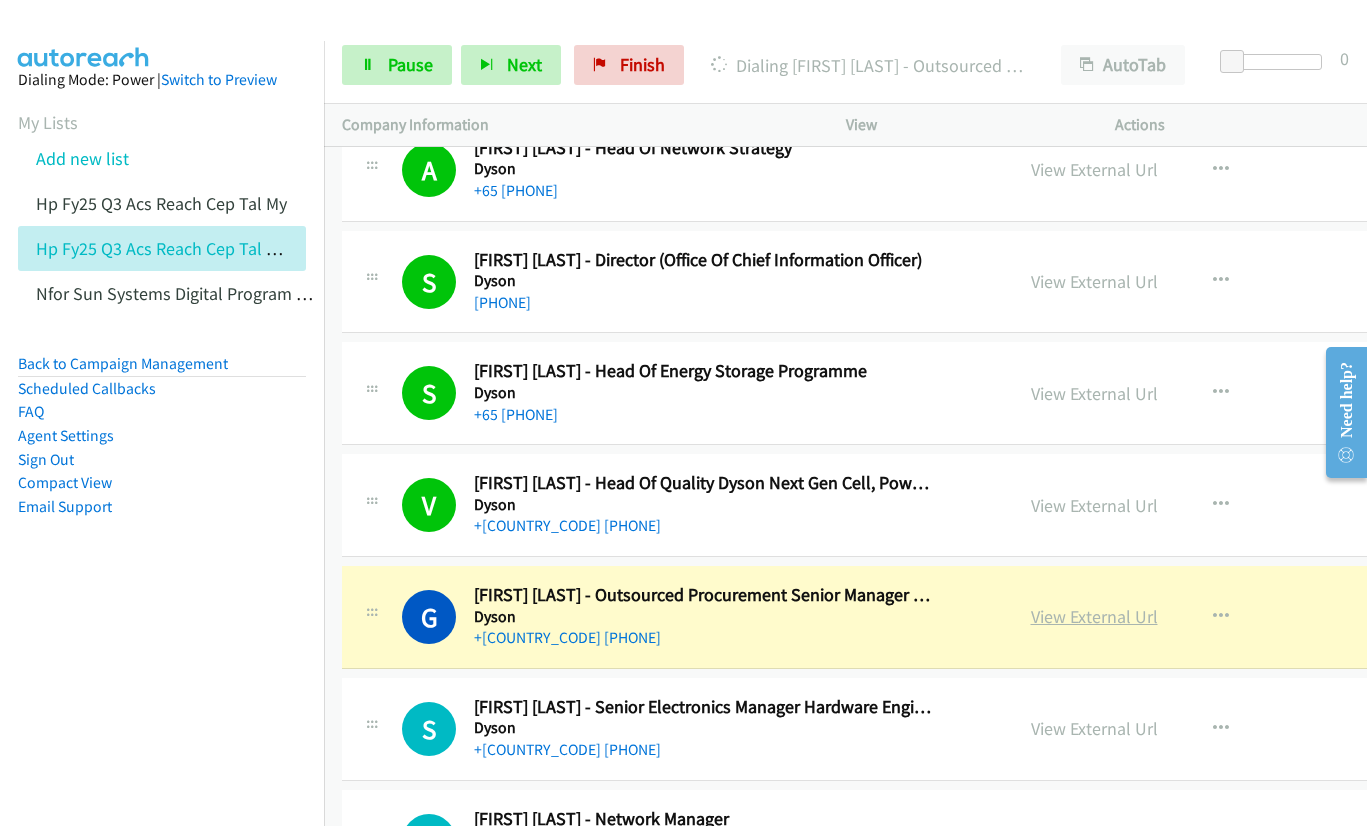 click on "View External Url" at bounding box center (1094, 616) 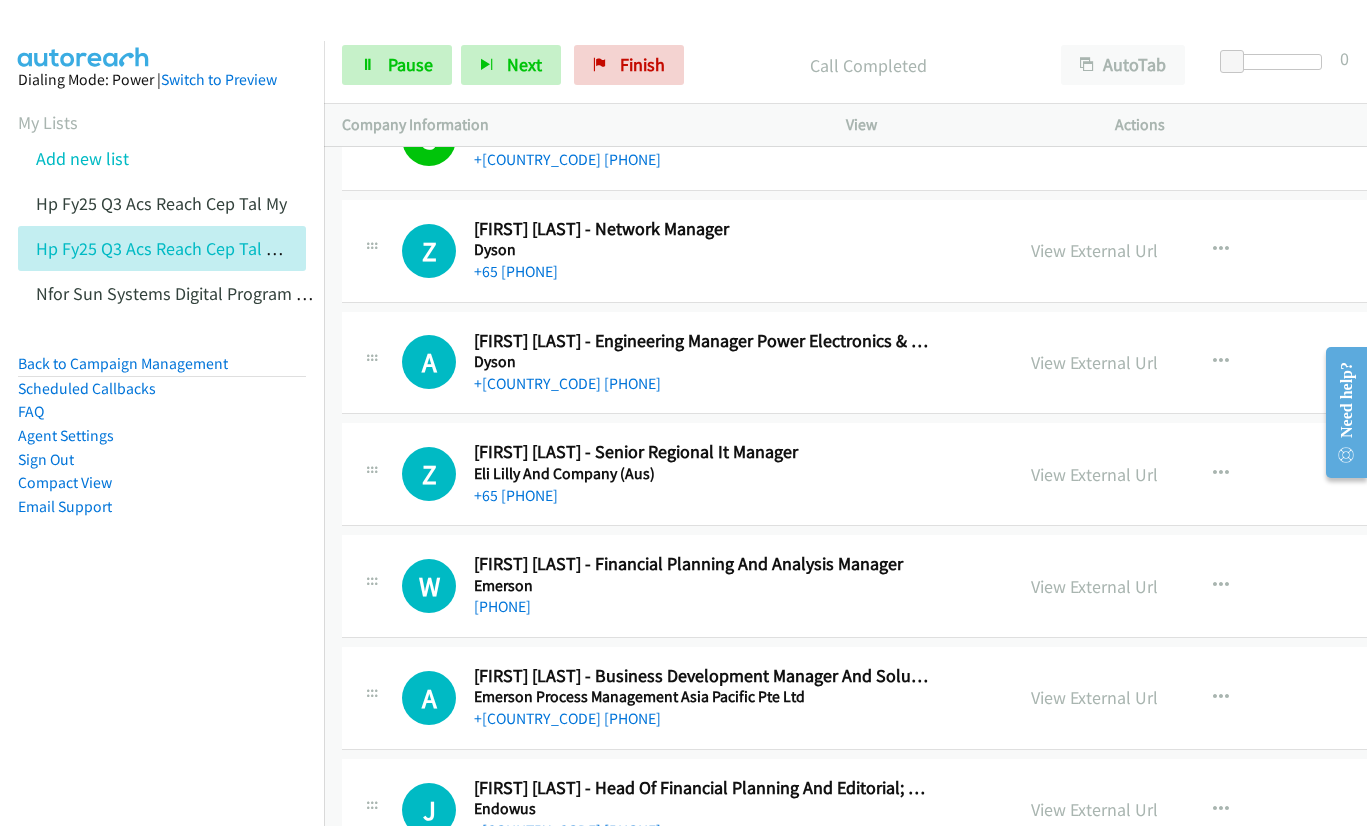 scroll, scrollTop: 22500, scrollLeft: 0, axis: vertical 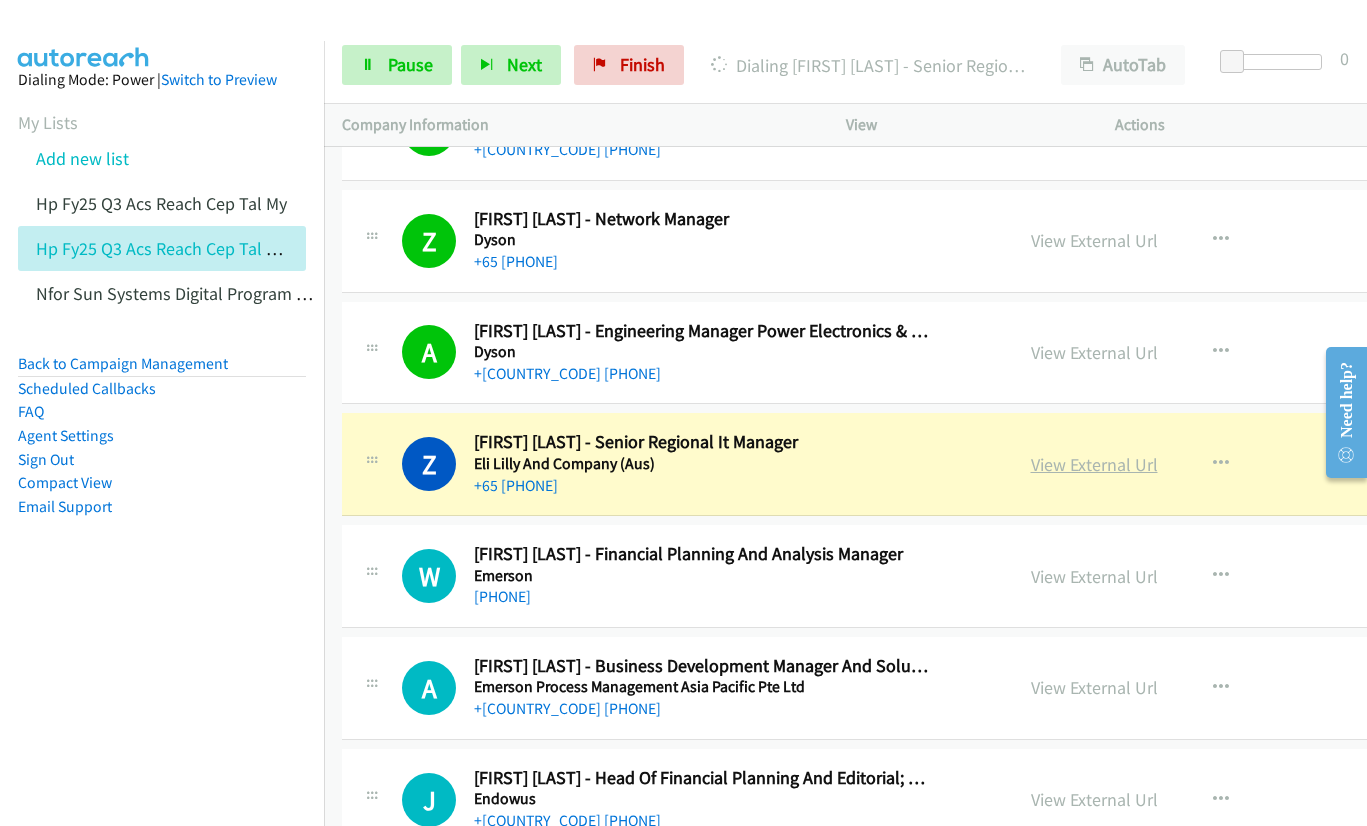click on "View External Url" at bounding box center (1094, 464) 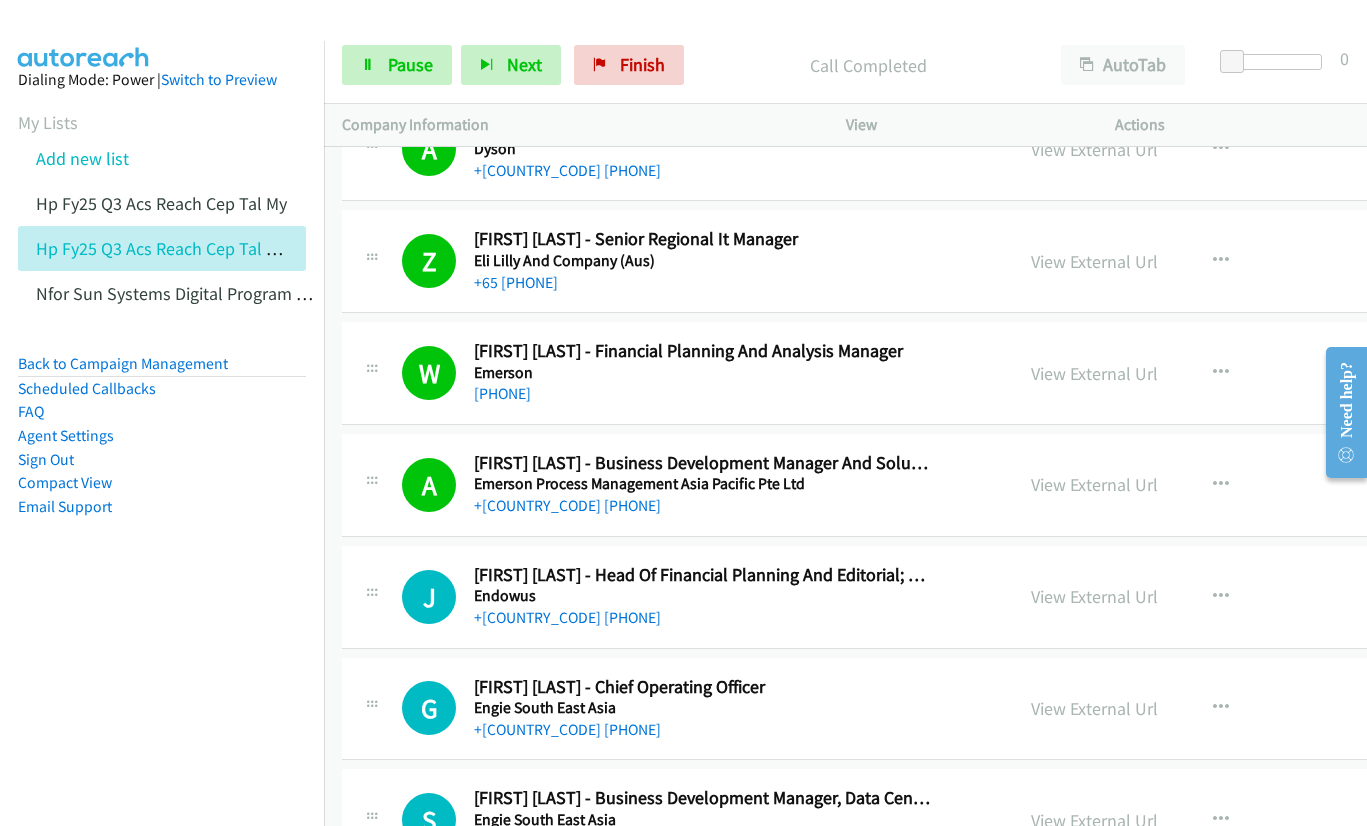 scroll, scrollTop: 22800, scrollLeft: 0, axis: vertical 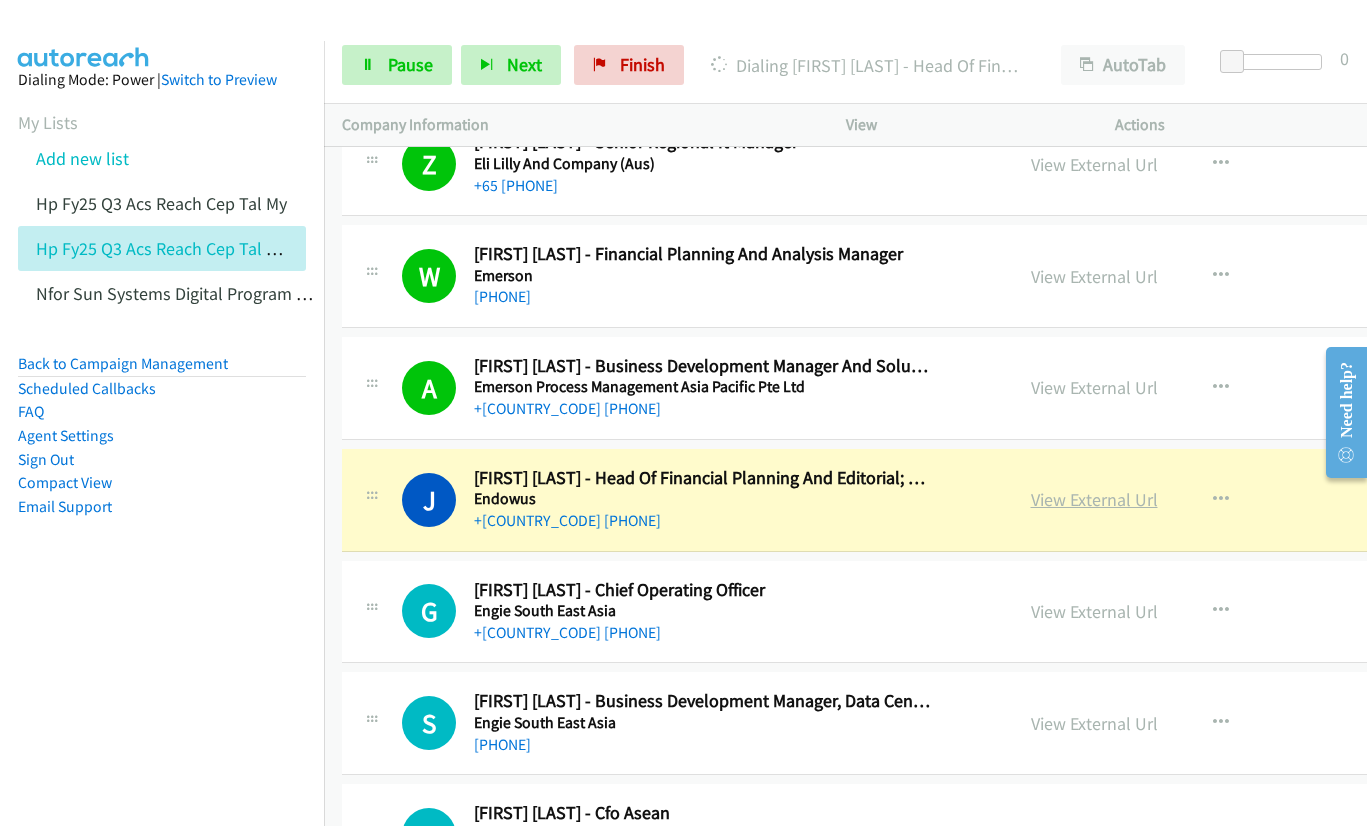 click on "View External Url" at bounding box center [1094, 499] 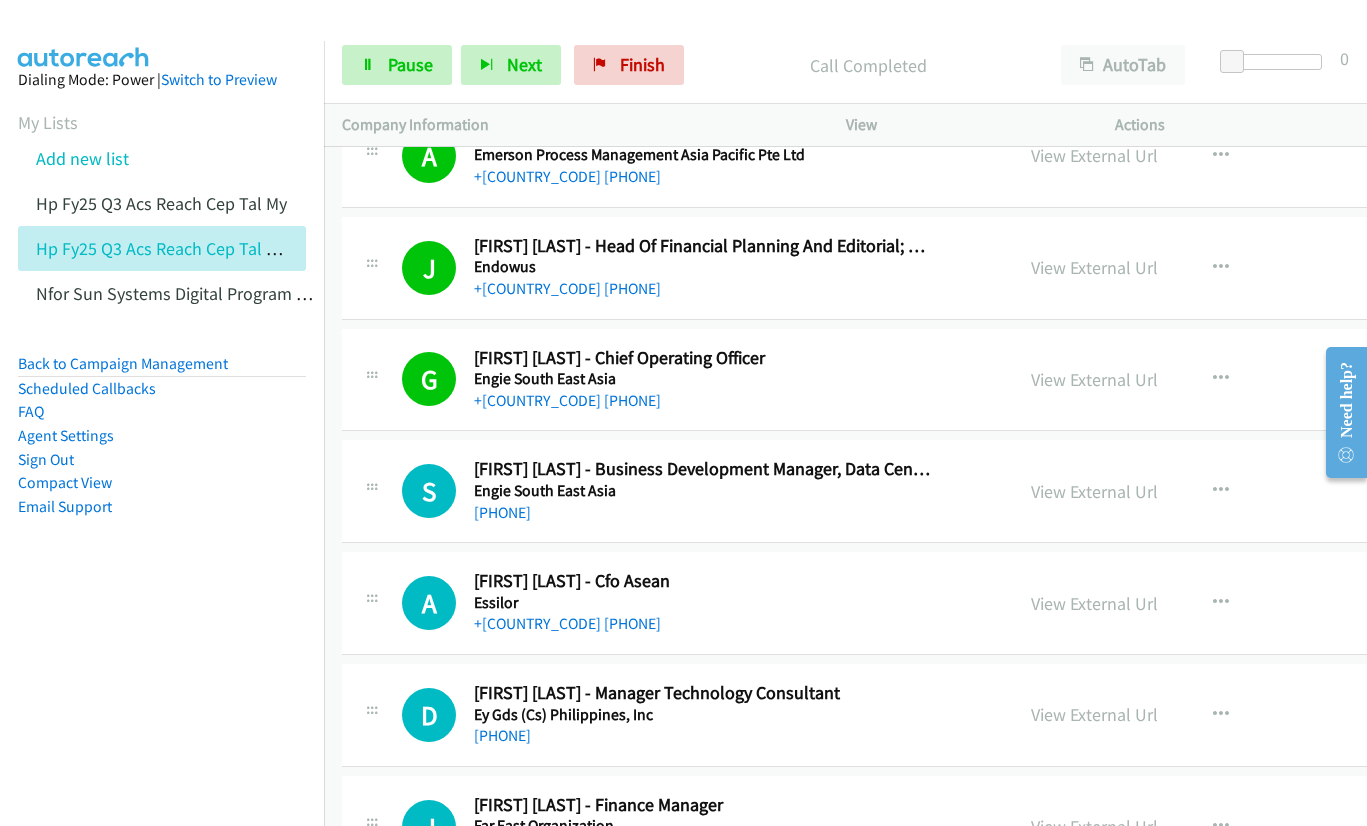 scroll, scrollTop: 23100, scrollLeft: 0, axis: vertical 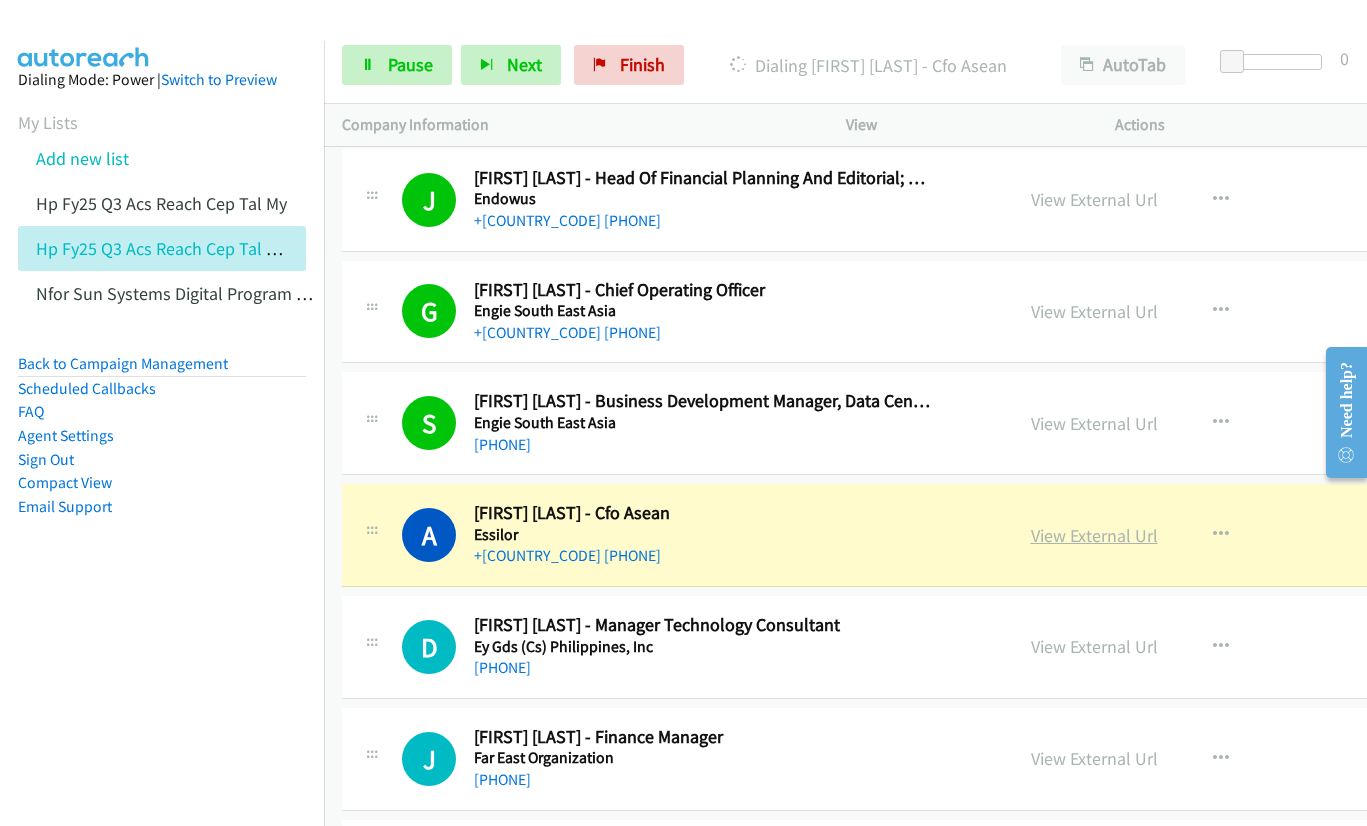 click on "View External Url" at bounding box center (1094, 535) 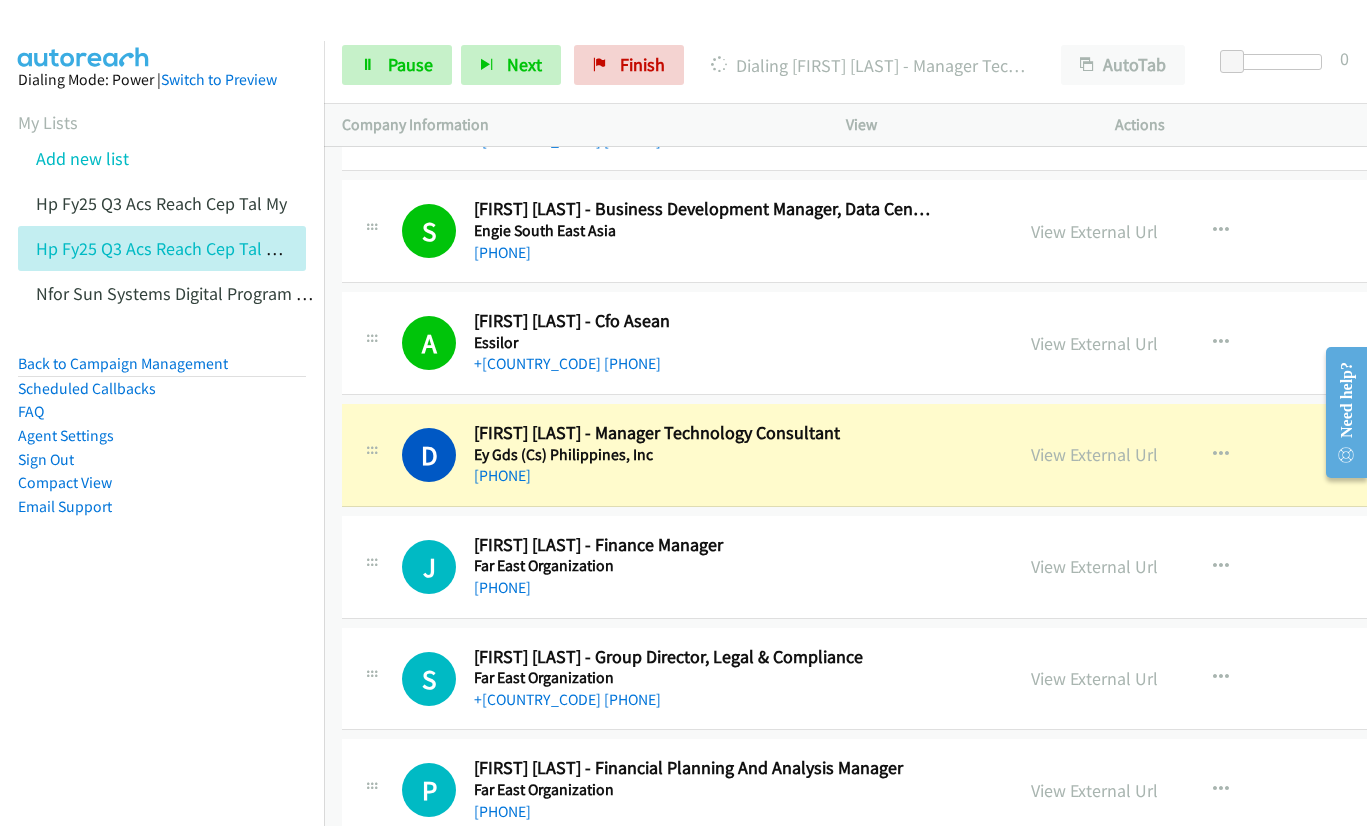 scroll, scrollTop: 23300, scrollLeft: 0, axis: vertical 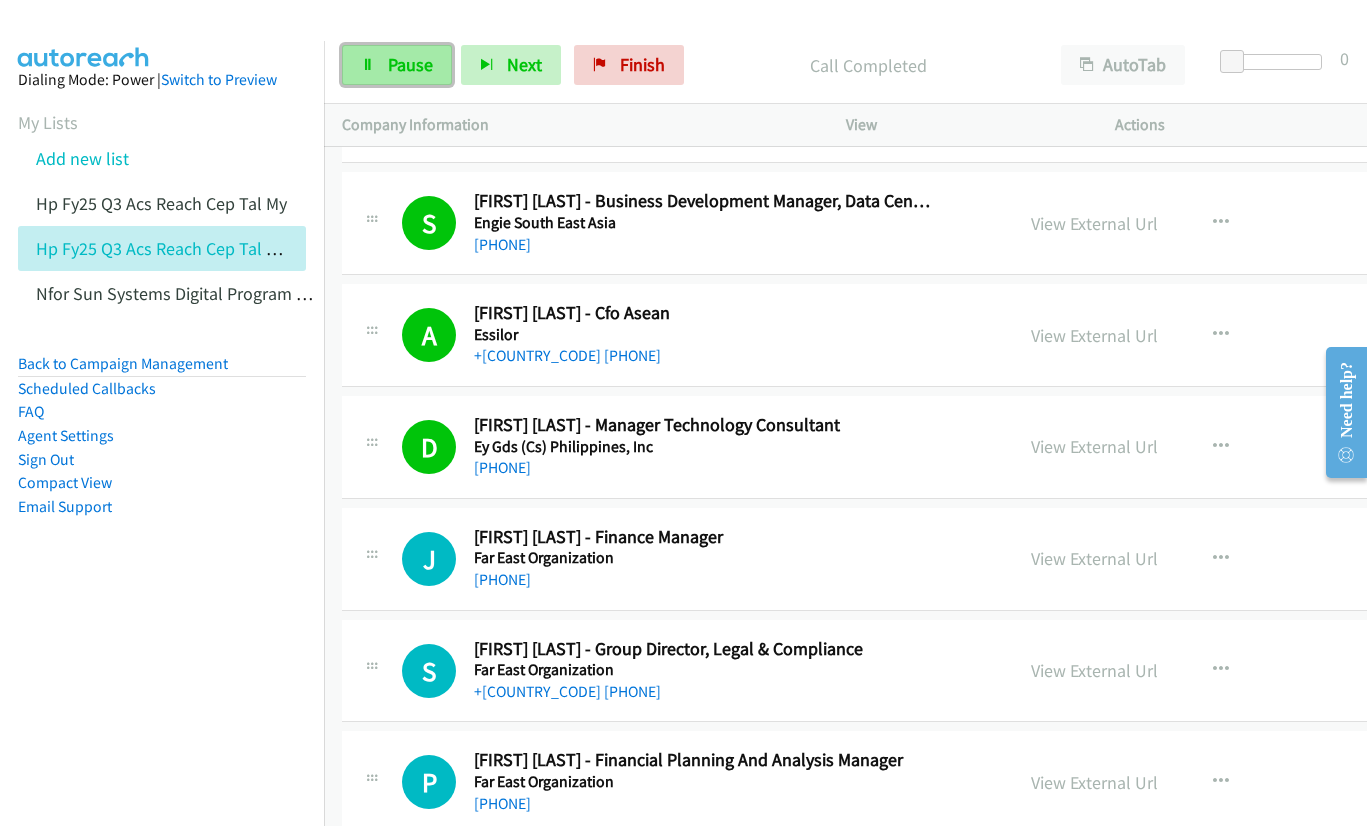 click on "Pause" at bounding box center [397, 65] 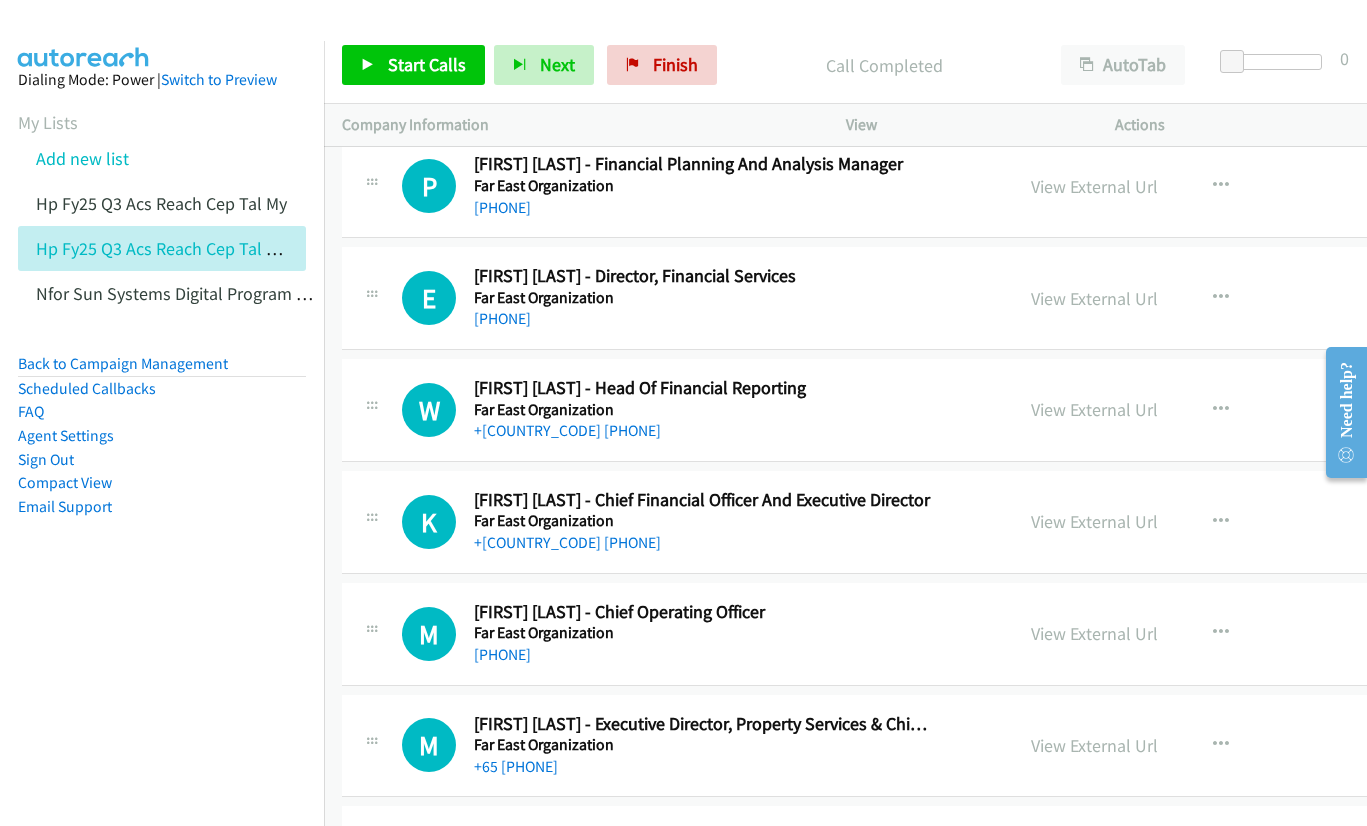 scroll, scrollTop: 23900, scrollLeft: 0, axis: vertical 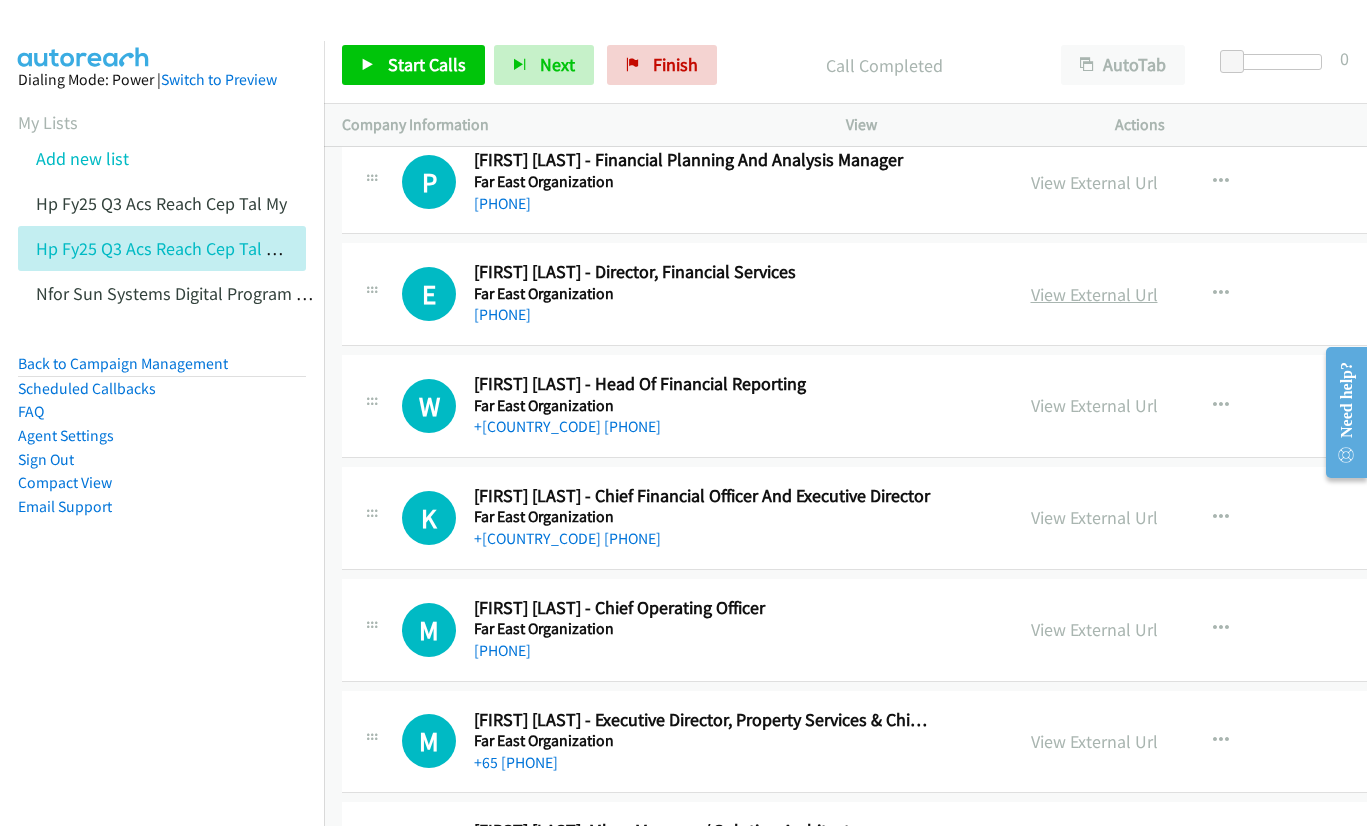 click on "View External Url" at bounding box center (1094, 294) 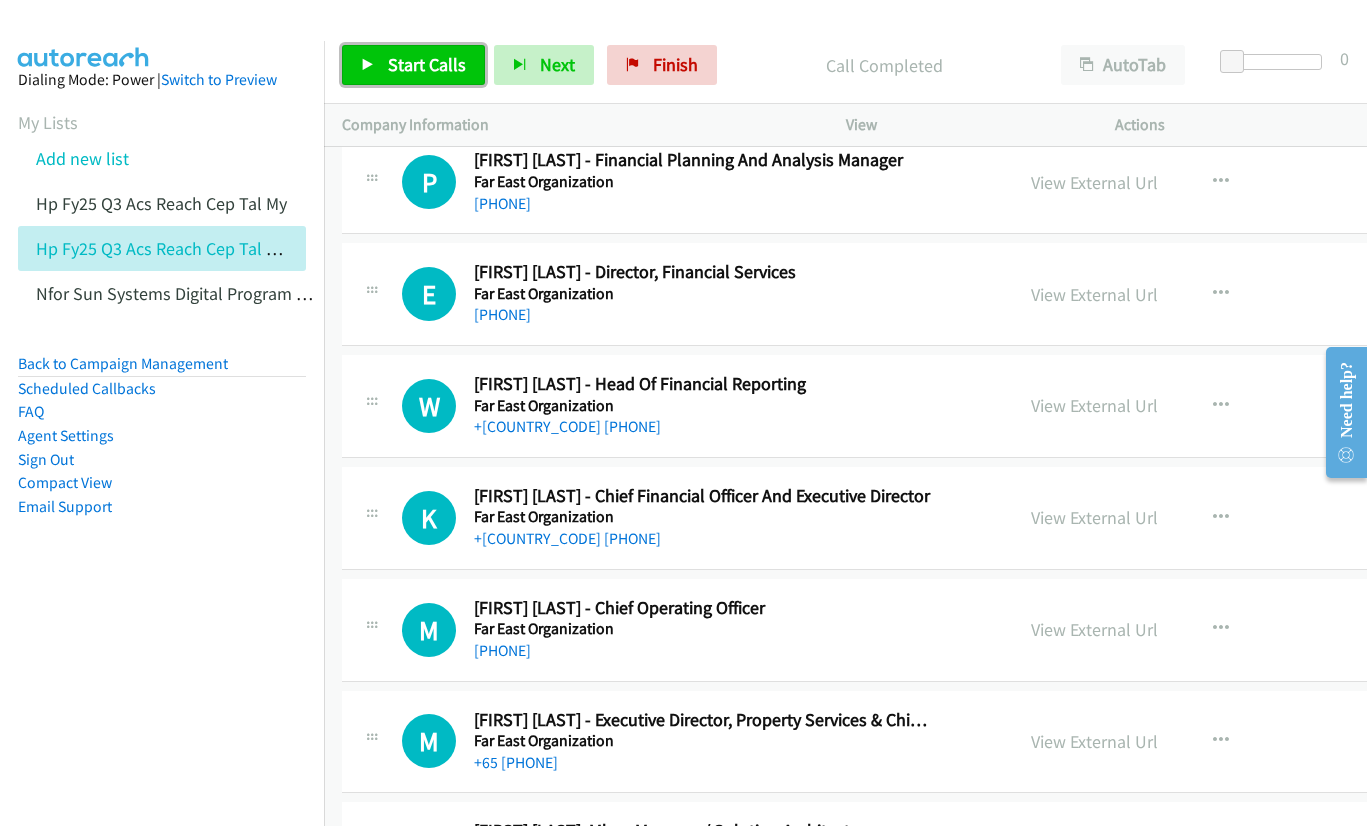 click on "Start Calls" at bounding box center [427, 64] 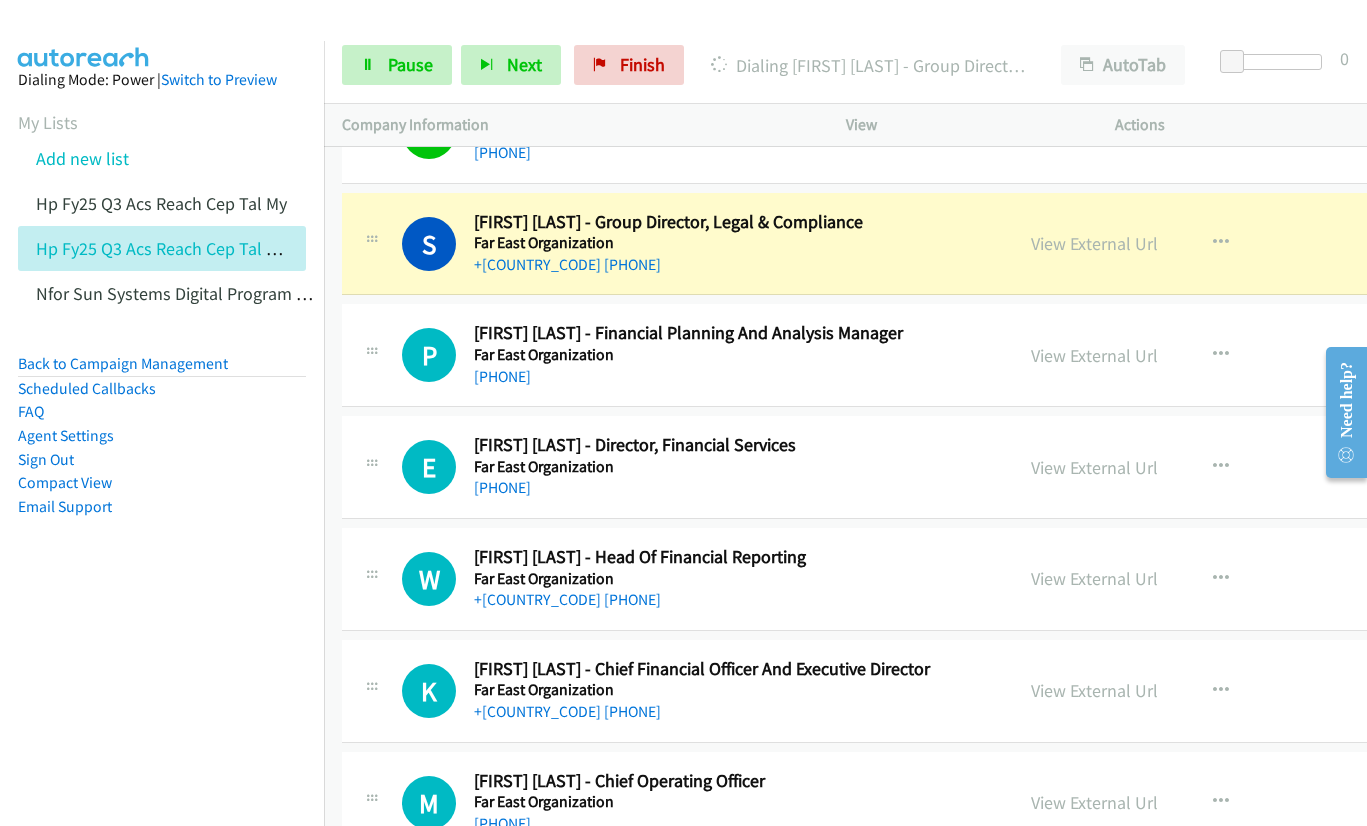 scroll, scrollTop: 23700, scrollLeft: 0, axis: vertical 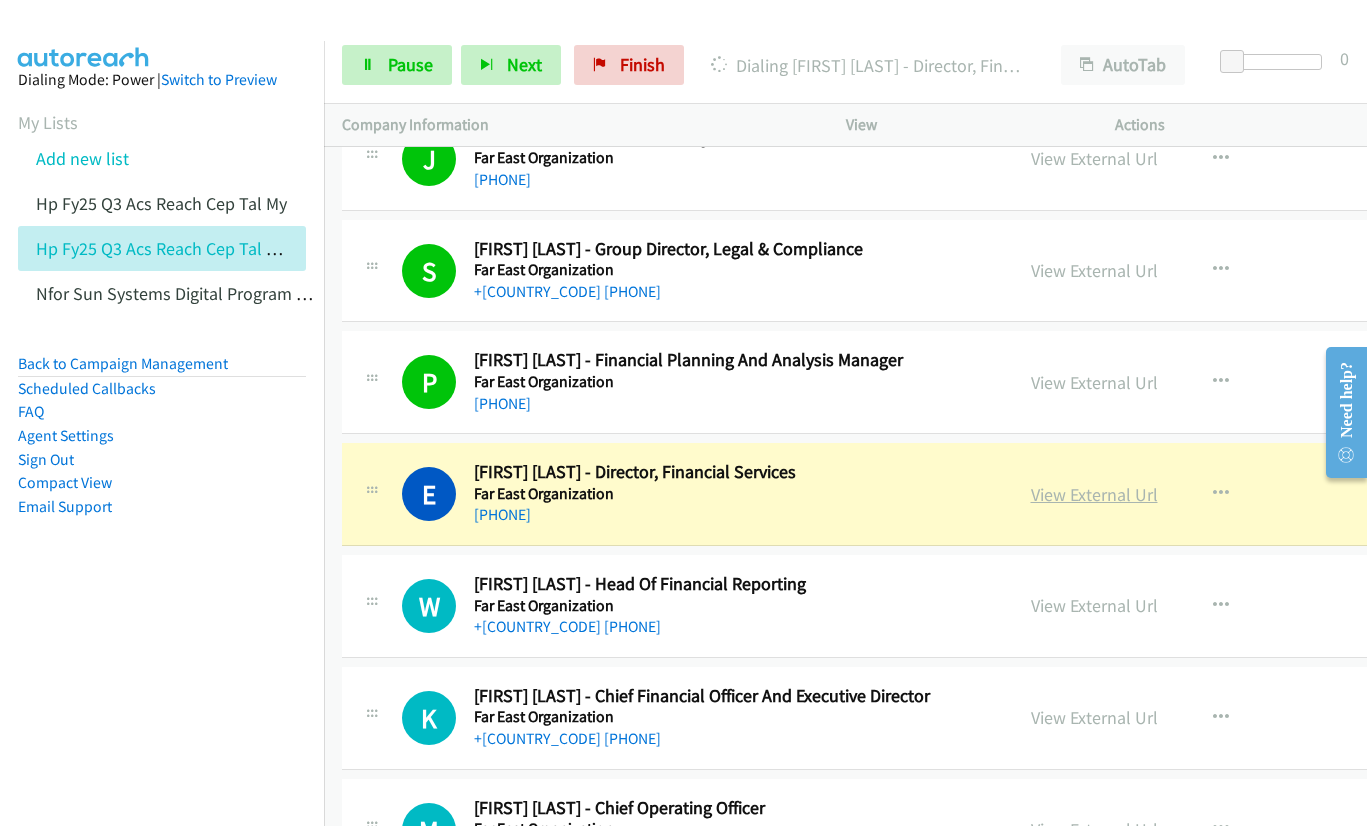 click on "View External Url" at bounding box center [1094, 494] 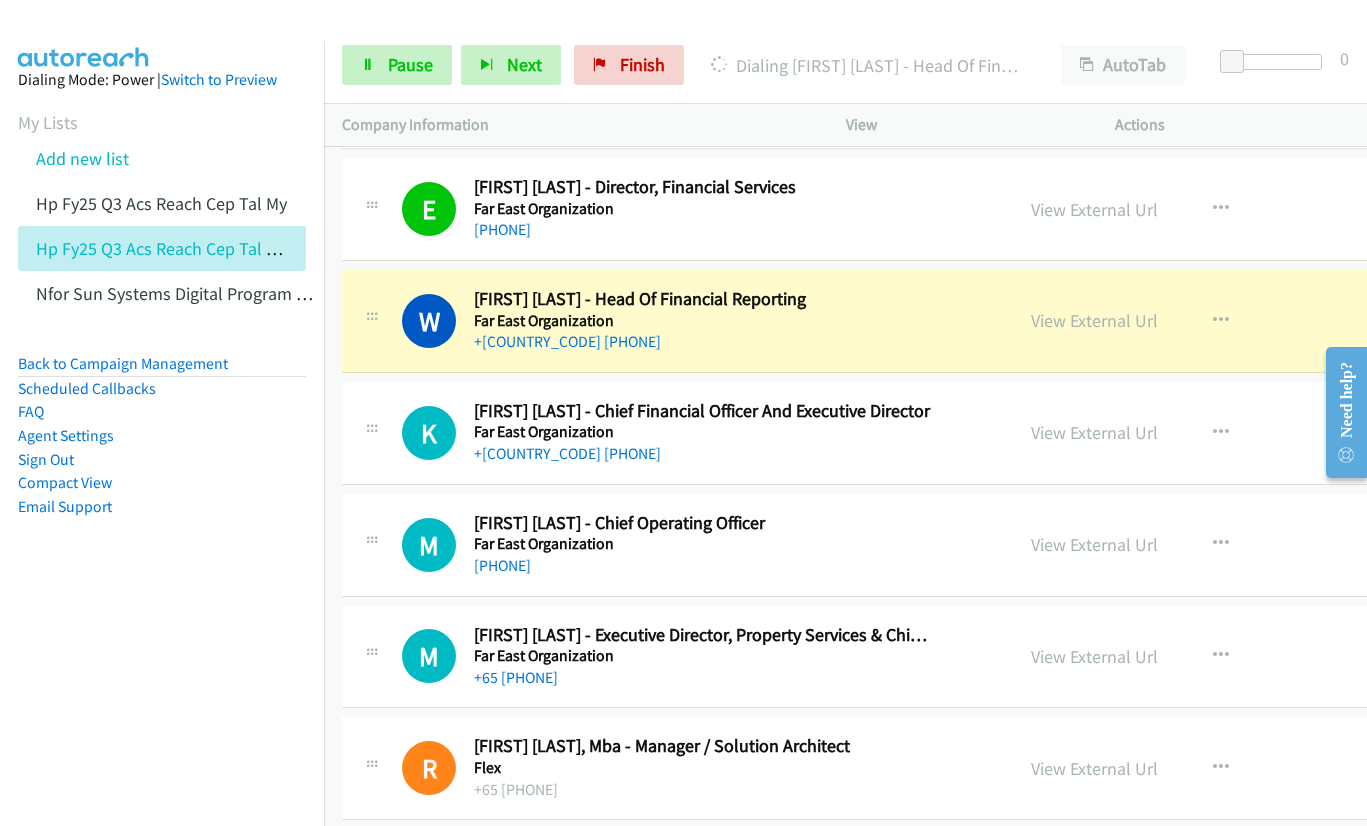 scroll, scrollTop: 24000, scrollLeft: 0, axis: vertical 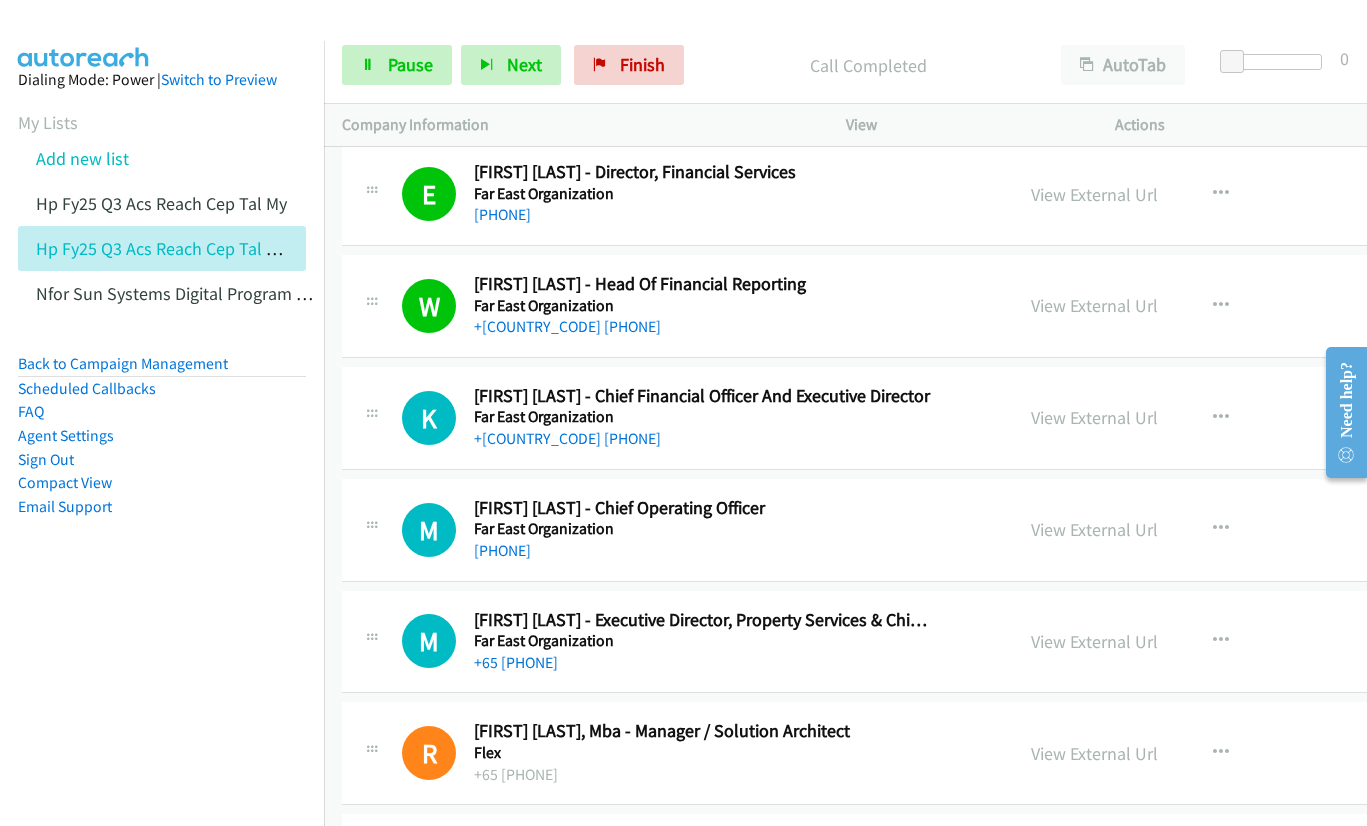 click on "View External Url
View External Url
Schedule/Manage Callback
Start Calls Here
Remove from list
Add to do not call list
Reset Call Status" at bounding box center [1189, 418] 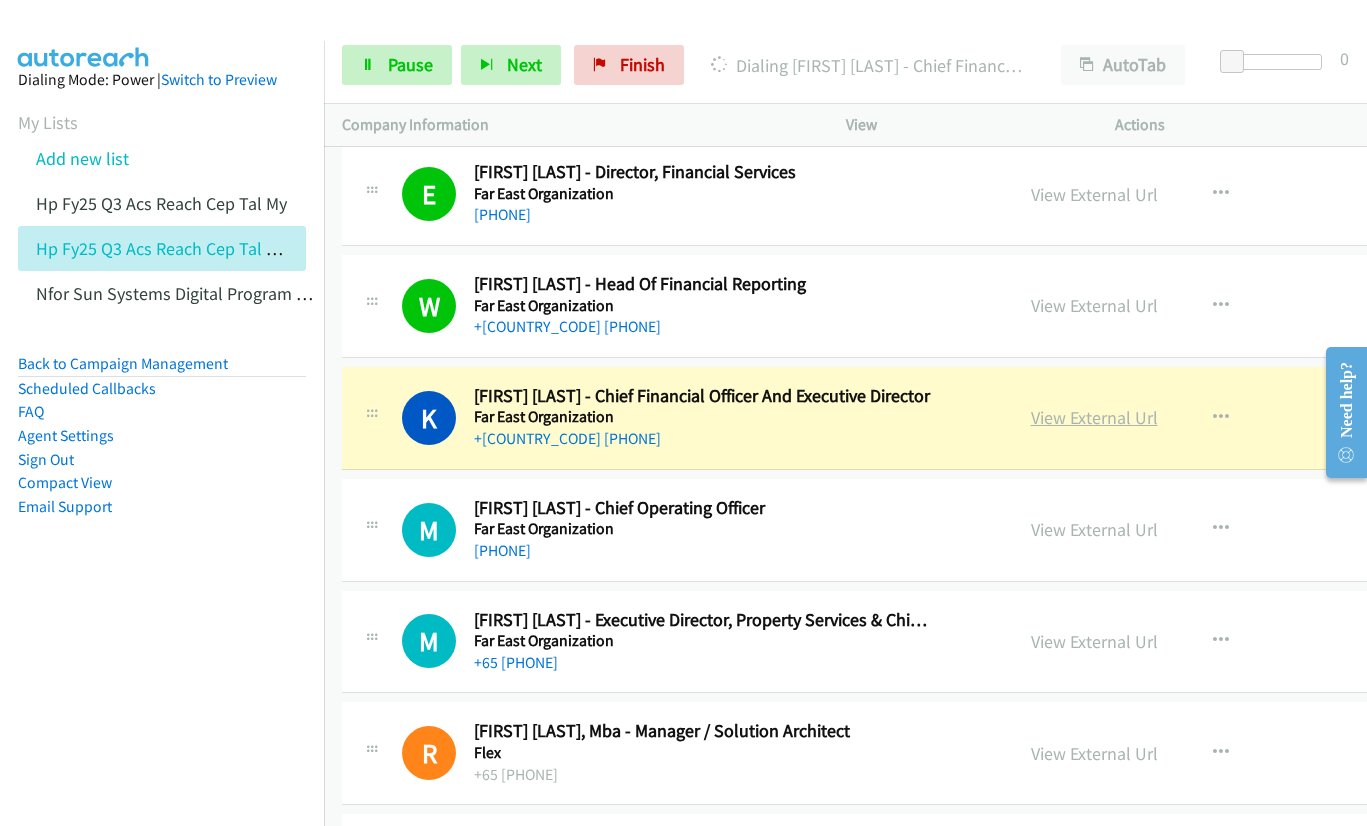 click on "View External Url" at bounding box center [1094, 417] 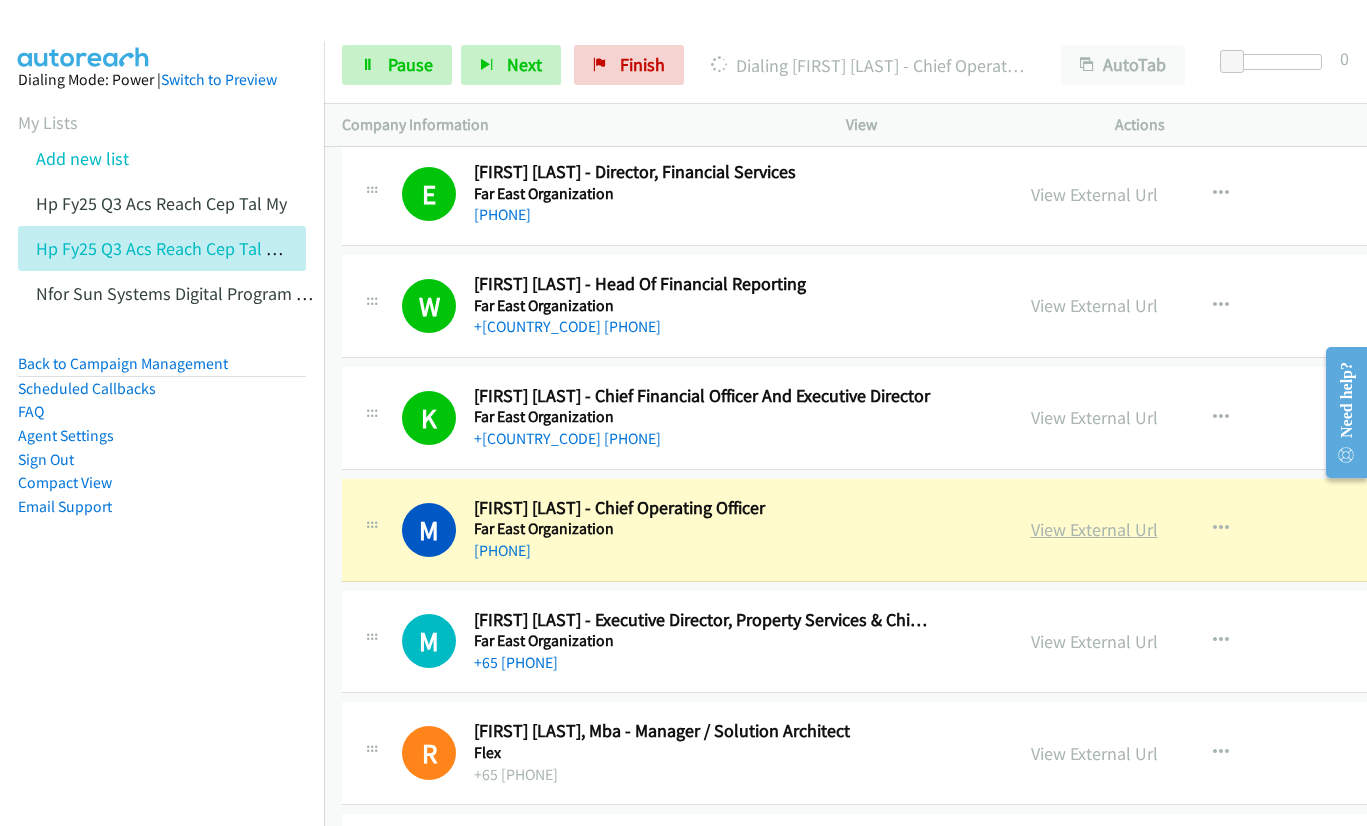 click on "View External Url" at bounding box center (1094, 529) 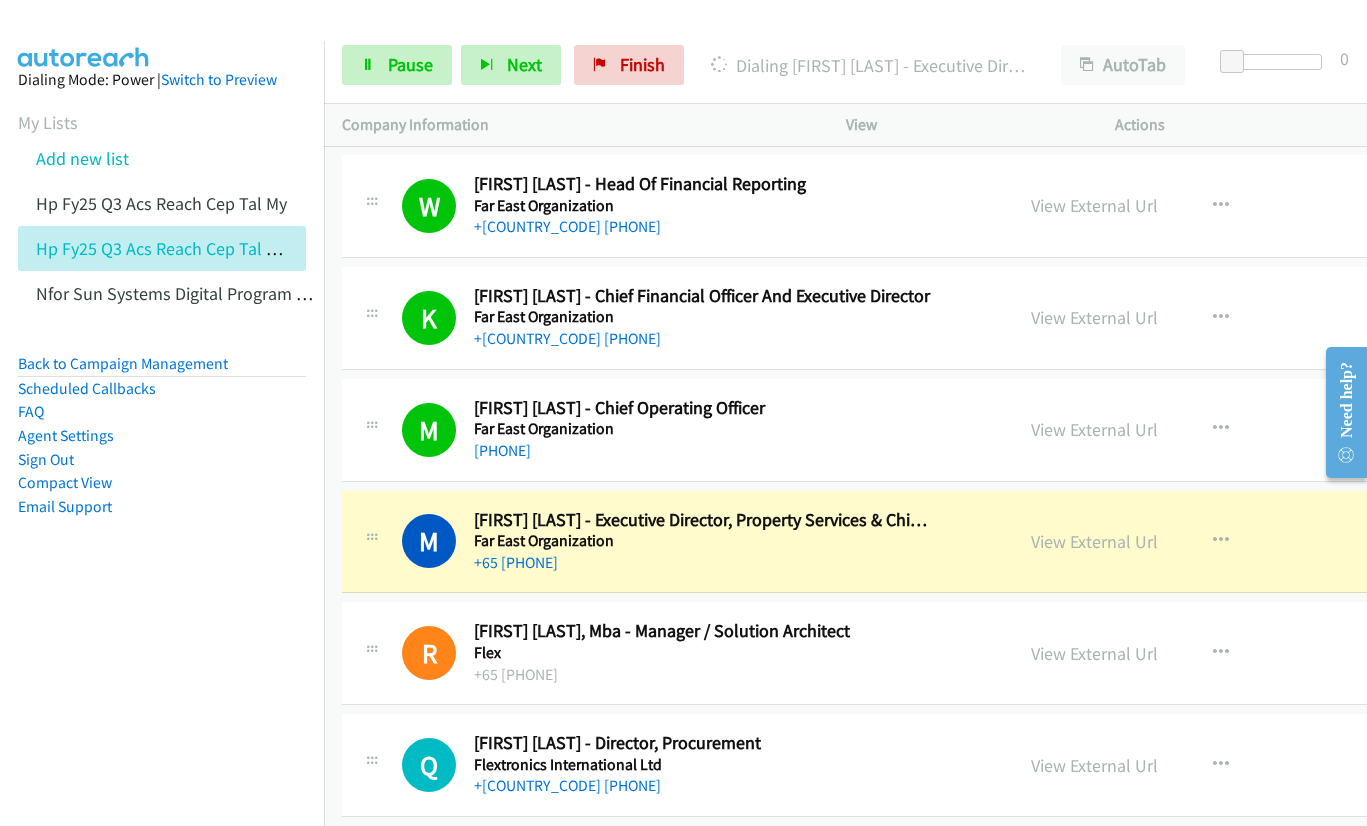 scroll, scrollTop: 24200, scrollLeft: 0, axis: vertical 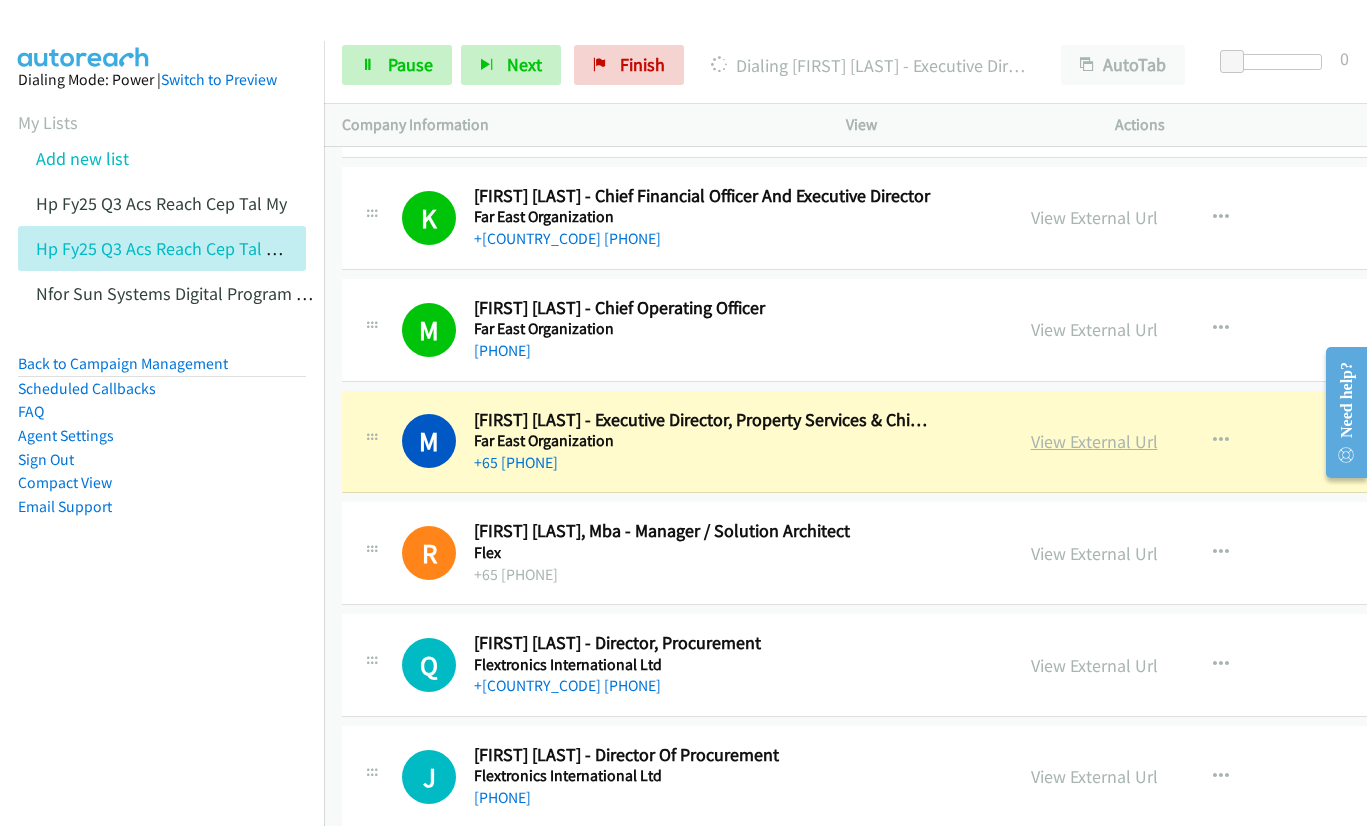 click on "View External Url" at bounding box center [1094, 441] 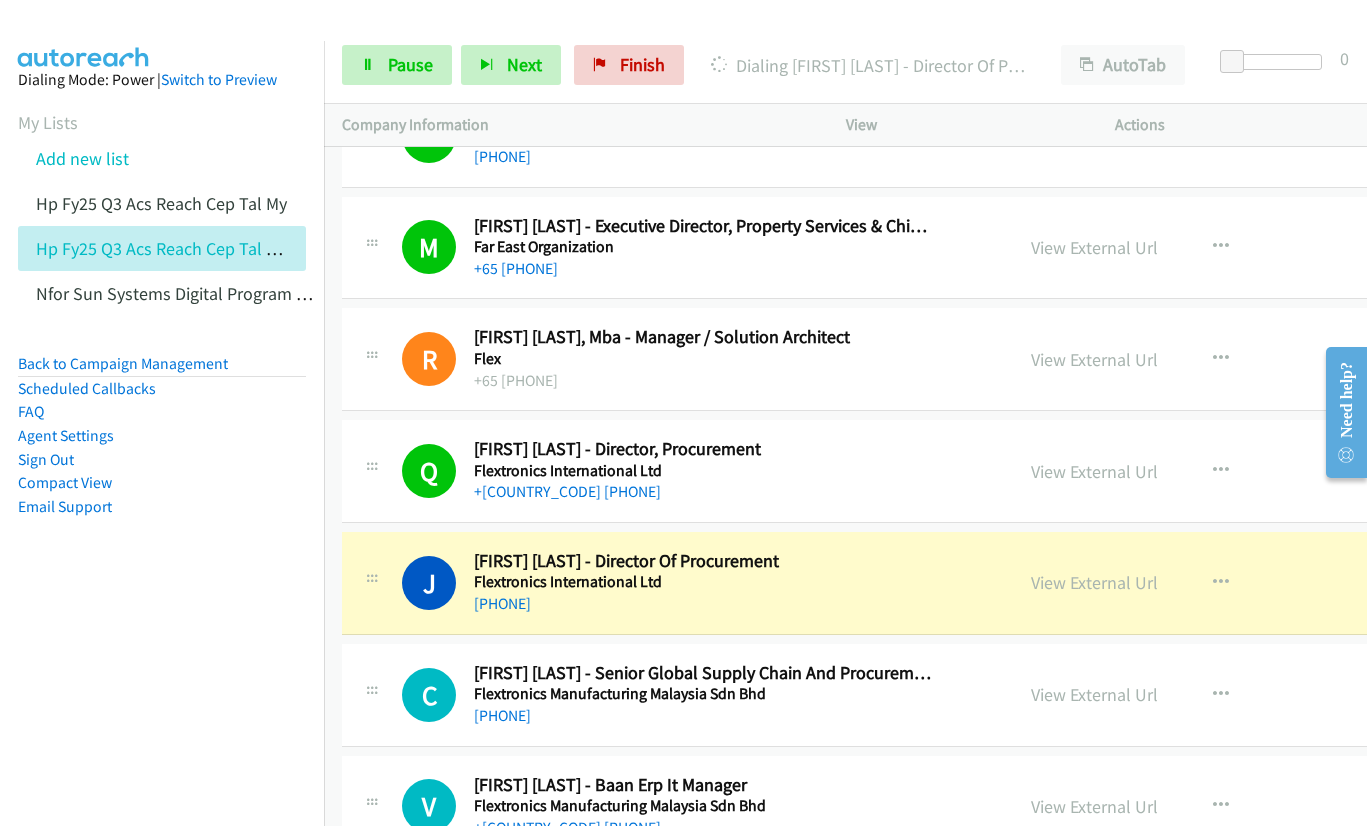 scroll, scrollTop: 24400, scrollLeft: 0, axis: vertical 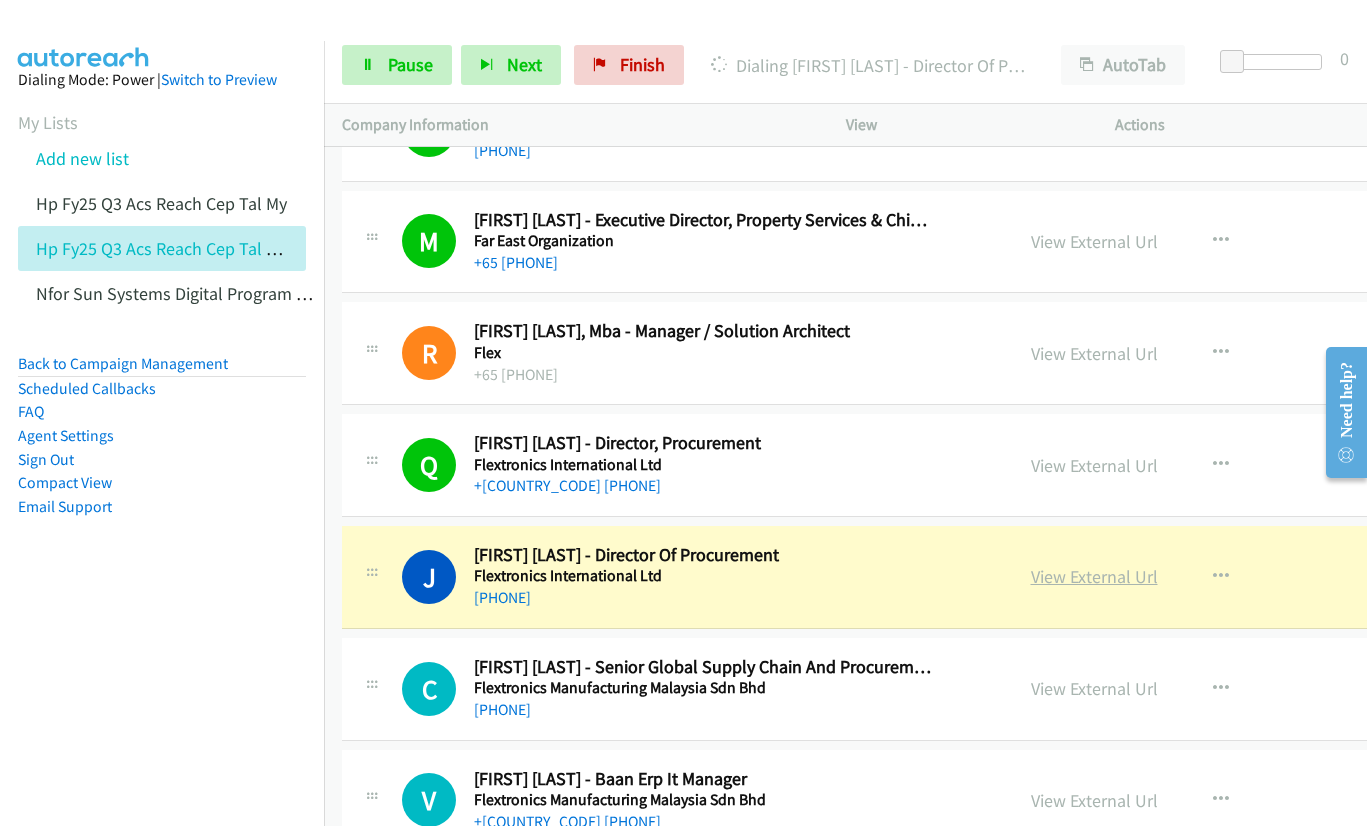click on "View External Url" at bounding box center [1094, 576] 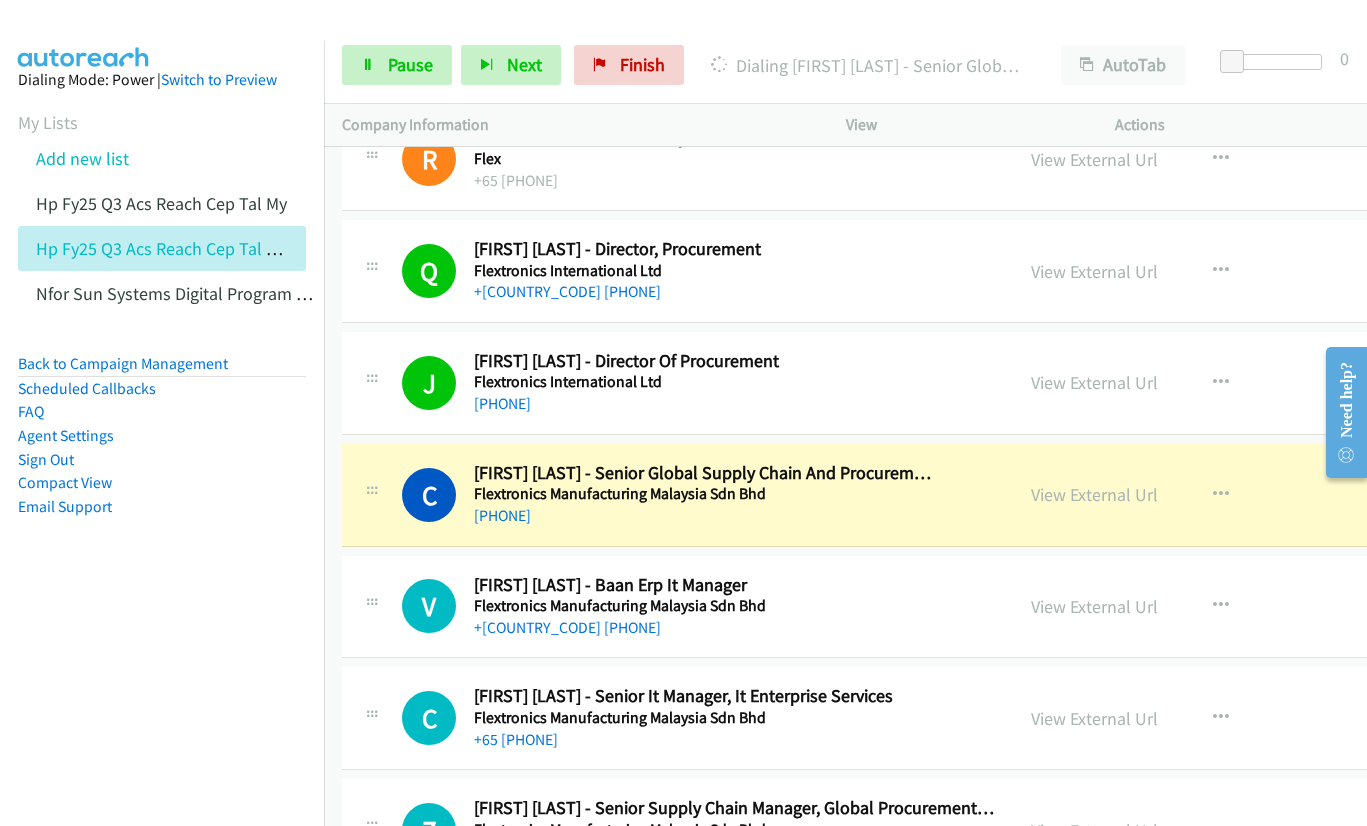scroll, scrollTop: 24600, scrollLeft: 0, axis: vertical 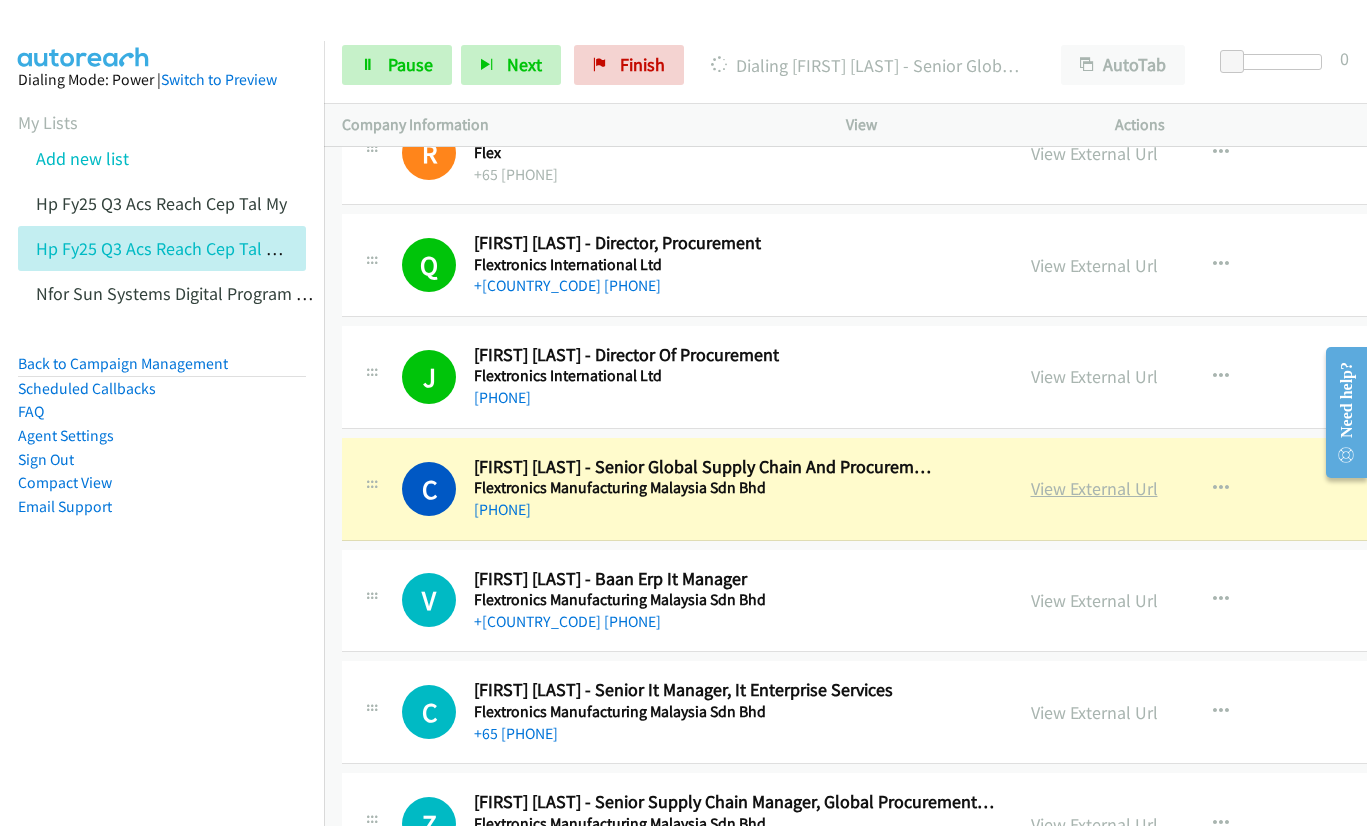 click on "View External Url" at bounding box center [1094, 488] 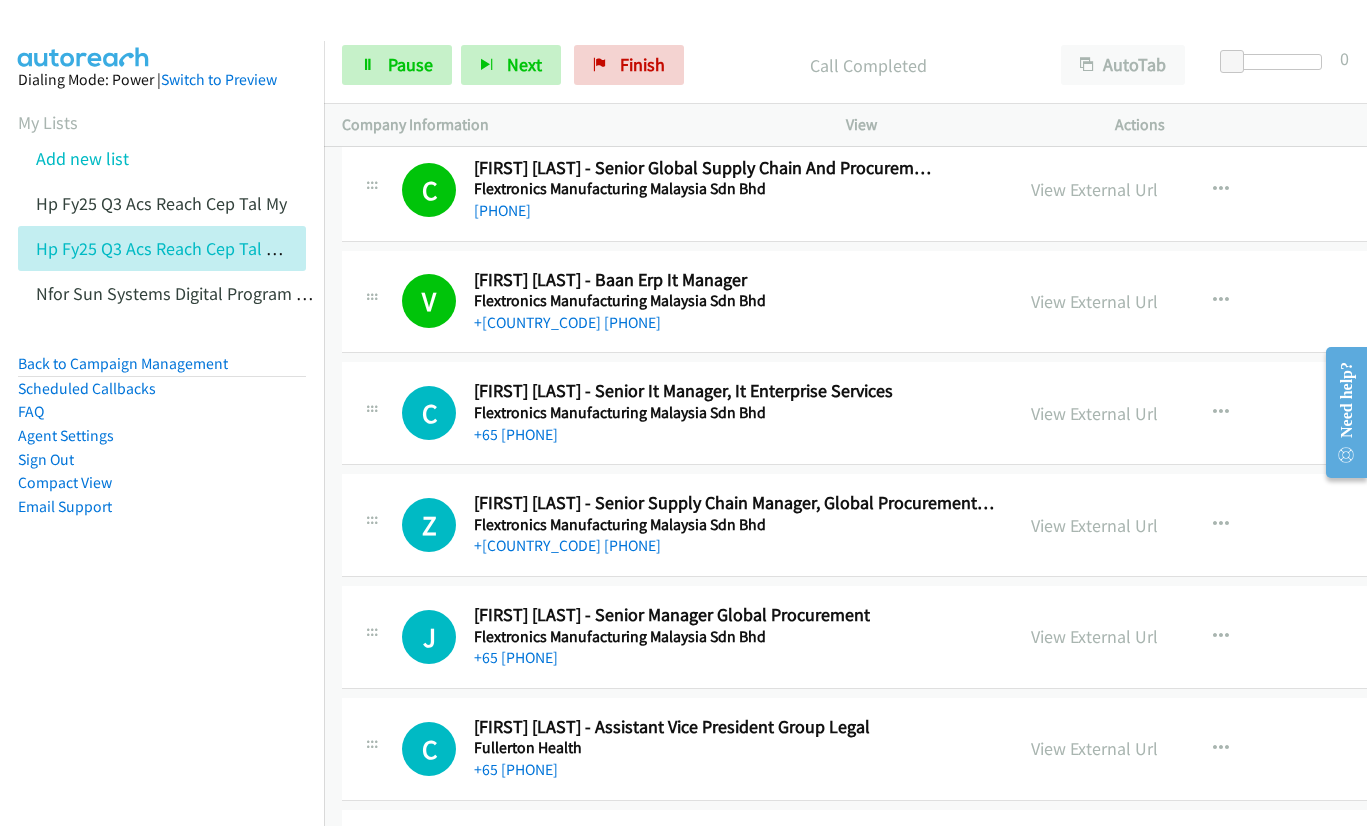 scroll, scrollTop: 24900, scrollLeft: 0, axis: vertical 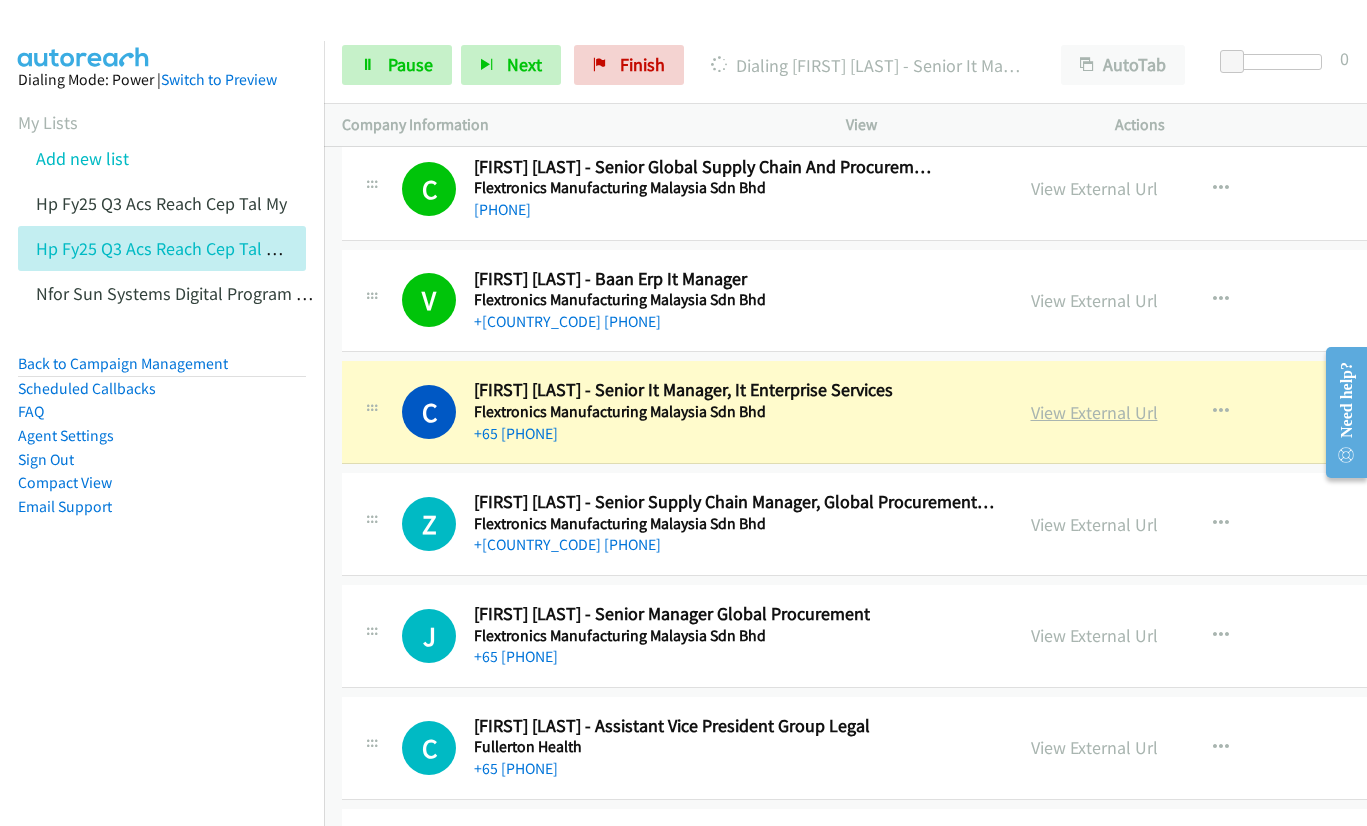 click on "View External Url" at bounding box center [1094, 412] 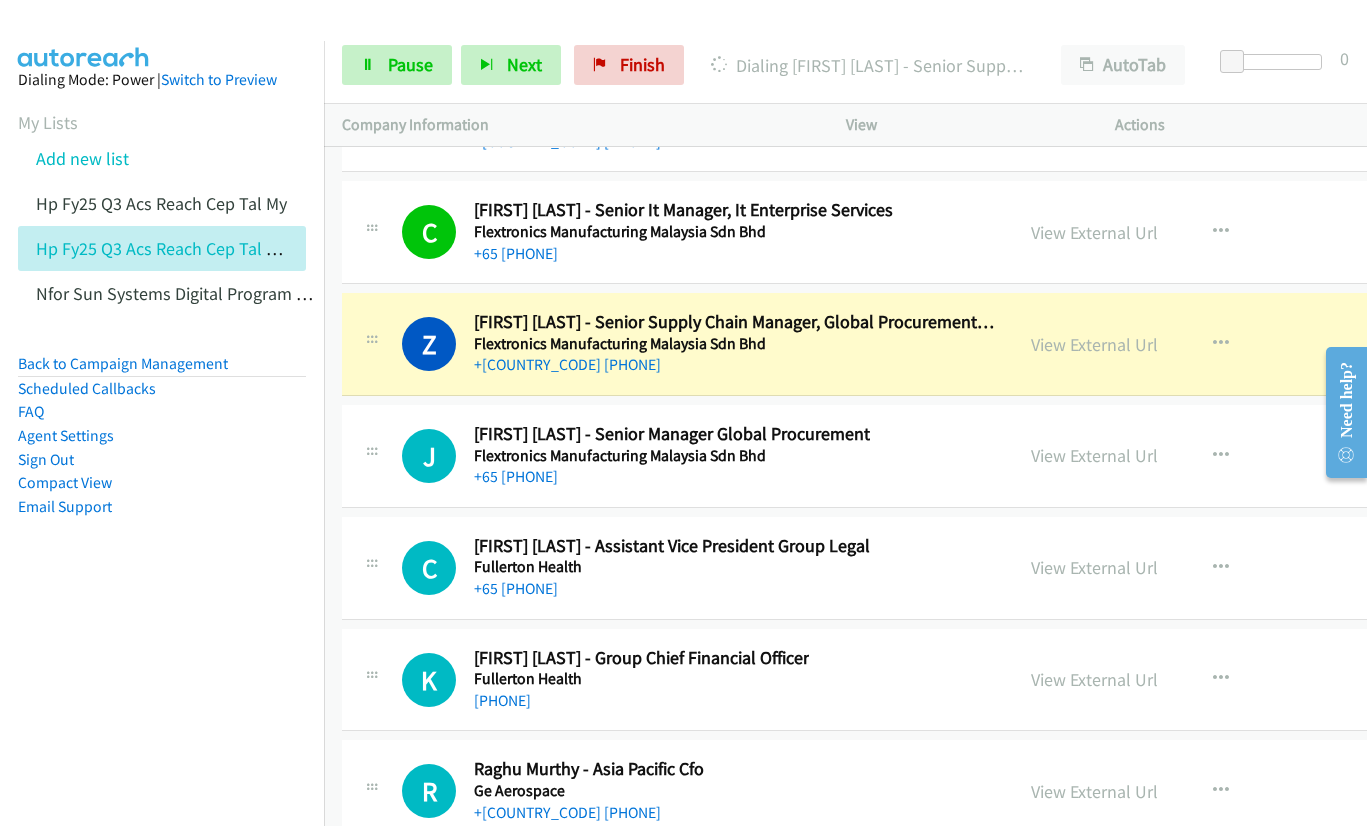 scroll, scrollTop: 25100, scrollLeft: 0, axis: vertical 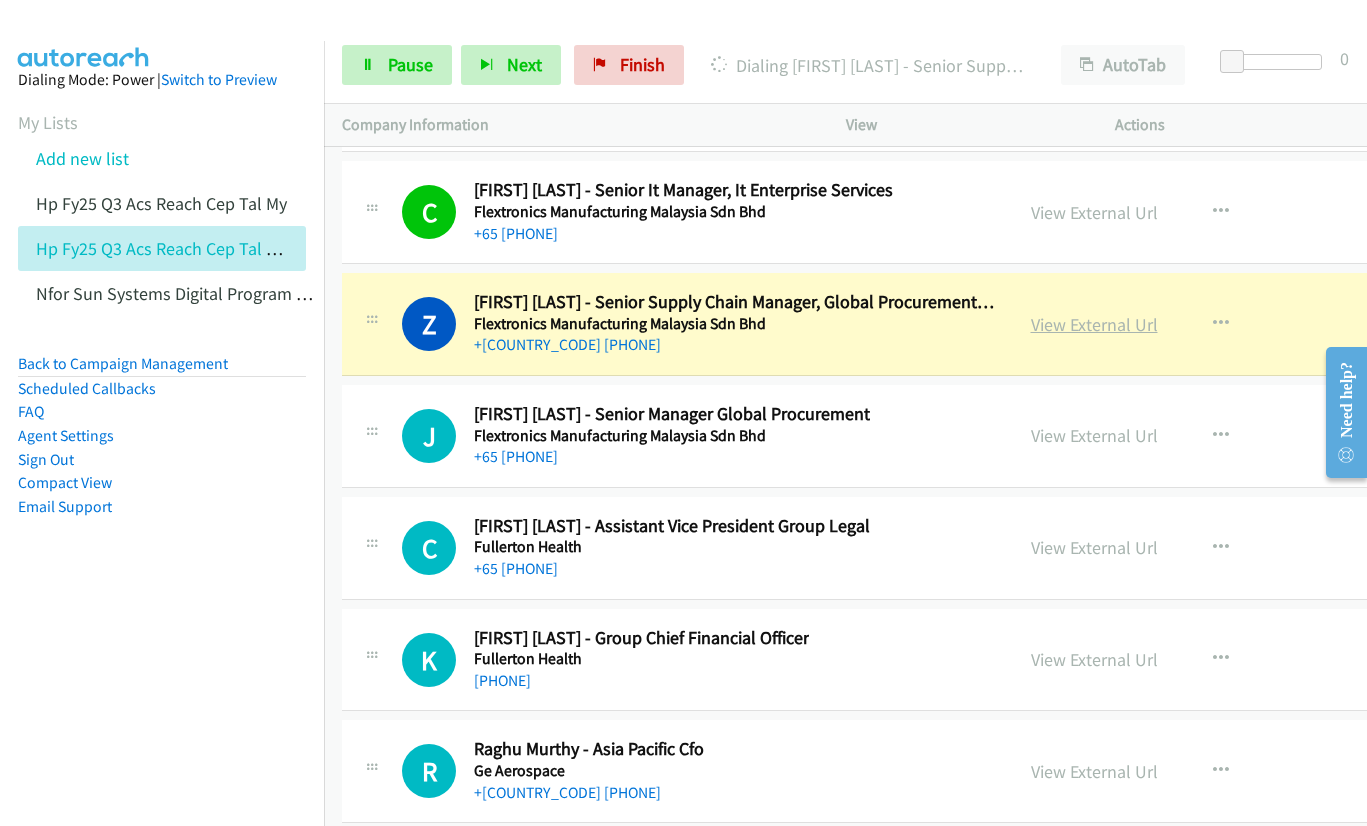 click on "View External Url" at bounding box center (1094, 324) 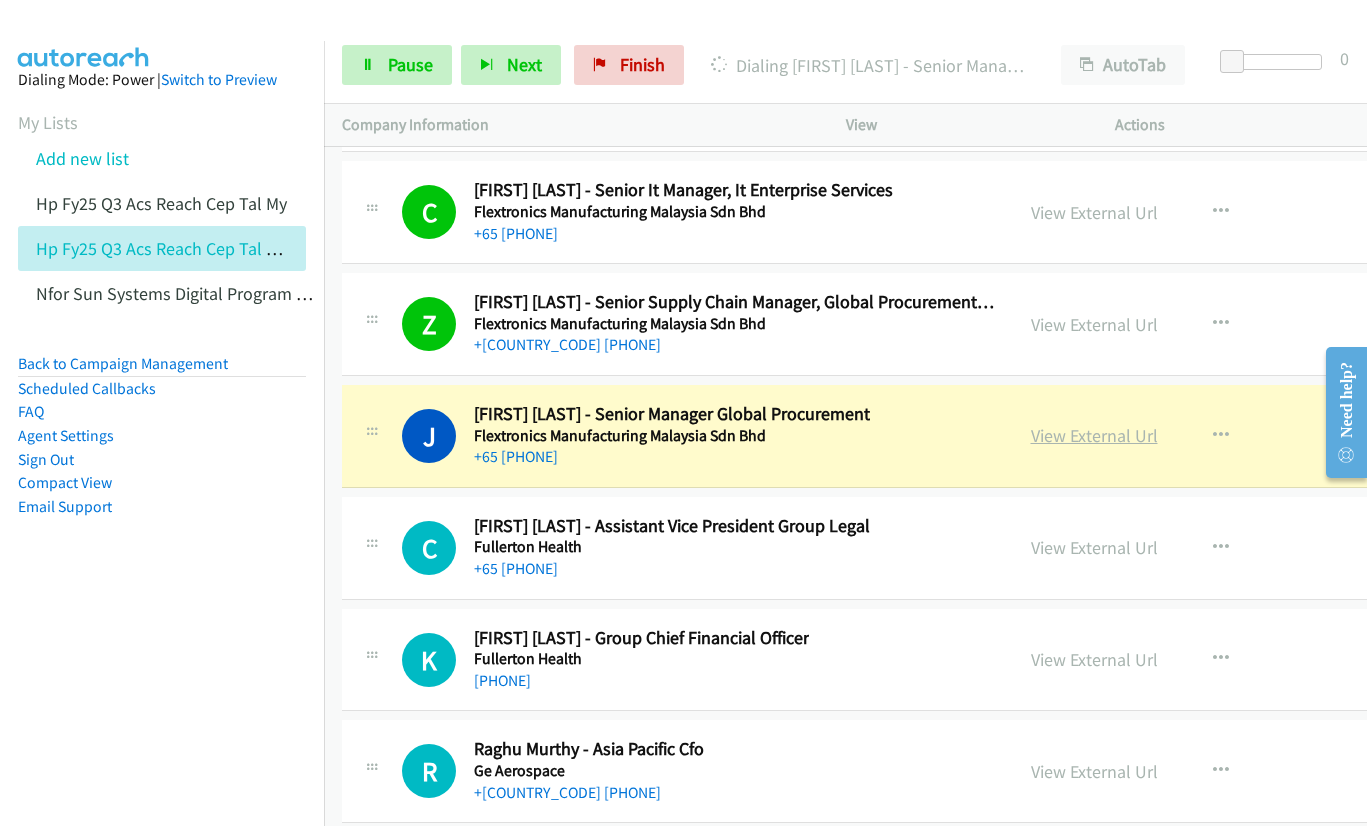 click on "View External Url" at bounding box center [1094, 435] 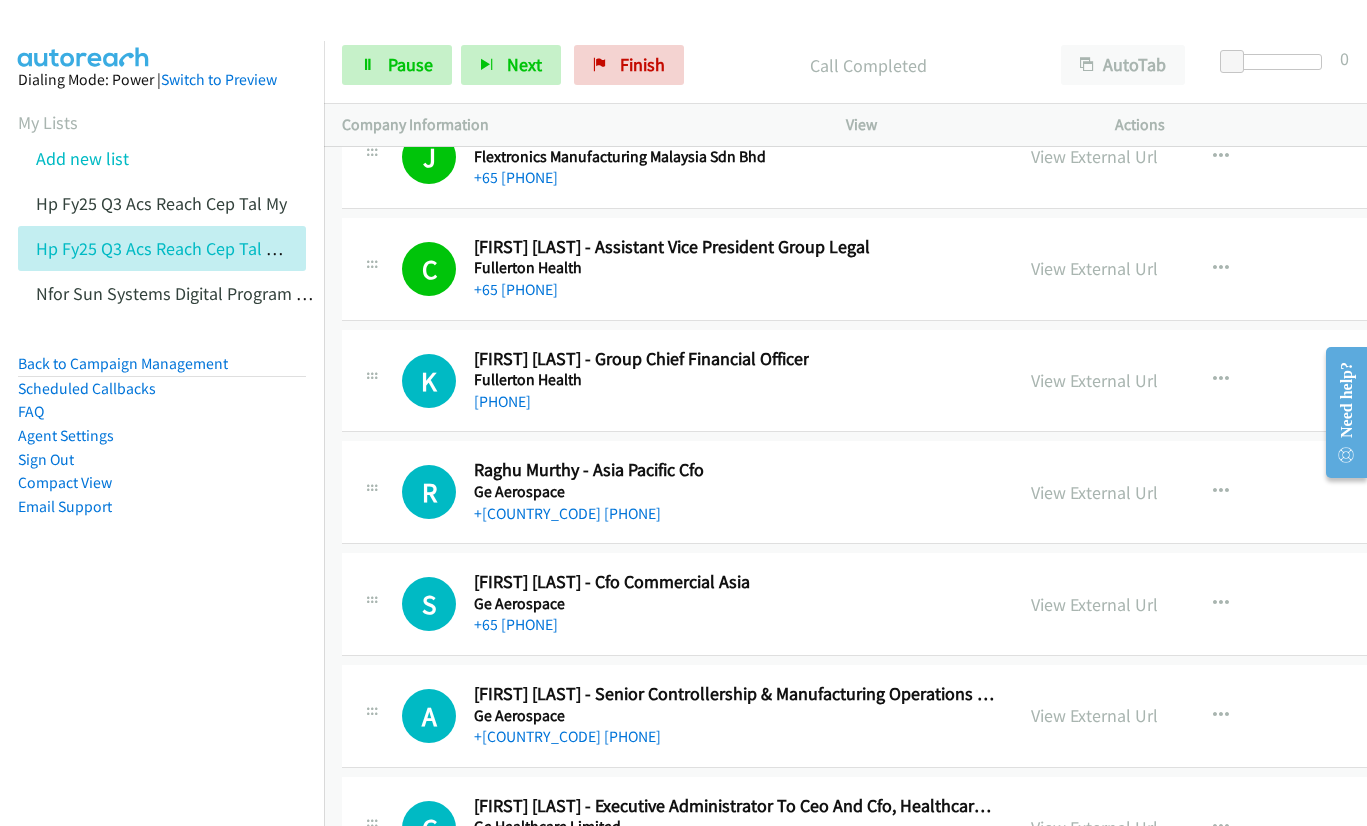 scroll, scrollTop: 25400, scrollLeft: 0, axis: vertical 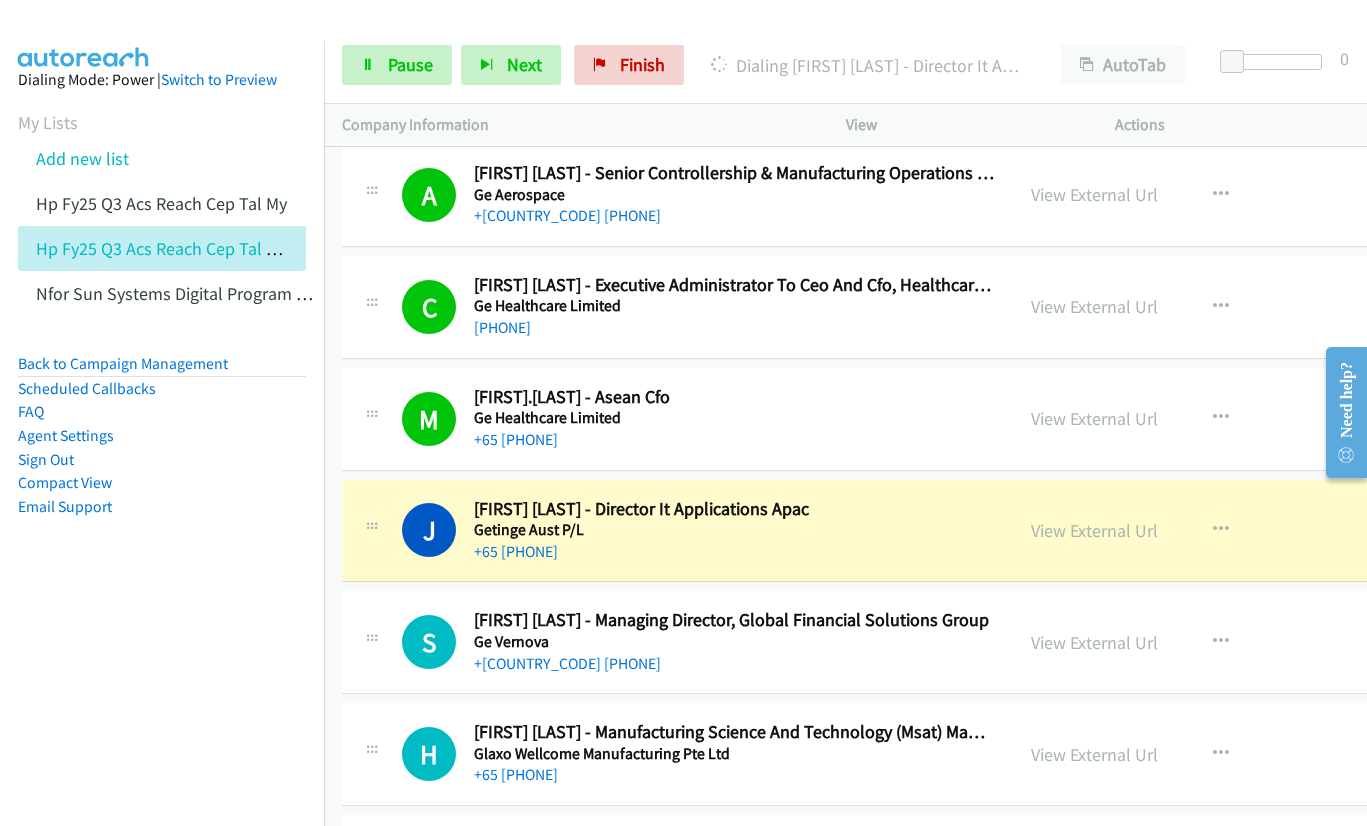 click on "Ge Vernova" at bounding box center (731, 642) 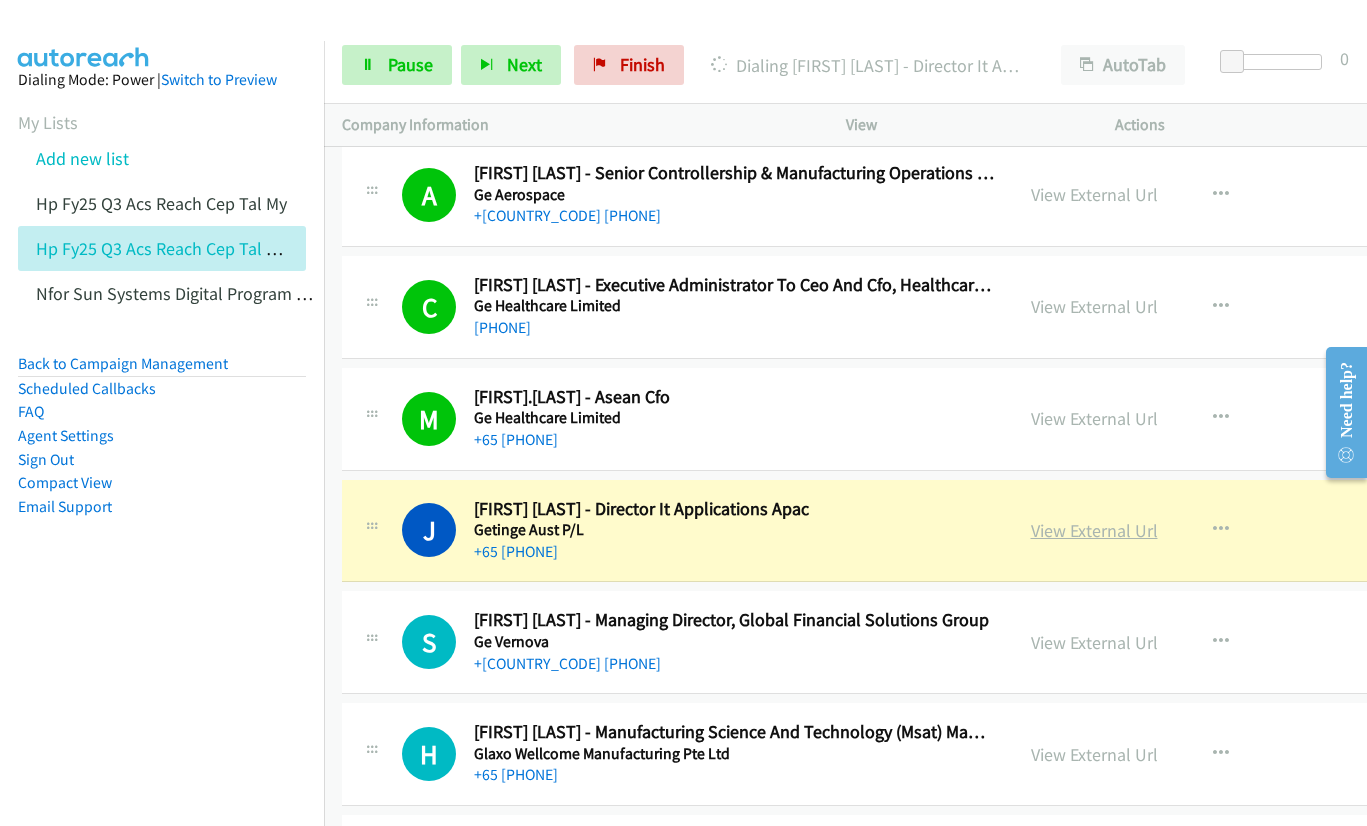 click on "View External Url" at bounding box center [1094, 530] 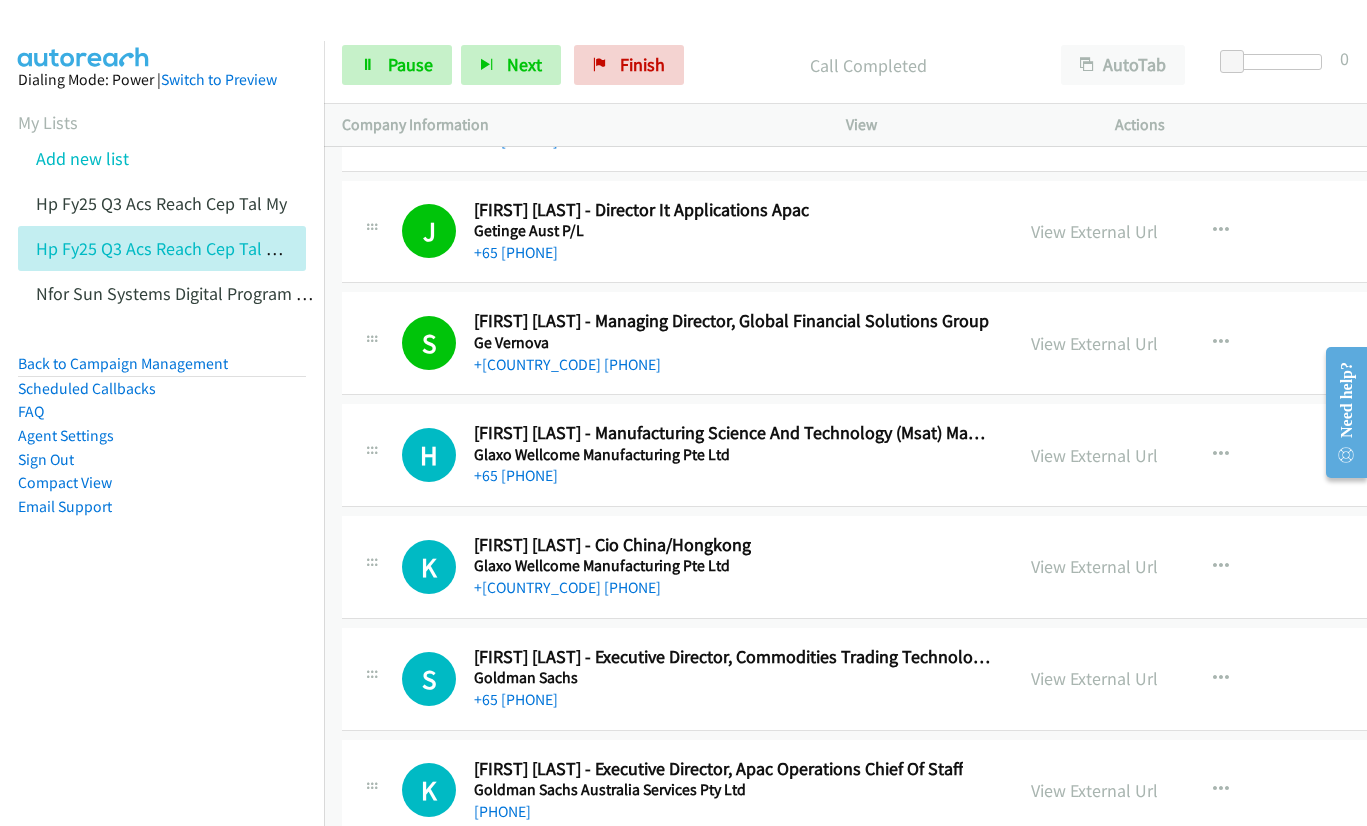scroll, scrollTop: 26200, scrollLeft: 0, axis: vertical 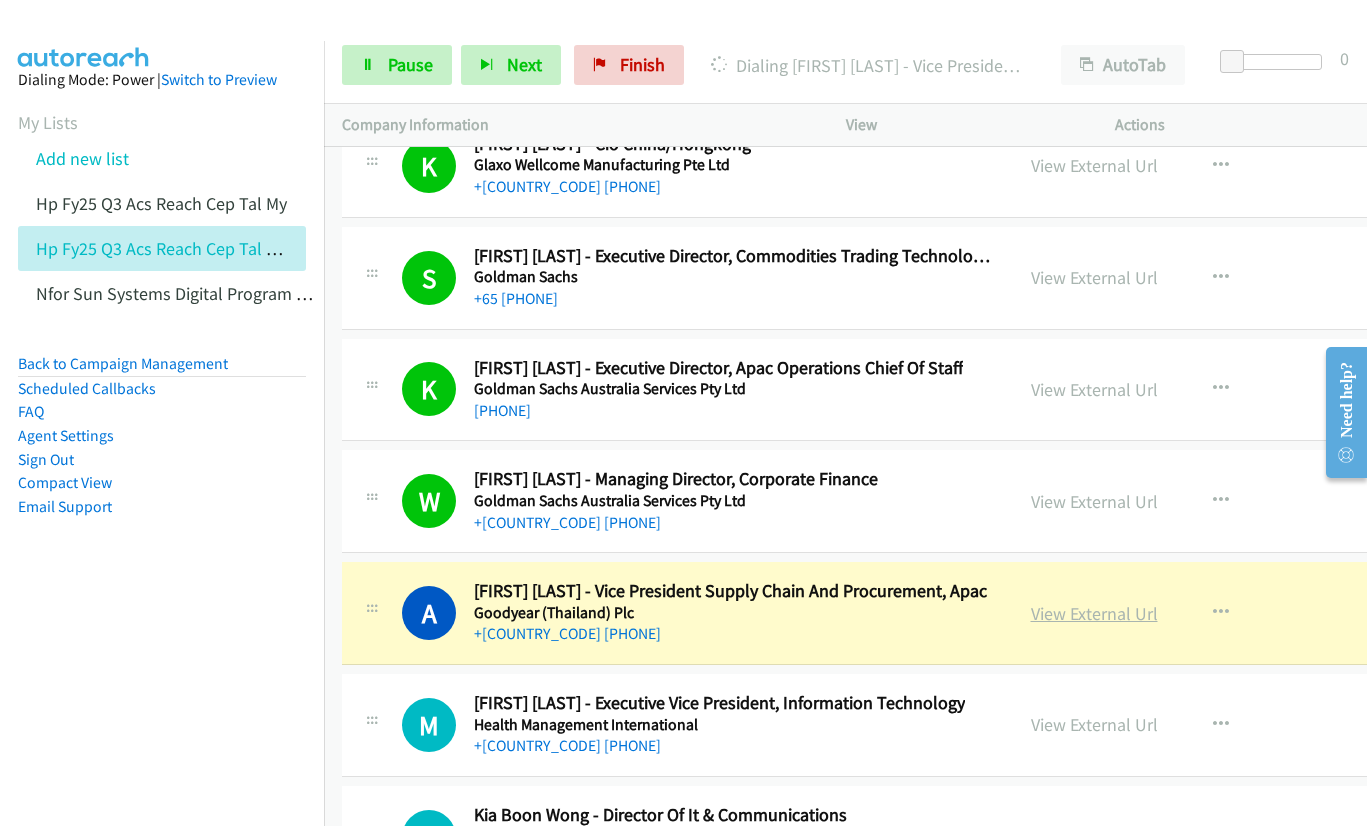 click on "View External Url" at bounding box center [1094, 613] 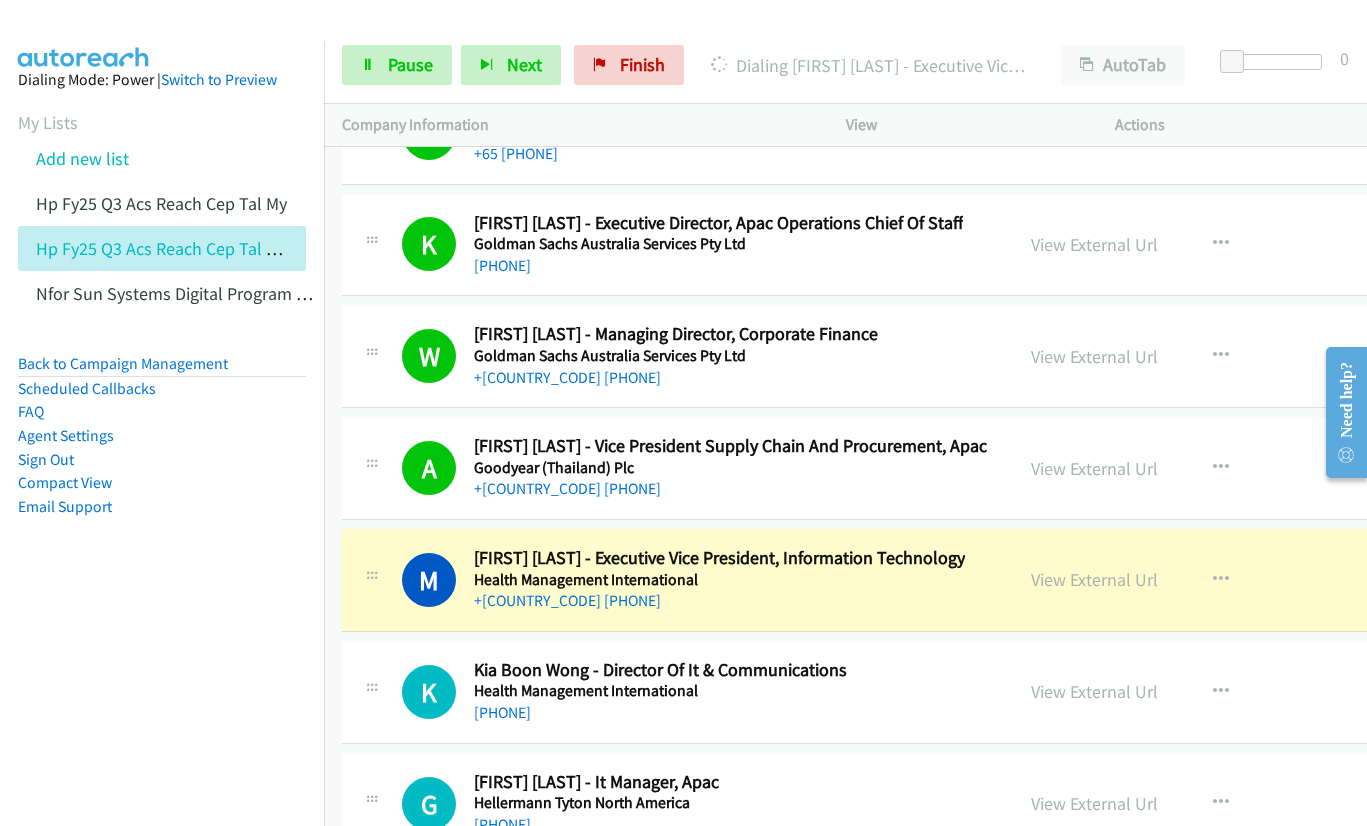 scroll, scrollTop: 26900, scrollLeft: 0, axis: vertical 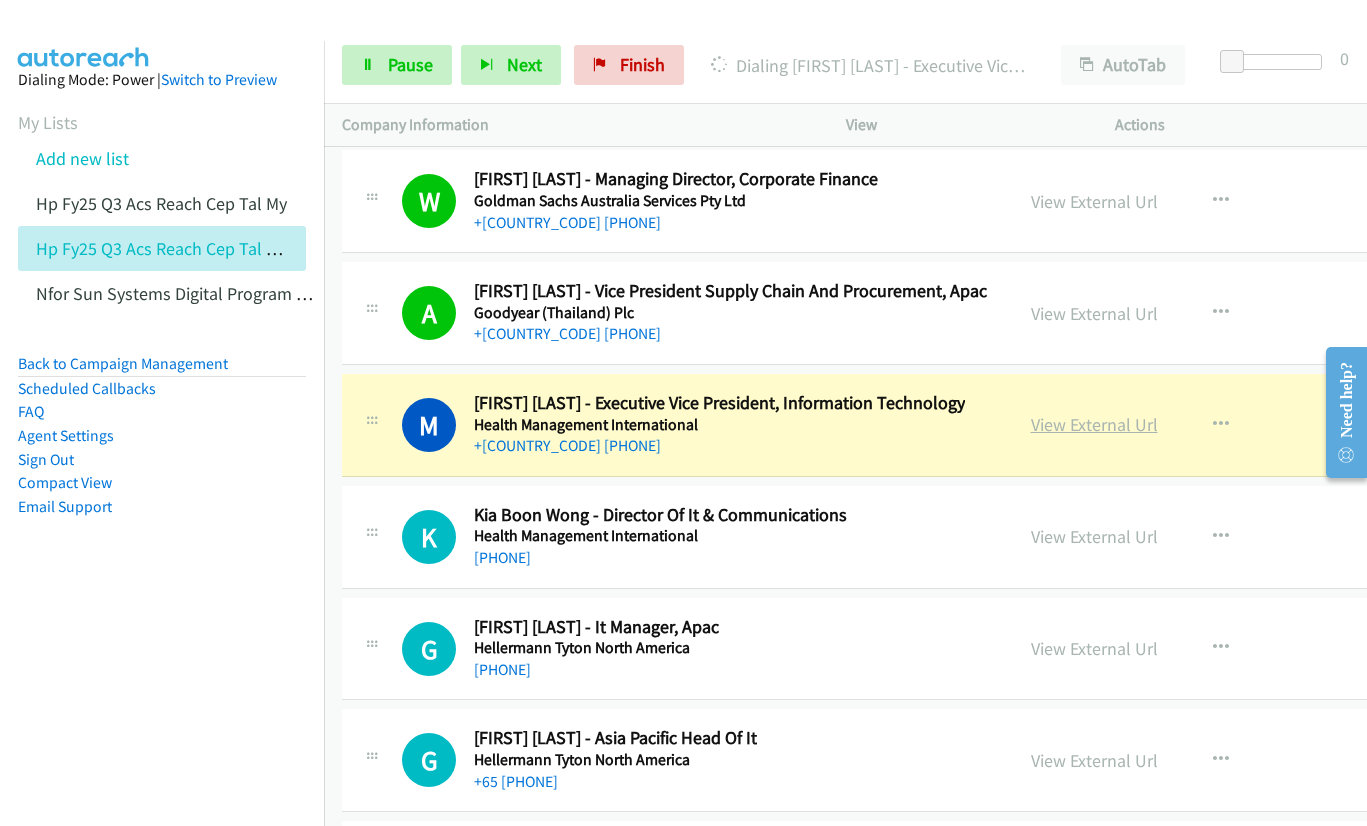 click on "View External Url" at bounding box center (1094, 424) 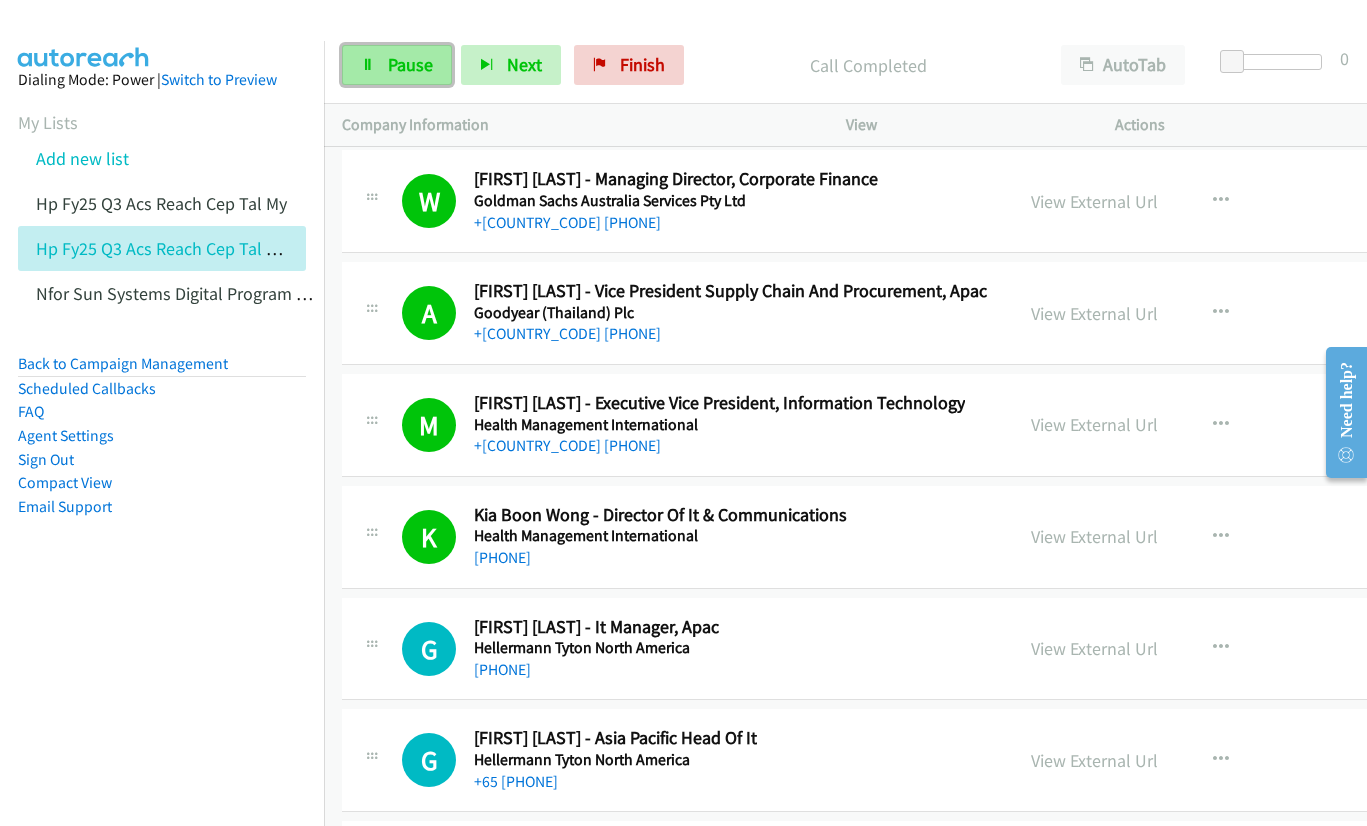 click on "Pause" at bounding box center [410, 64] 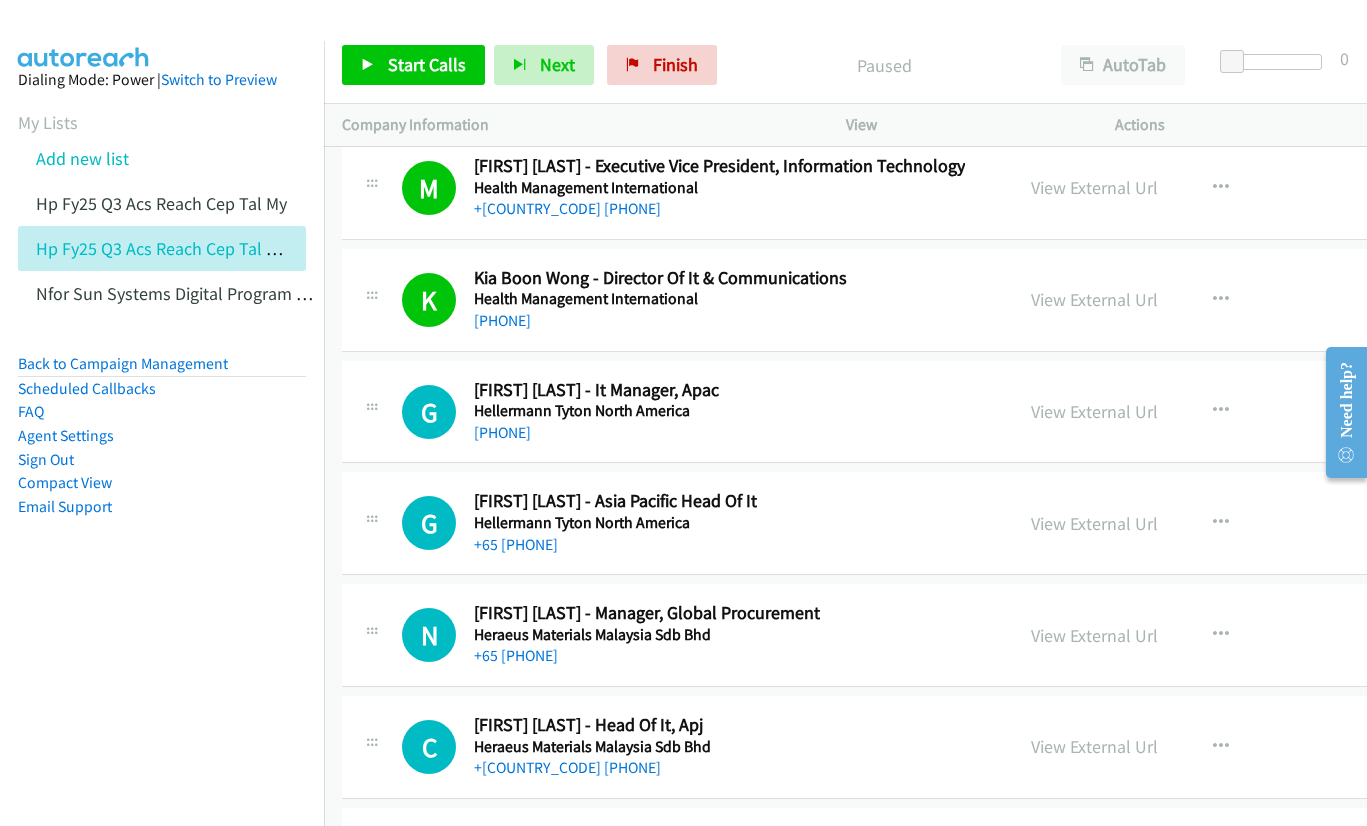 scroll, scrollTop: 27200, scrollLeft: 0, axis: vertical 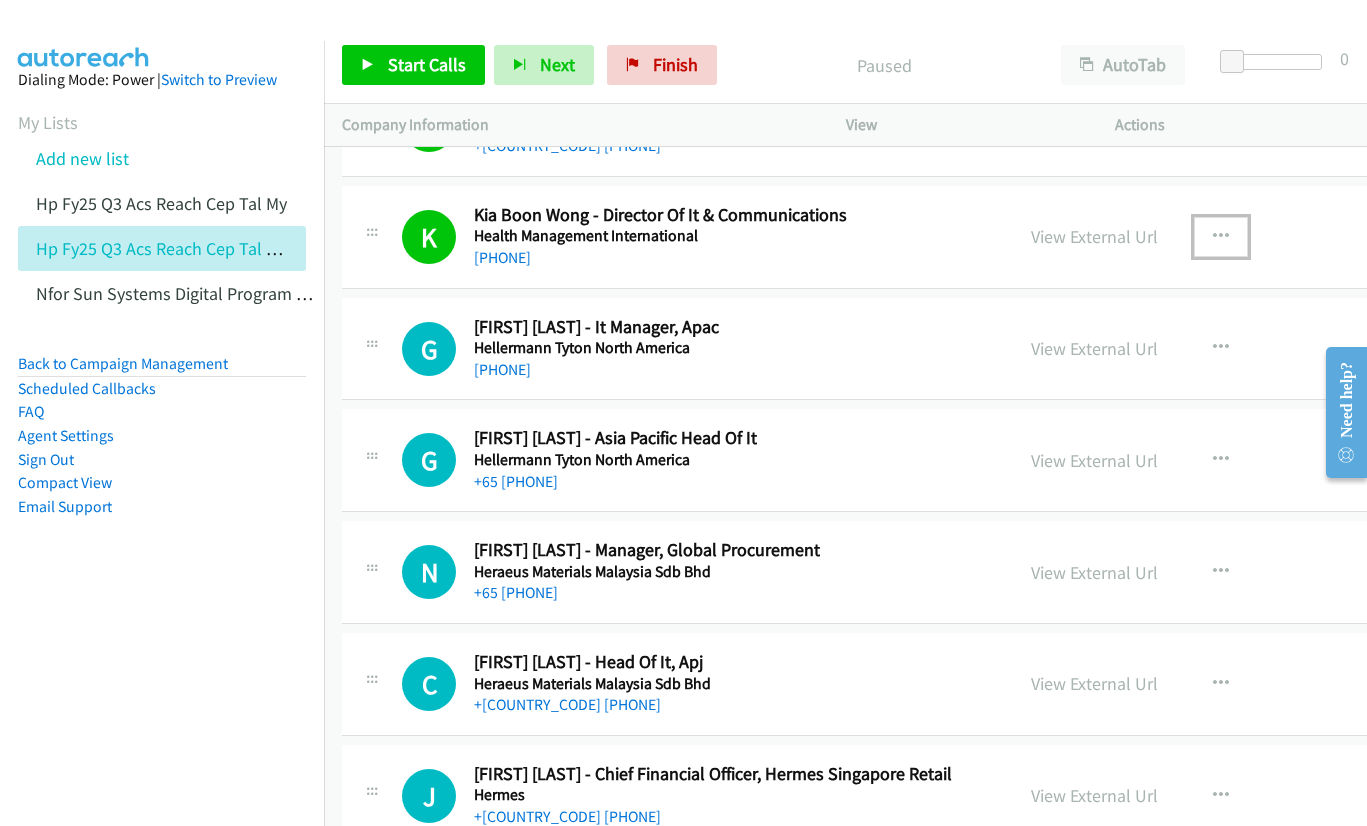 click at bounding box center [1221, 237] 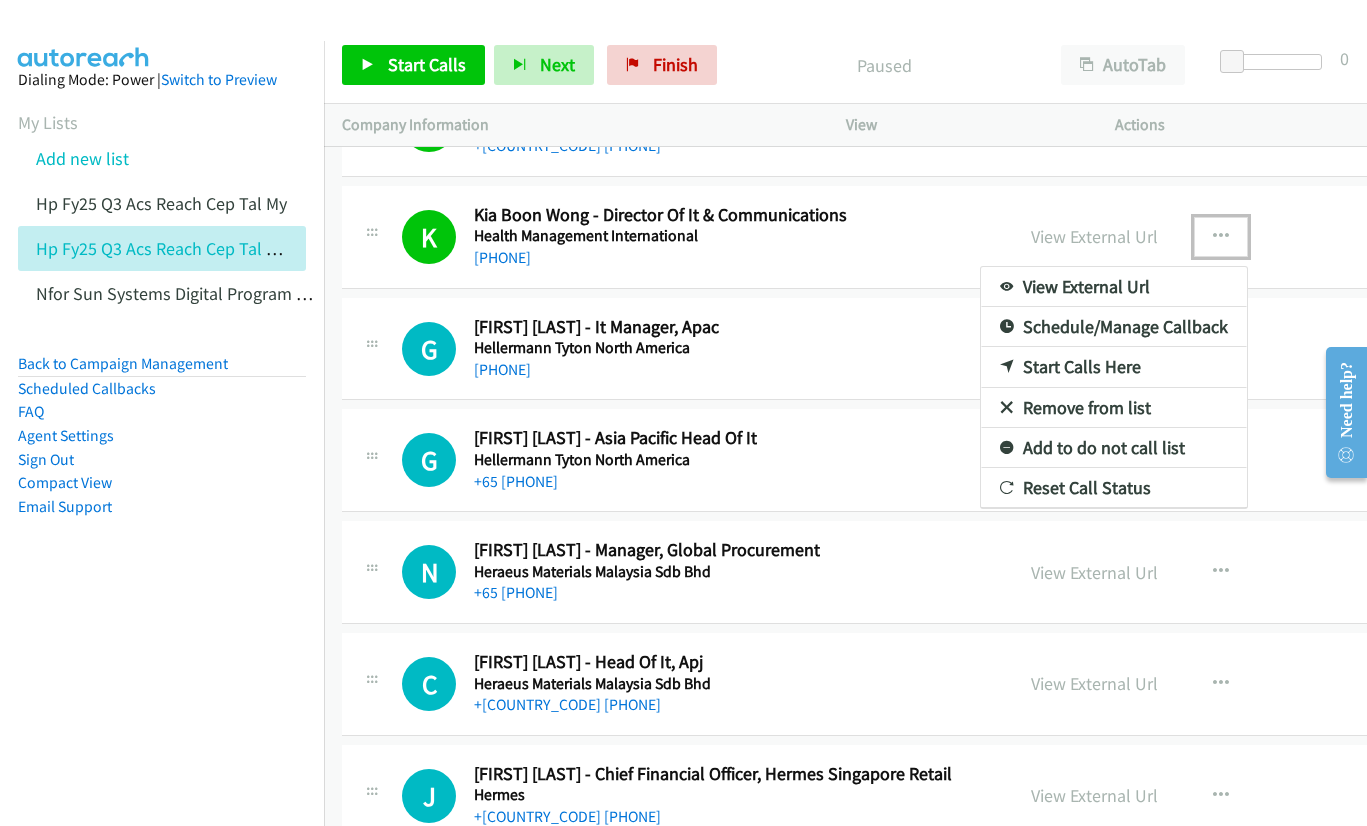 click on "Start Calls Here" at bounding box center [1114, 367] 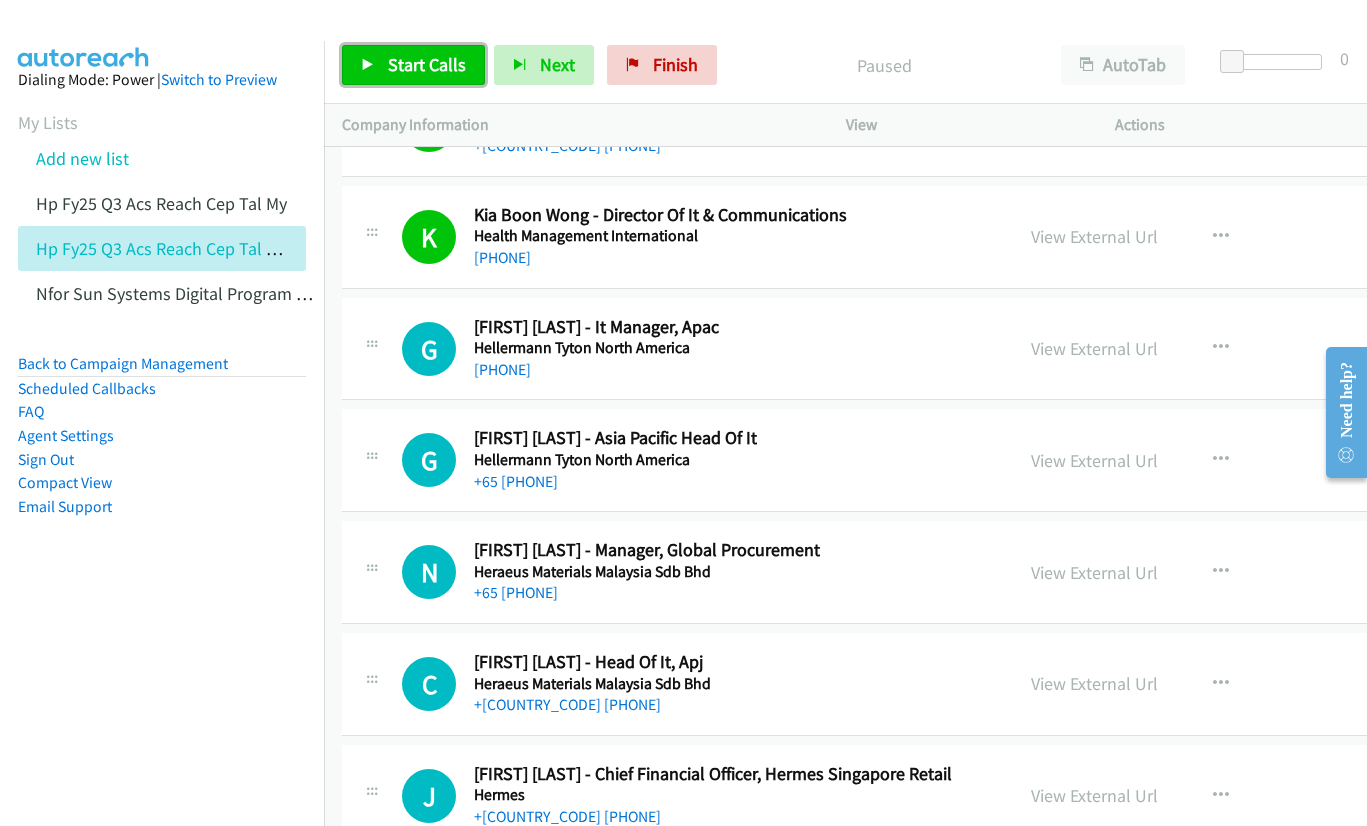 click on "Start Calls" at bounding box center [413, 65] 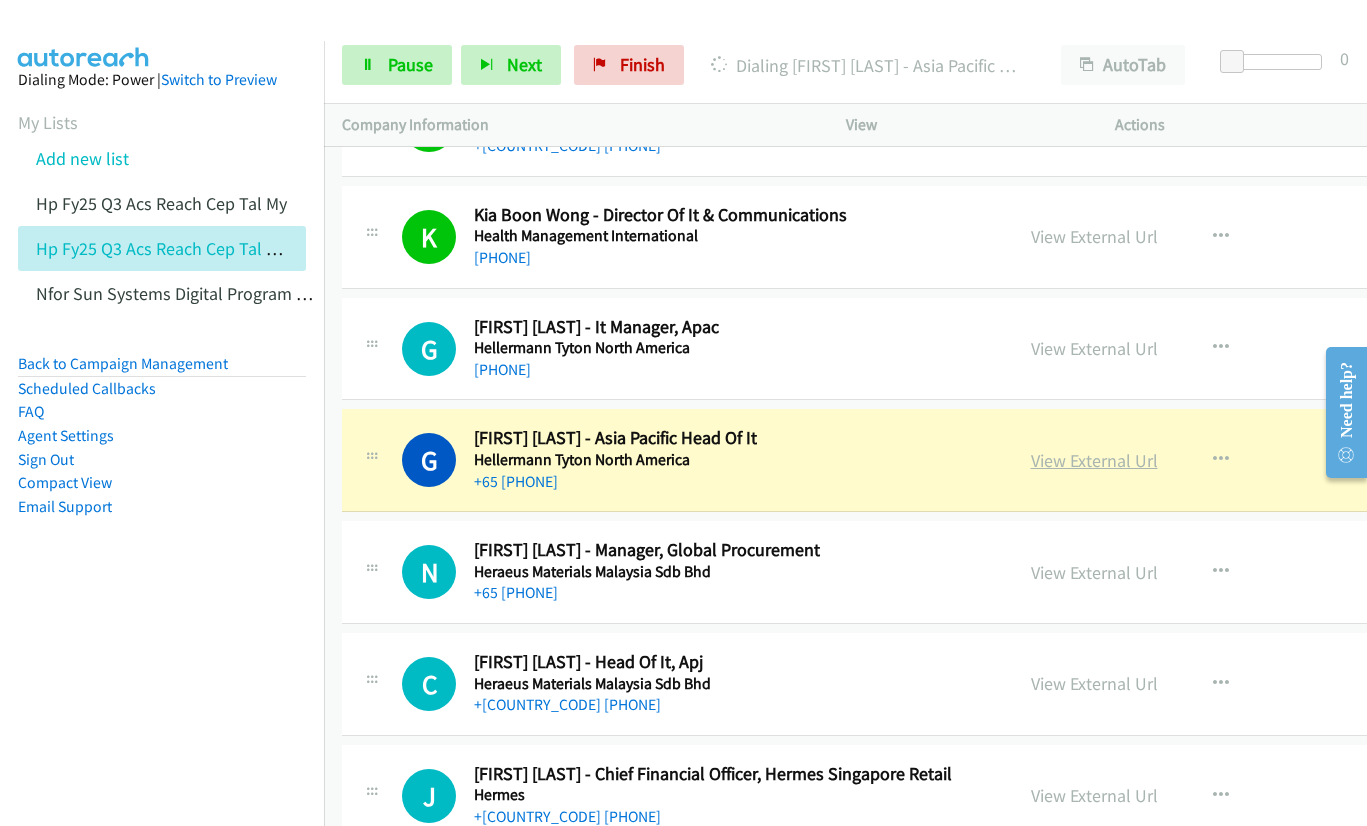 click on "View External Url" at bounding box center (1094, 460) 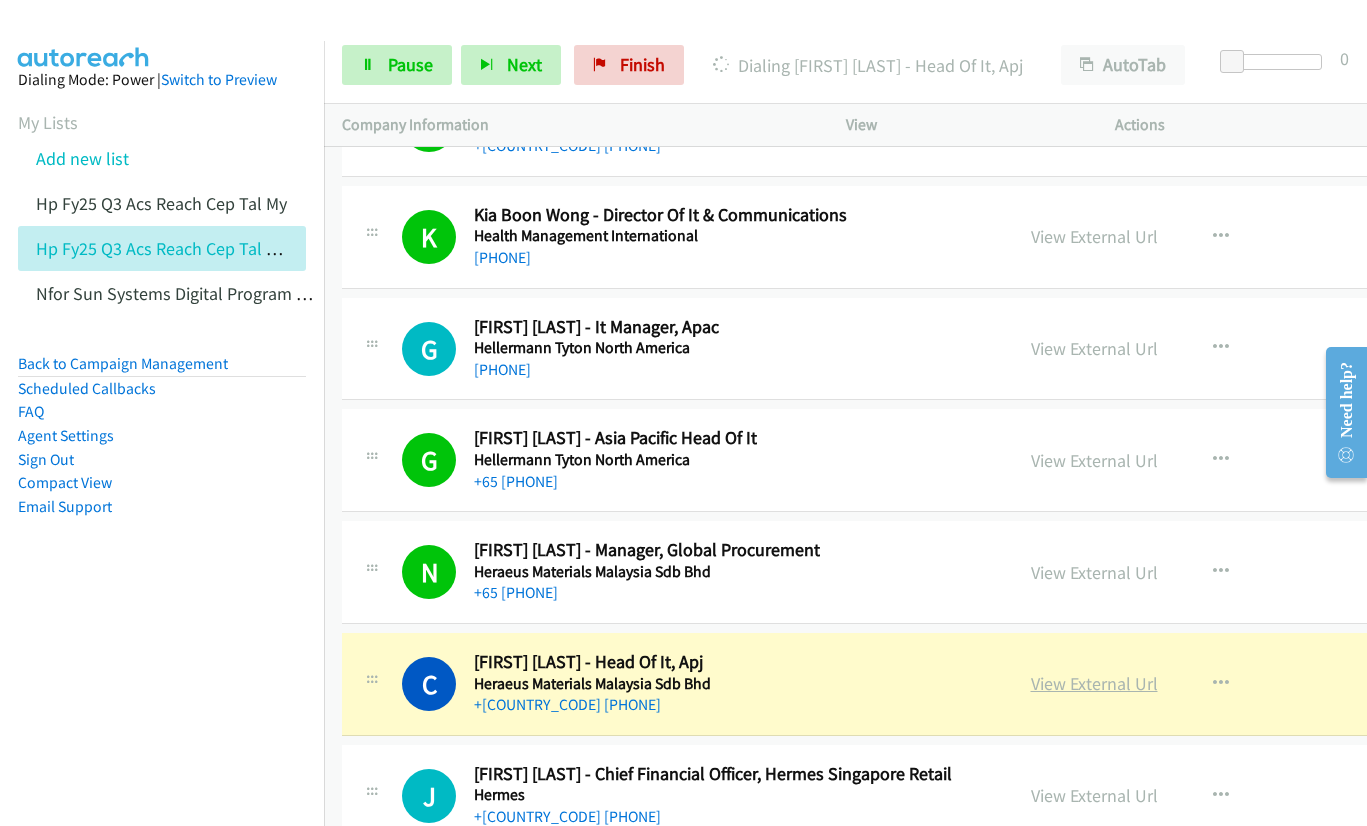 click on "View External Url" at bounding box center (1094, 683) 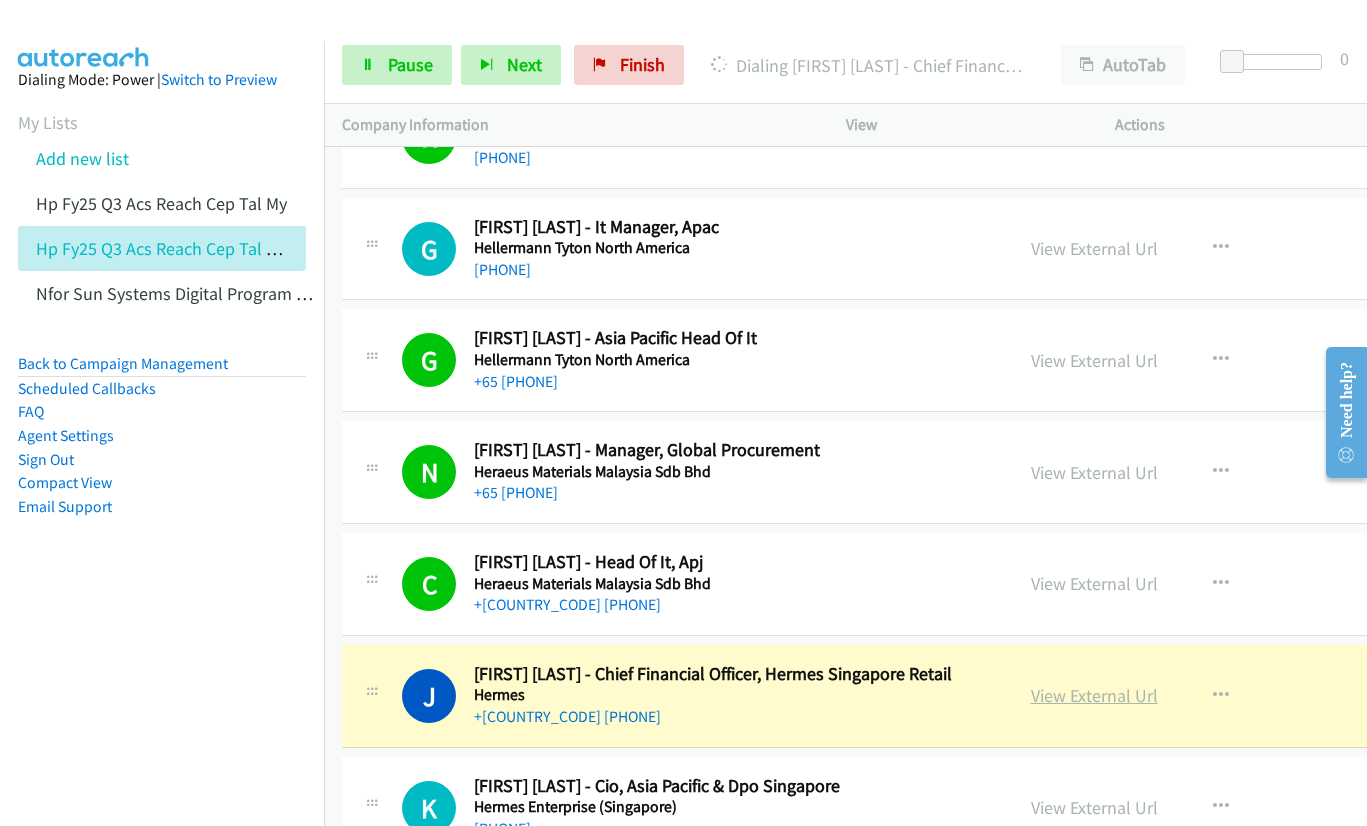 scroll, scrollTop: 27400, scrollLeft: 0, axis: vertical 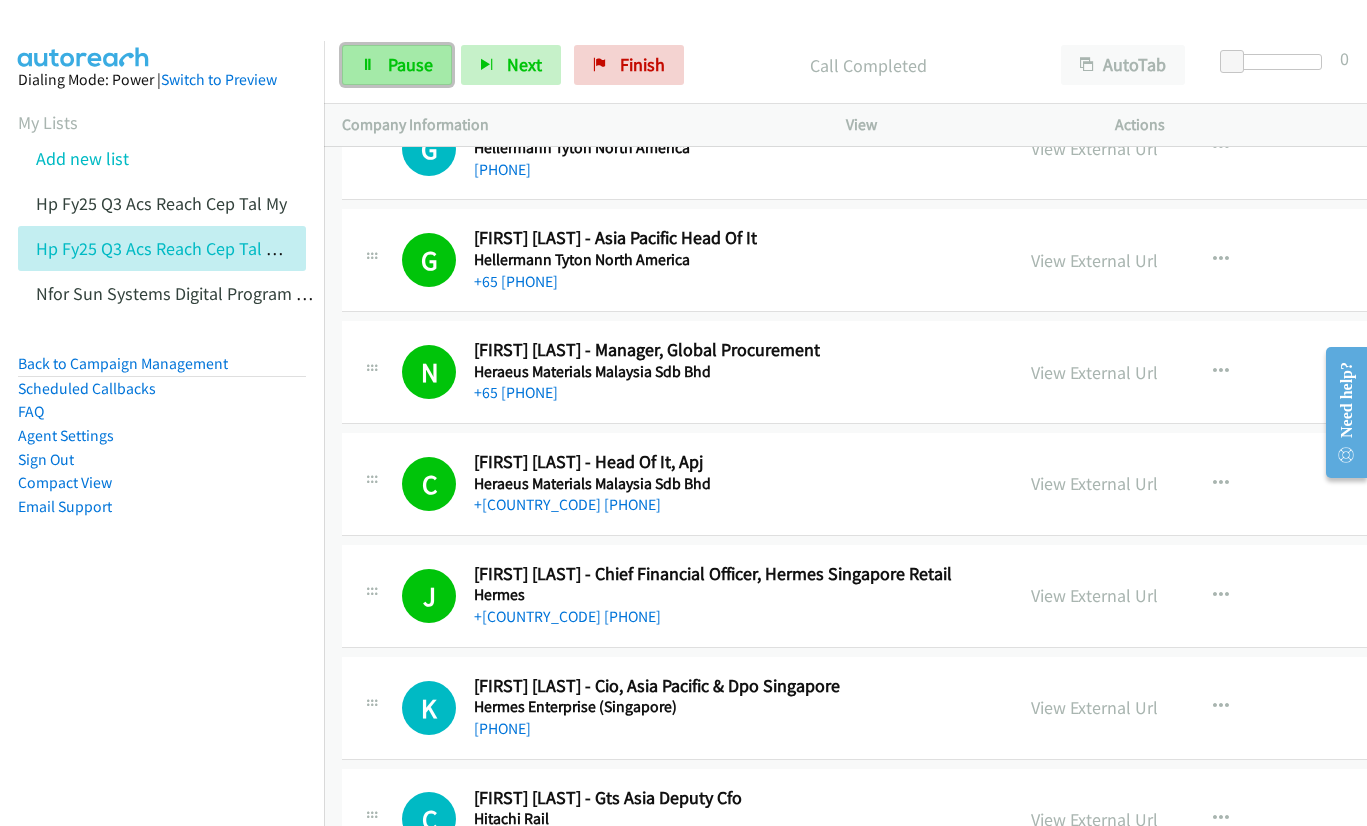 click on "Pause" at bounding box center [410, 64] 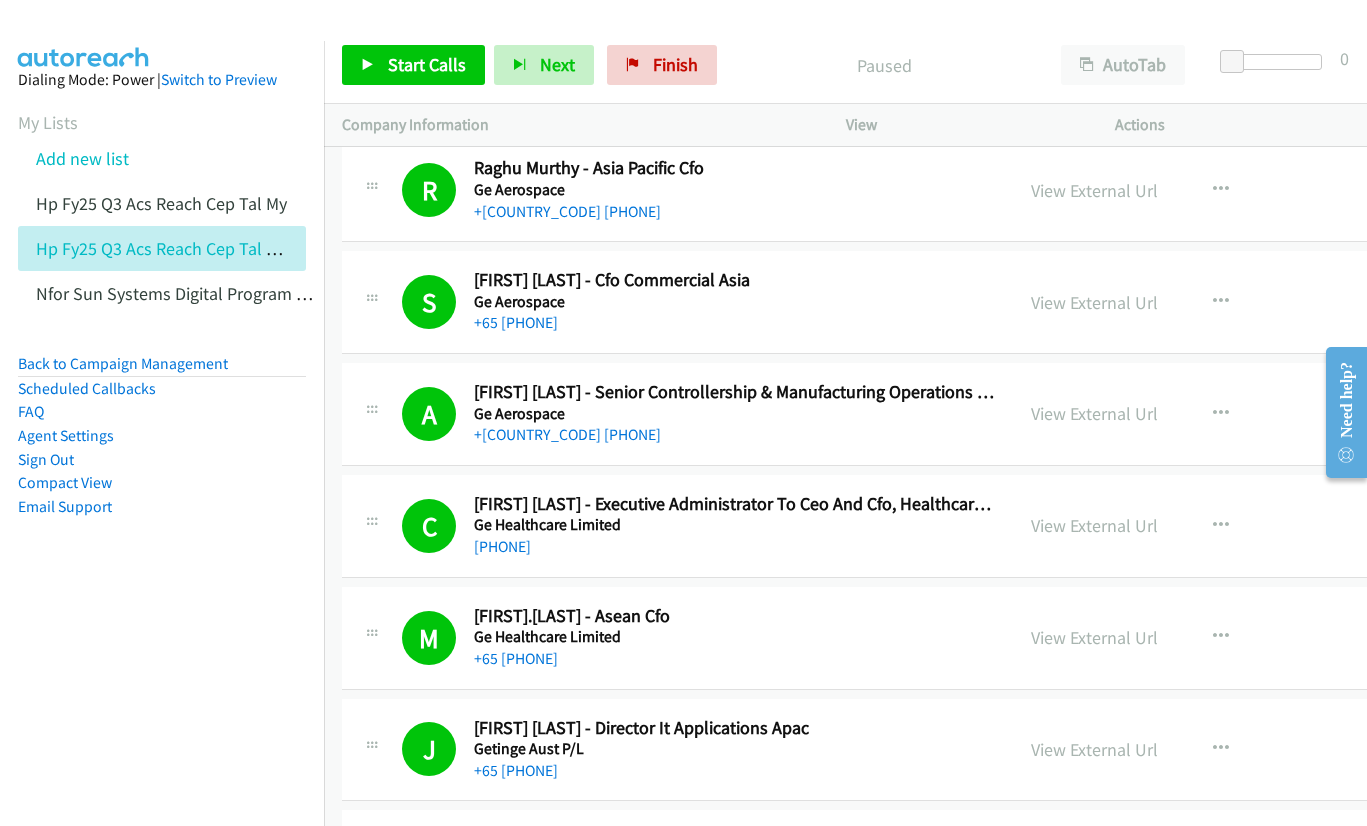 scroll, scrollTop: 25081, scrollLeft: 0, axis: vertical 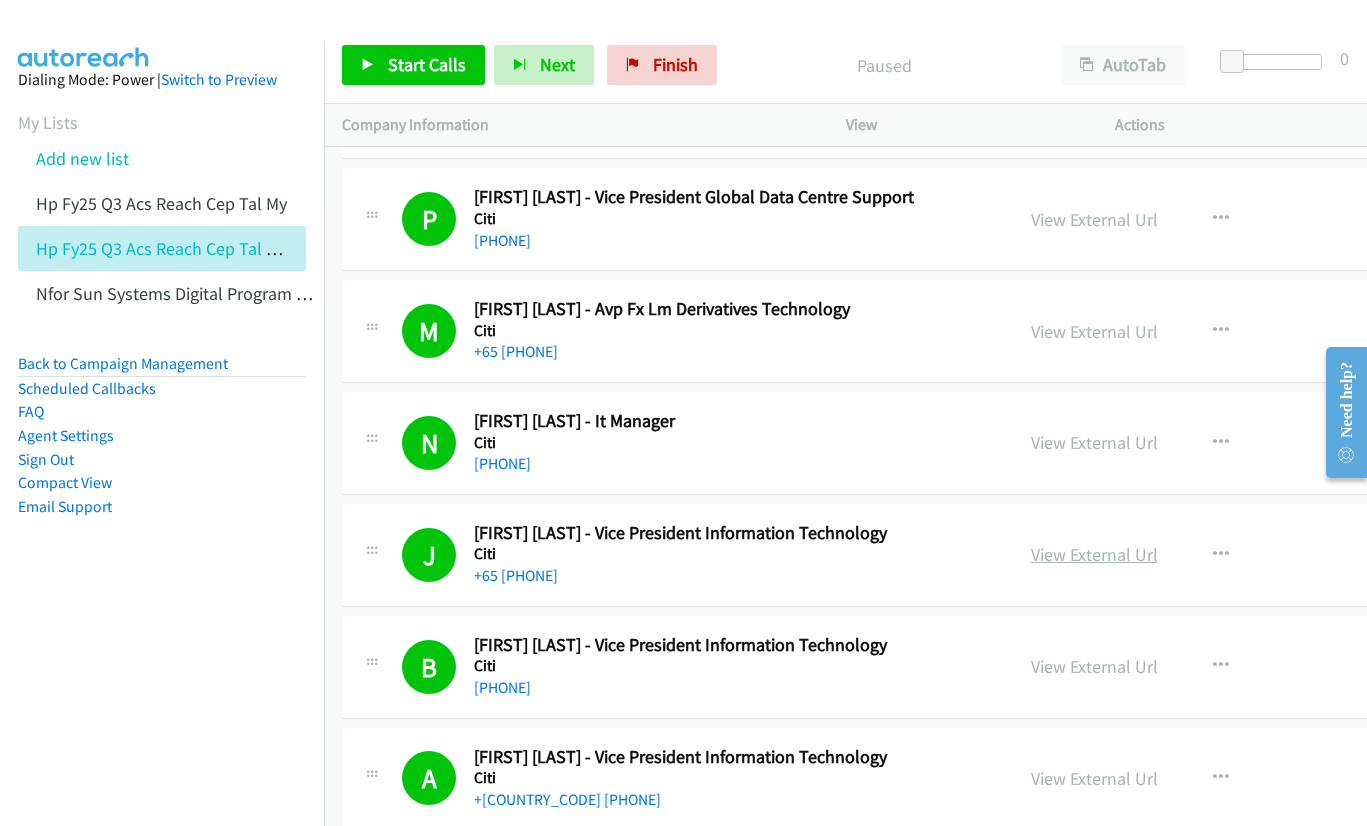 click on "View External Url" at bounding box center (1094, 554) 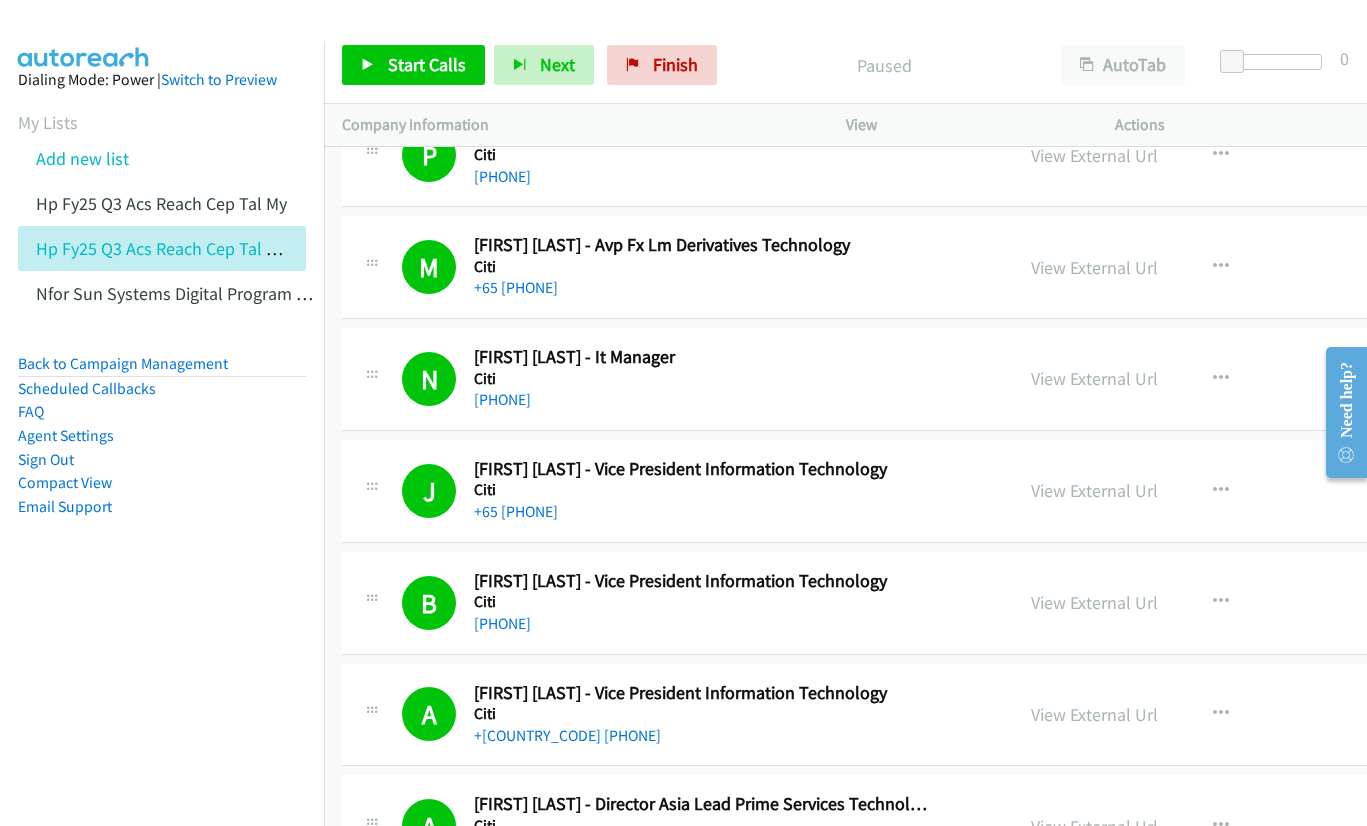 scroll, scrollTop: 11440, scrollLeft: 0, axis: vertical 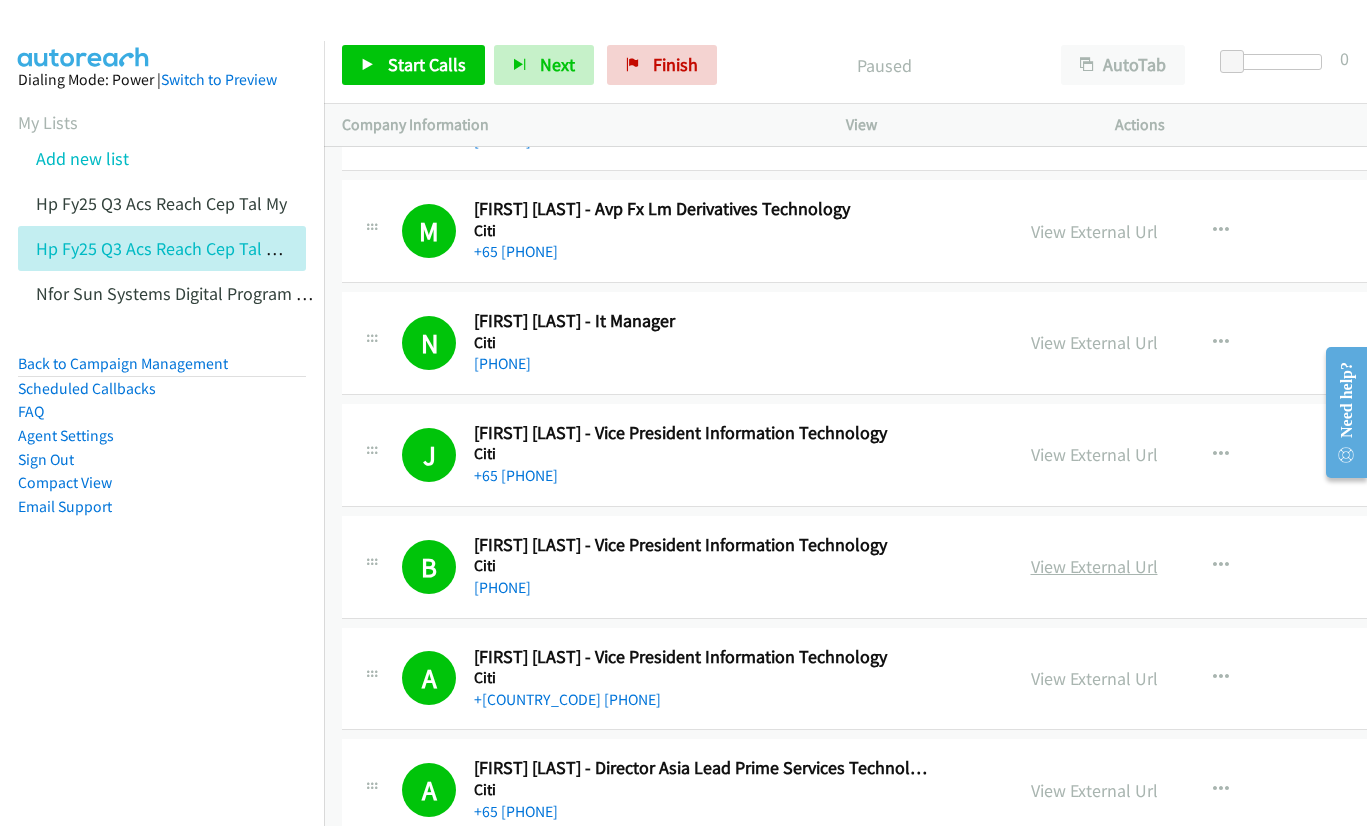 click on "View External Url" at bounding box center (1094, 566) 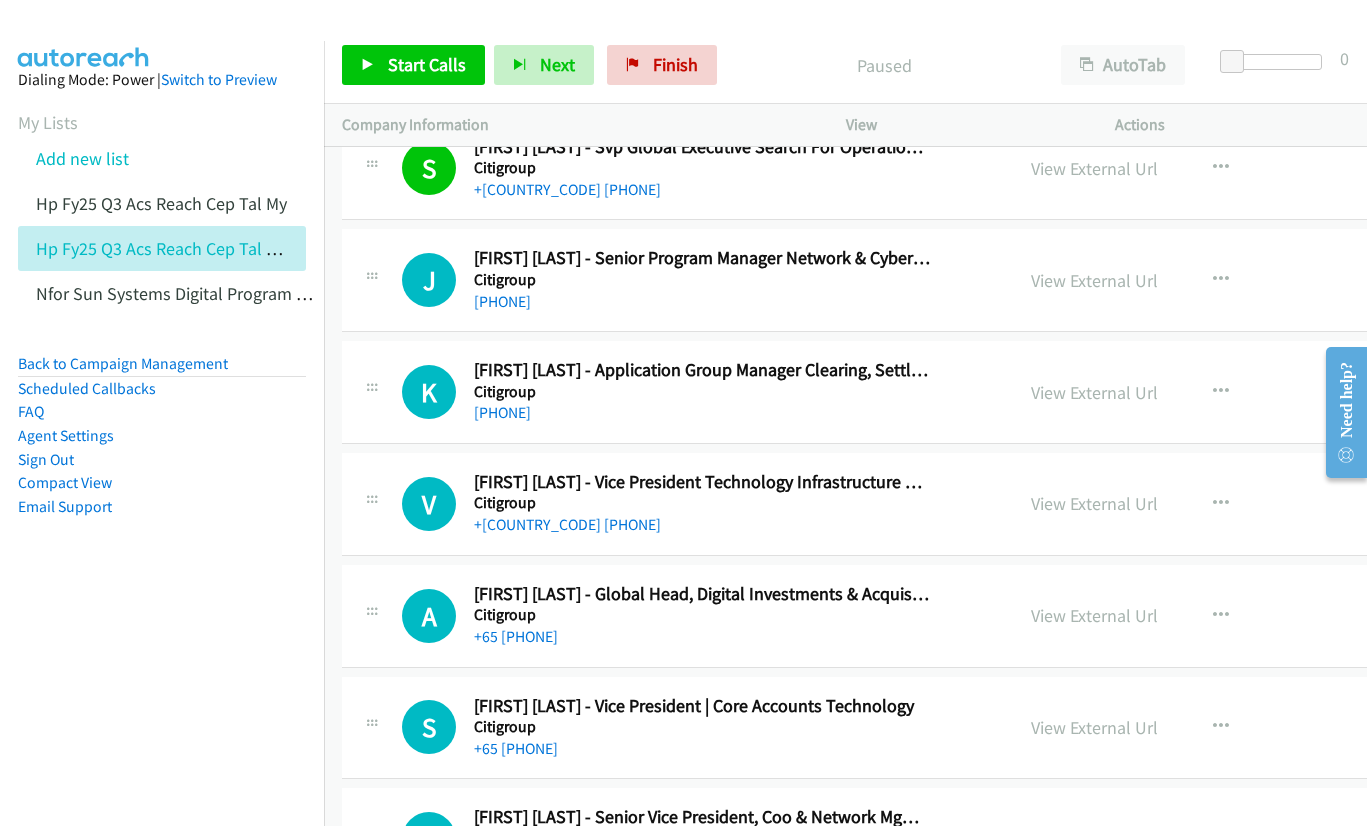 scroll, scrollTop: 13740, scrollLeft: 0, axis: vertical 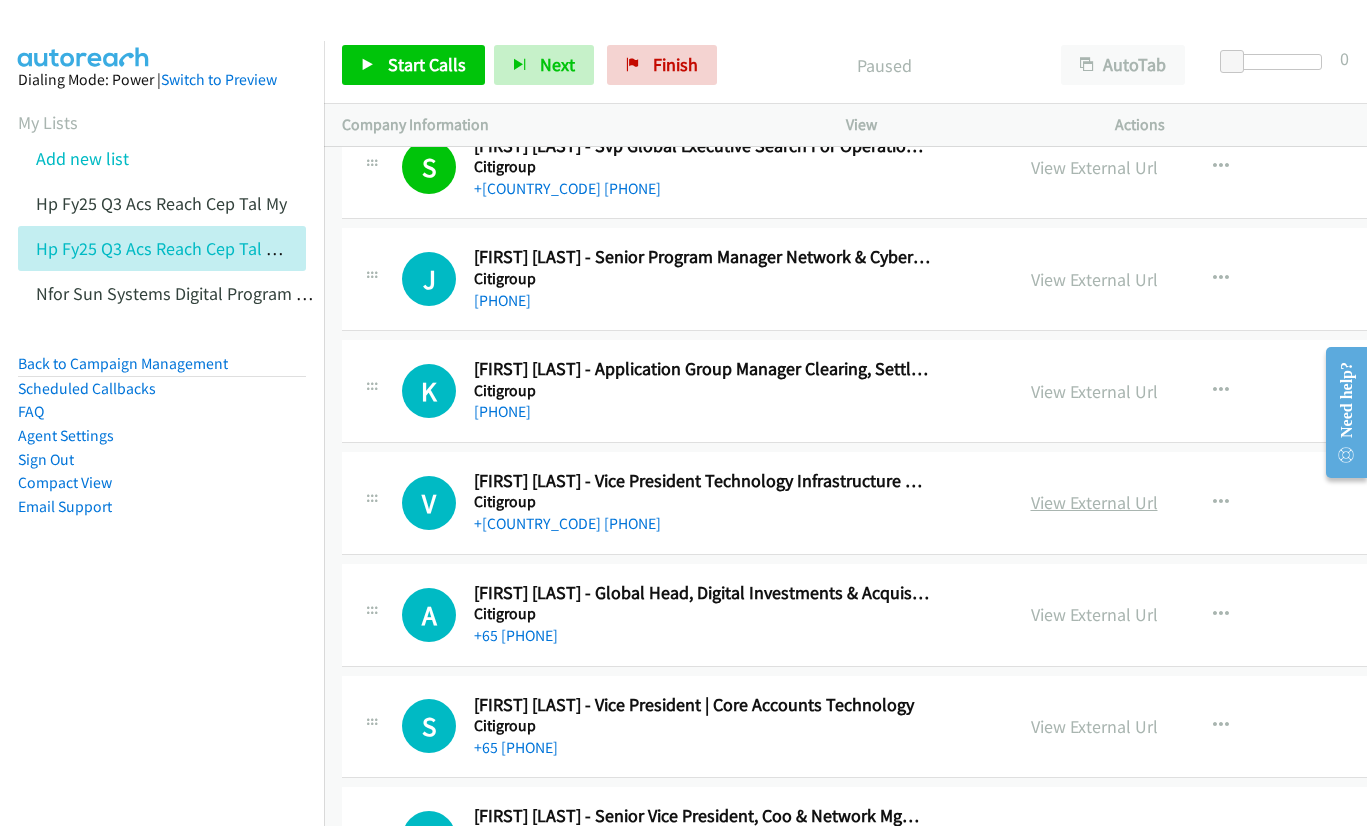 click on "View External Url" at bounding box center [1094, 502] 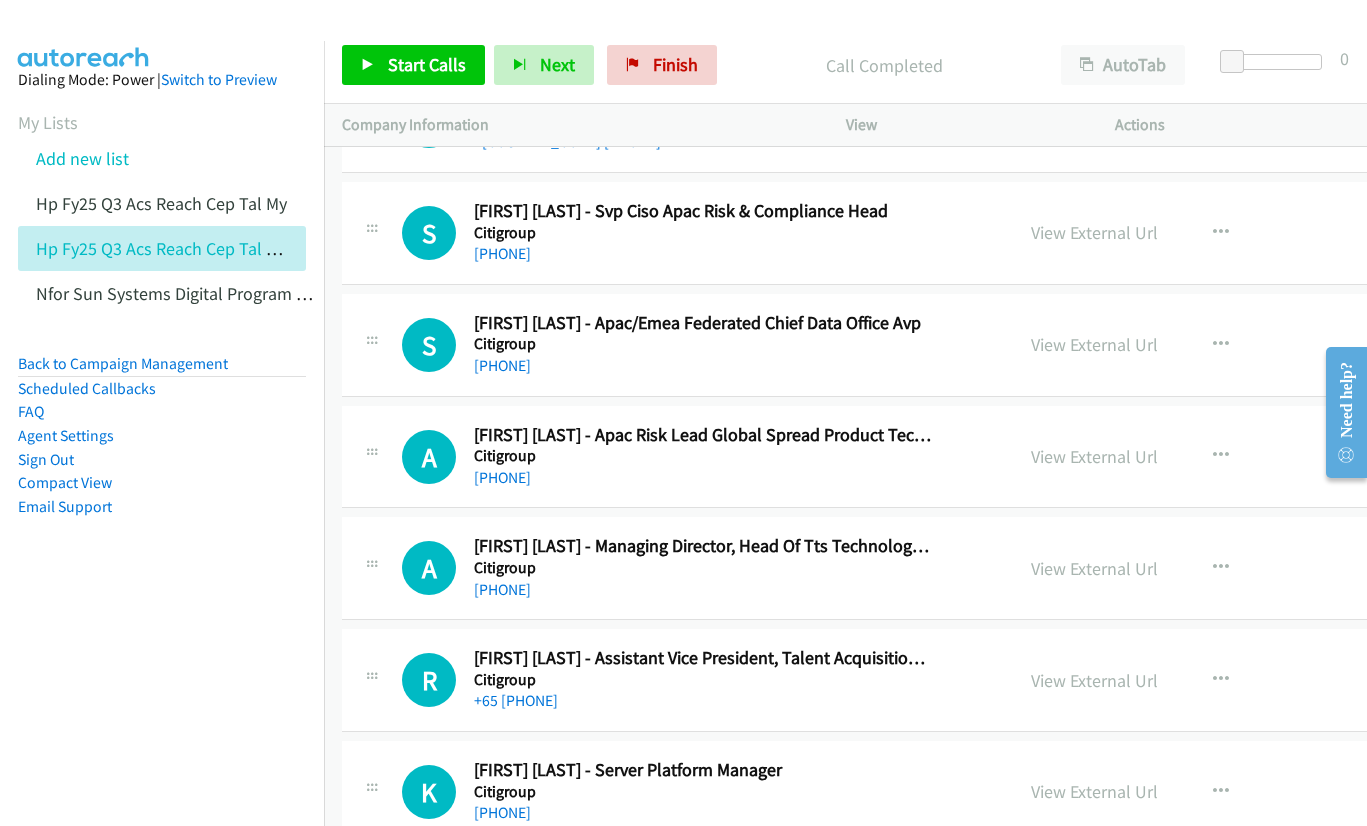 scroll, scrollTop: 14640, scrollLeft: 0, axis: vertical 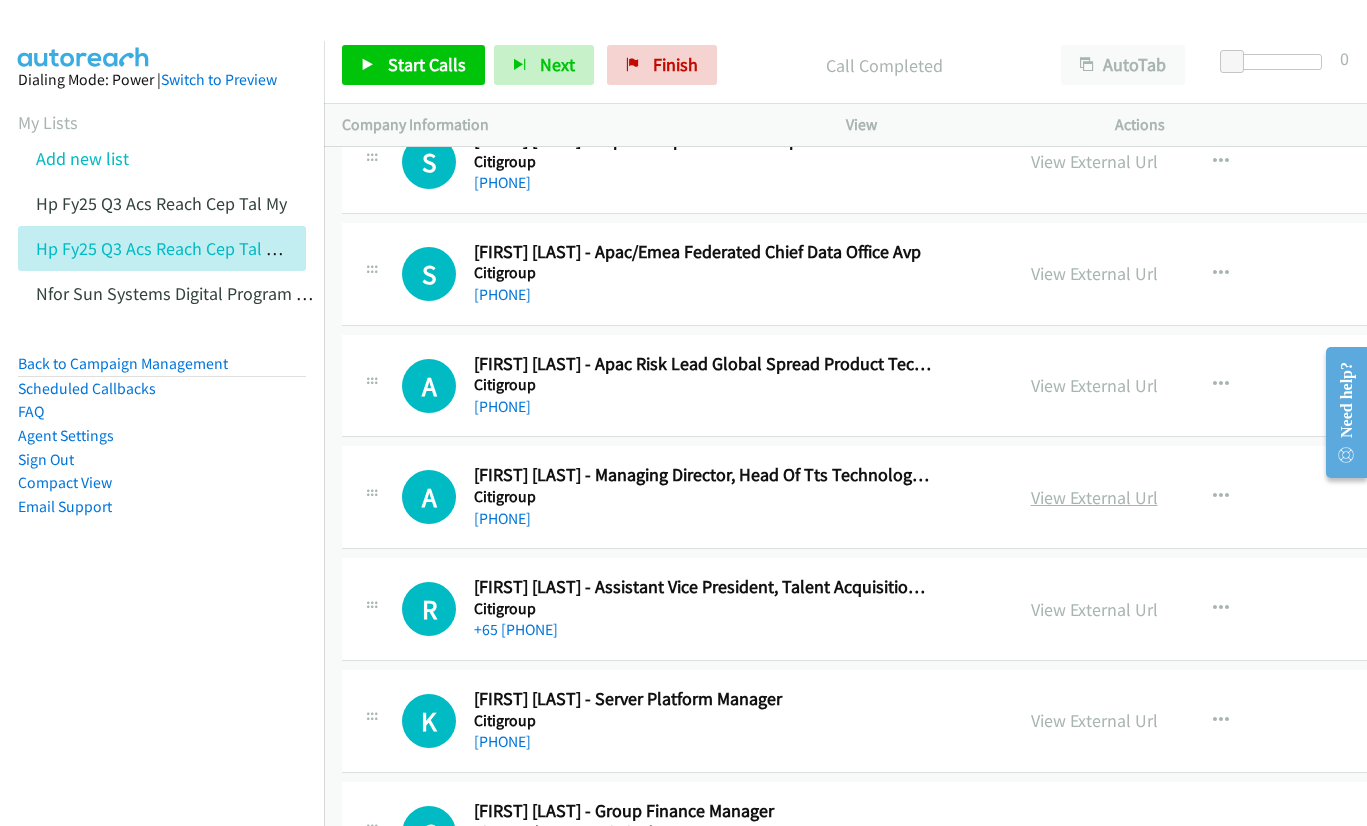 click on "View External Url" at bounding box center [1094, 497] 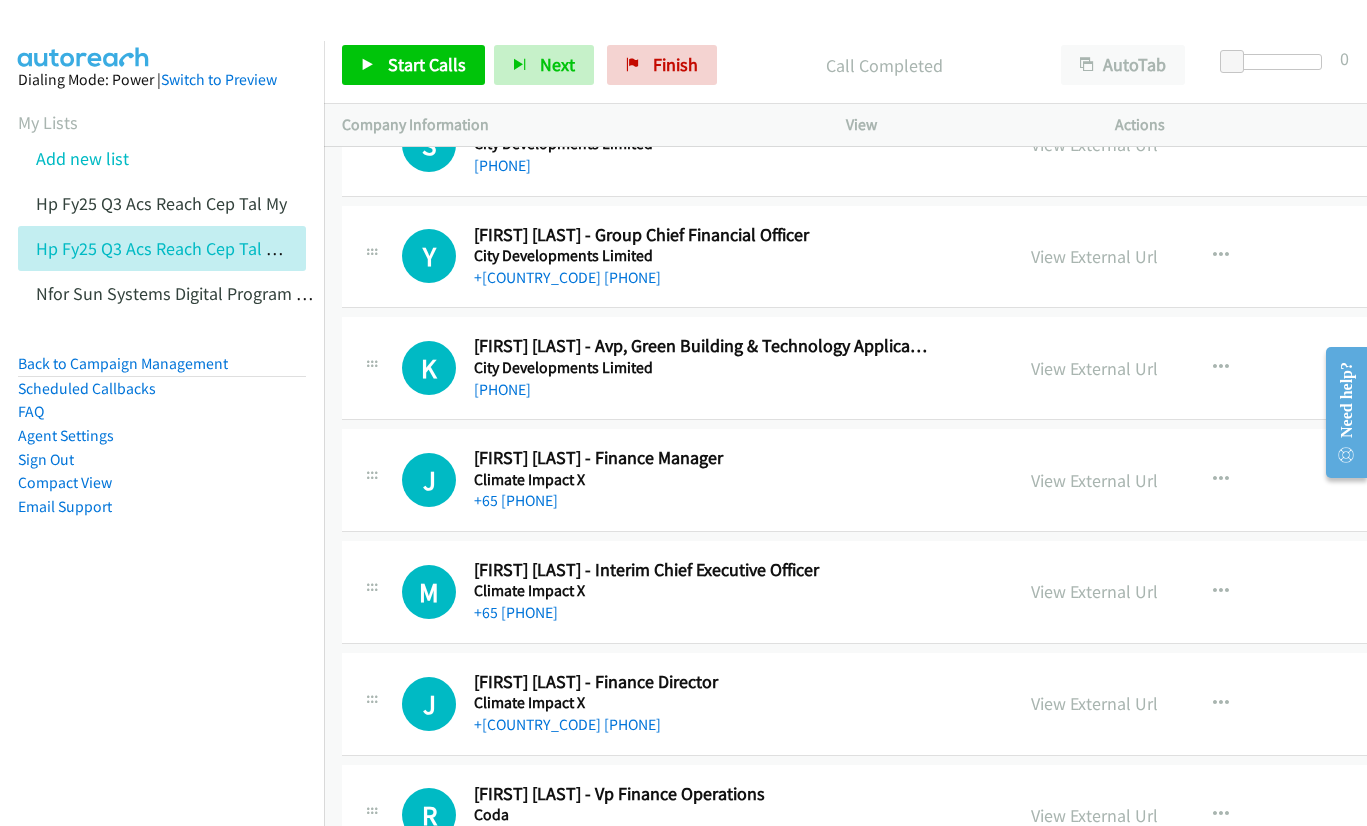 scroll, scrollTop: 15540, scrollLeft: 0, axis: vertical 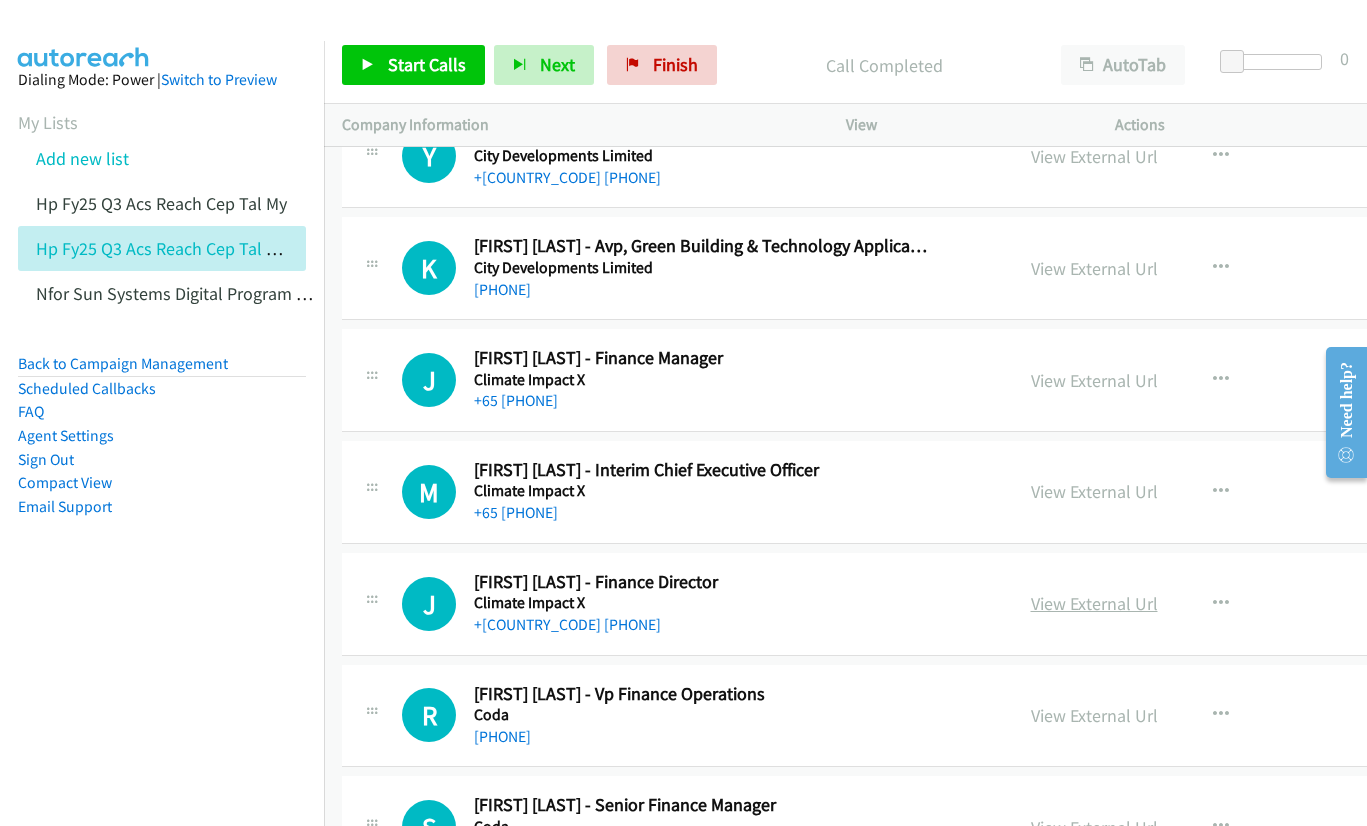 click on "View External Url" at bounding box center (1094, 603) 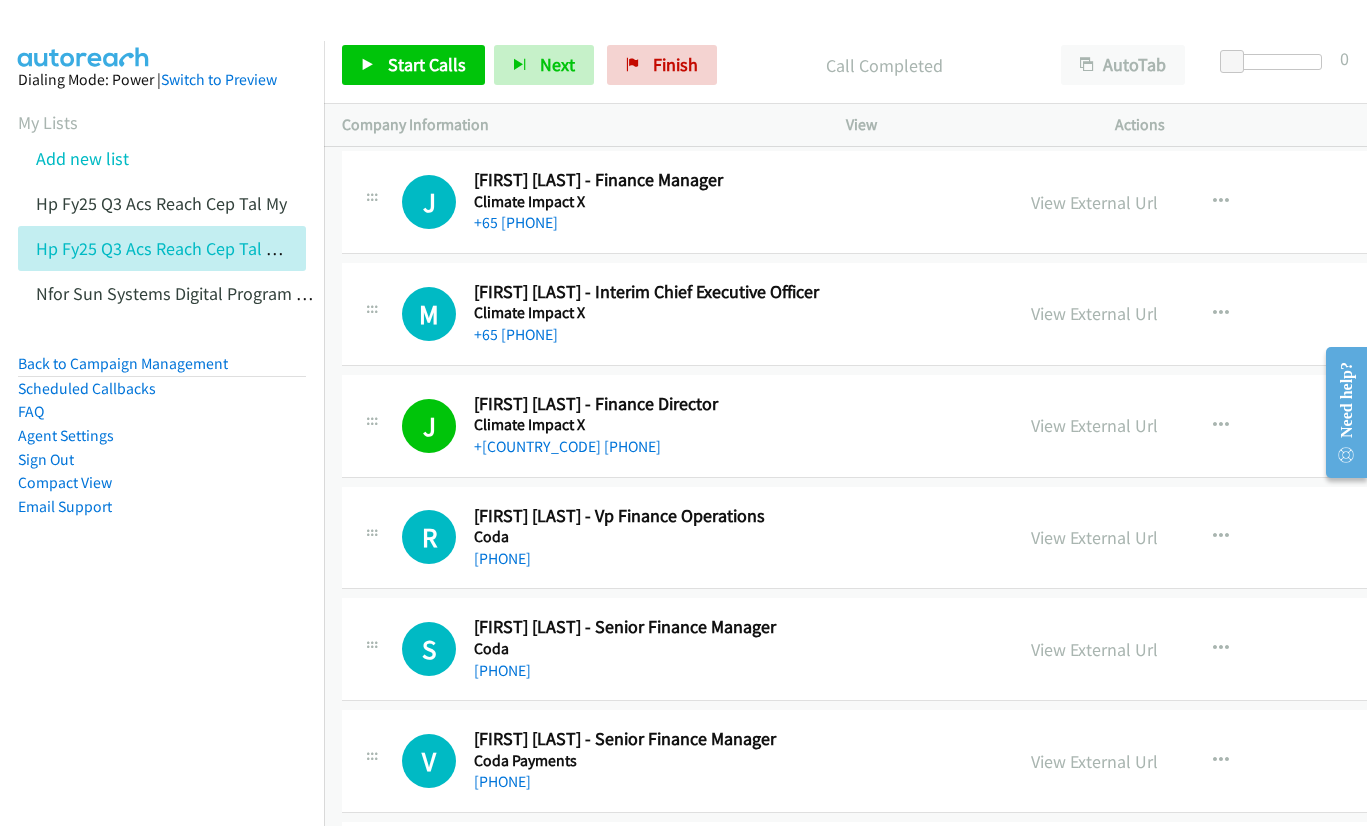 scroll, scrollTop: 15740, scrollLeft: 0, axis: vertical 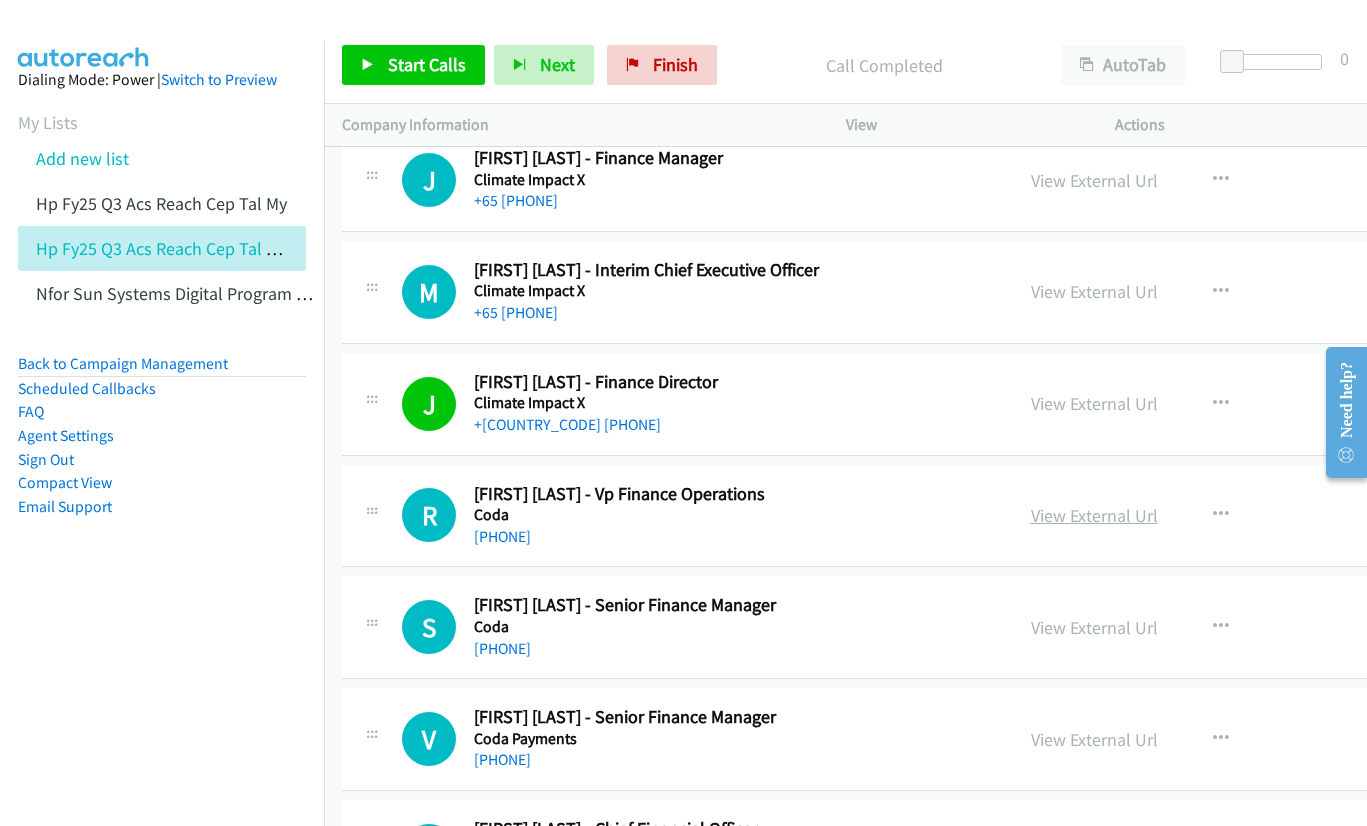 click on "View External Url" at bounding box center (1094, 515) 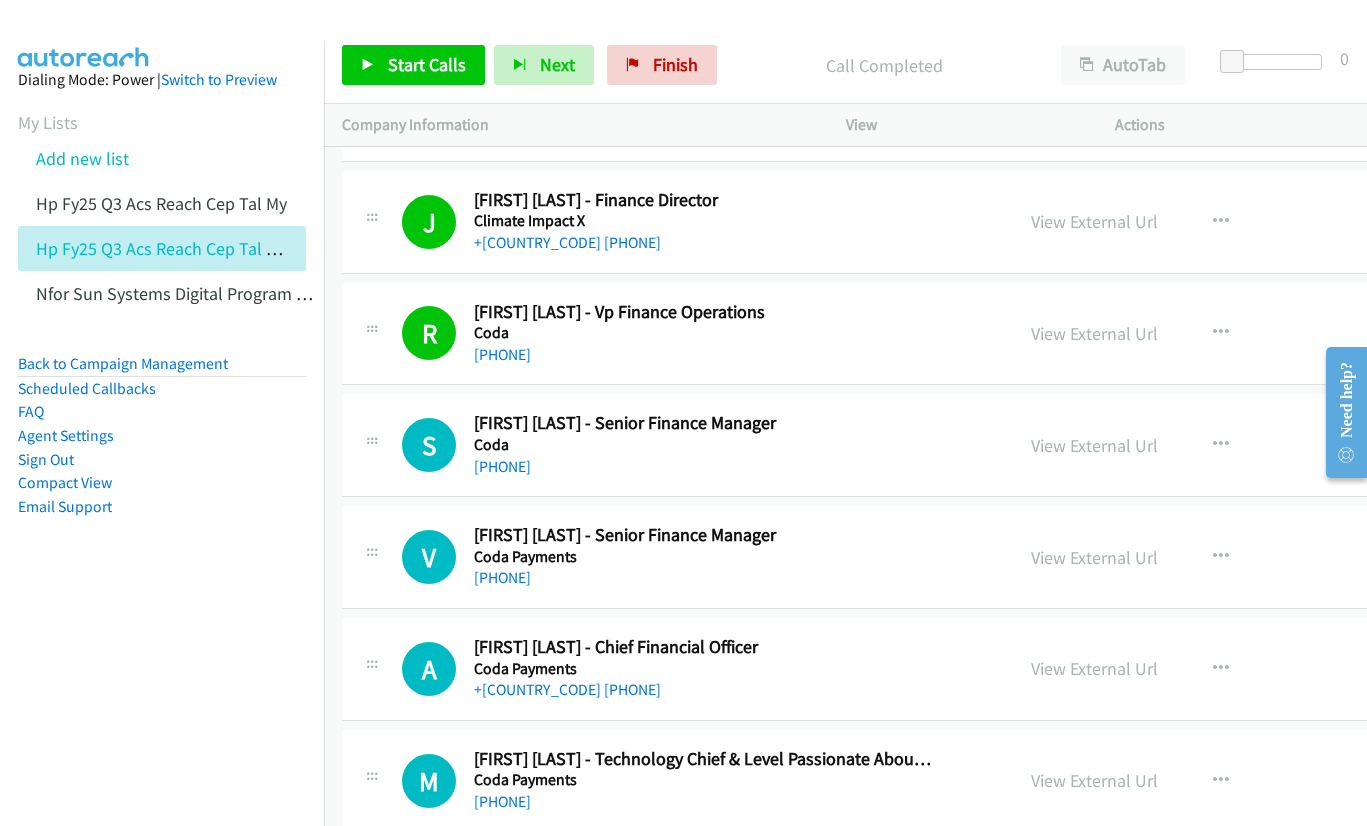 scroll, scrollTop: 15940, scrollLeft: 0, axis: vertical 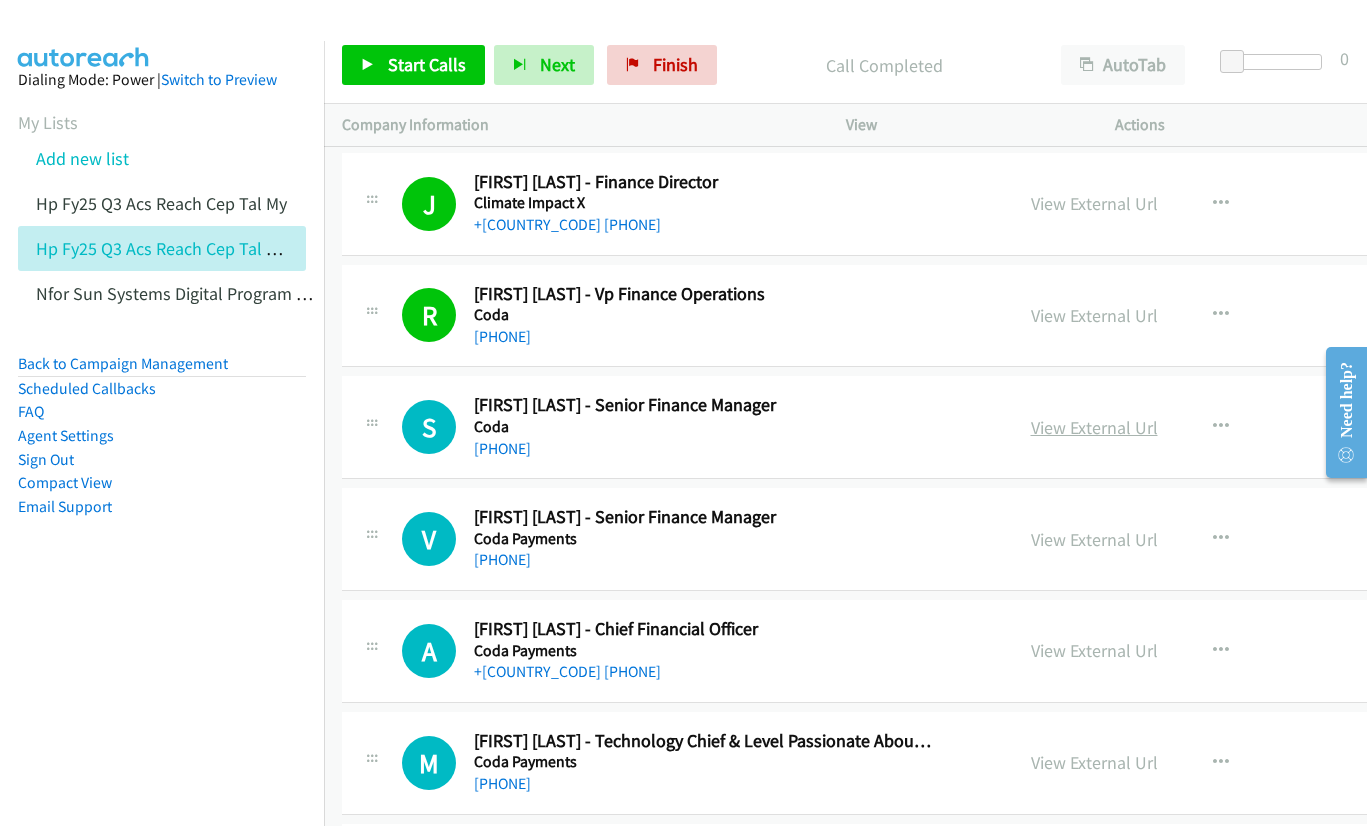 click on "View External Url" at bounding box center (1094, 427) 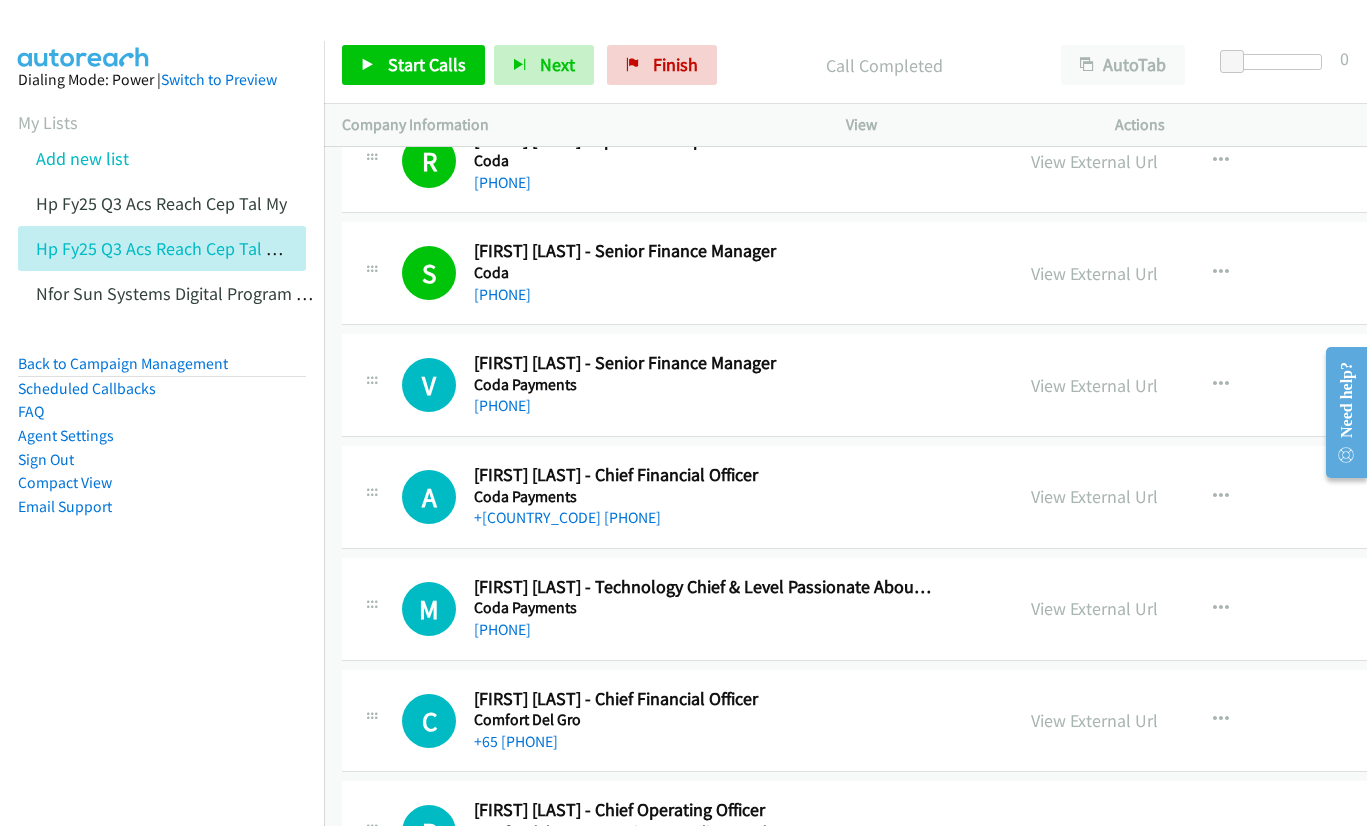 scroll, scrollTop: 16140, scrollLeft: 0, axis: vertical 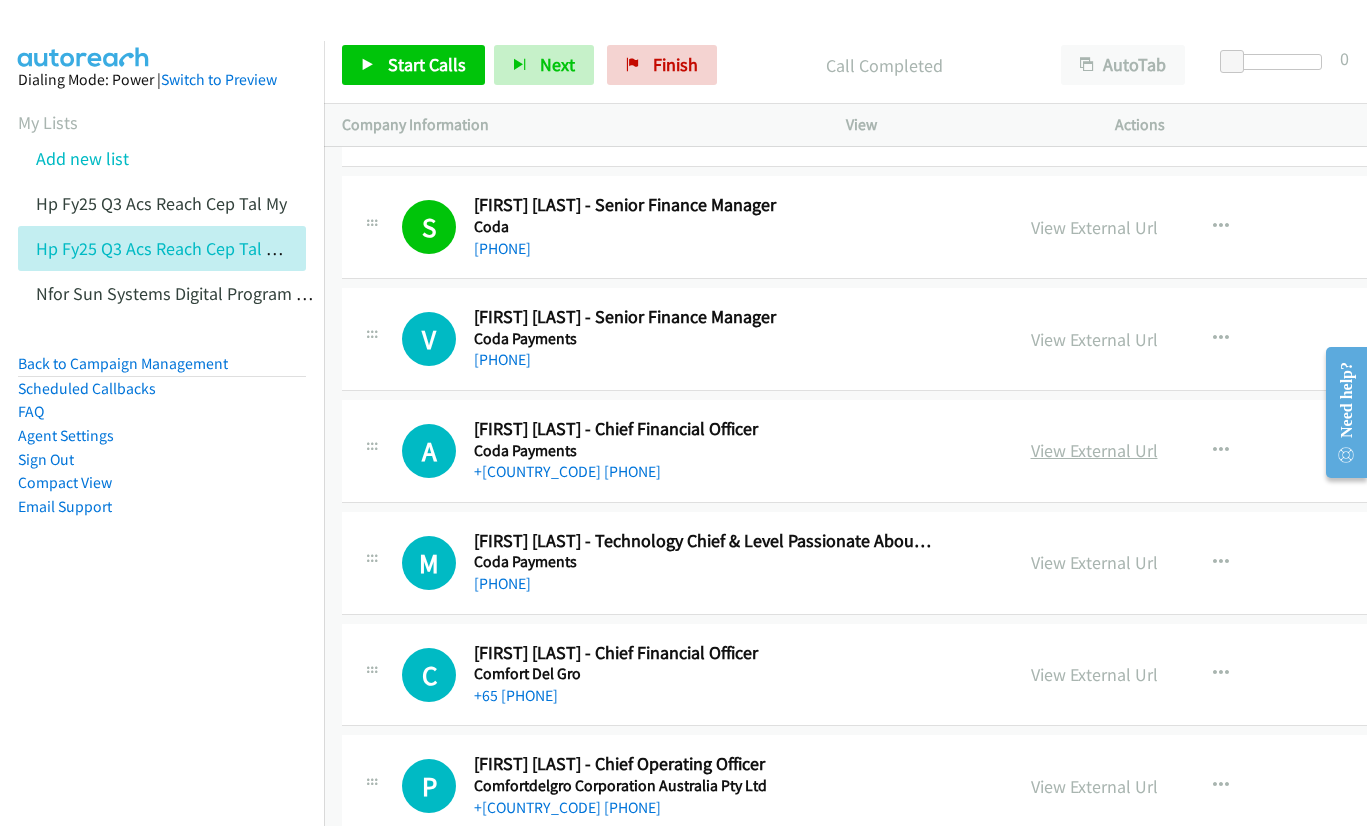 click on "View External Url" at bounding box center (1094, 450) 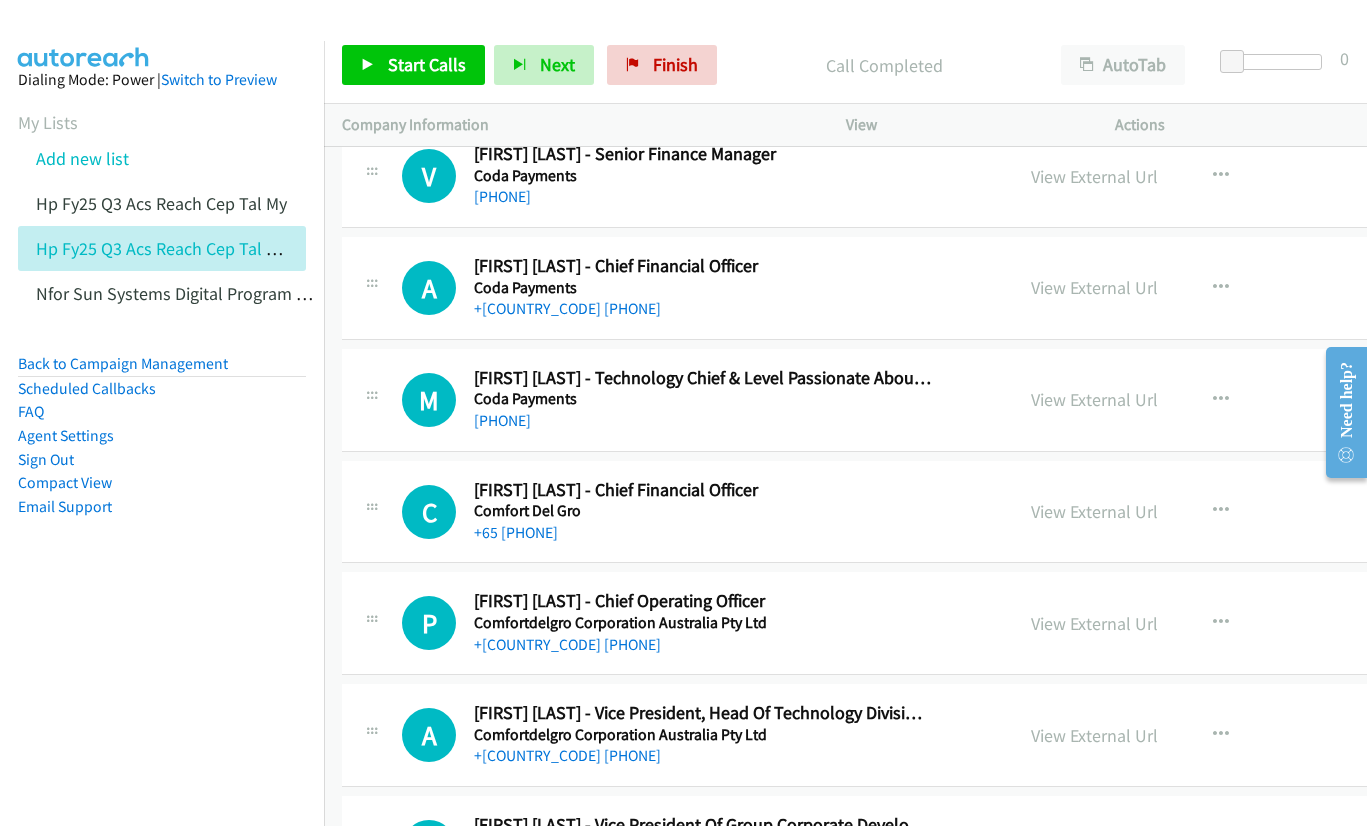 scroll, scrollTop: 16340, scrollLeft: 0, axis: vertical 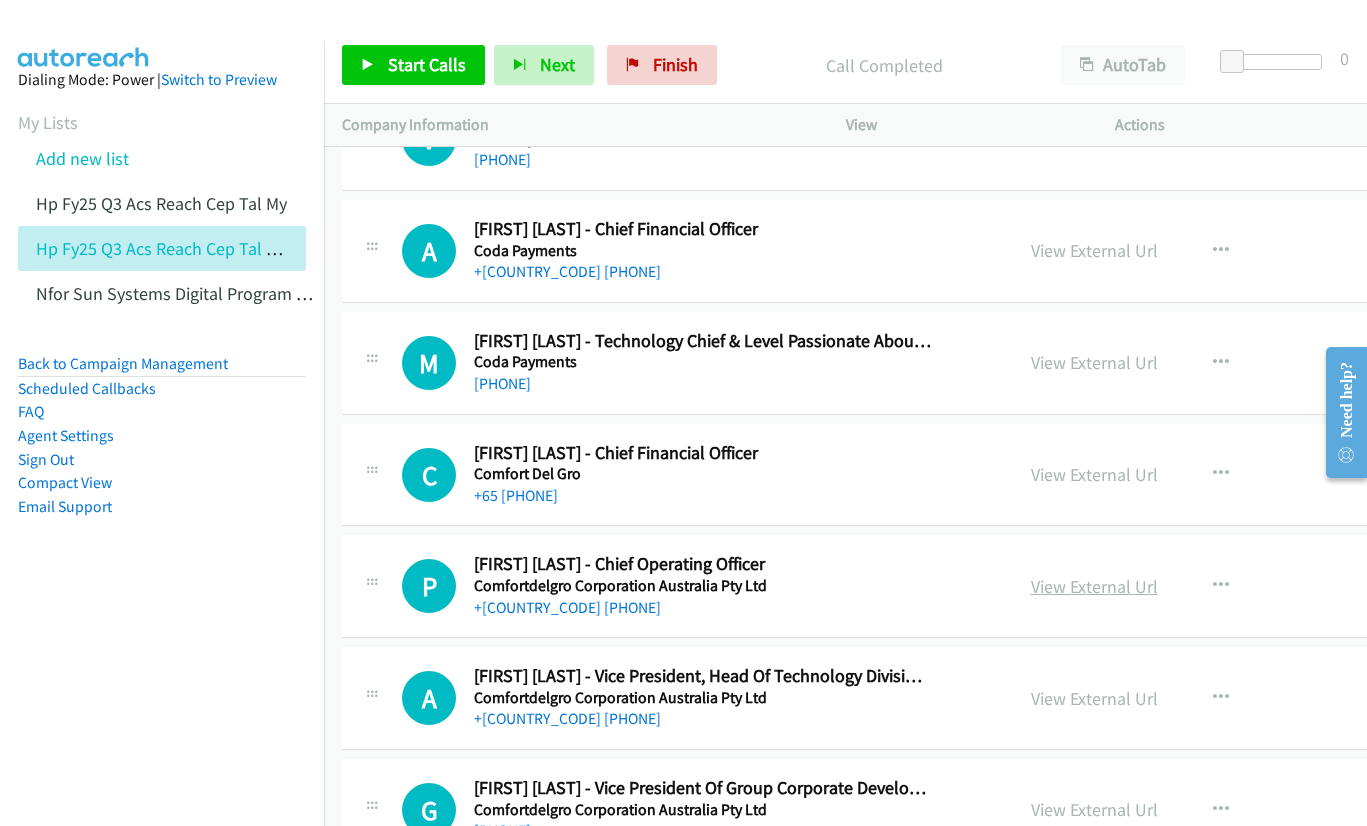click on "View External Url" at bounding box center [1094, 586] 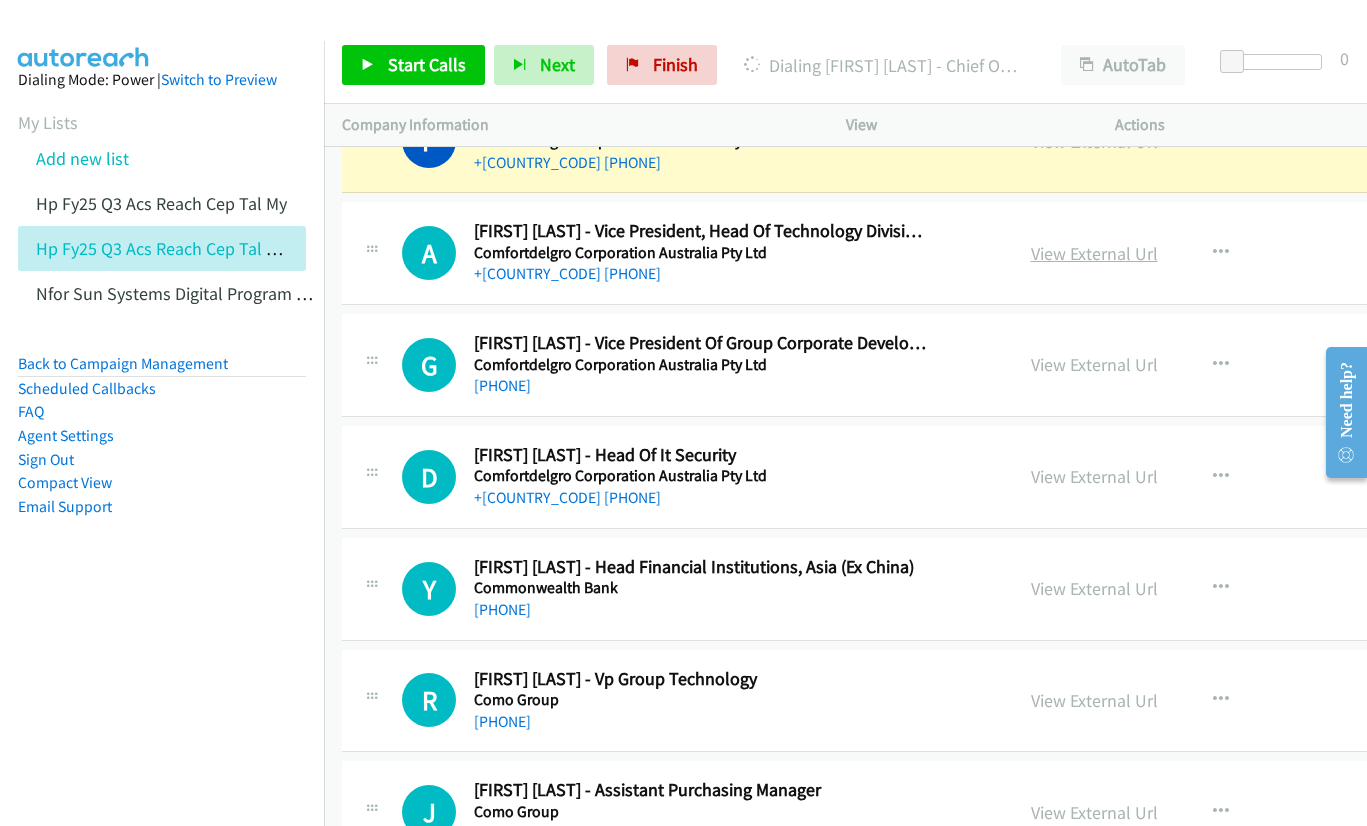 scroll, scrollTop: 16840, scrollLeft: 0, axis: vertical 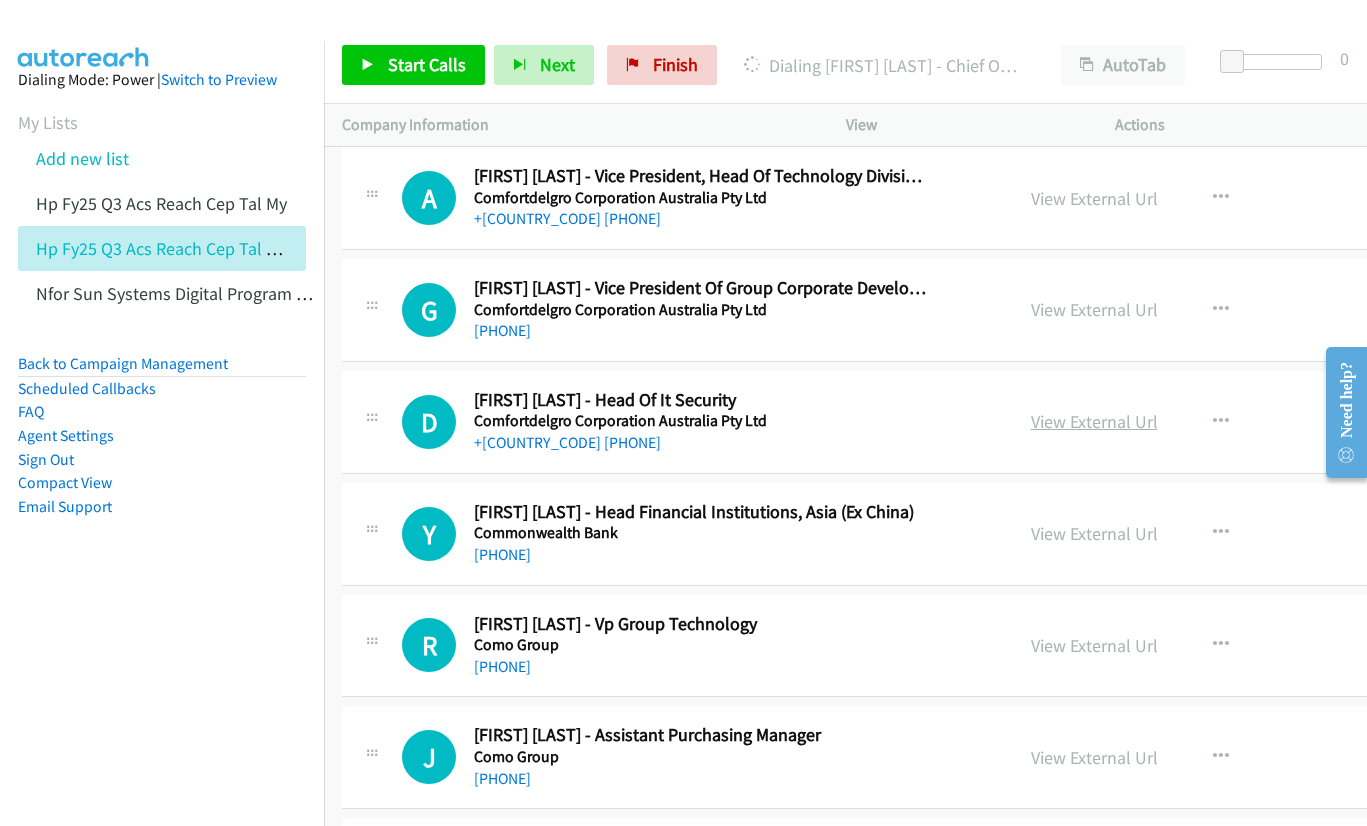 click on "View External Url" at bounding box center (1094, 421) 